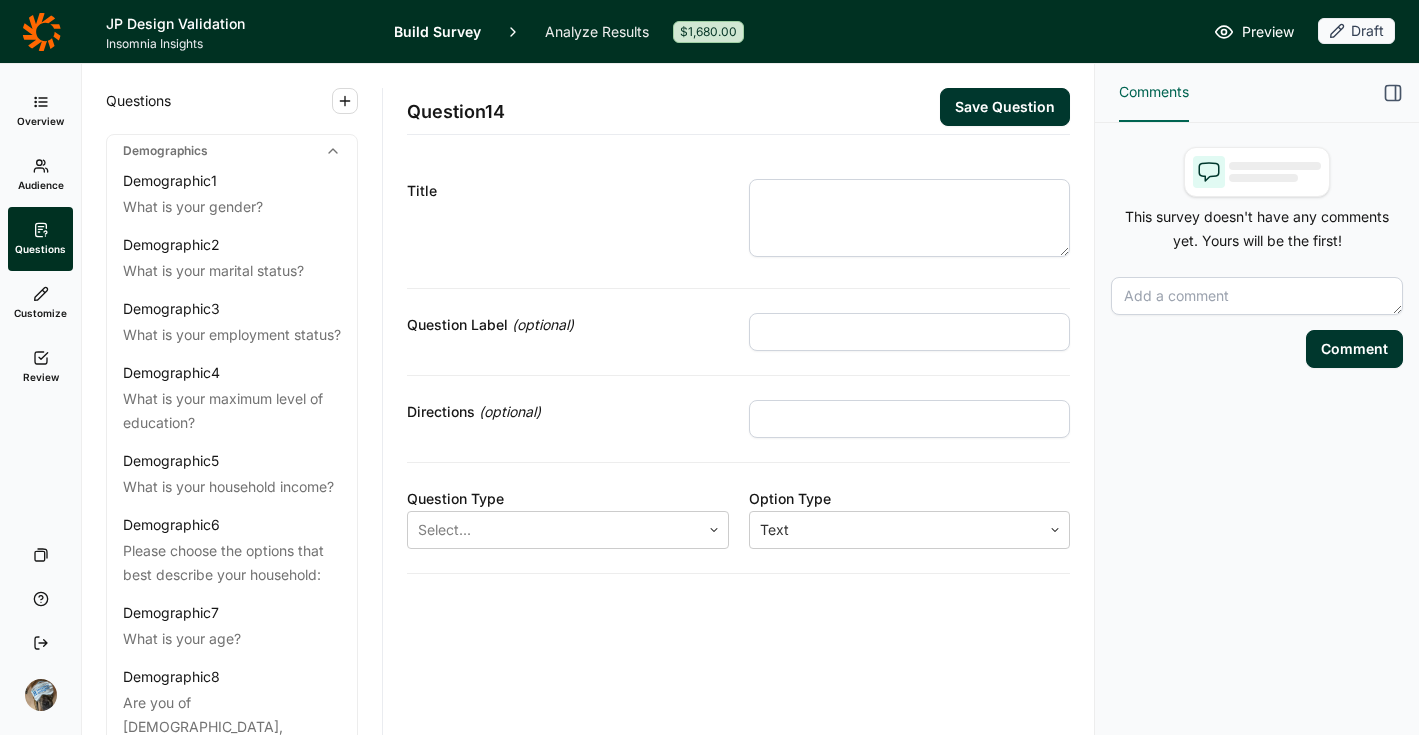 scroll, scrollTop: 0, scrollLeft: 0, axis: both 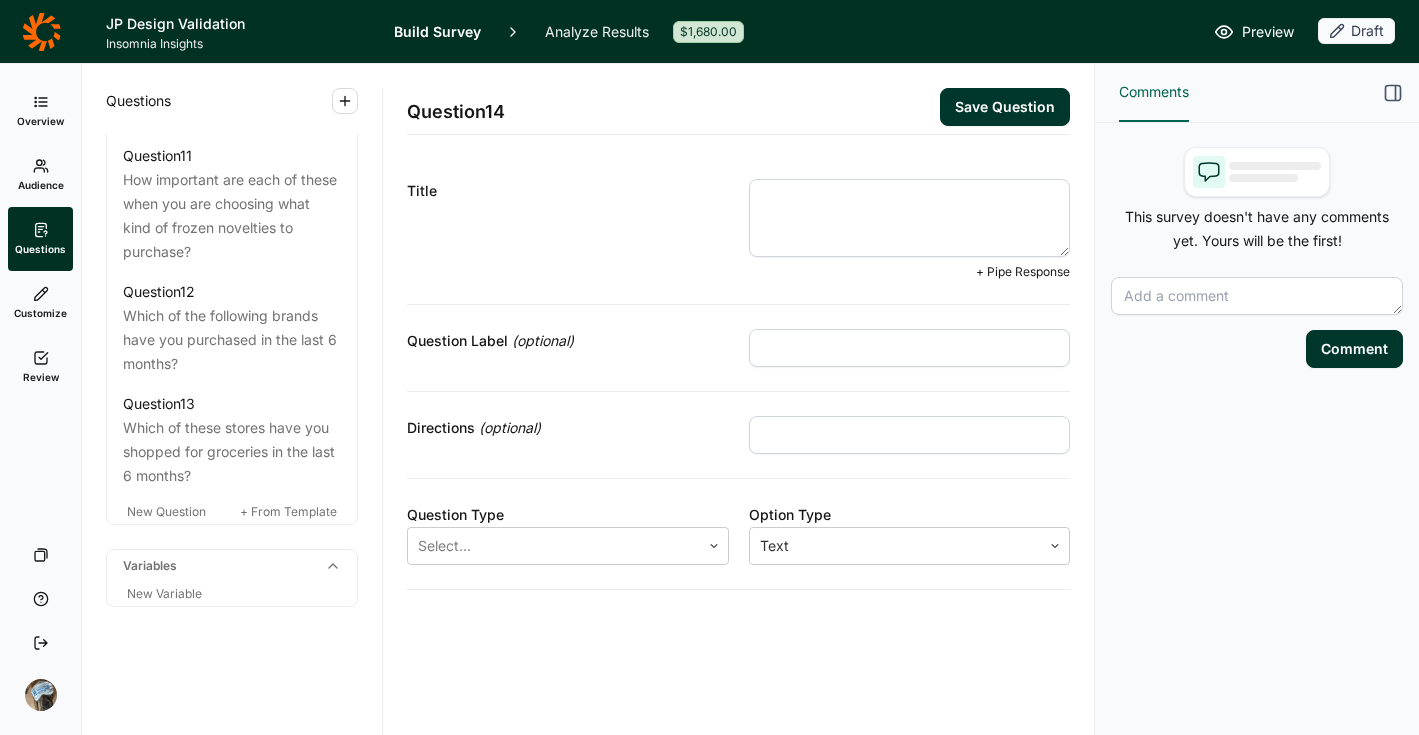 paste on "JonnyPops is working on a change to their packaging!  If you saw this in store would you expect it to be the same product you buy [DATE]?" 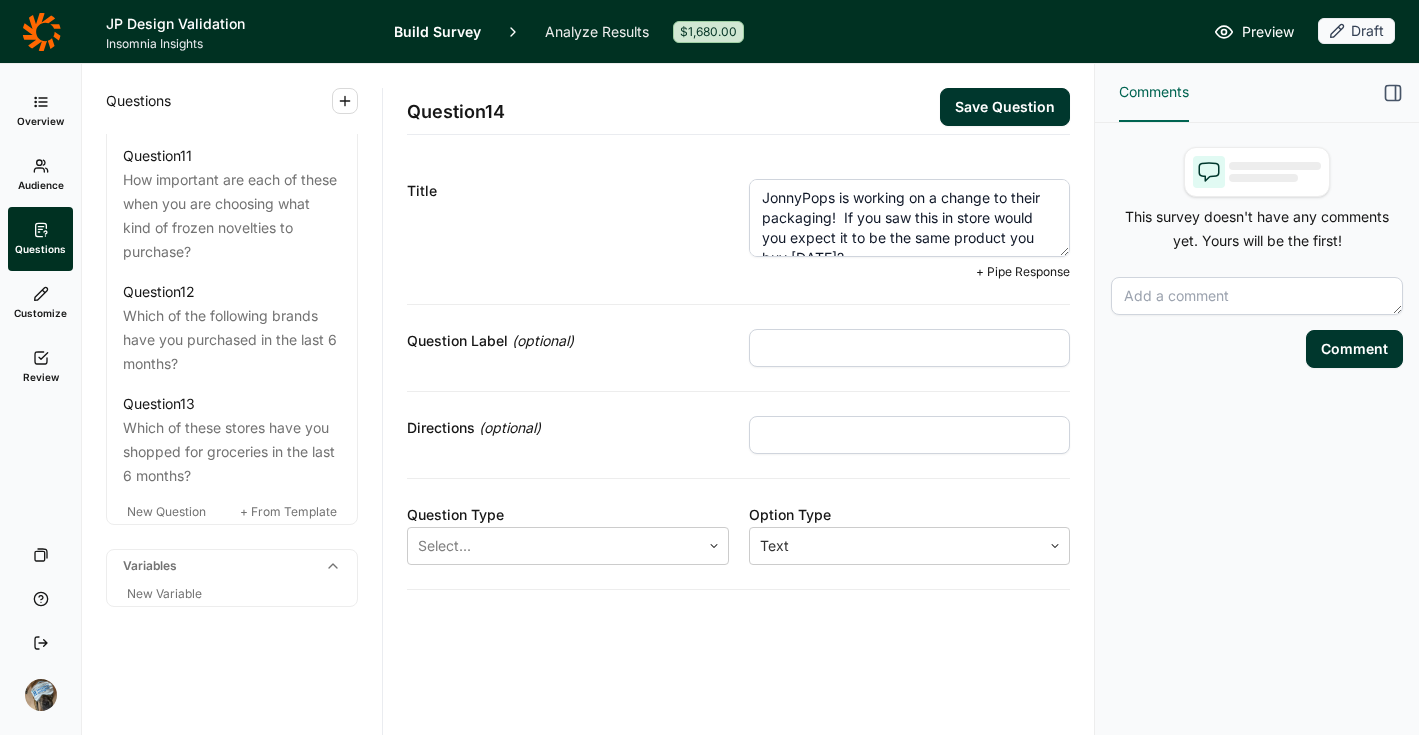 scroll, scrollTop: 10, scrollLeft: 0, axis: vertical 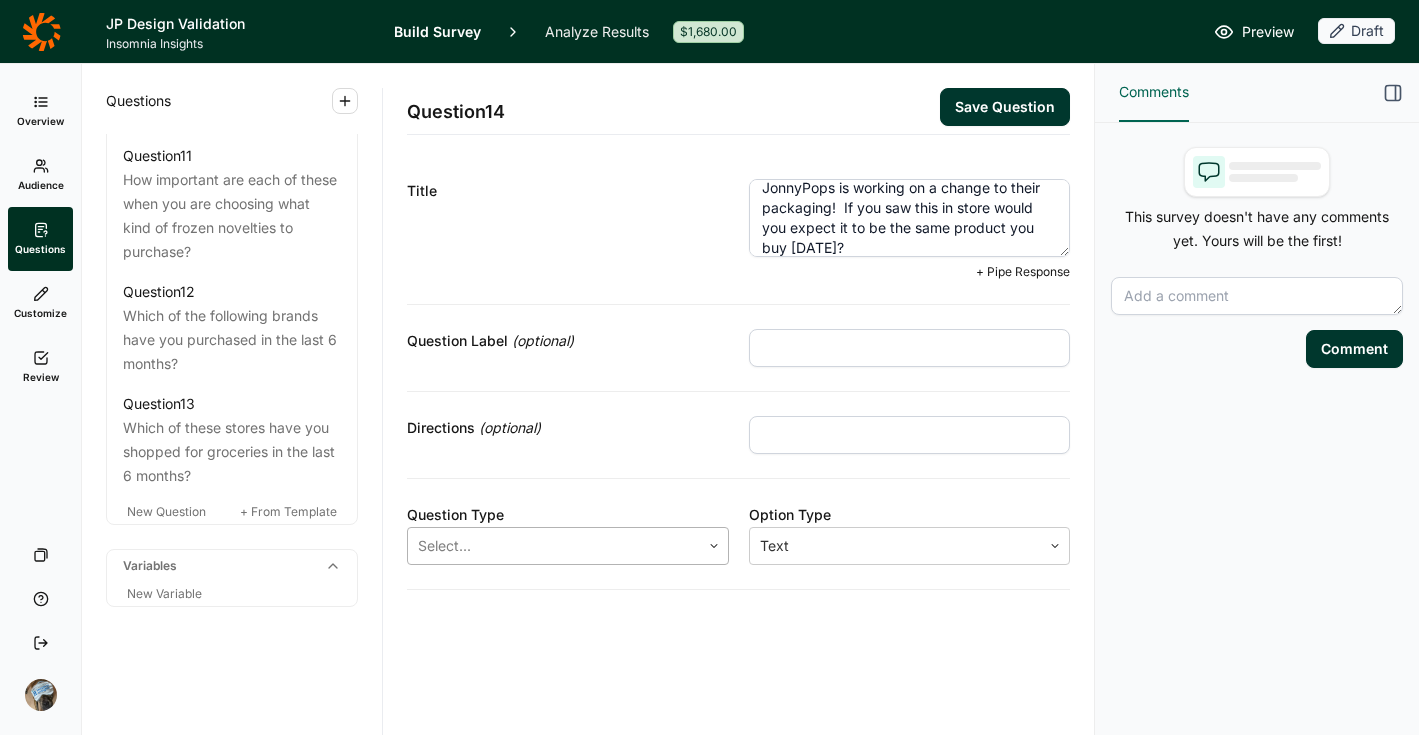type on "JonnyPops is working on a change to their packaging!  If you saw this in store would you expect it to be the same product you buy [DATE]?" 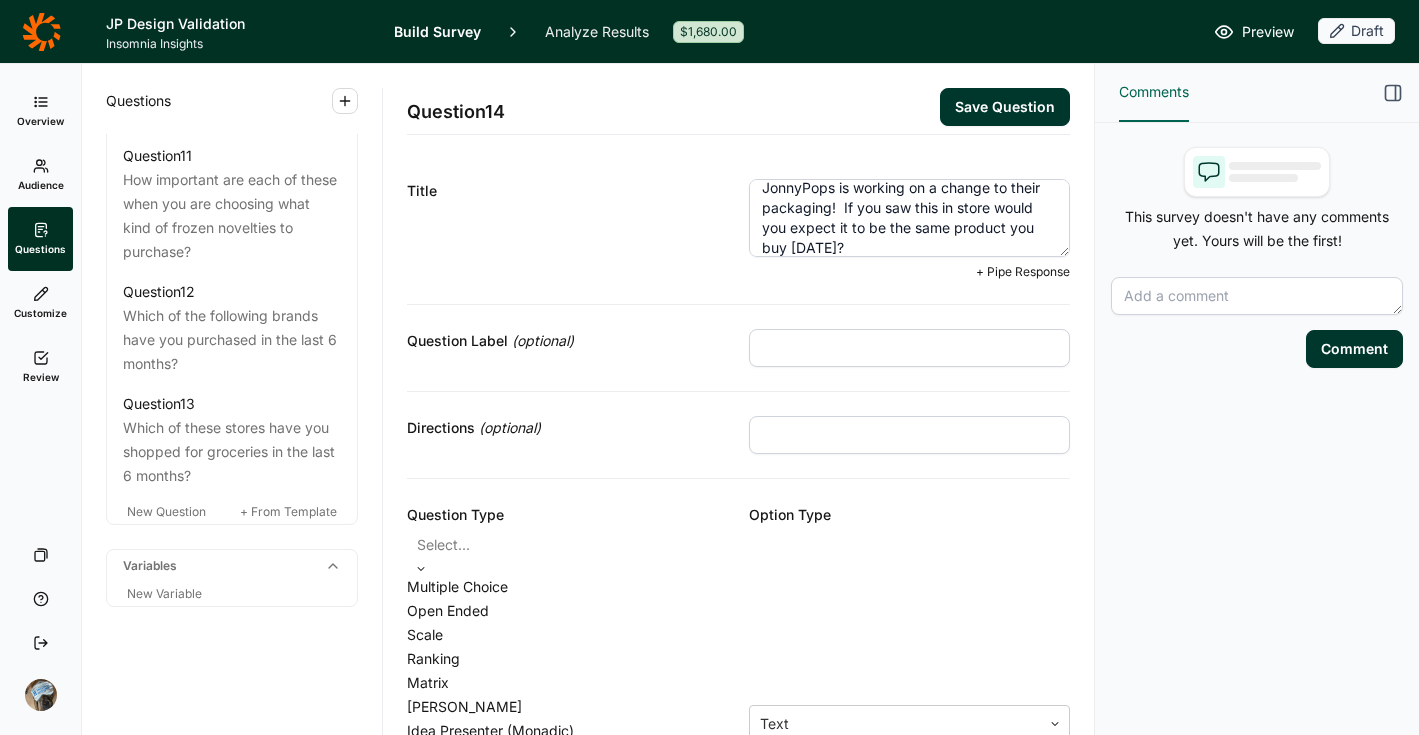 click at bounding box center (568, 545) 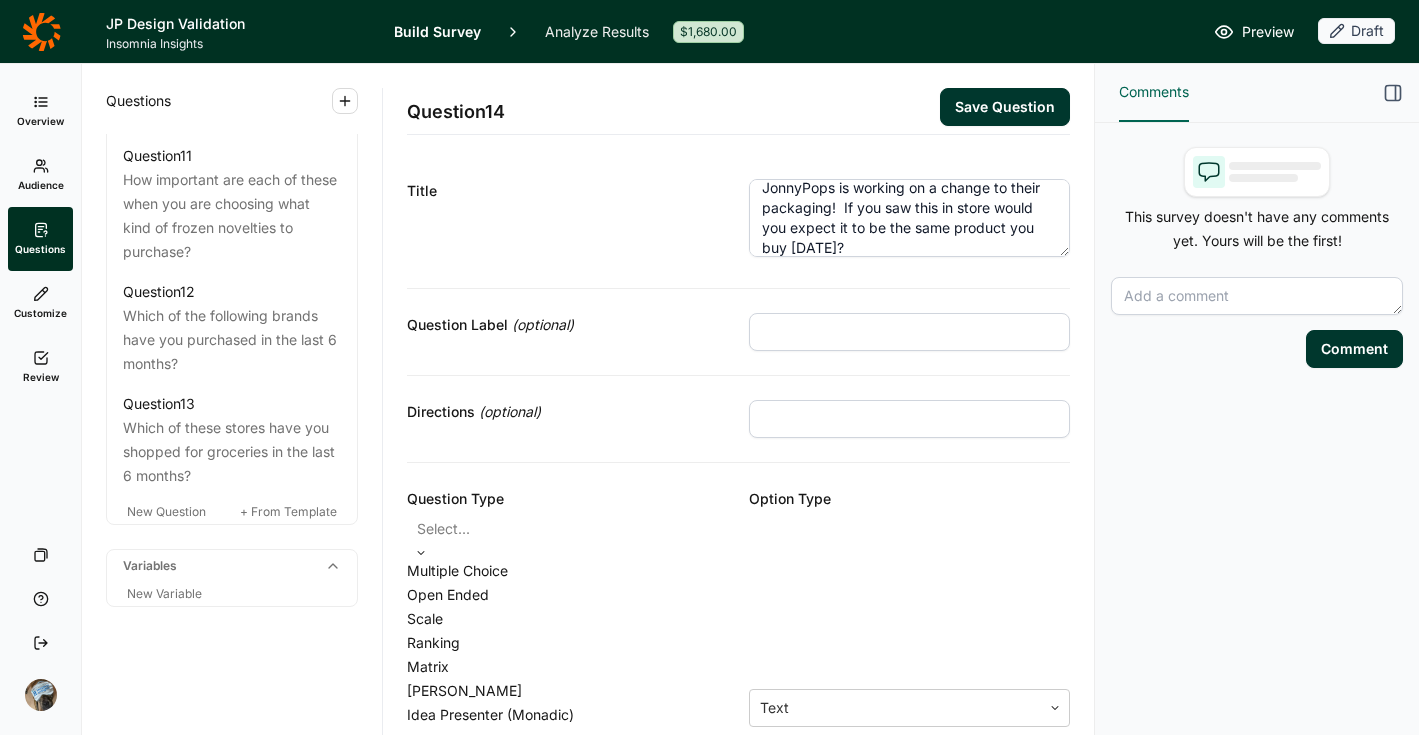 click on "Multiple Choice" at bounding box center [568, 571] 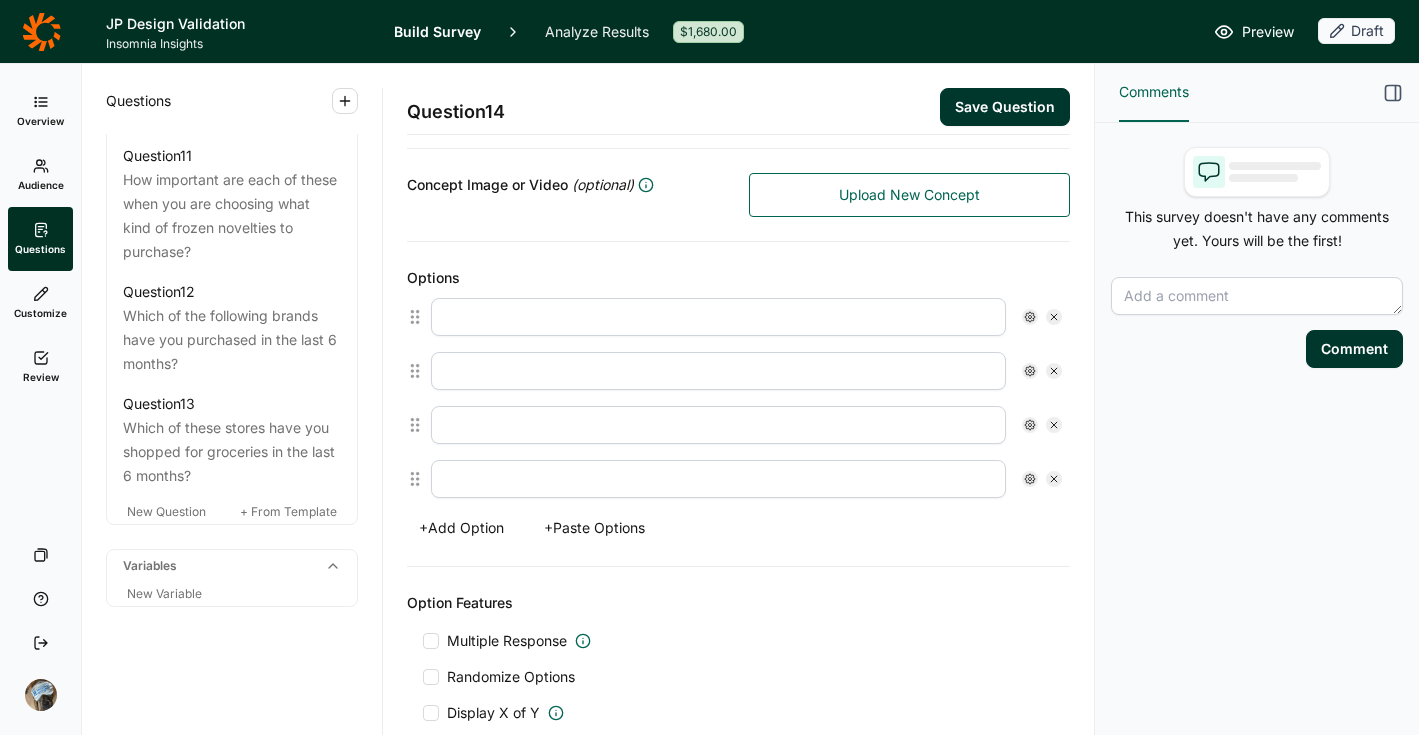scroll, scrollTop: 397, scrollLeft: 0, axis: vertical 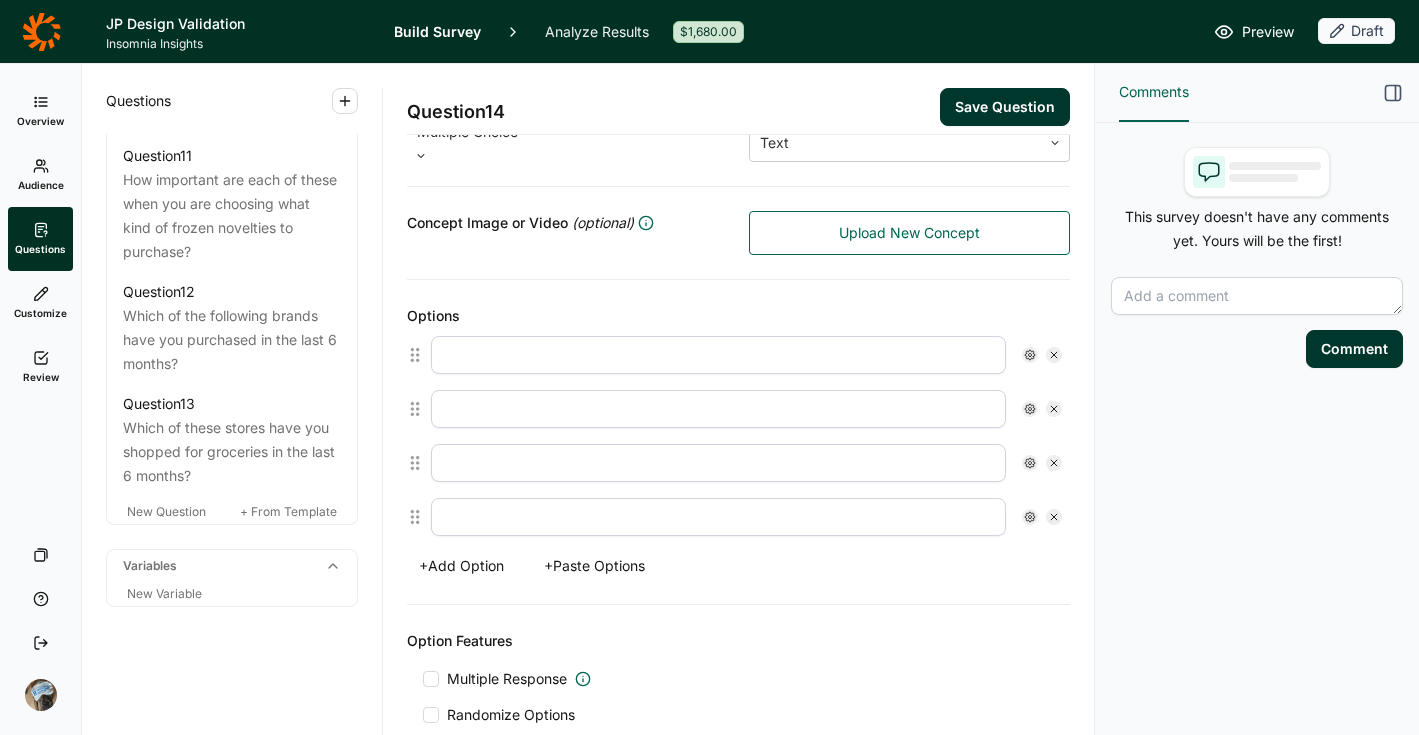 click at bounding box center [718, 355] 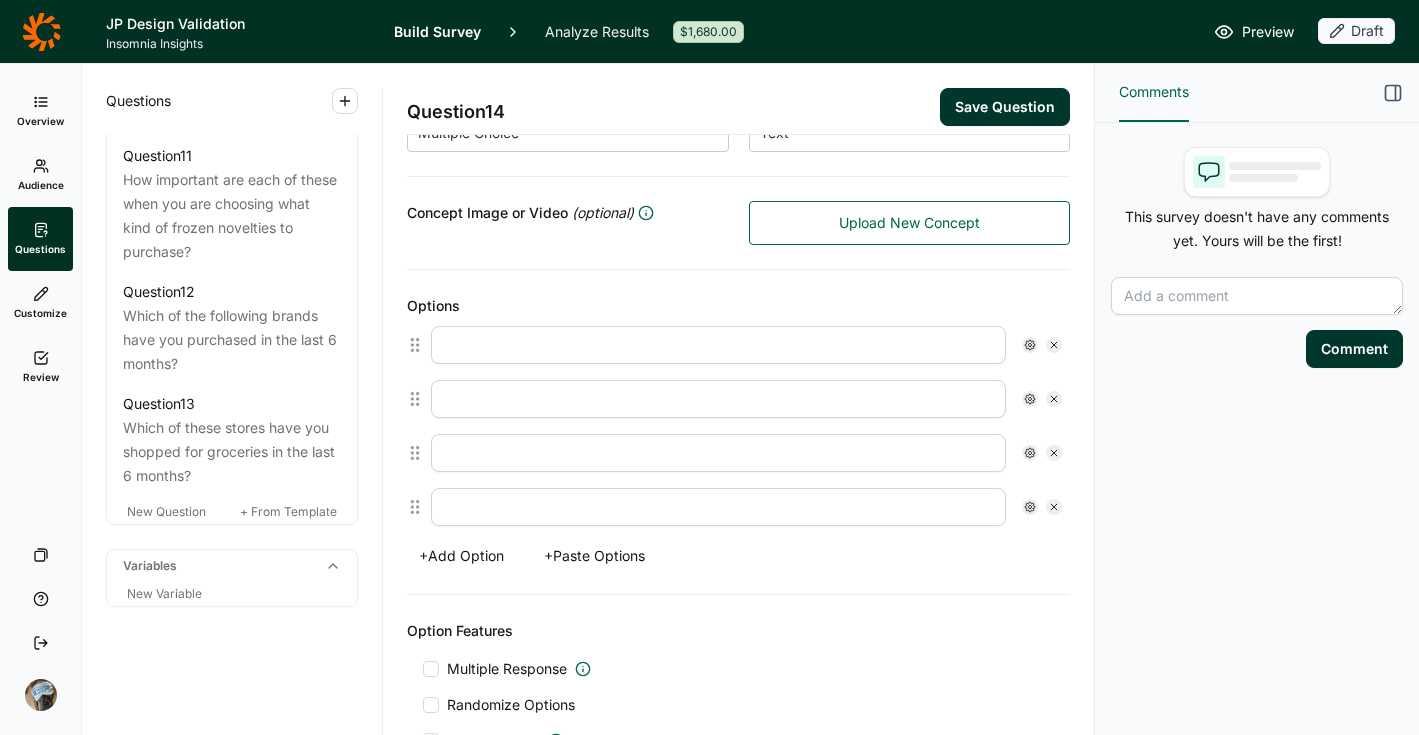 click on "Option Features Multiple Response Randomize Options Display X of Y Carry Forward" at bounding box center [738, 703] 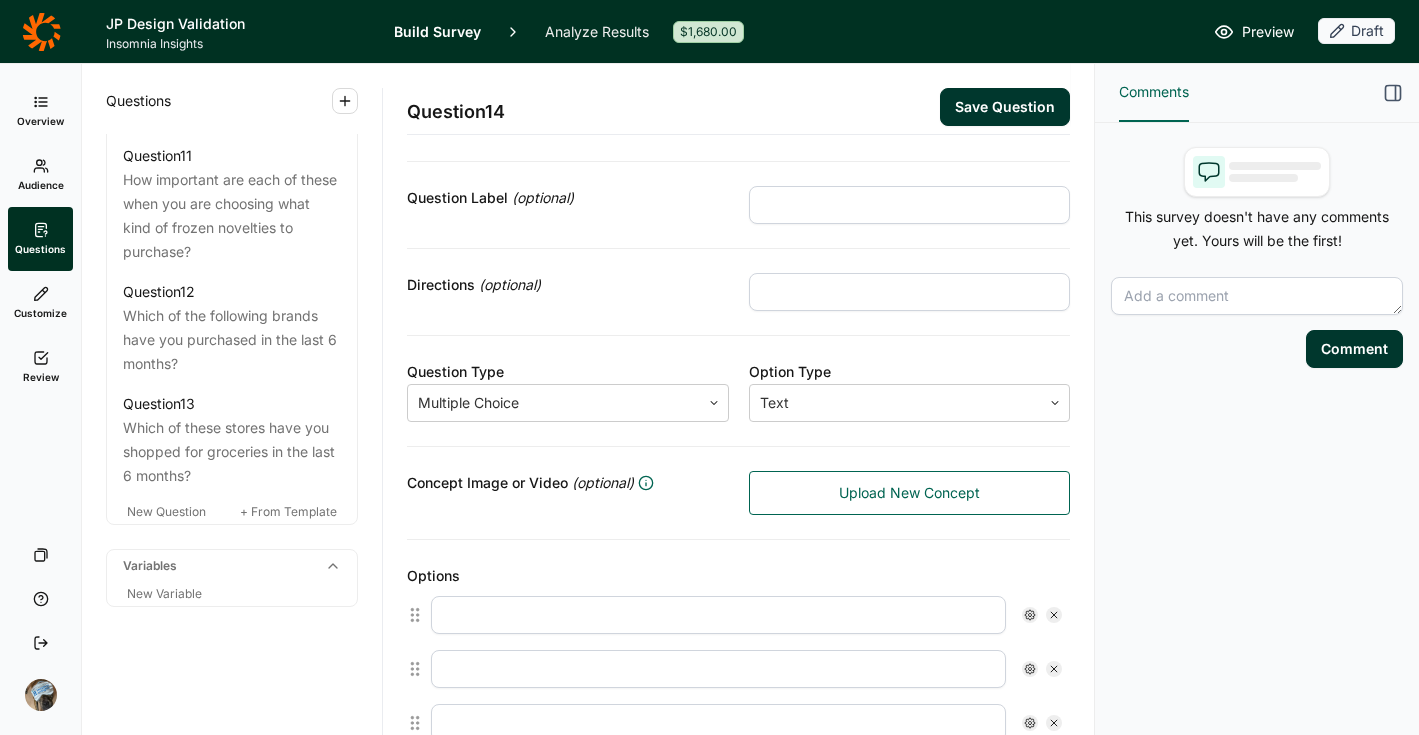 scroll, scrollTop: 384, scrollLeft: 0, axis: vertical 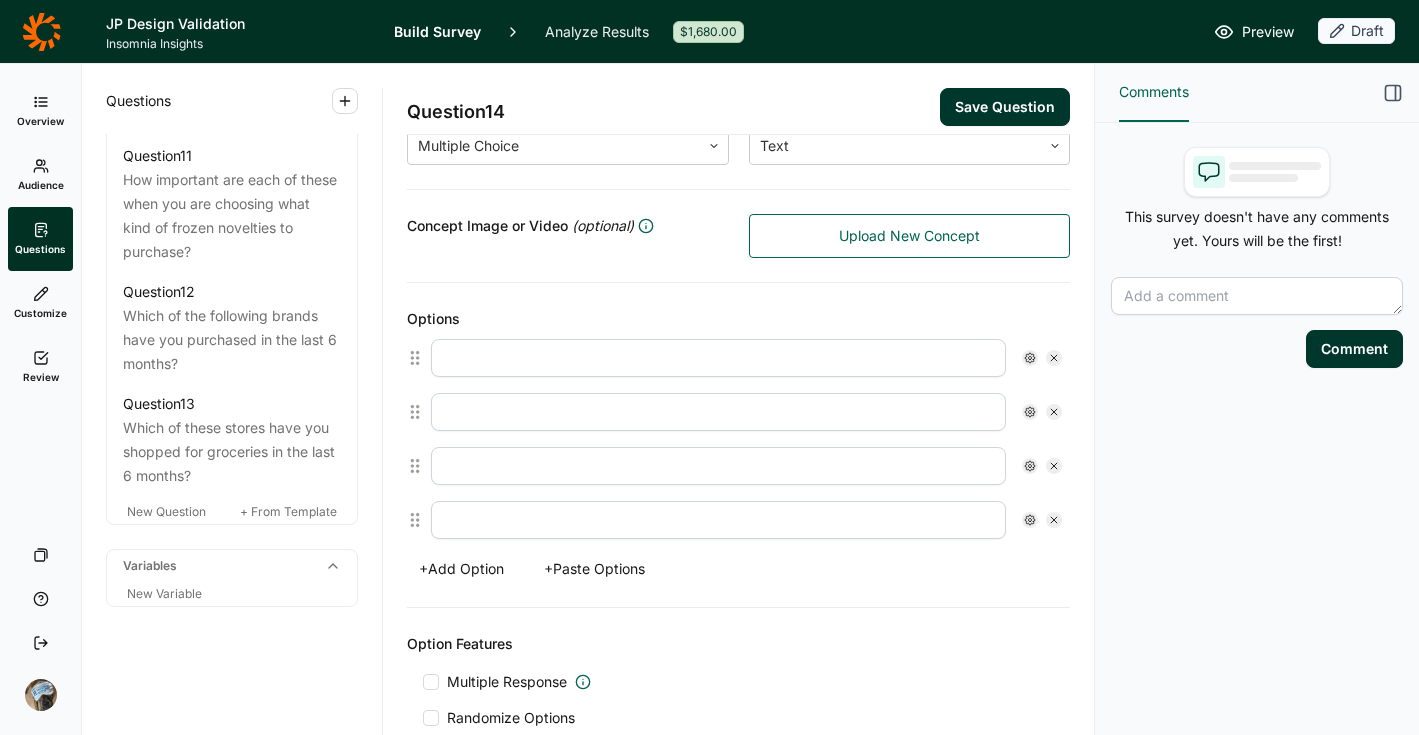 click at bounding box center [718, 358] 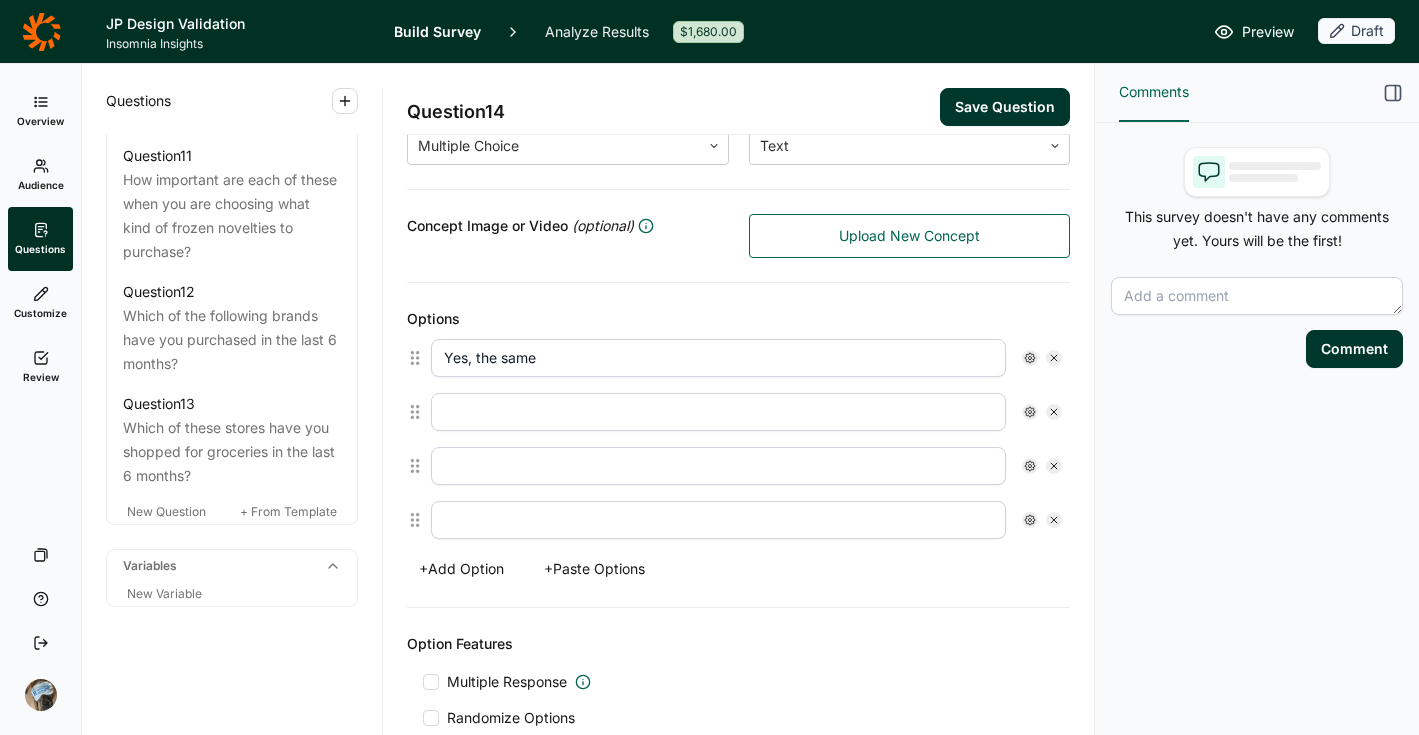 type on "Yes, the same" 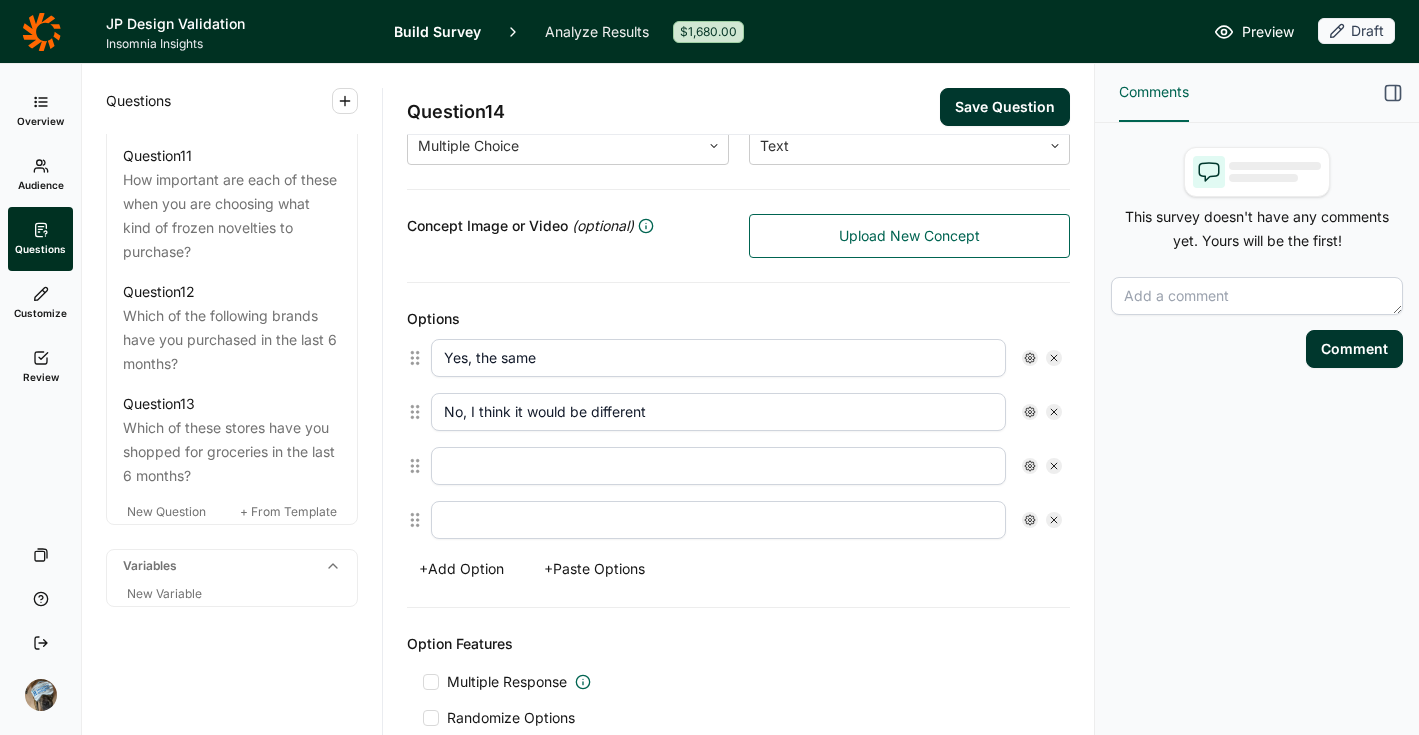 type on "No, I think it would be different" 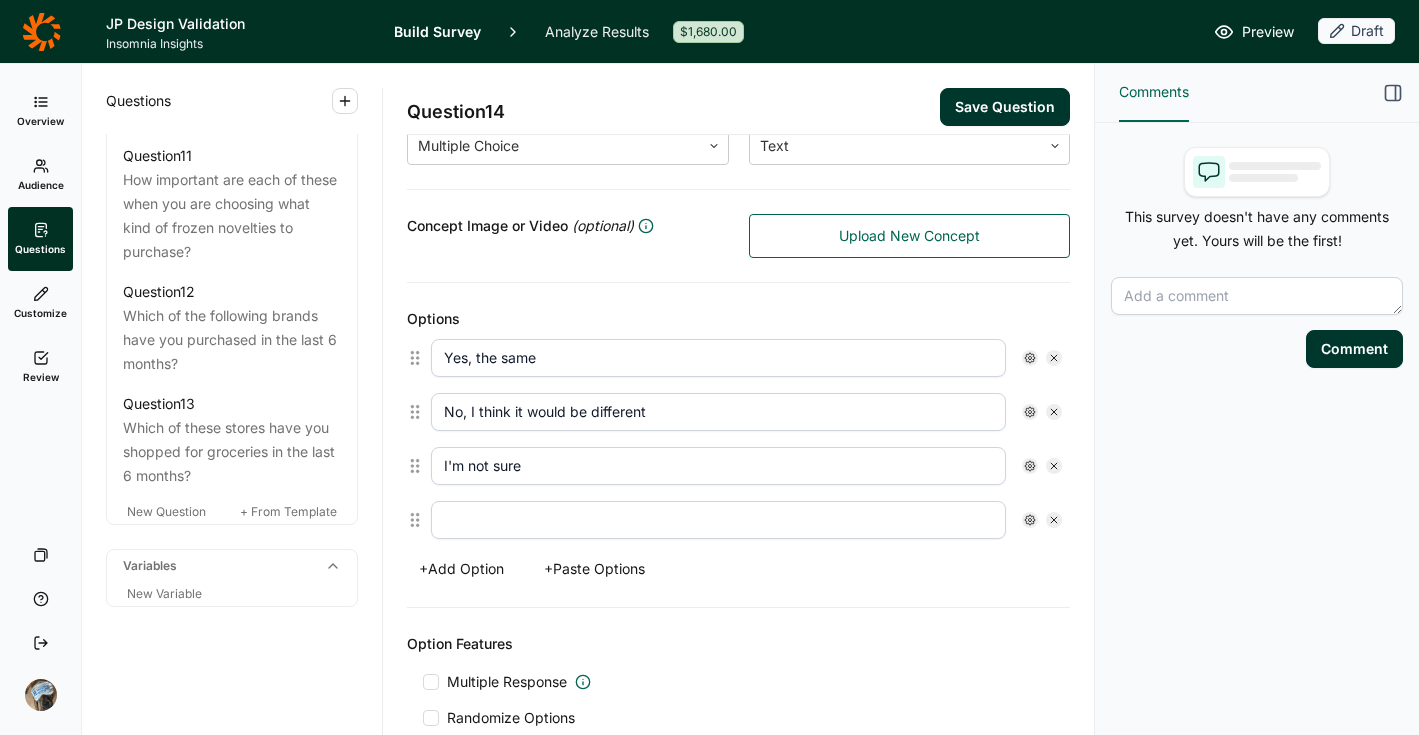 type on "I'm not sure" 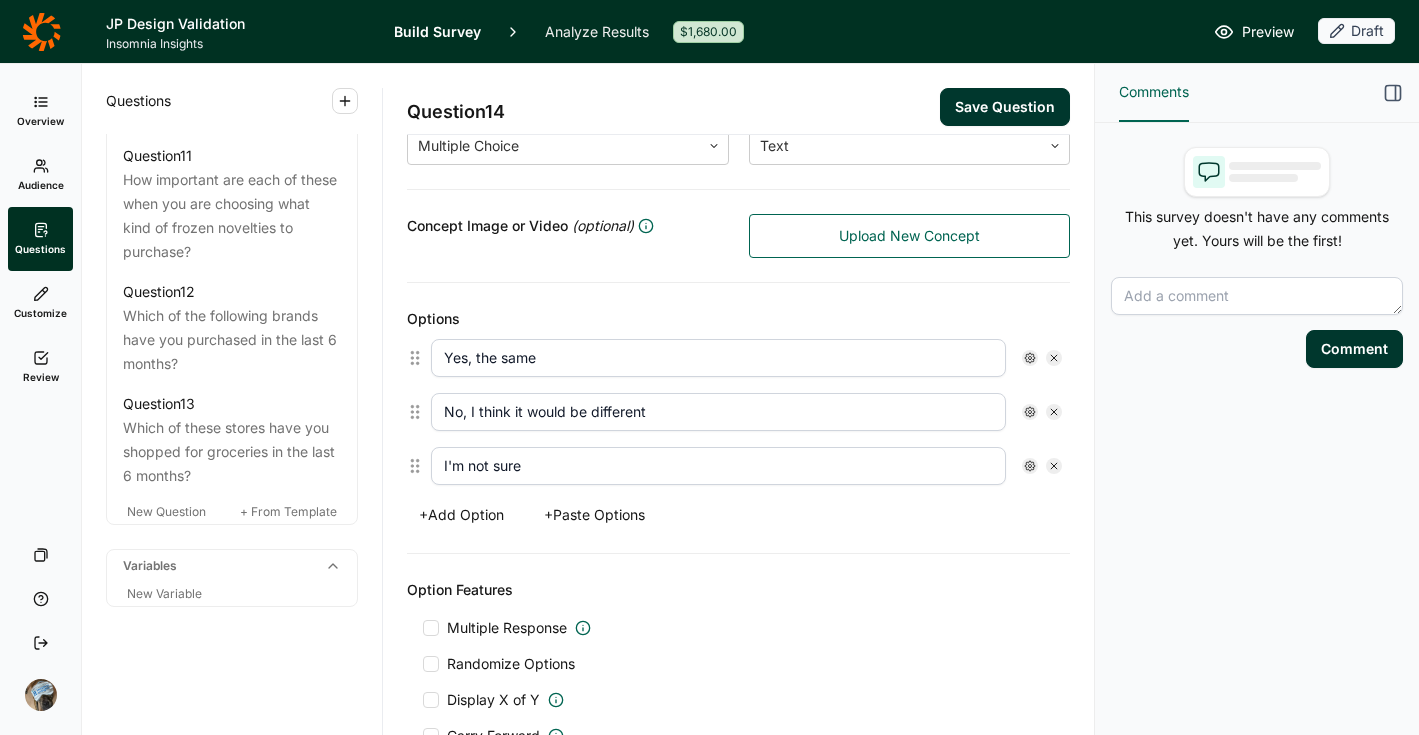 click on "Yes, the same" at bounding box center [718, 358] 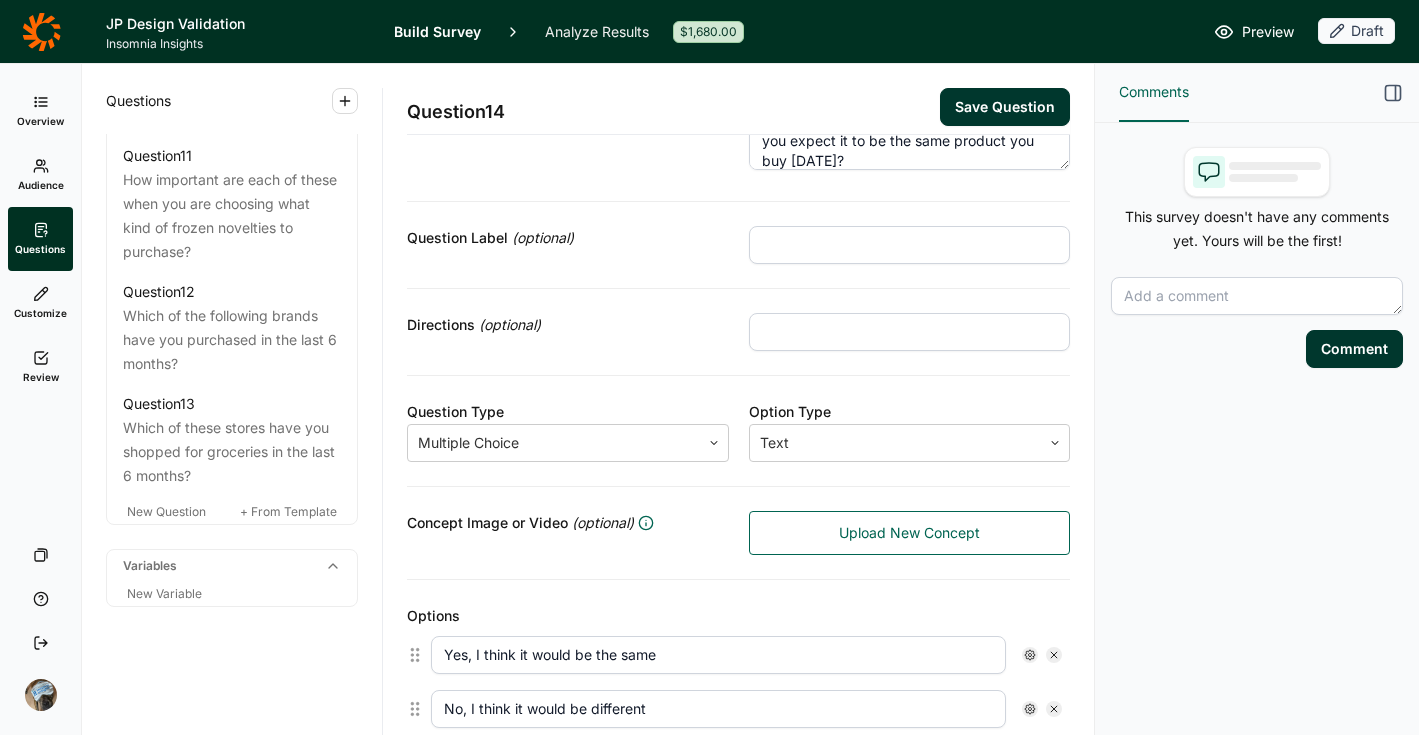 scroll, scrollTop: 84, scrollLeft: 0, axis: vertical 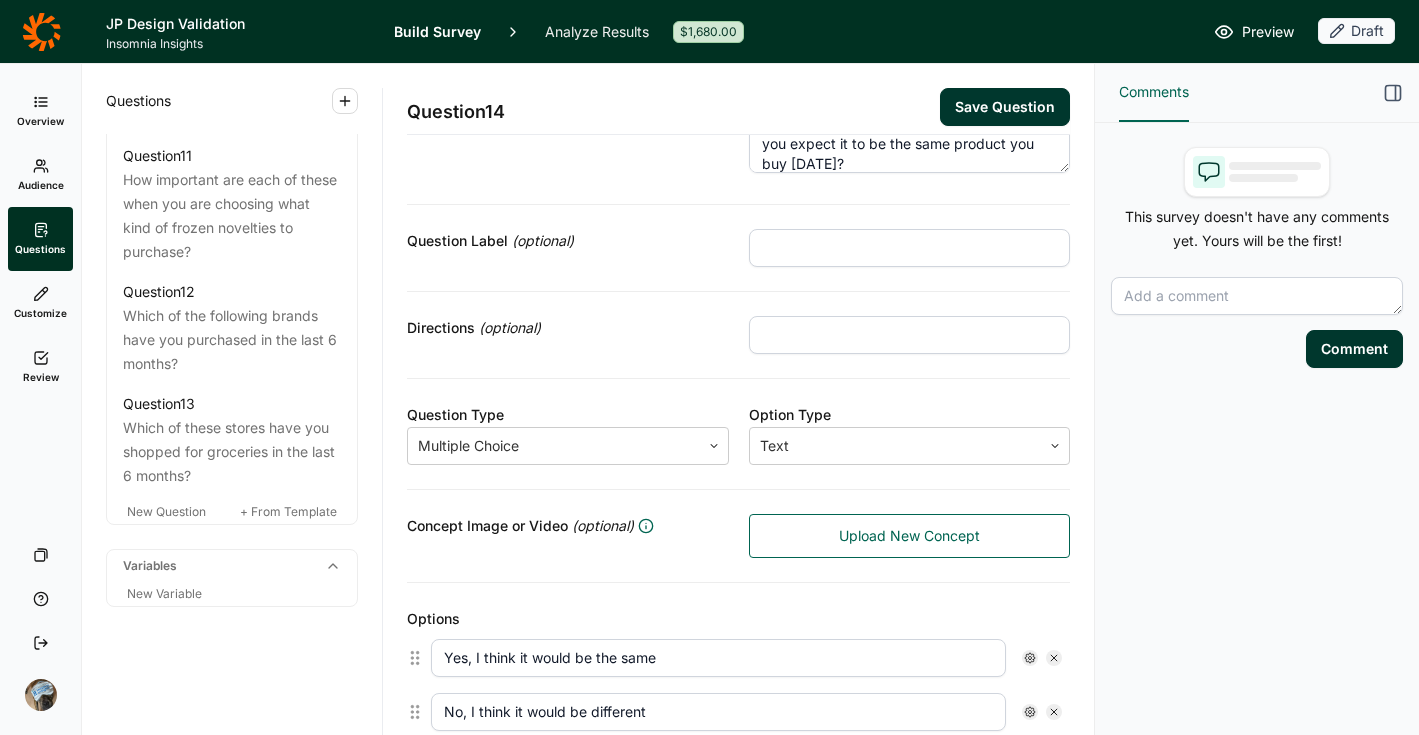 type on "Yes, I think it would be the same" 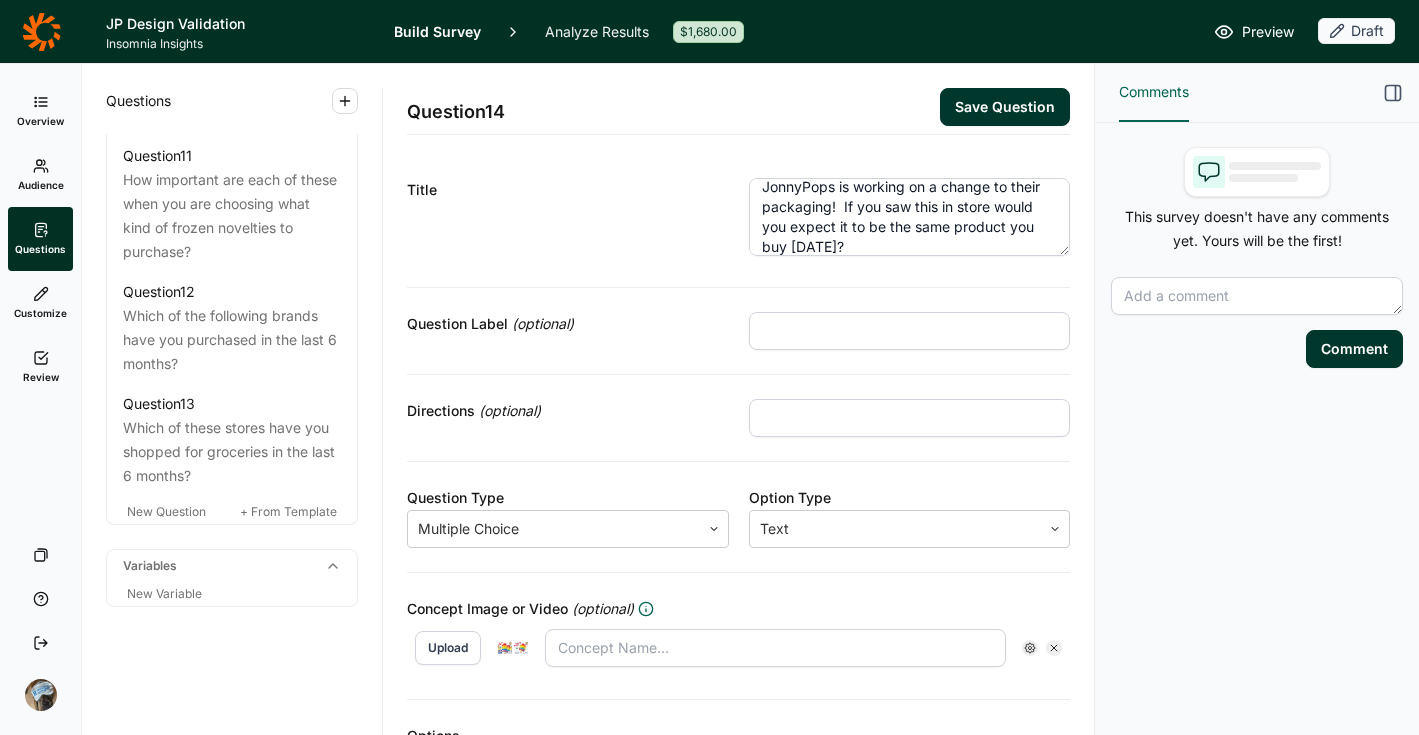 scroll, scrollTop: 0, scrollLeft: 0, axis: both 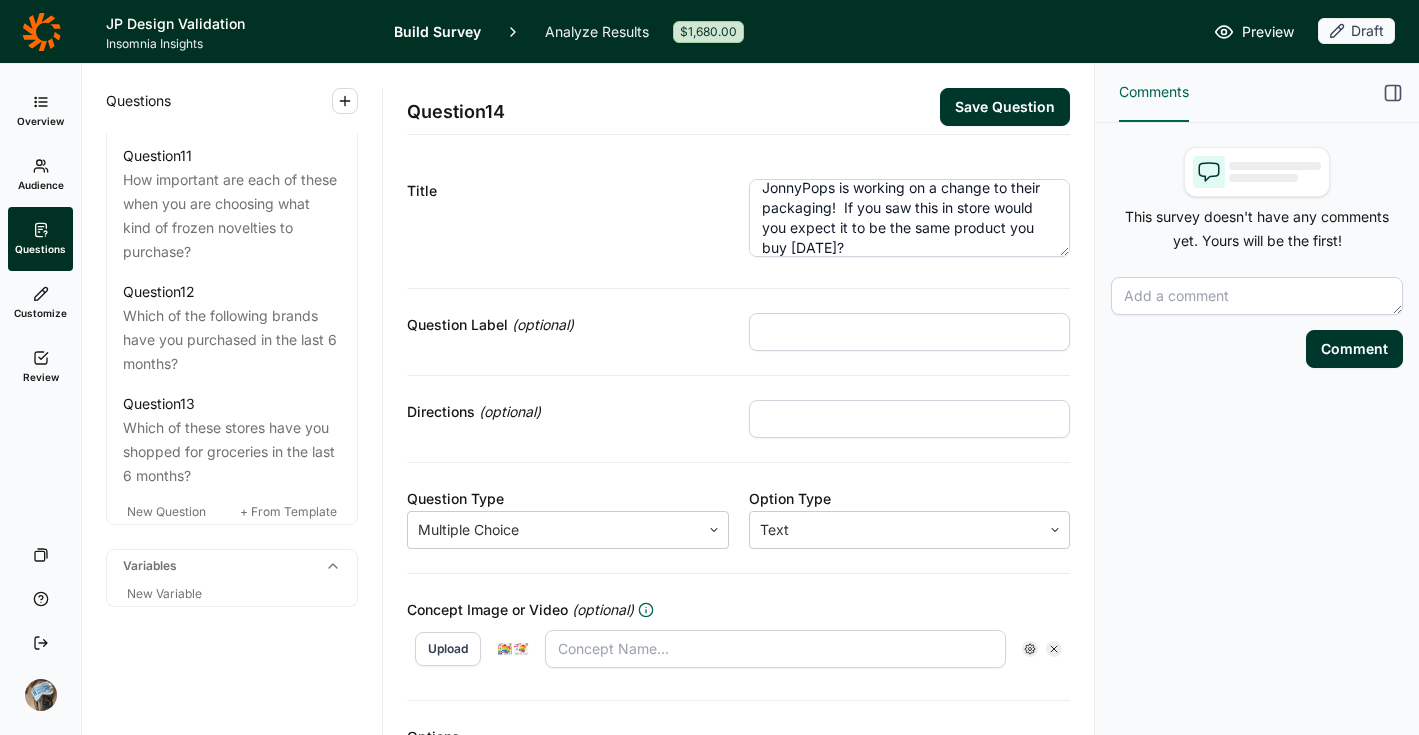 click 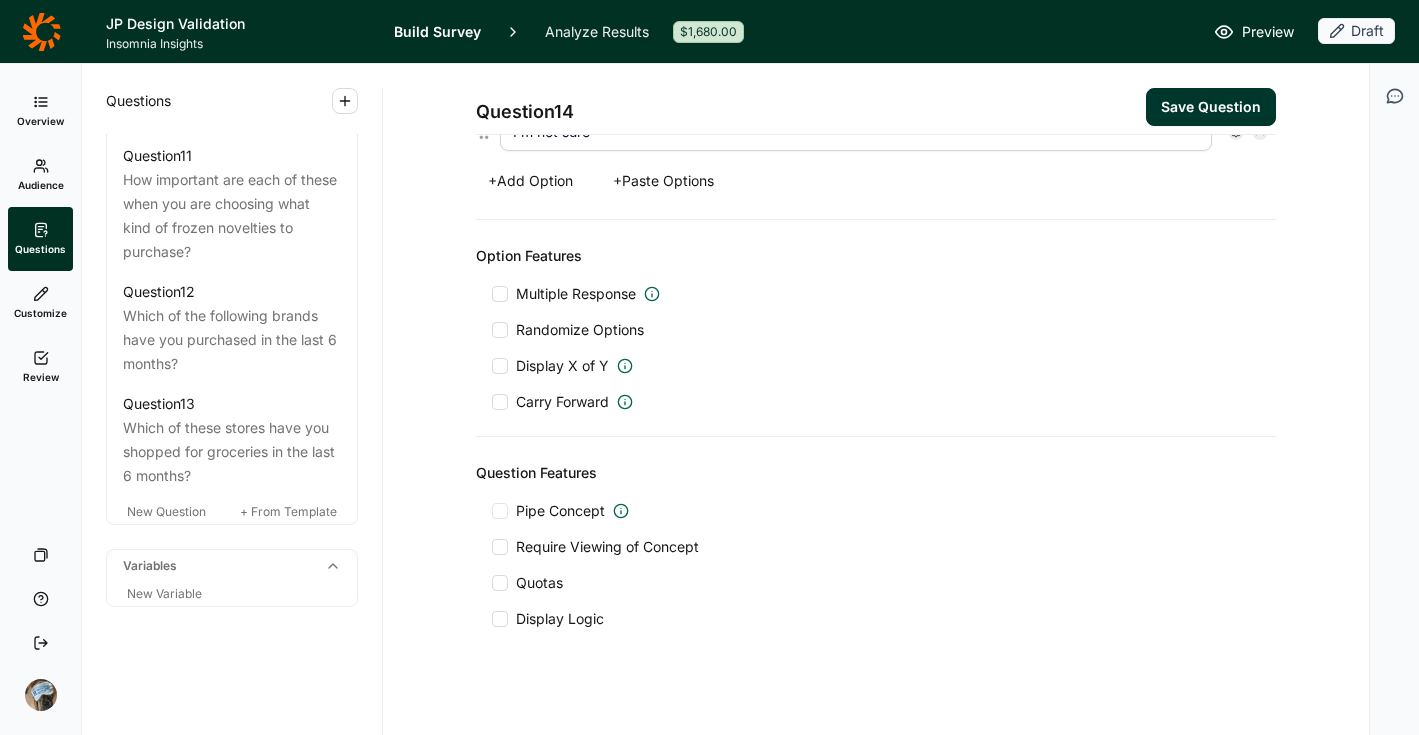 scroll, scrollTop: 766, scrollLeft: 0, axis: vertical 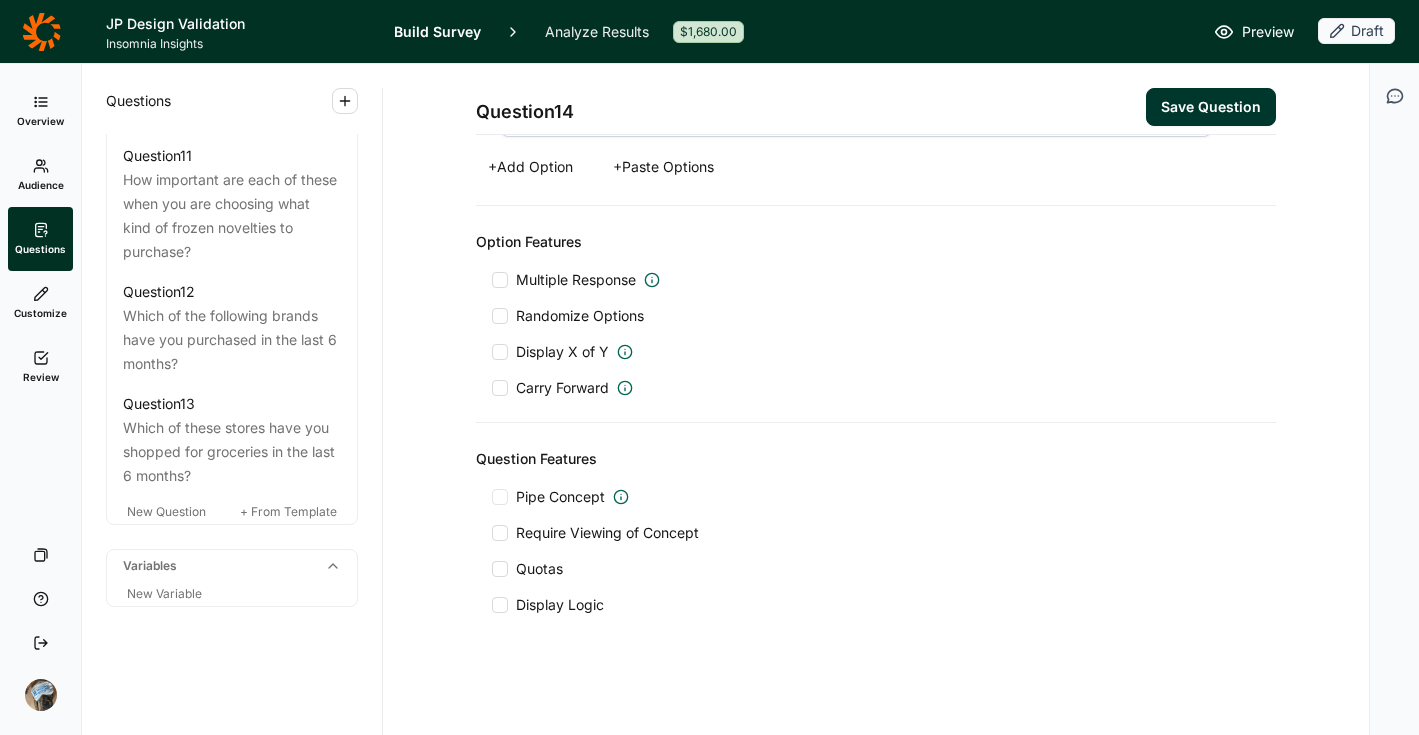 click on "Require Viewing of Concept" at bounding box center [603, 533] 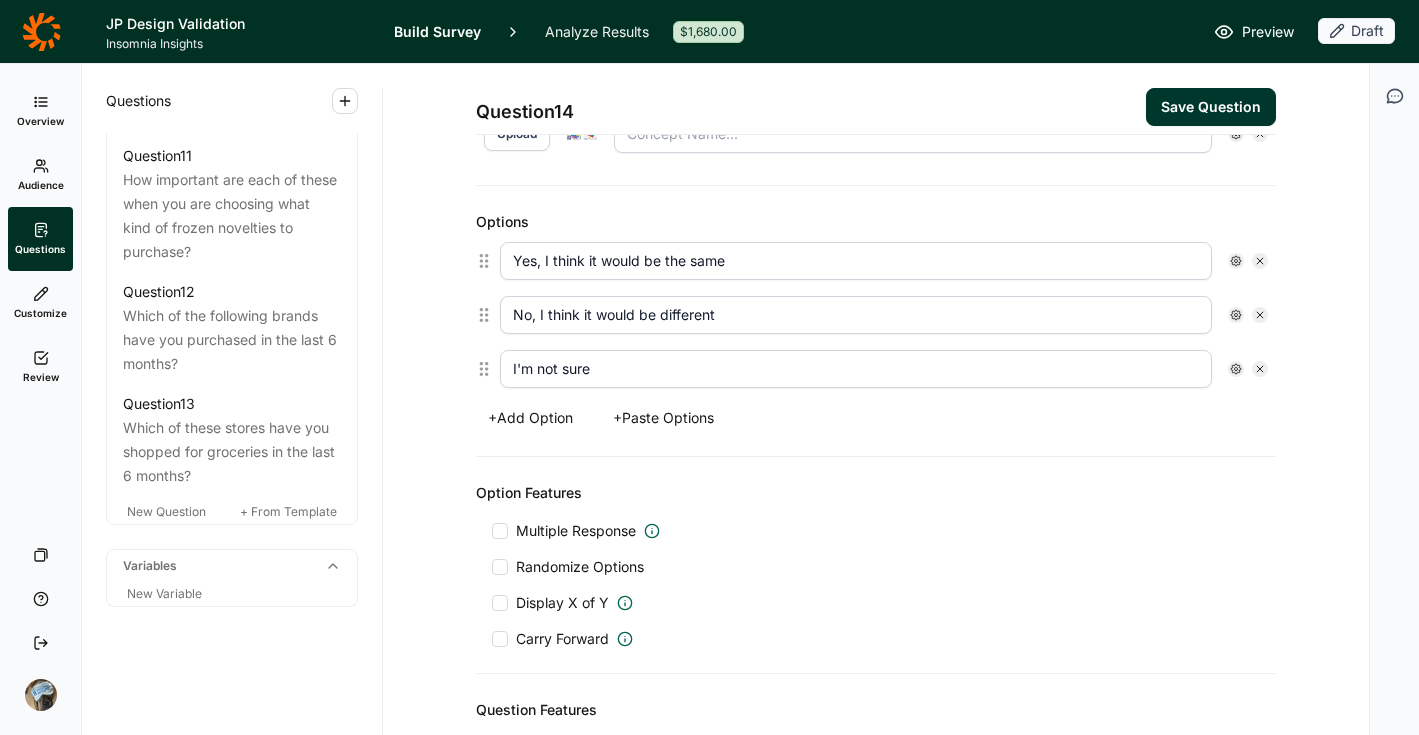 scroll, scrollTop: 514, scrollLeft: 0, axis: vertical 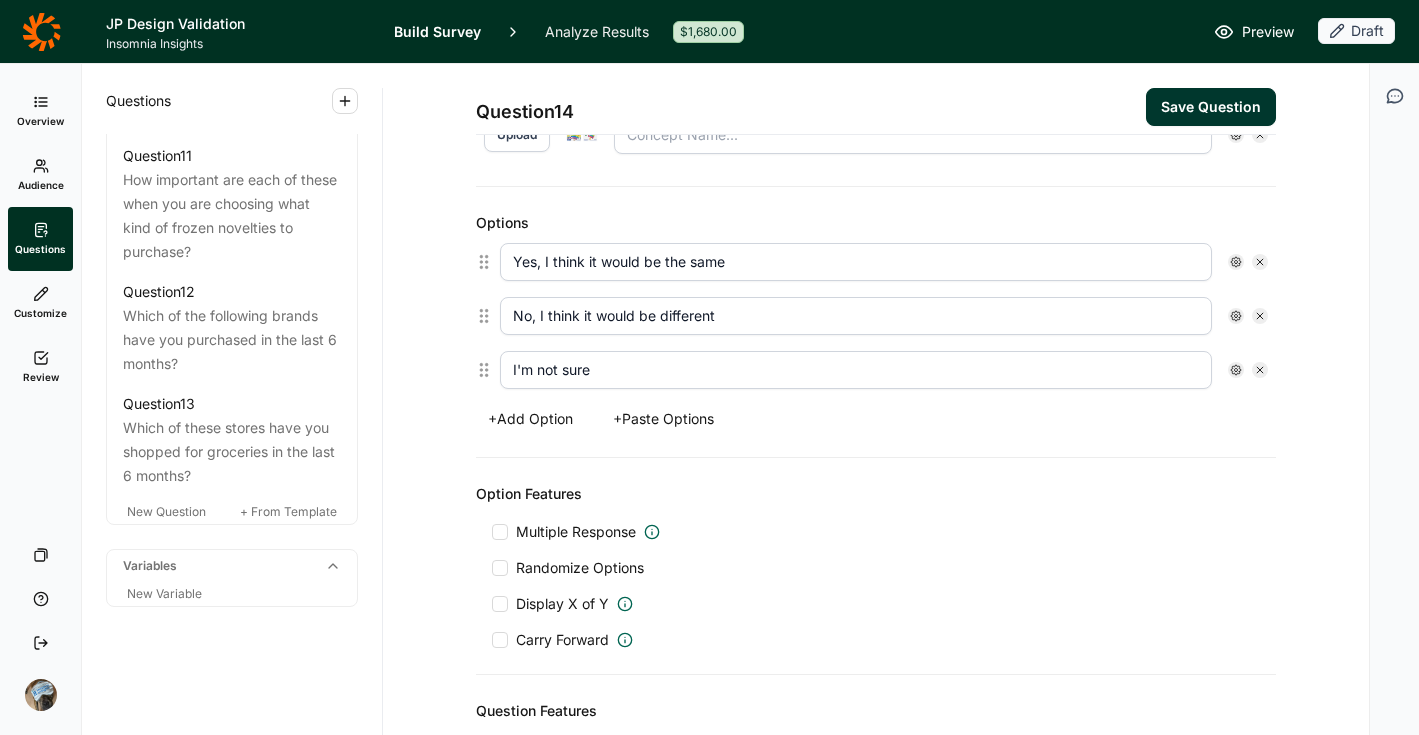 click on "Randomize Options" at bounding box center (576, 568) 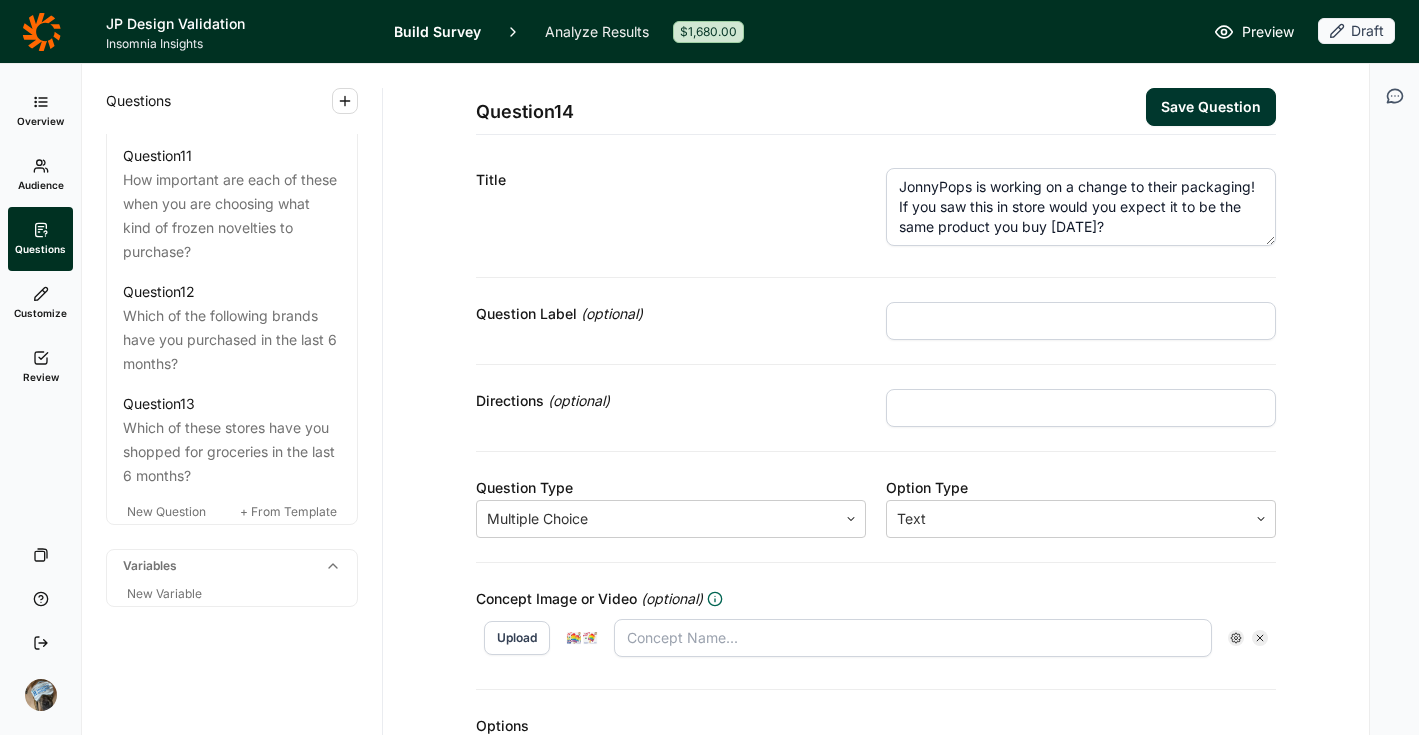scroll, scrollTop: 0, scrollLeft: 0, axis: both 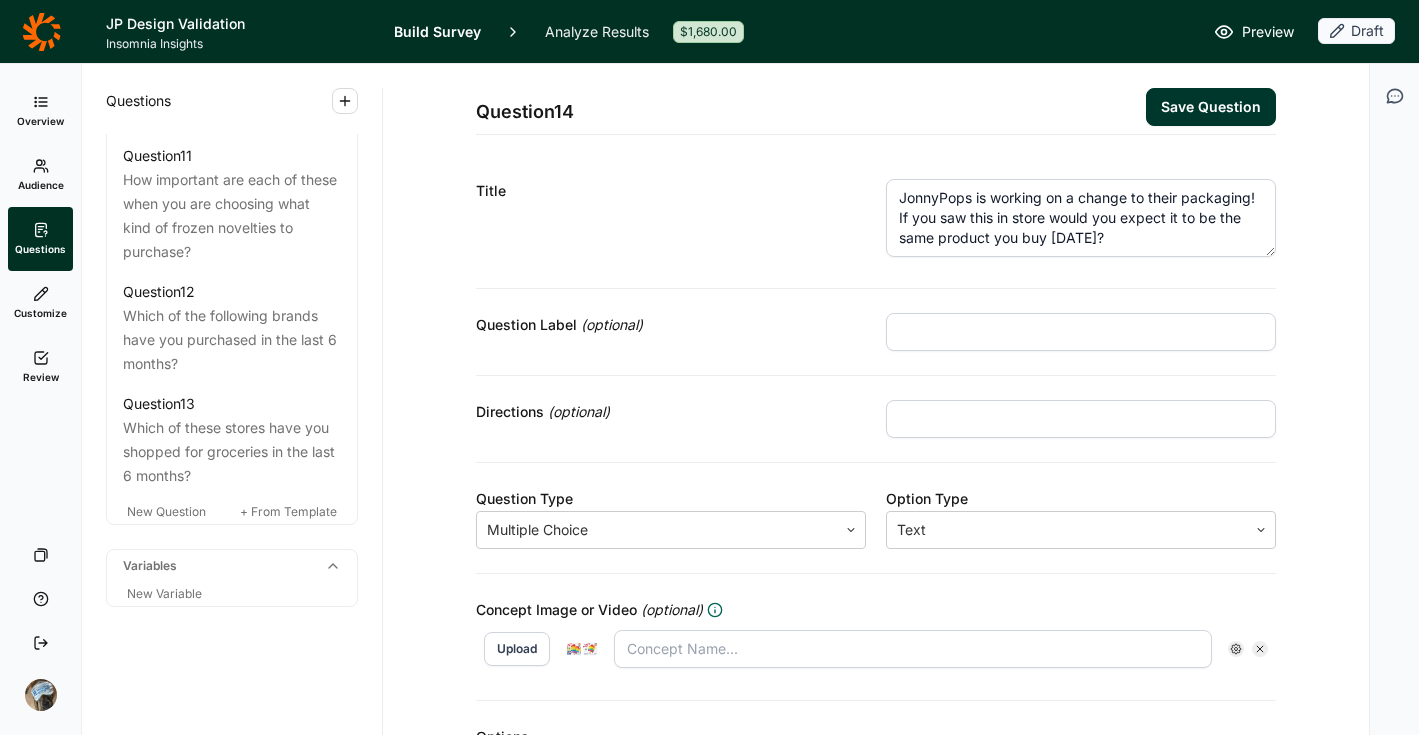 click on "Save Question" at bounding box center (1211, 107) 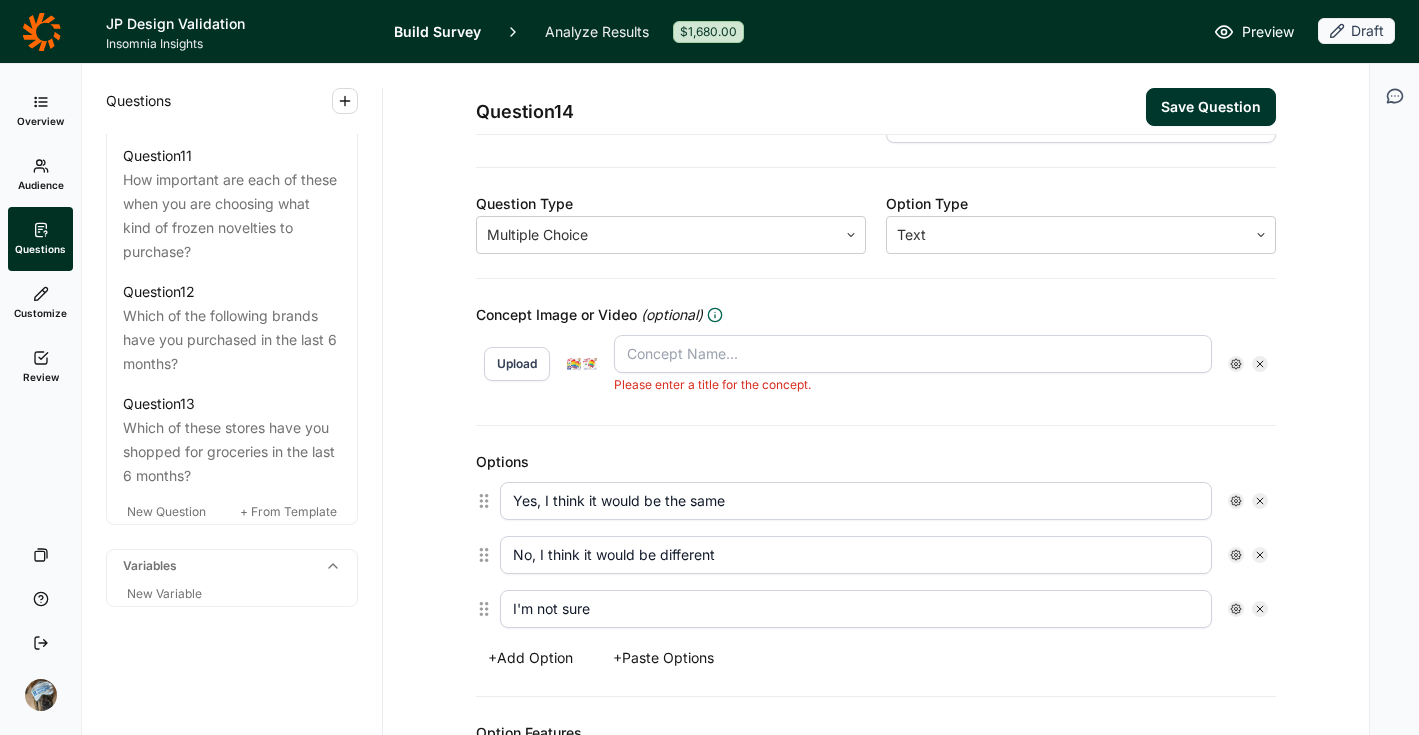scroll, scrollTop: 409, scrollLeft: 0, axis: vertical 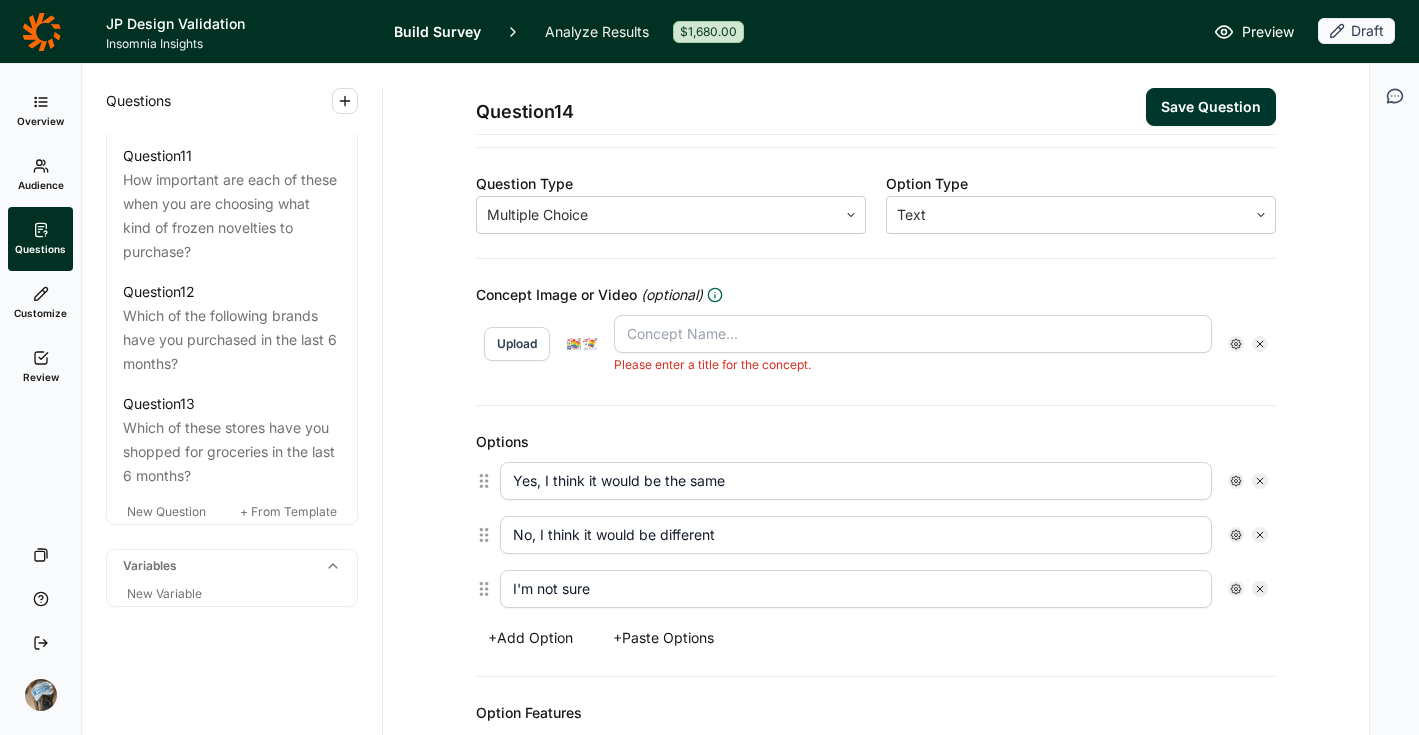 click at bounding box center (913, 334) 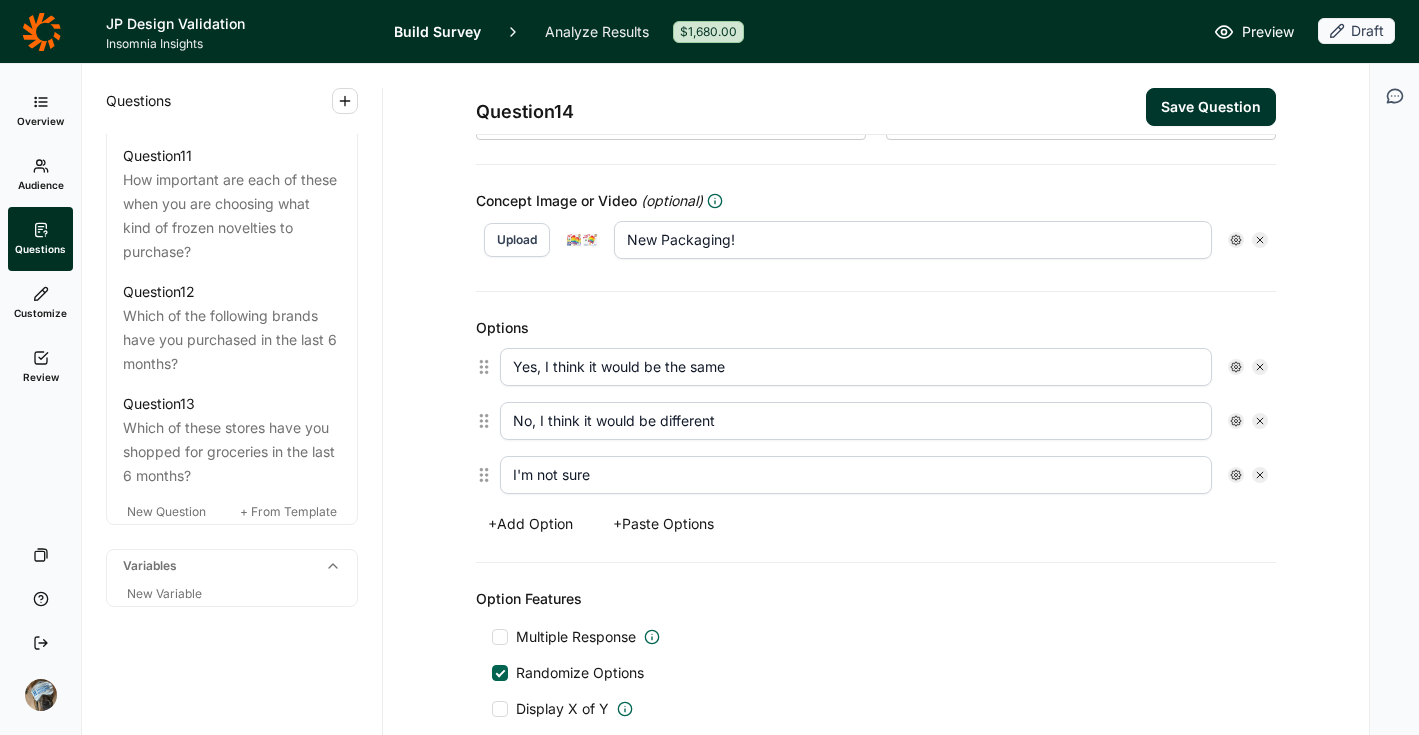 scroll, scrollTop: 315, scrollLeft: 0, axis: vertical 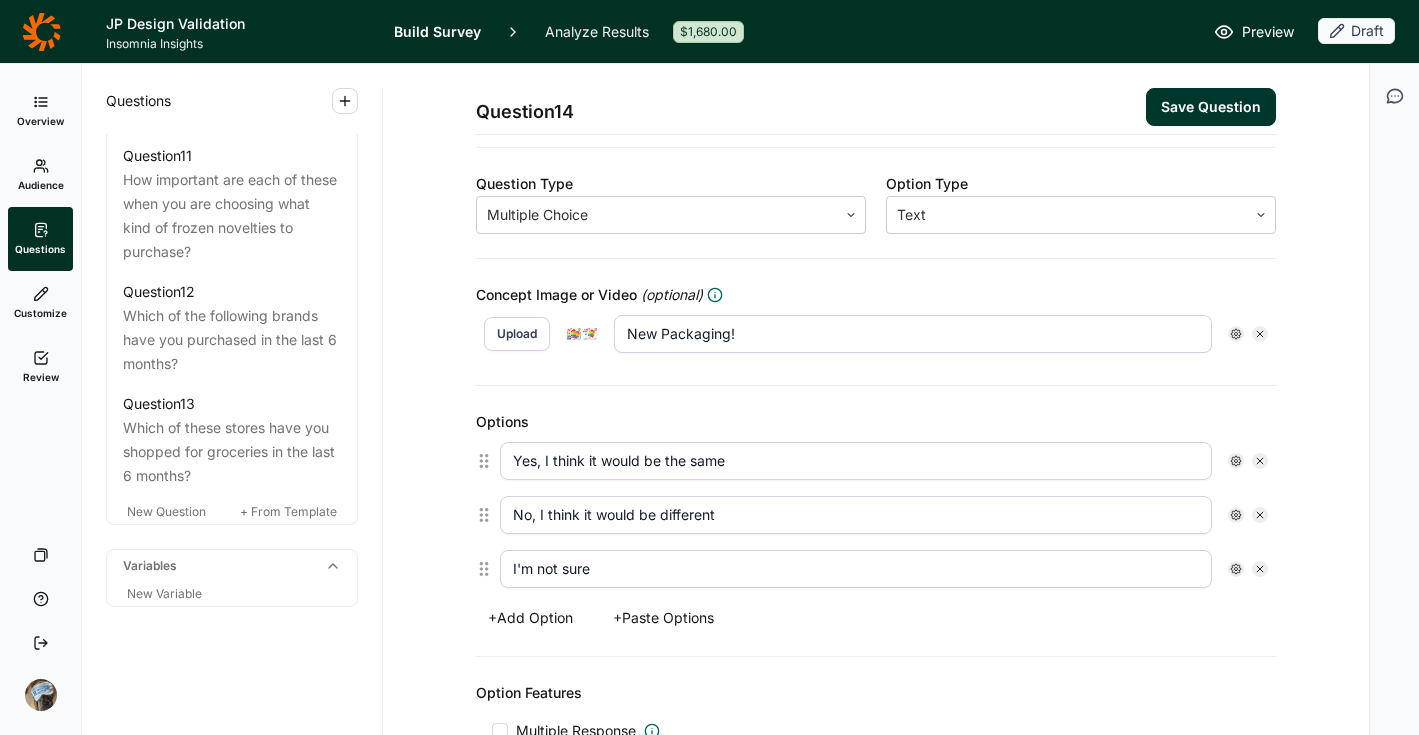 type on "New Packaging!" 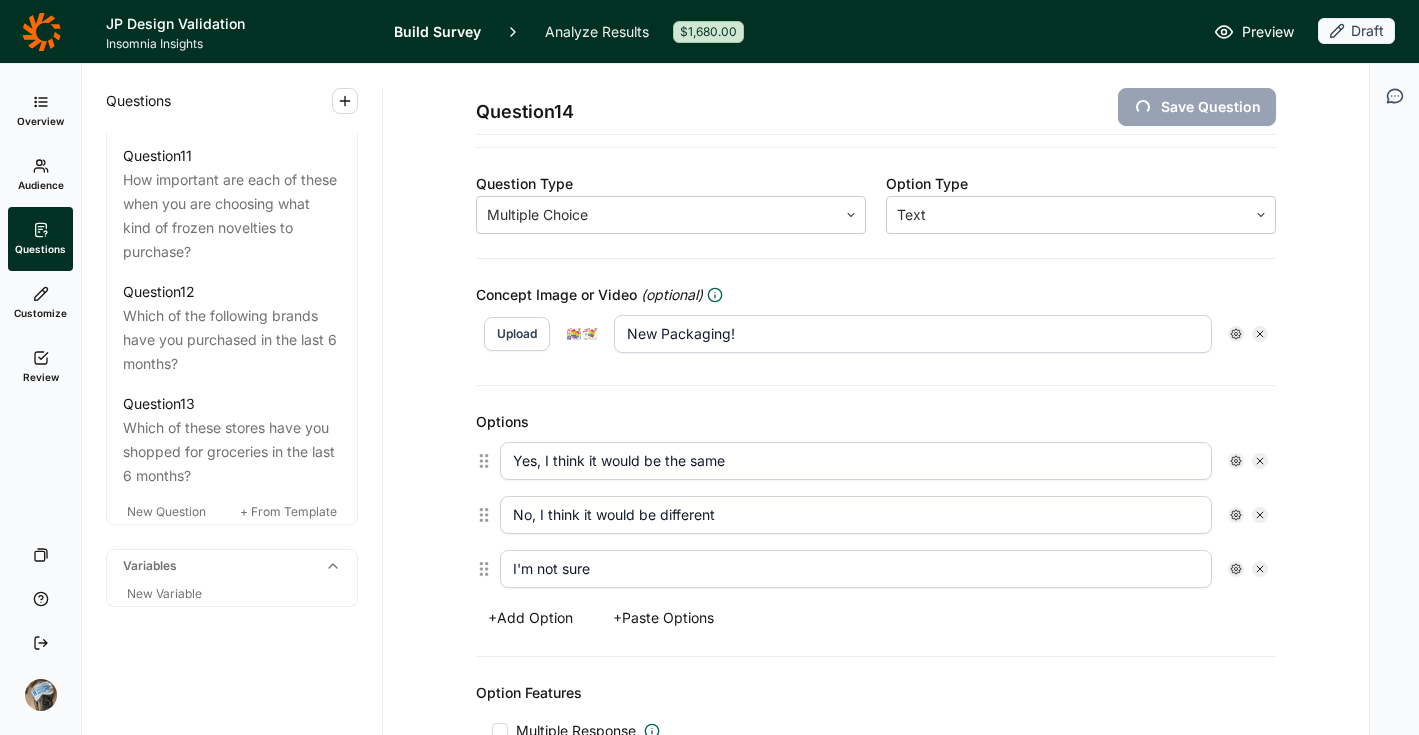scroll, scrollTop: 0, scrollLeft: 0, axis: both 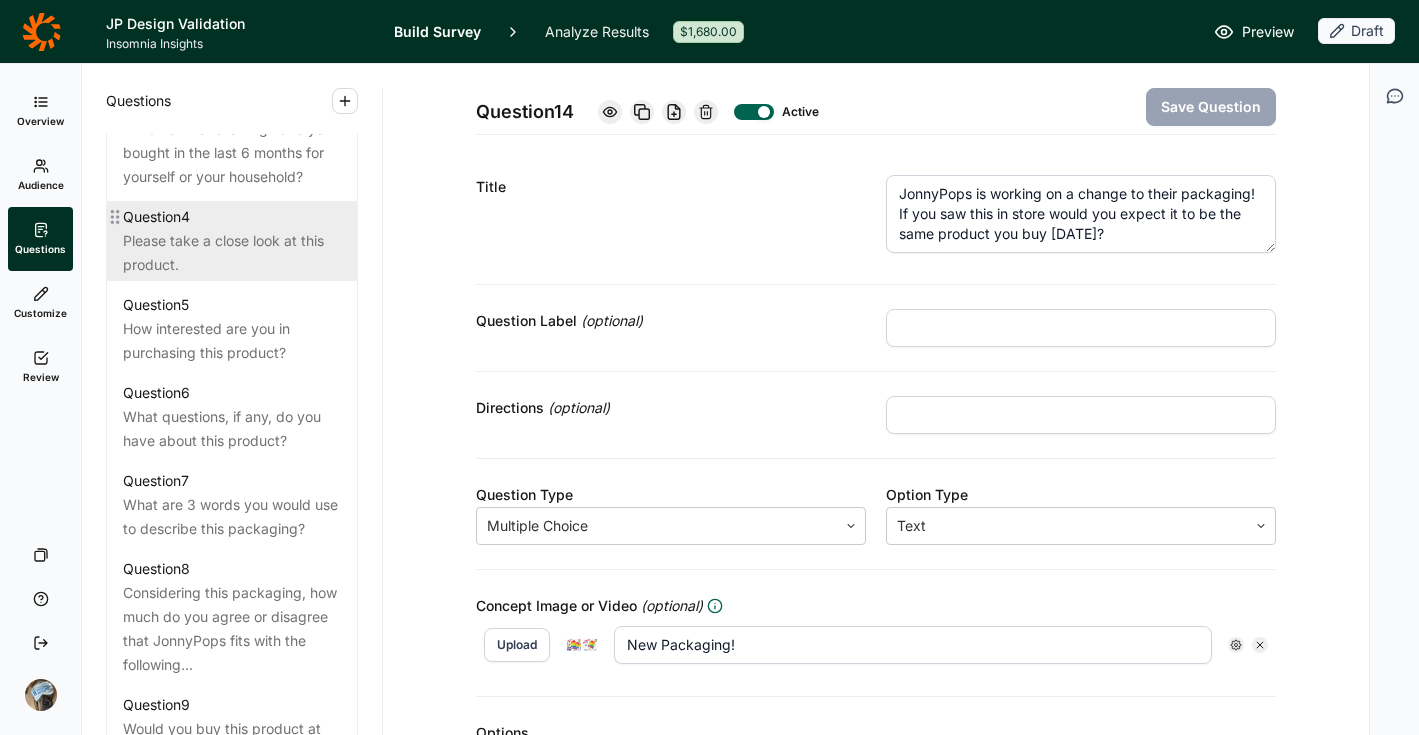 click on "Please take a close look at this product." at bounding box center [232, 253] 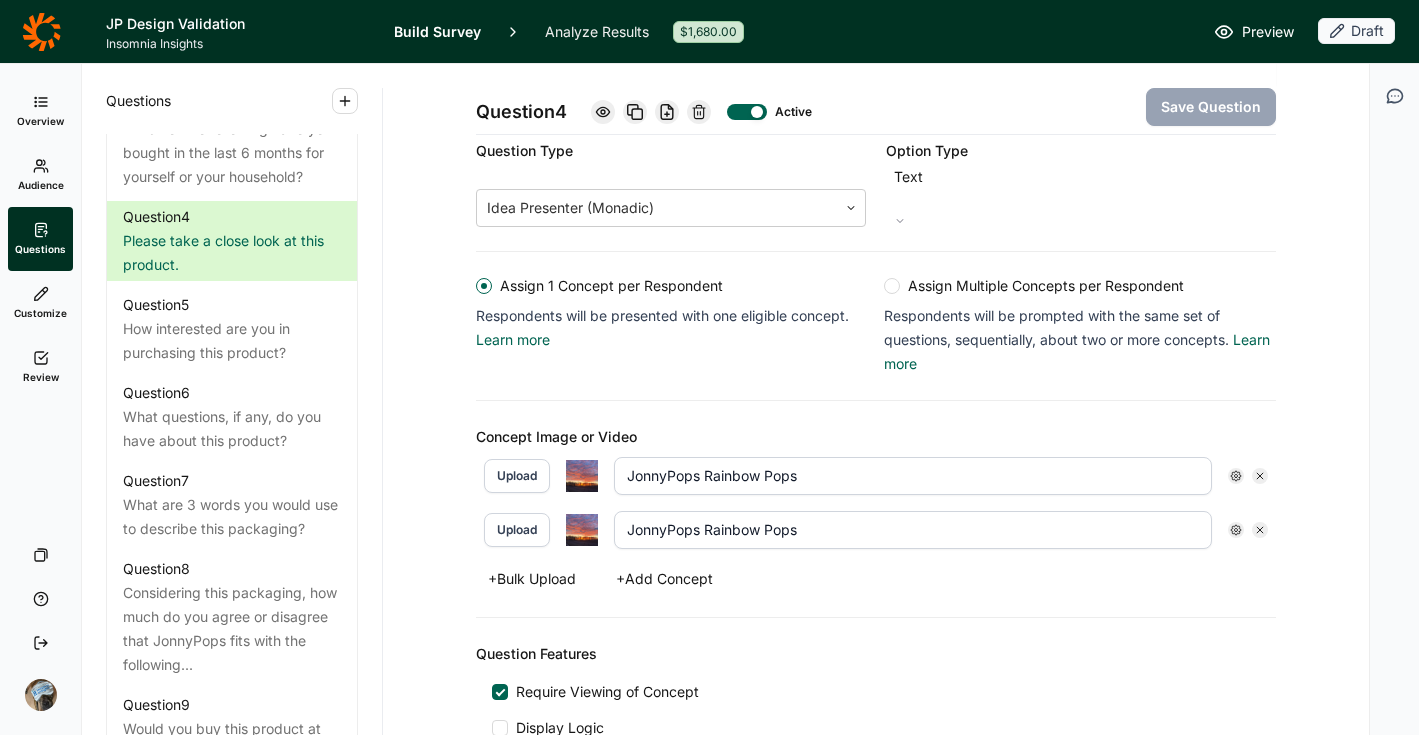 scroll, scrollTop: 363, scrollLeft: 0, axis: vertical 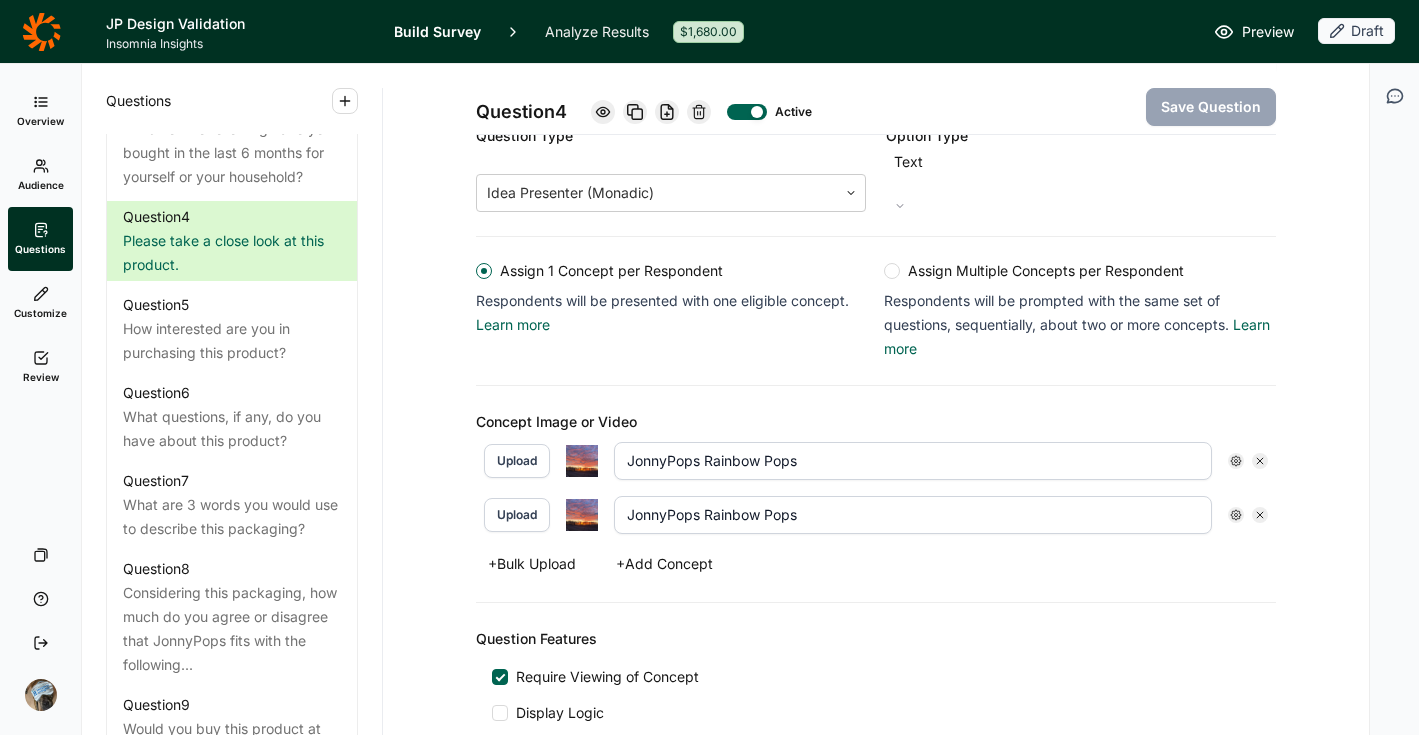 click on "Upload" at bounding box center [517, 461] 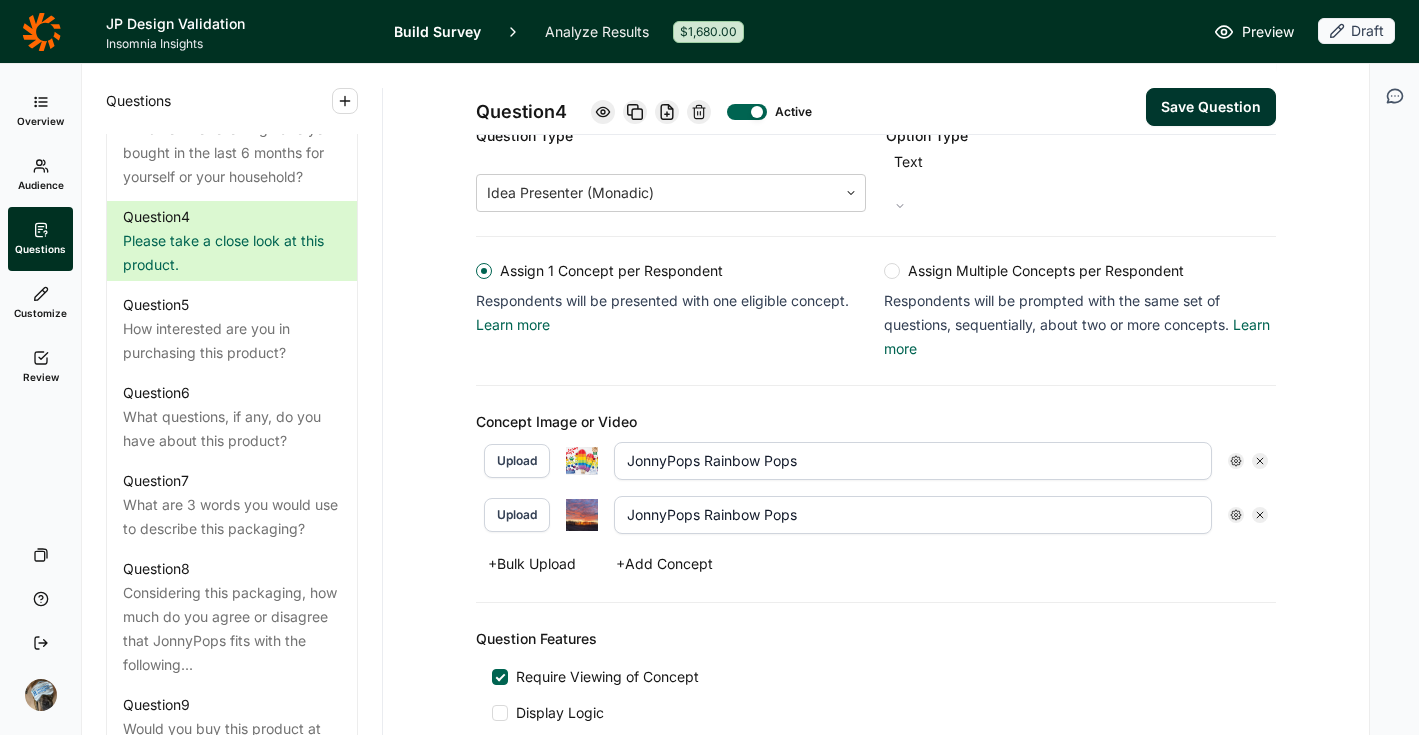 click on "Upload" at bounding box center (517, 515) 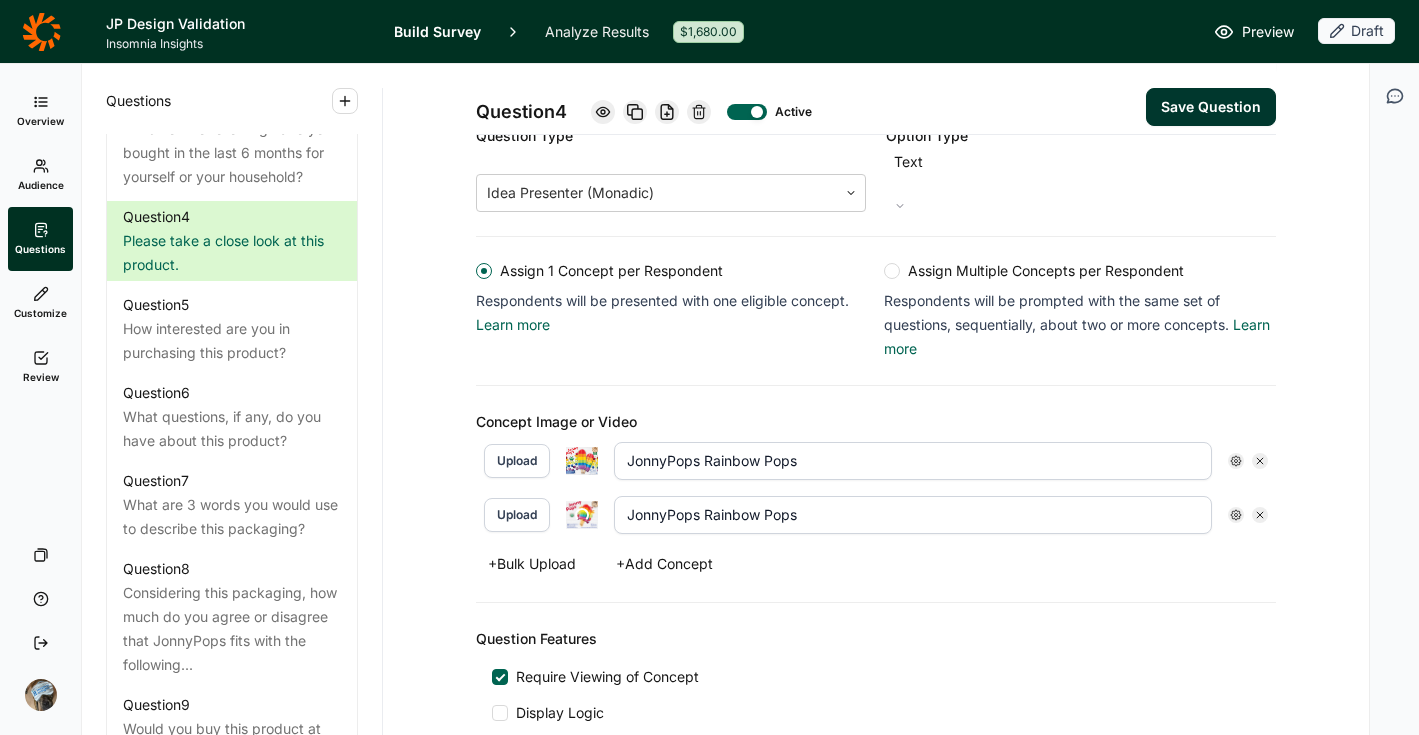 click on "JonnyPops Rainbow Pops" at bounding box center (913, 461) 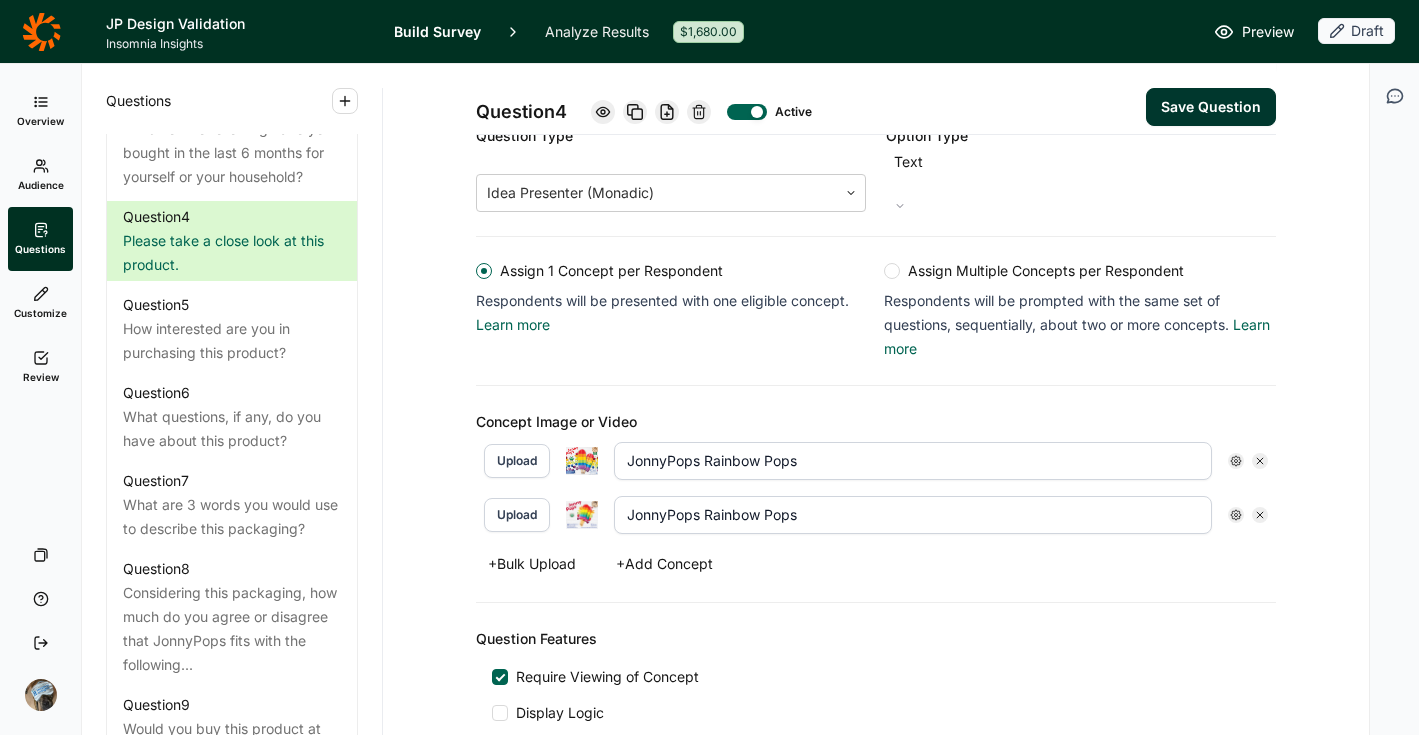 click on "Concept Image or Video Upload JonnyPops Rainbow Pops Upload JonnyPops Rainbow Pops +  Bulk Upload +  Add Concept" at bounding box center [876, 494] 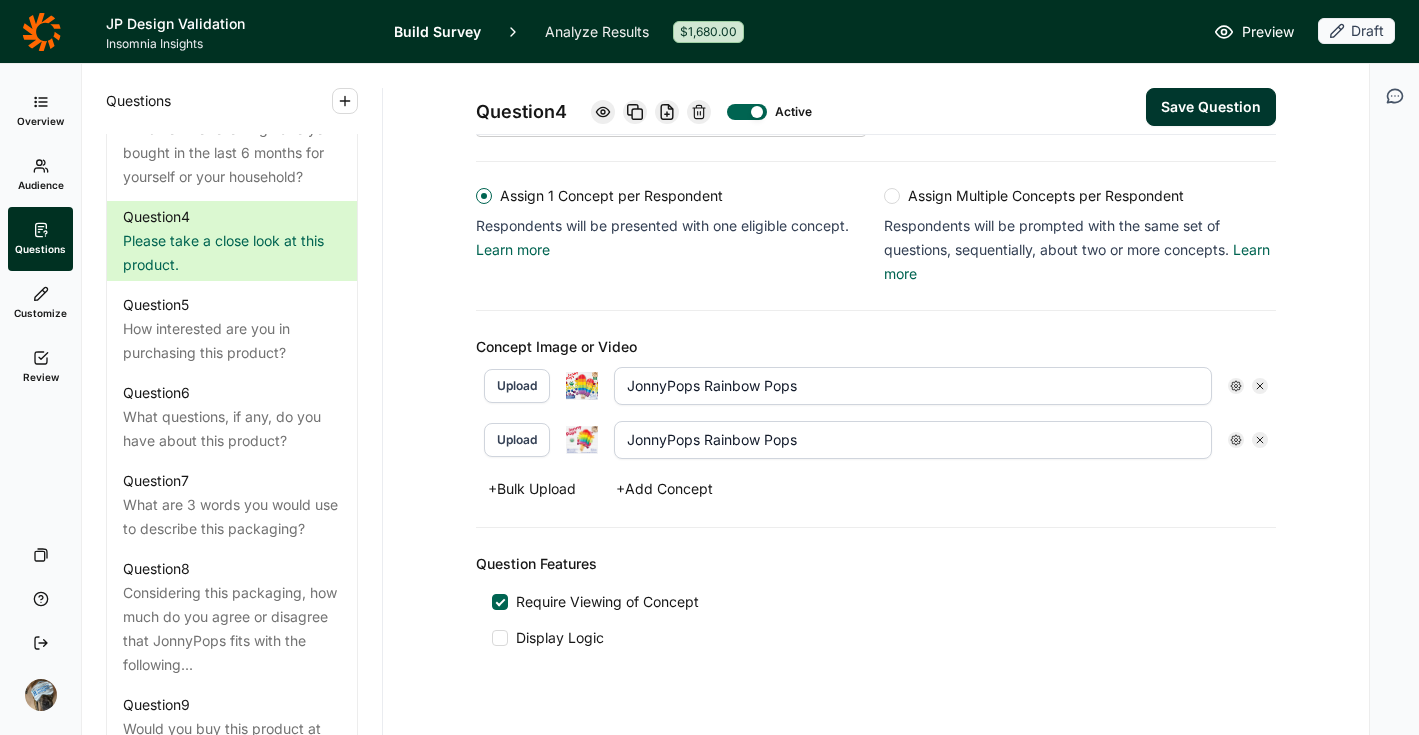 scroll, scrollTop: 445, scrollLeft: 0, axis: vertical 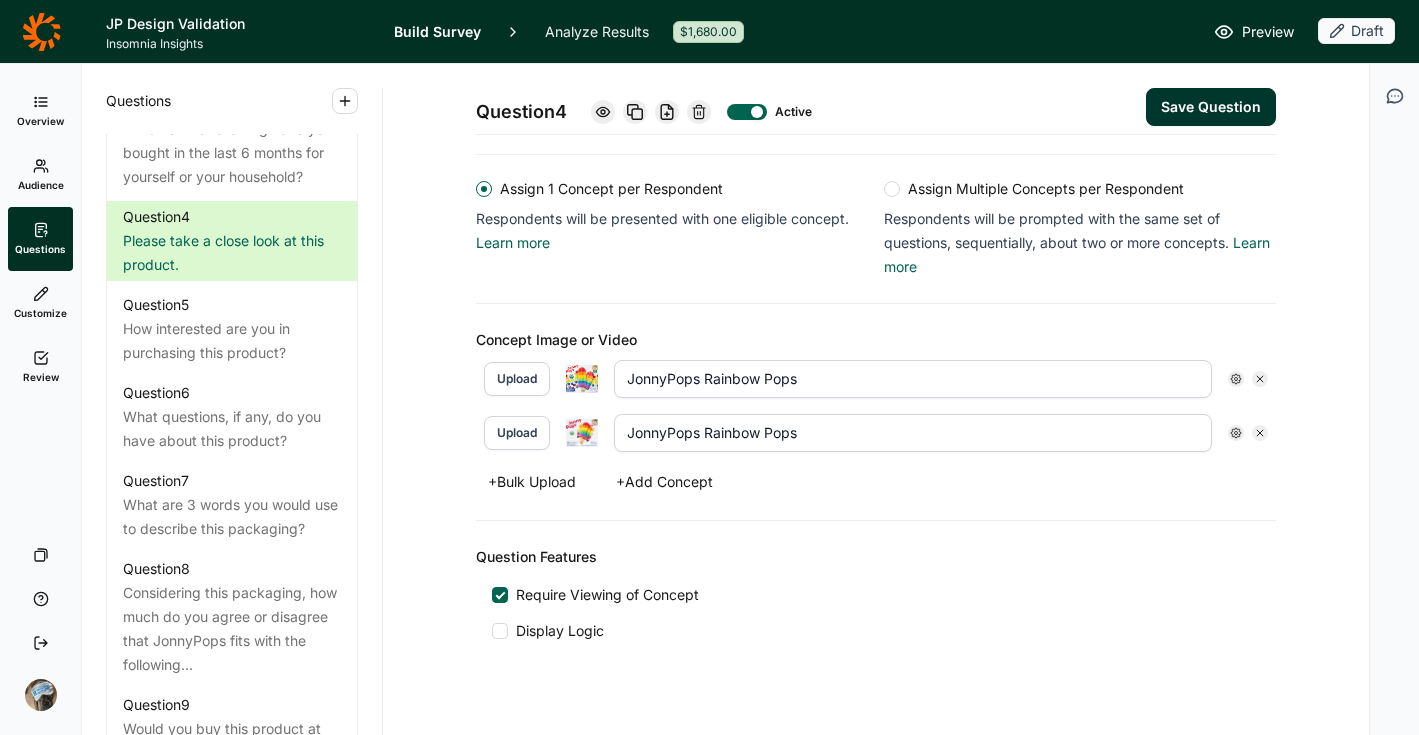 click on "Save Question" at bounding box center (1211, 107) 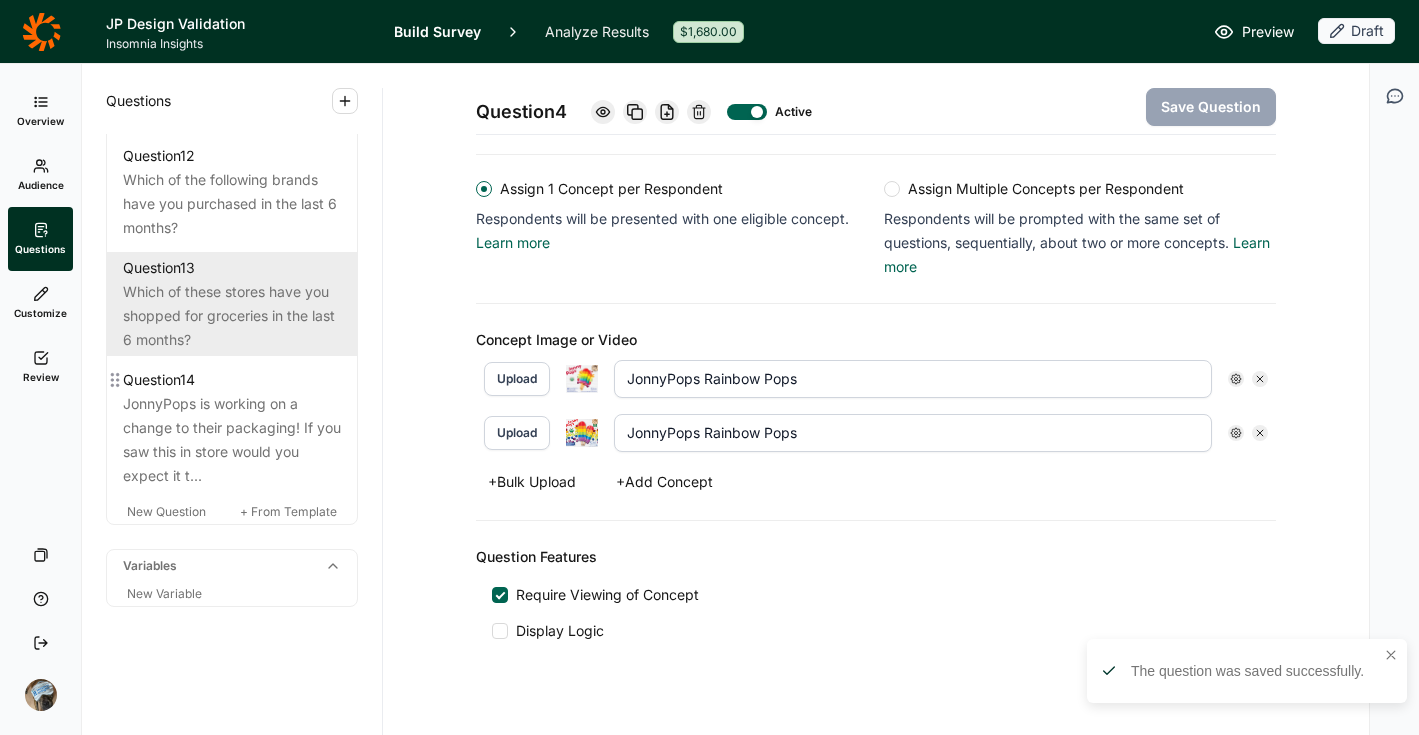 scroll, scrollTop: 2185, scrollLeft: 0, axis: vertical 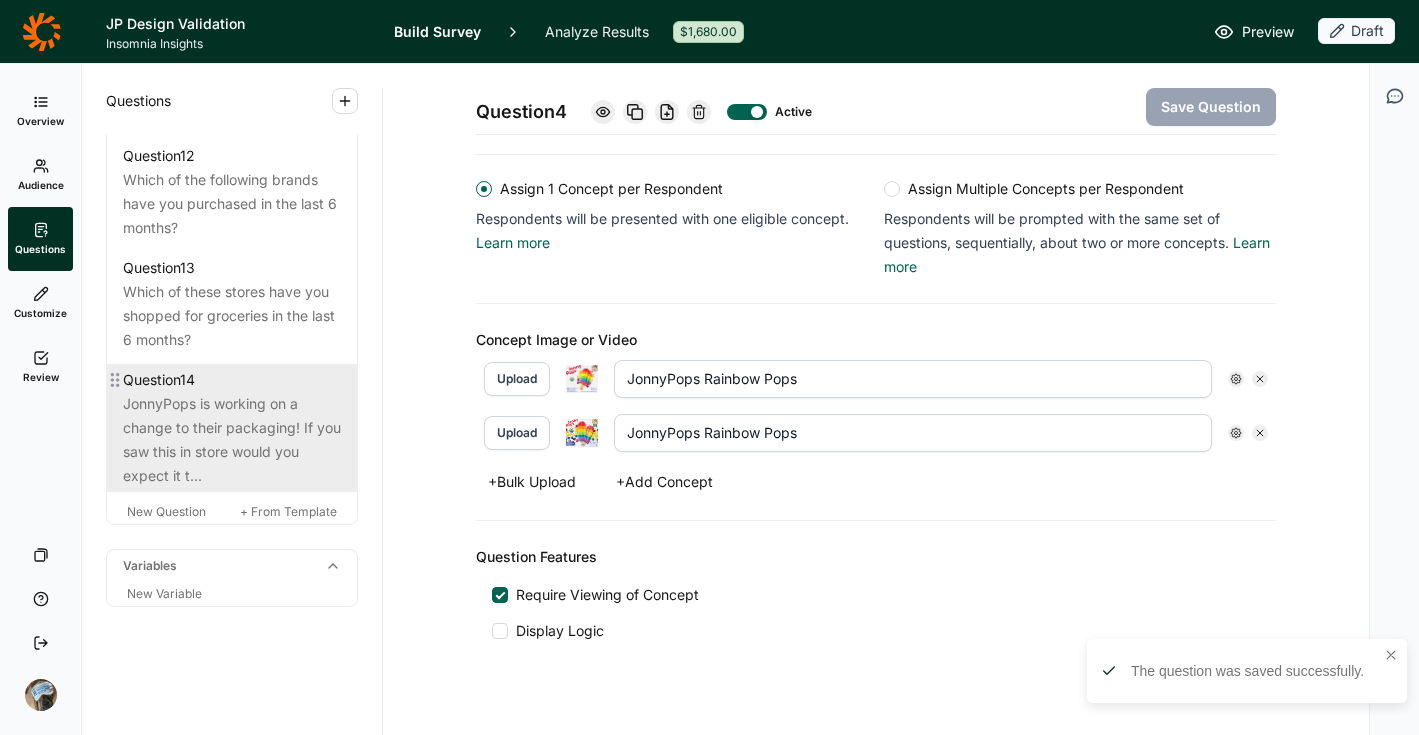 click on "JonnyPops is working on a change to their packaging!  If you saw this in store would you expect it t..." at bounding box center [232, 440] 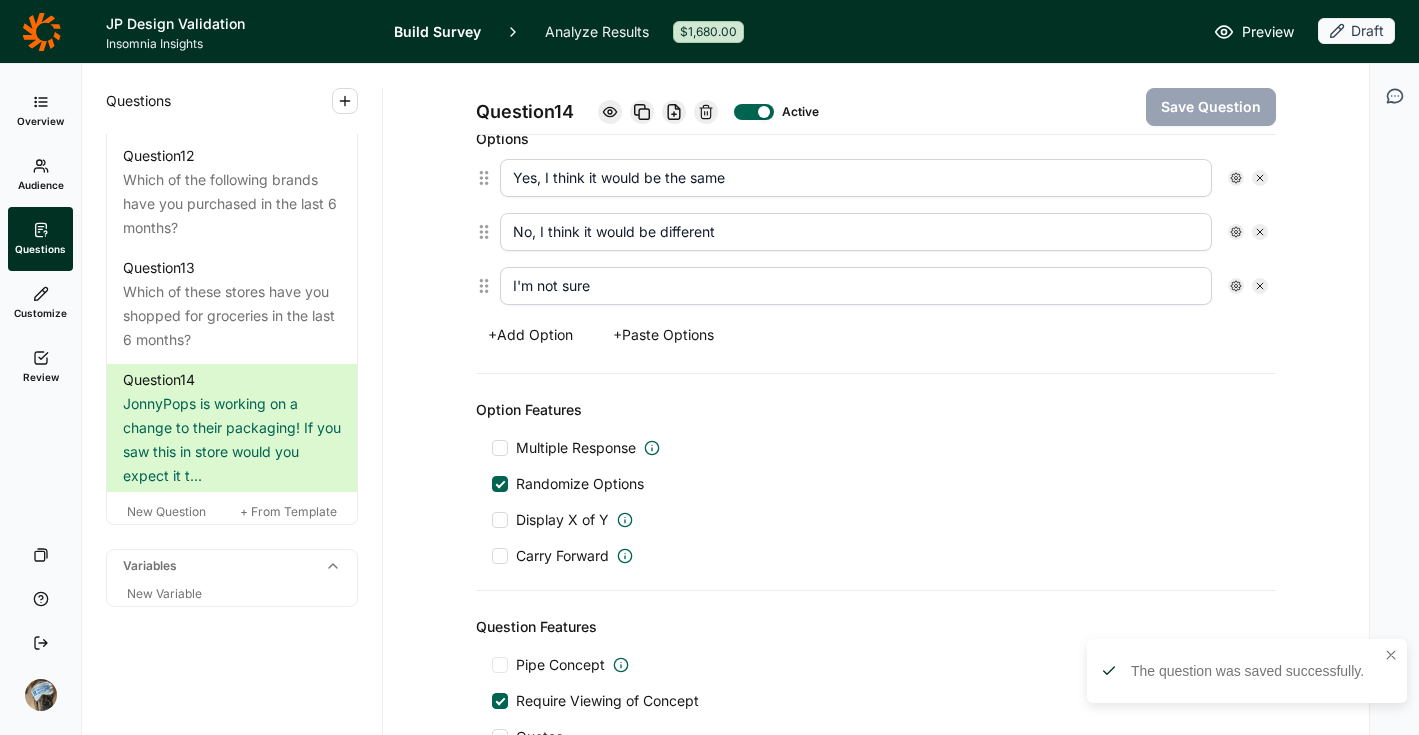 scroll, scrollTop: 766, scrollLeft: 0, axis: vertical 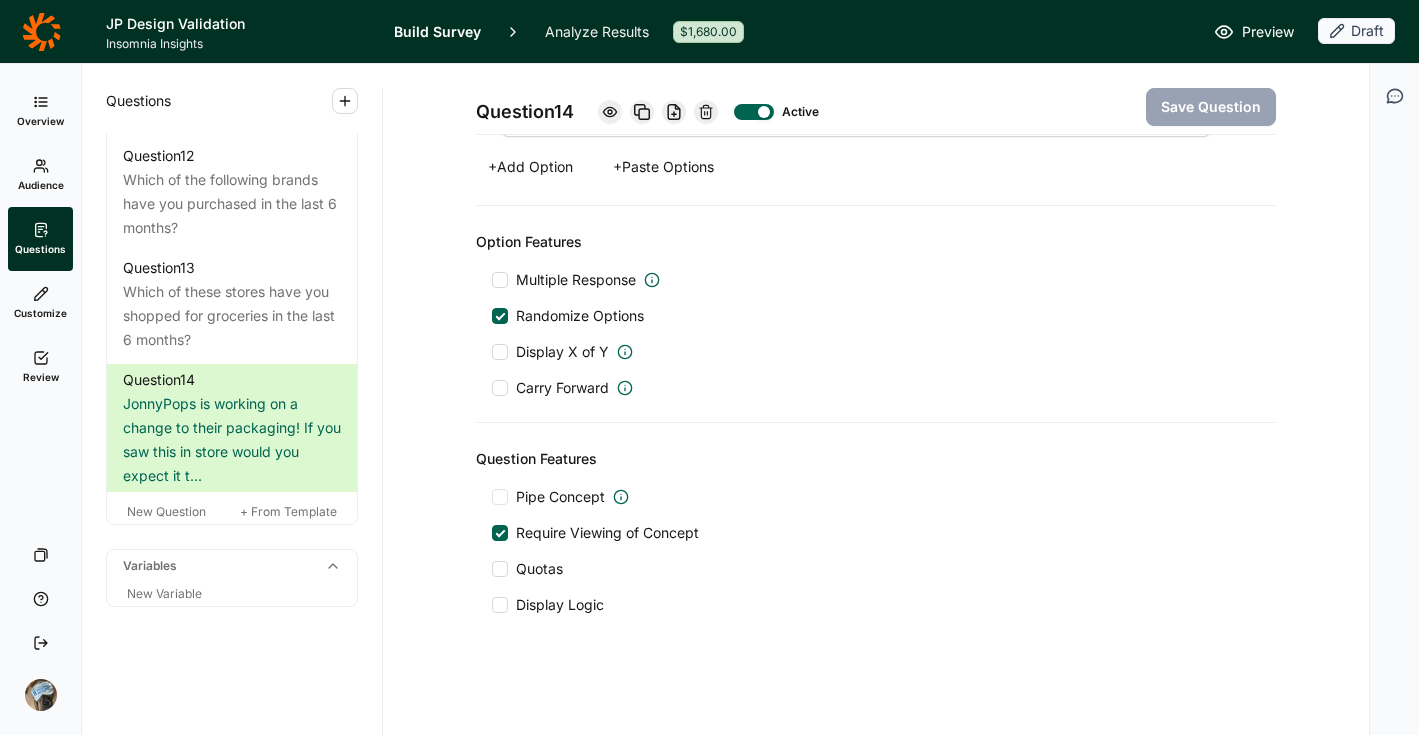 click on "Display Logic" at bounding box center (560, 605) 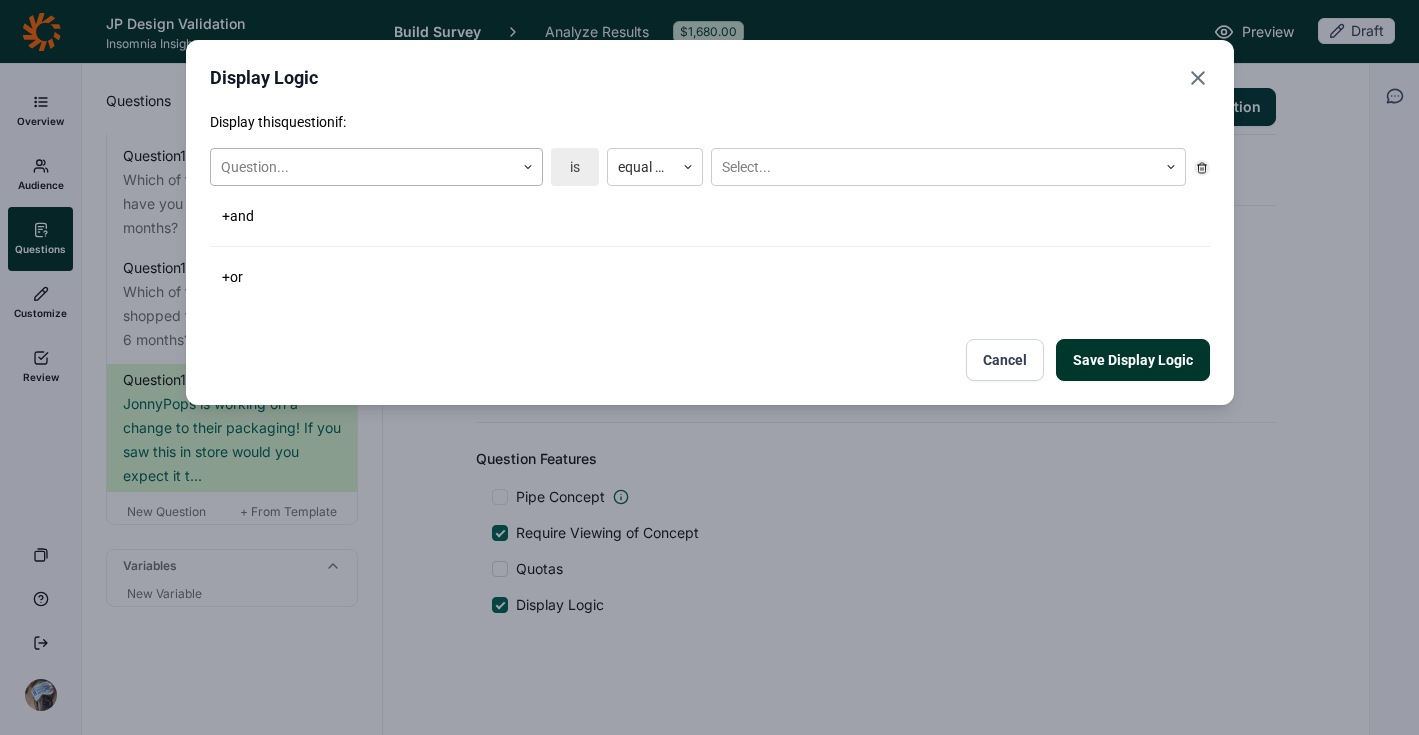 click at bounding box center (362, 167) 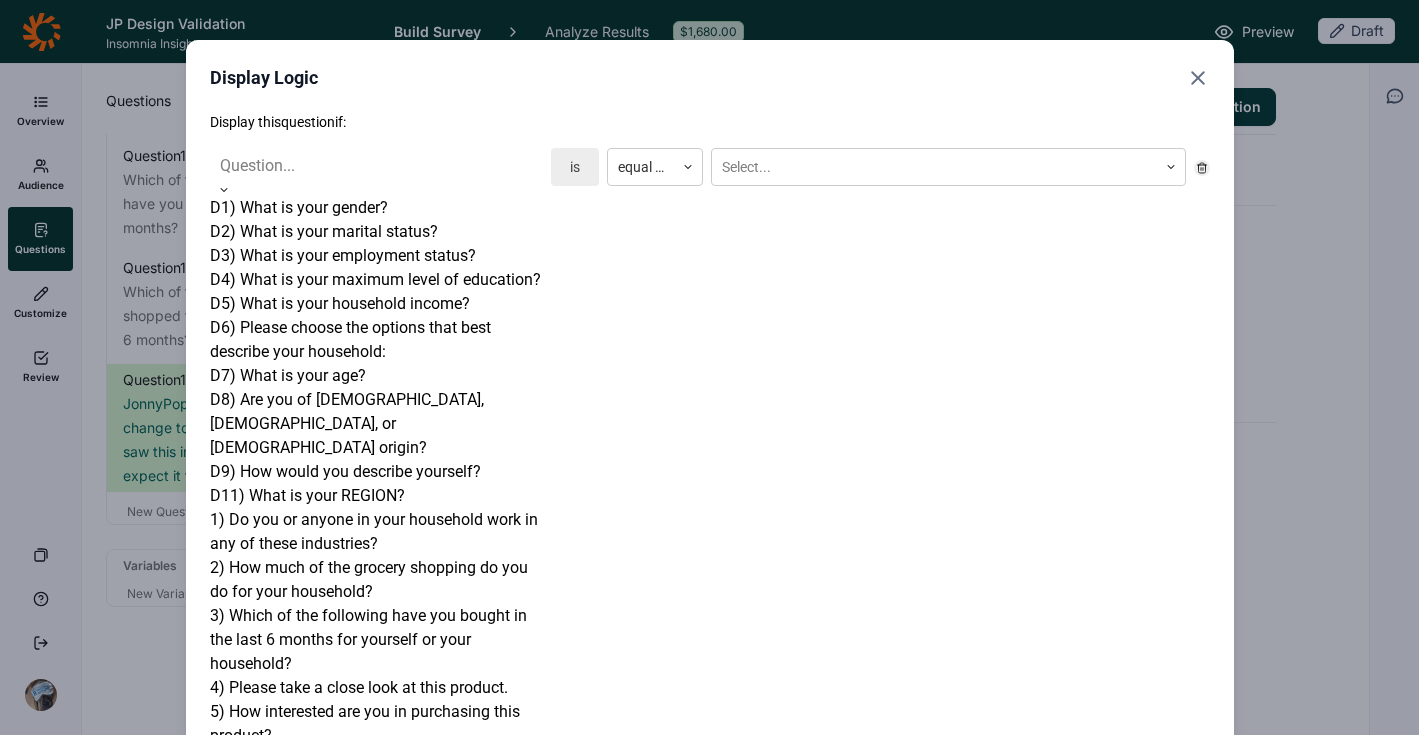 scroll, scrollTop: 1084, scrollLeft: 0, axis: vertical 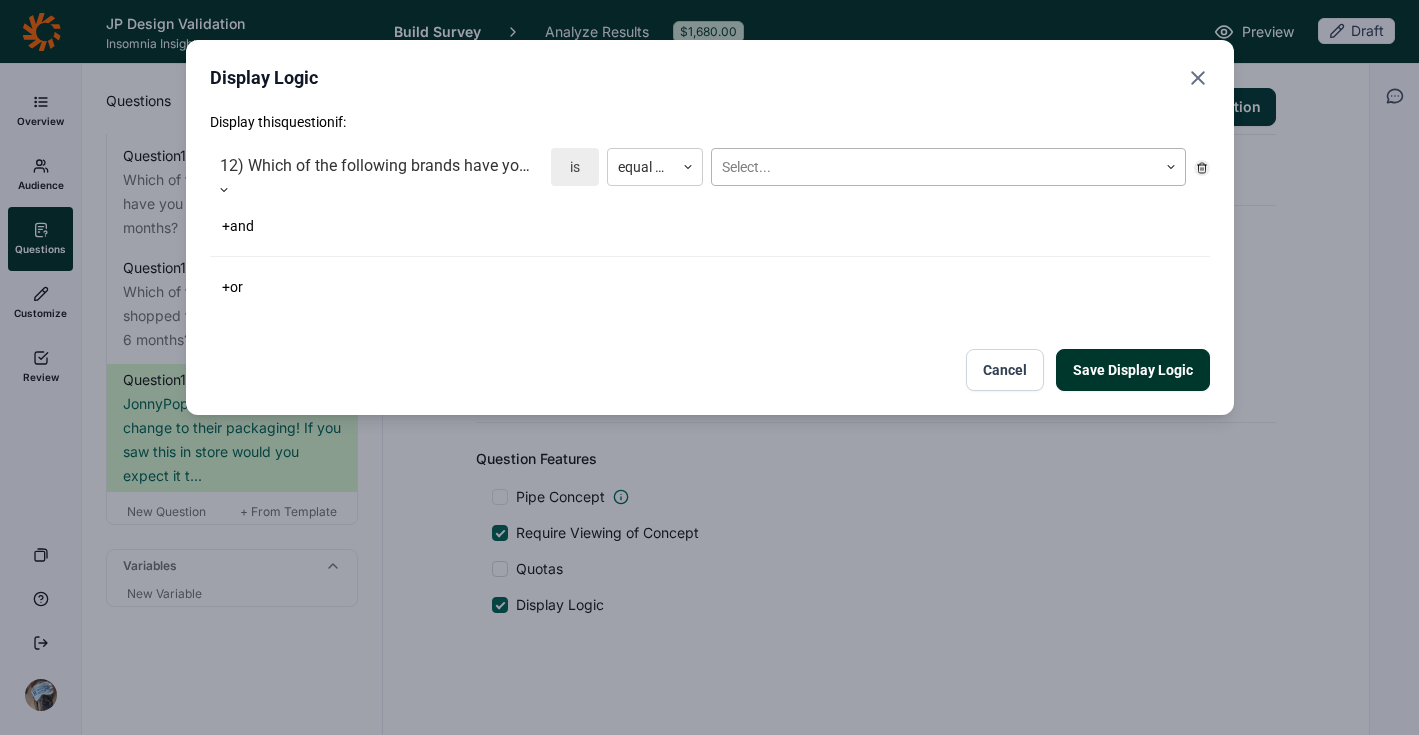 click at bounding box center (934, 167) 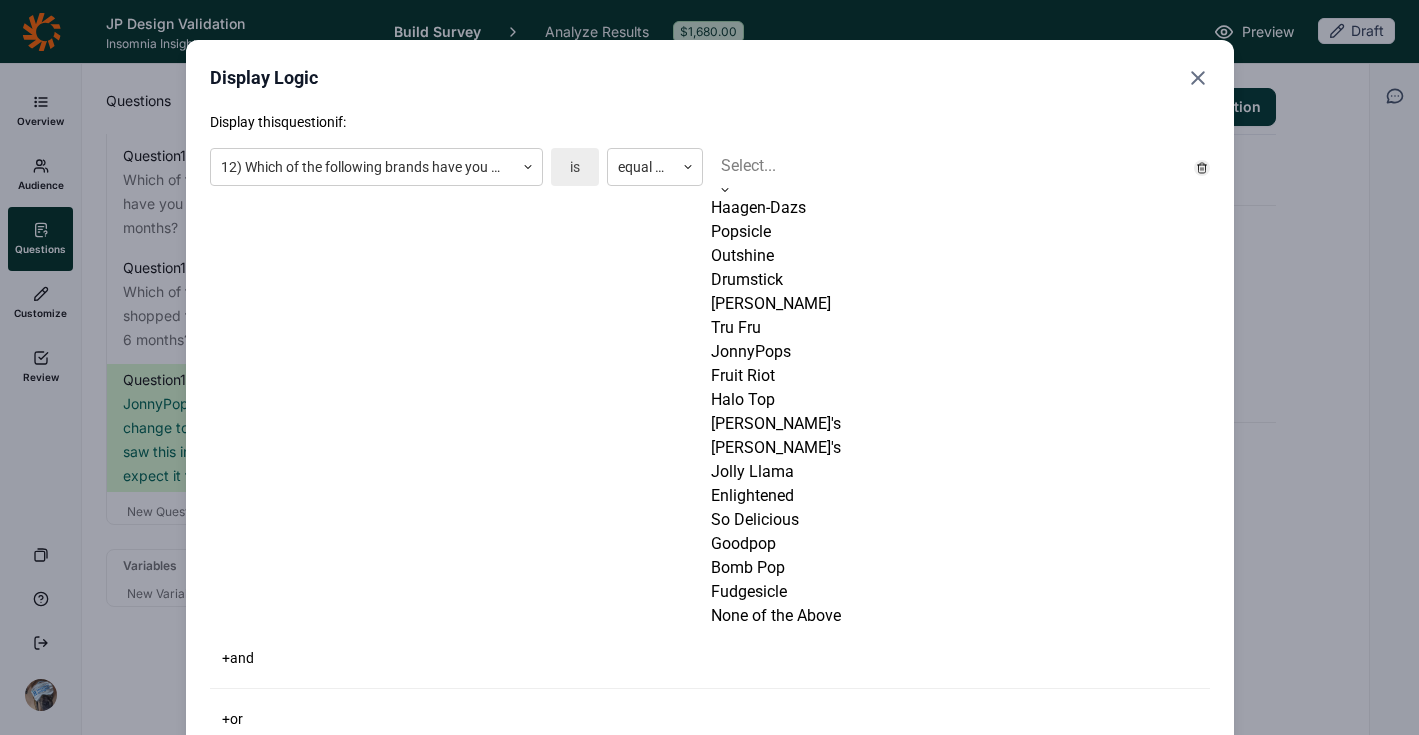 scroll, scrollTop: 29, scrollLeft: 0, axis: vertical 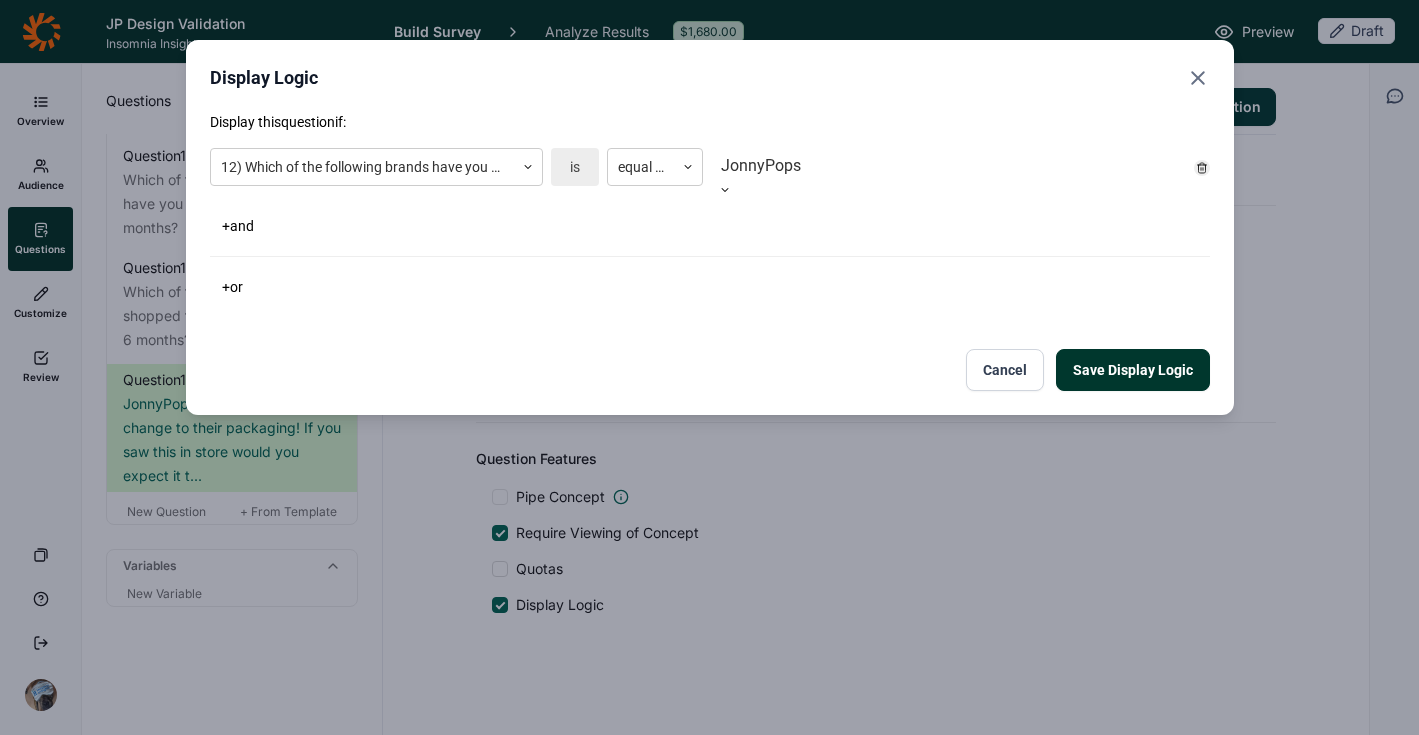 click on "Display this  question  if: 12) Which of the following brands have you purchased in the last 6 months?  is equal to option JonnyPops, selected. JonnyPops +  and +  or Save Display Logic Cancel" at bounding box center [710, 251] 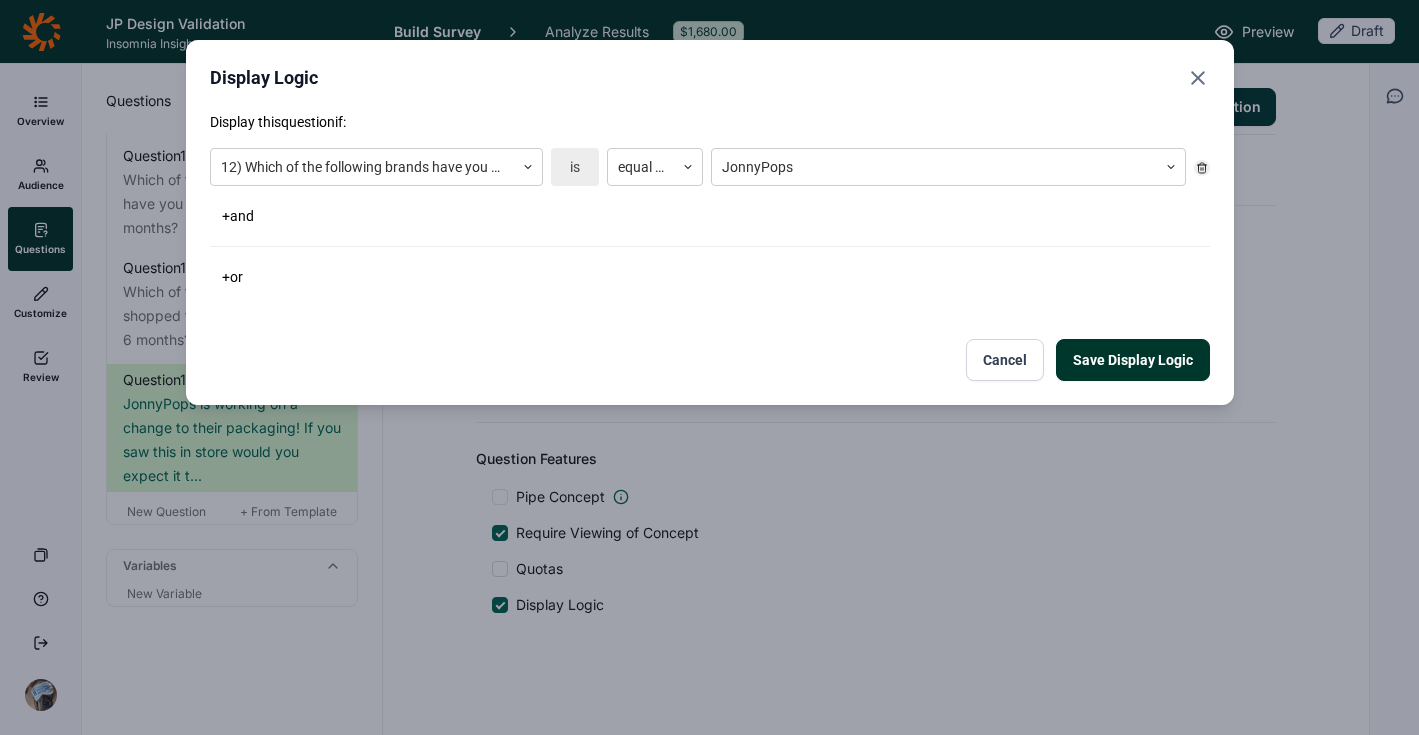 click on "Save Display Logic" at bounding box center (1133, 360) 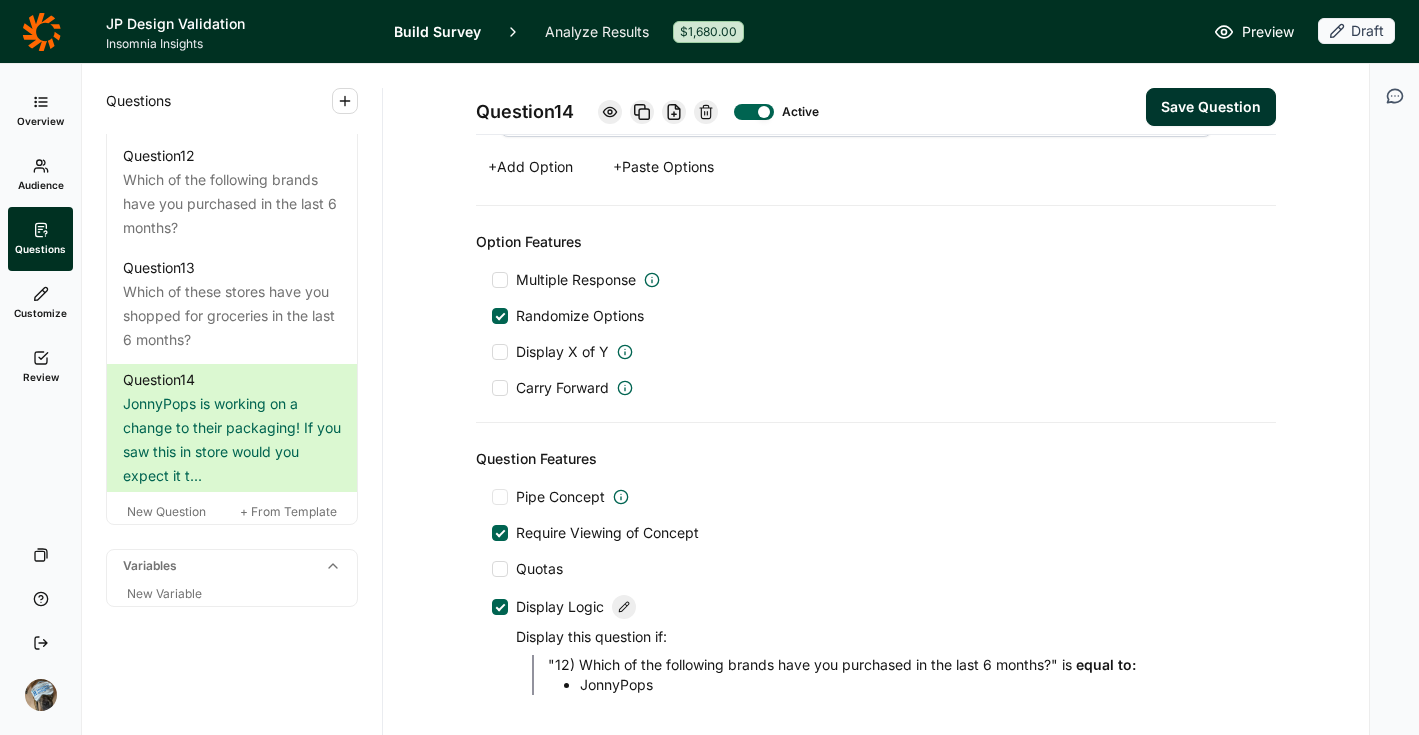 click on "Require Viewing of Concept" at bounding box center (876, 533) 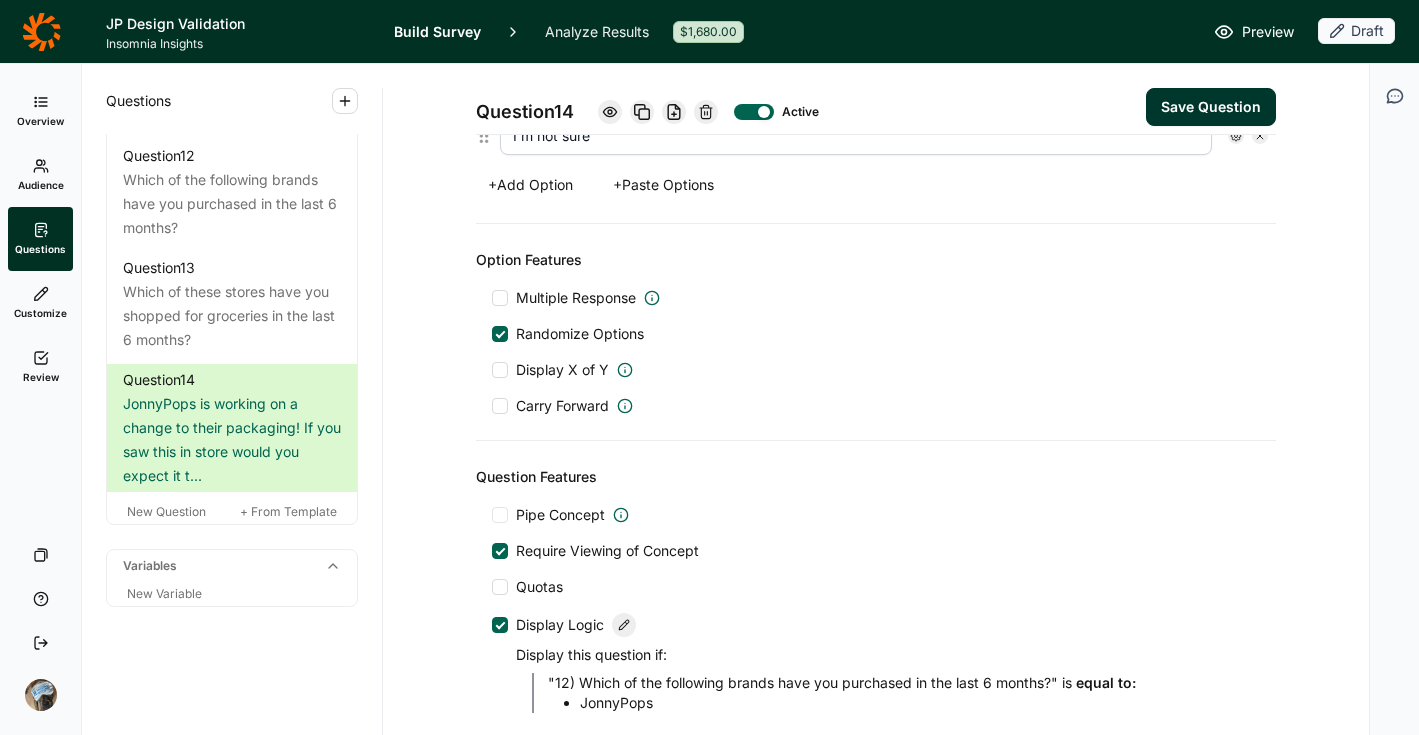 scroll, scrollTop: 623, scrollLeft: 0, axis: vertical 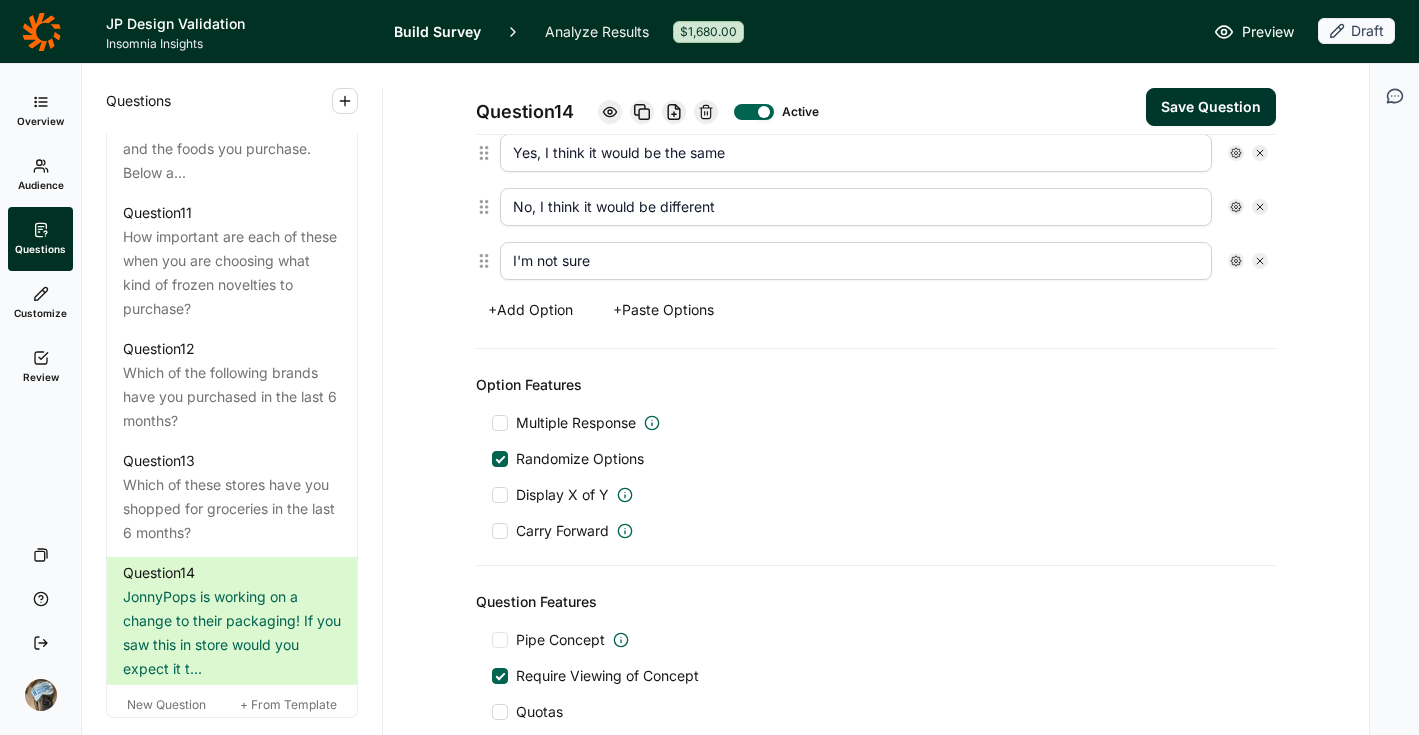 click on "Review" at bounding box center [40, 367] 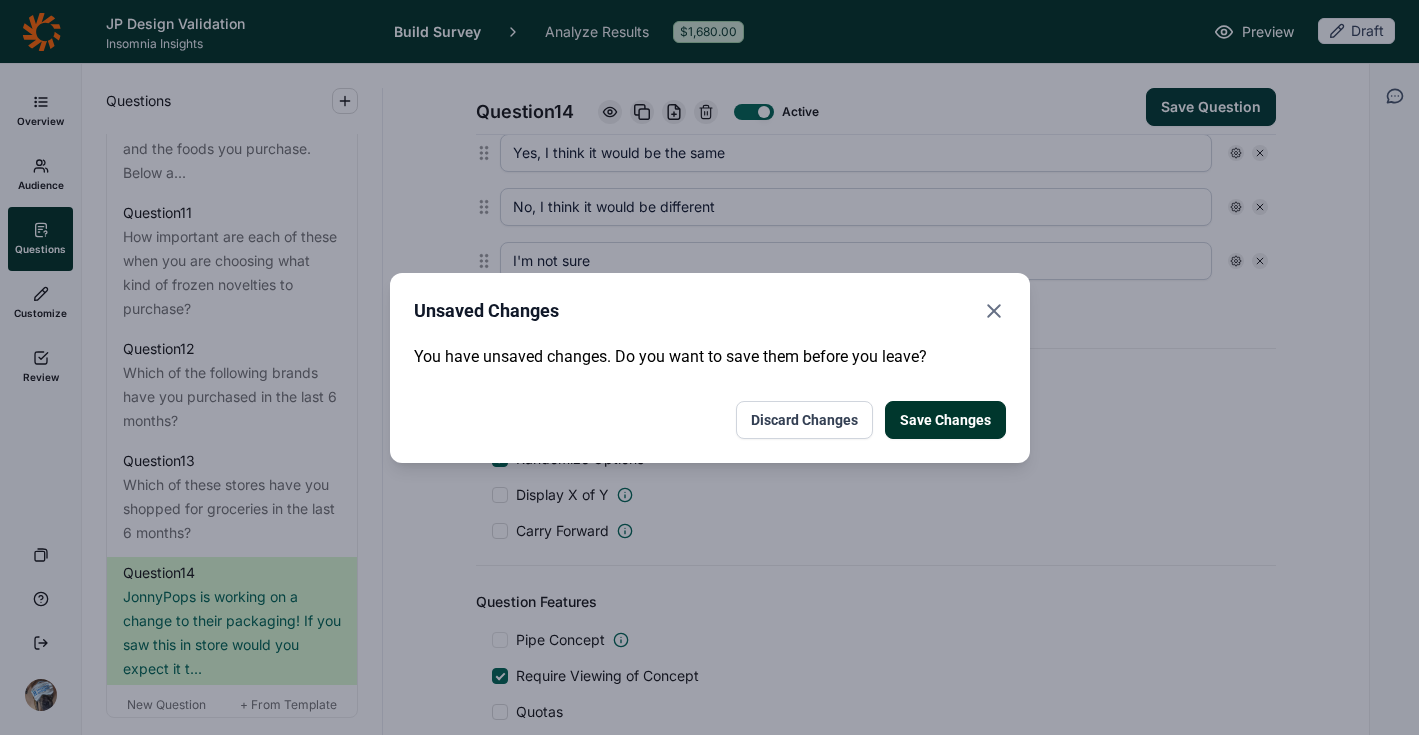 click on "Save Changes" at bounding box center [945, 420] 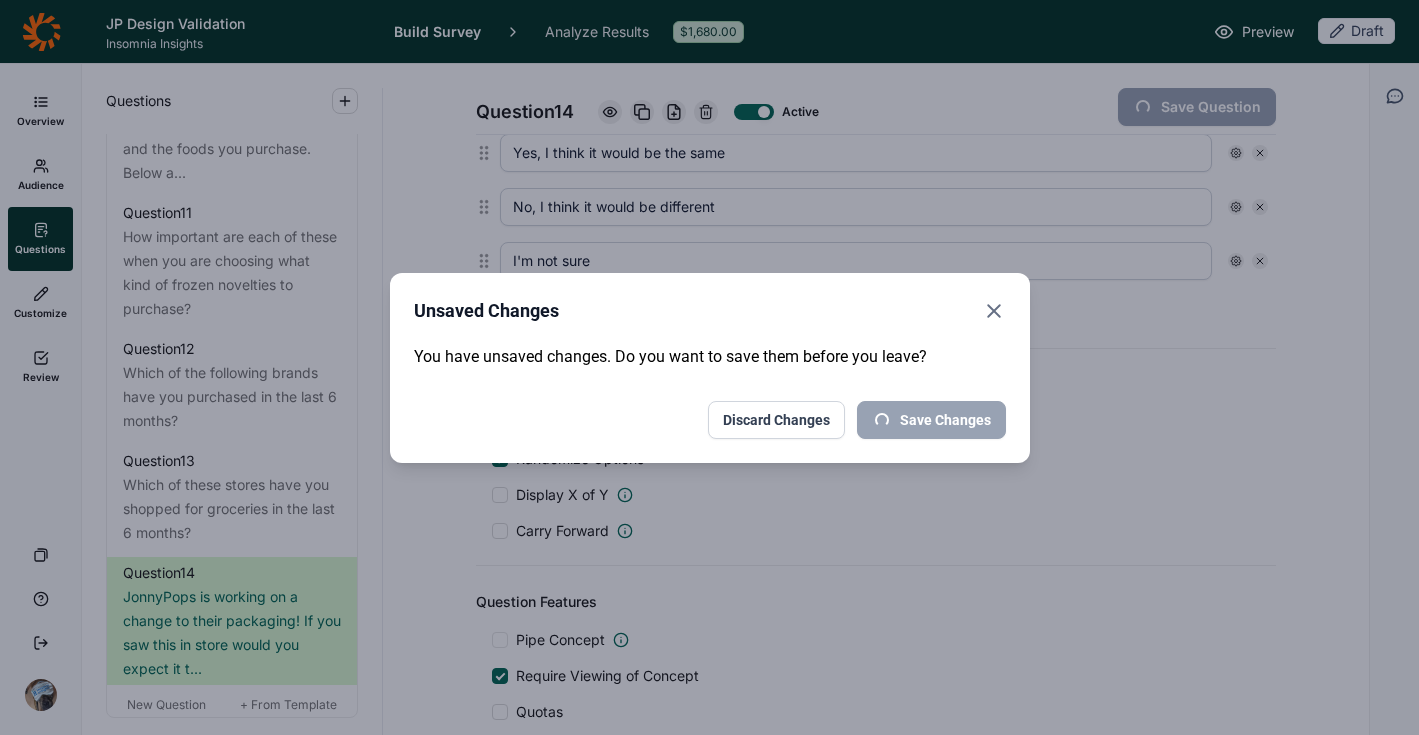 scroll, scrollTop: 0, scrollLeft: 0, axis: both 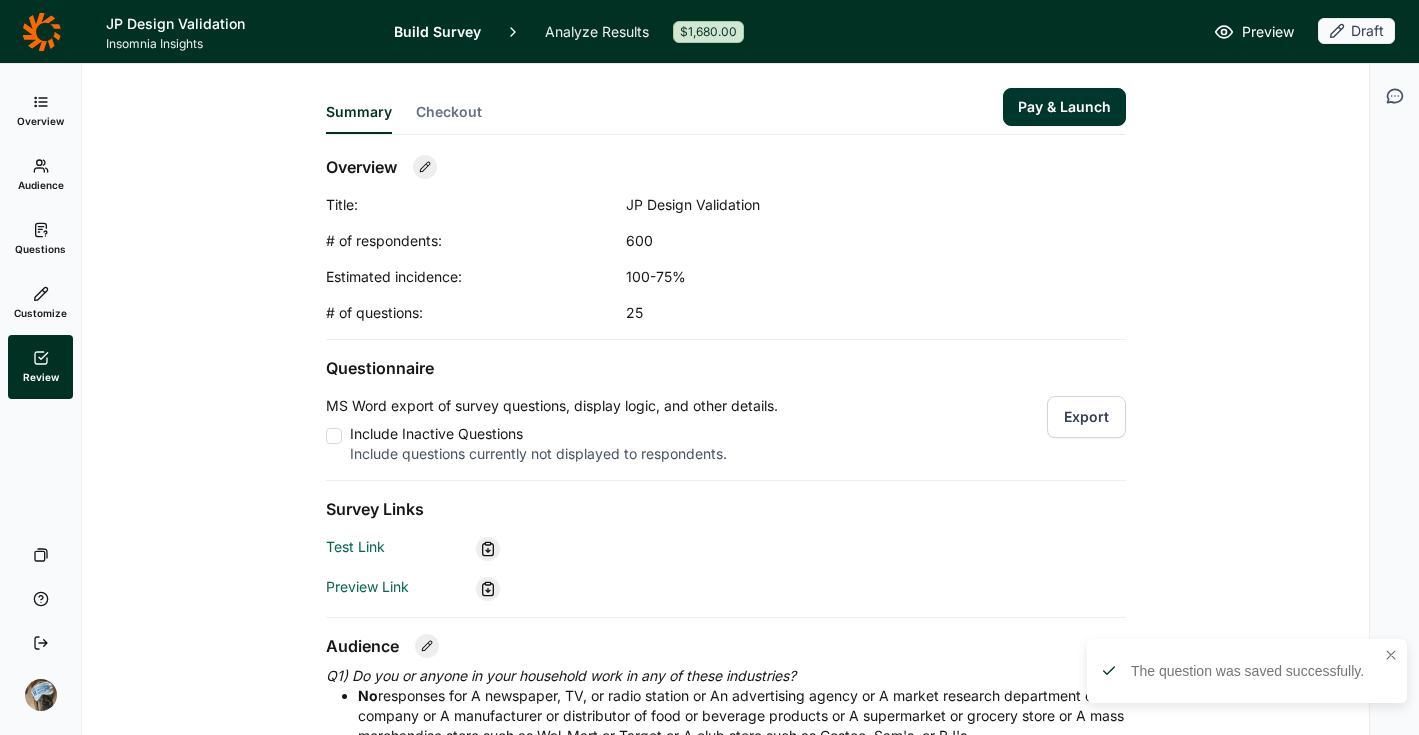click on "Export" at bounding box center [1086, 417] 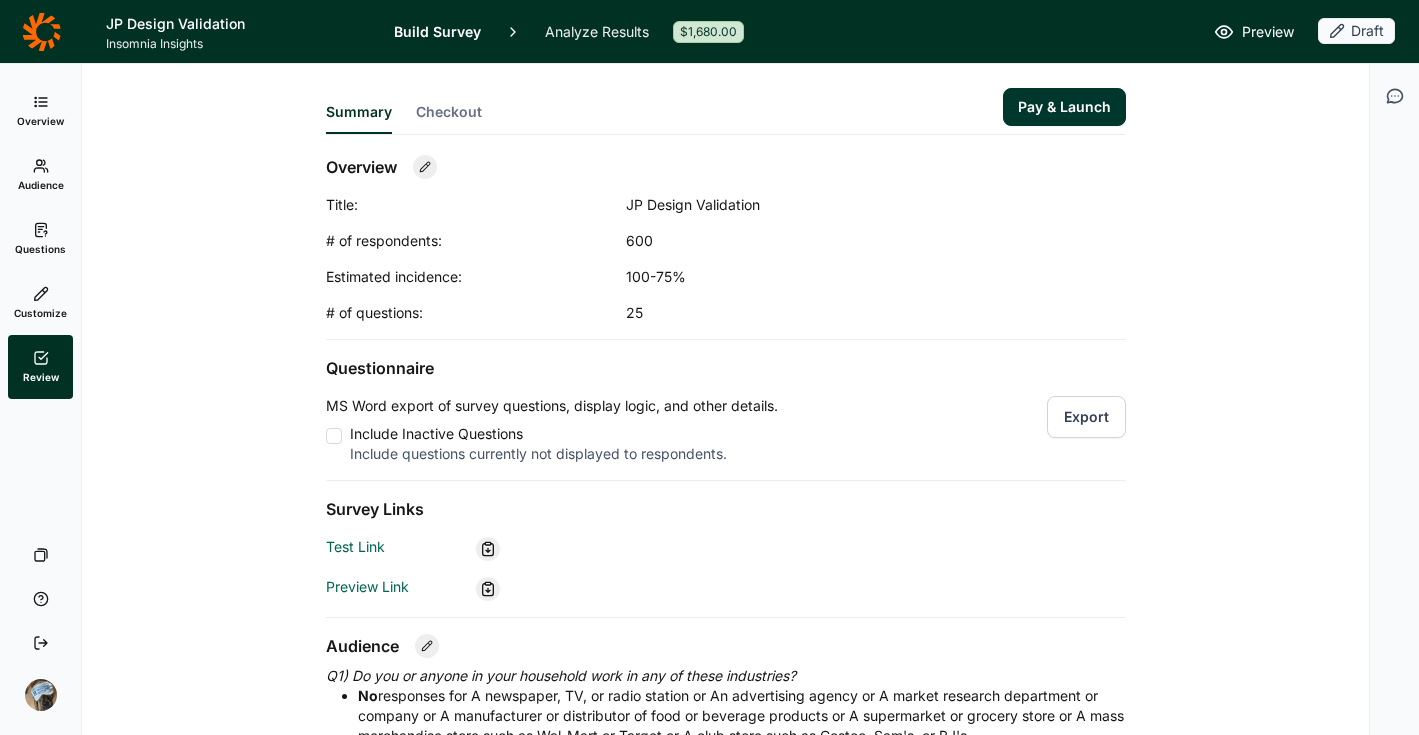 click on "Questions" at bounding box center (40, 239) 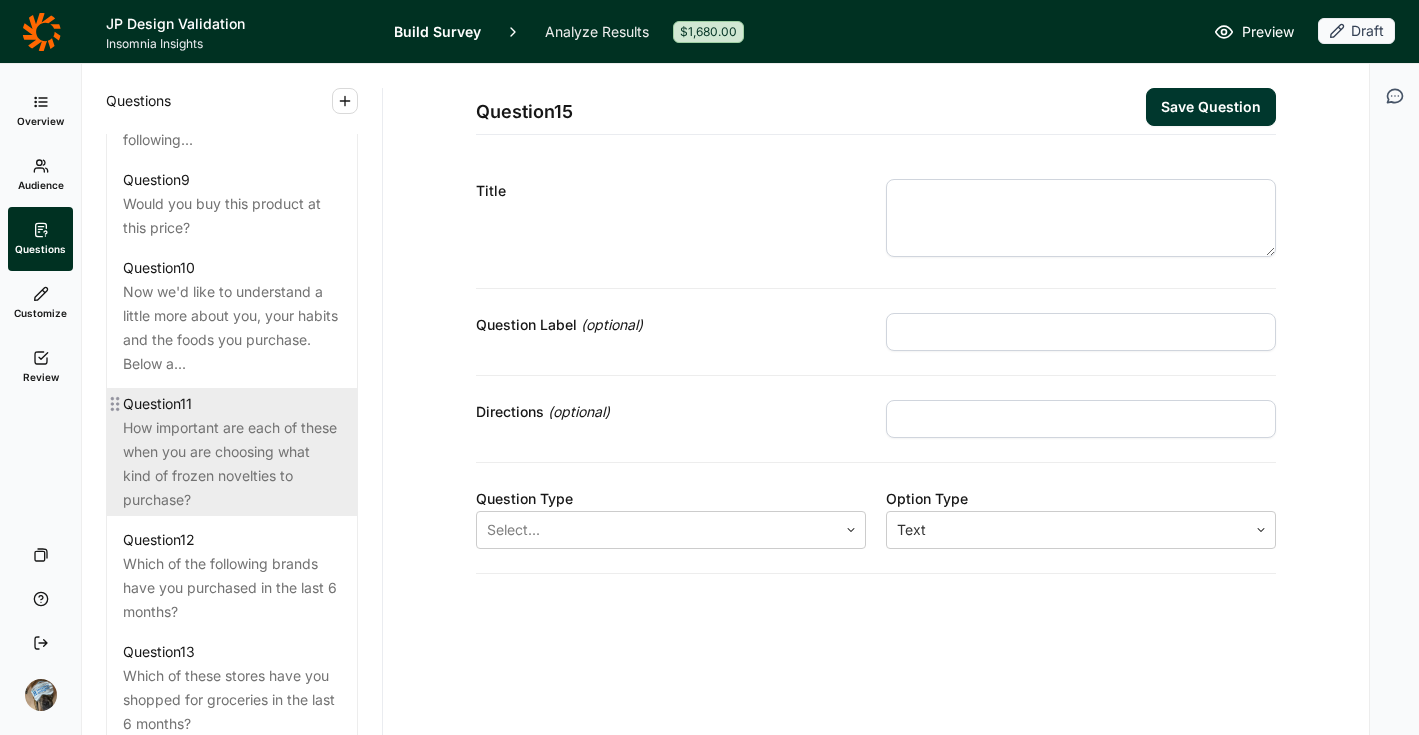 scroll, scrollTop: 2189, scrollLeft: 0, axis: vertical 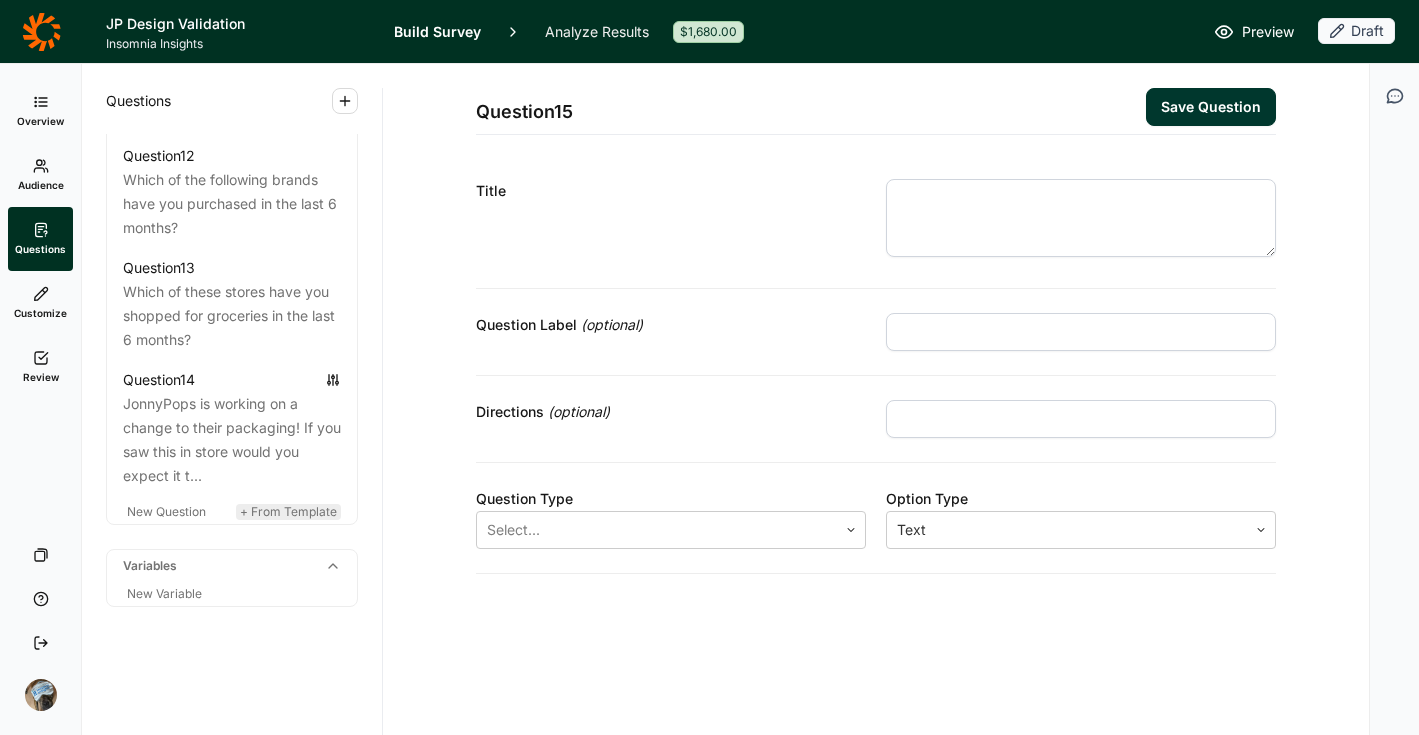 click on "+ From Template" at bounding box center (288, 511) 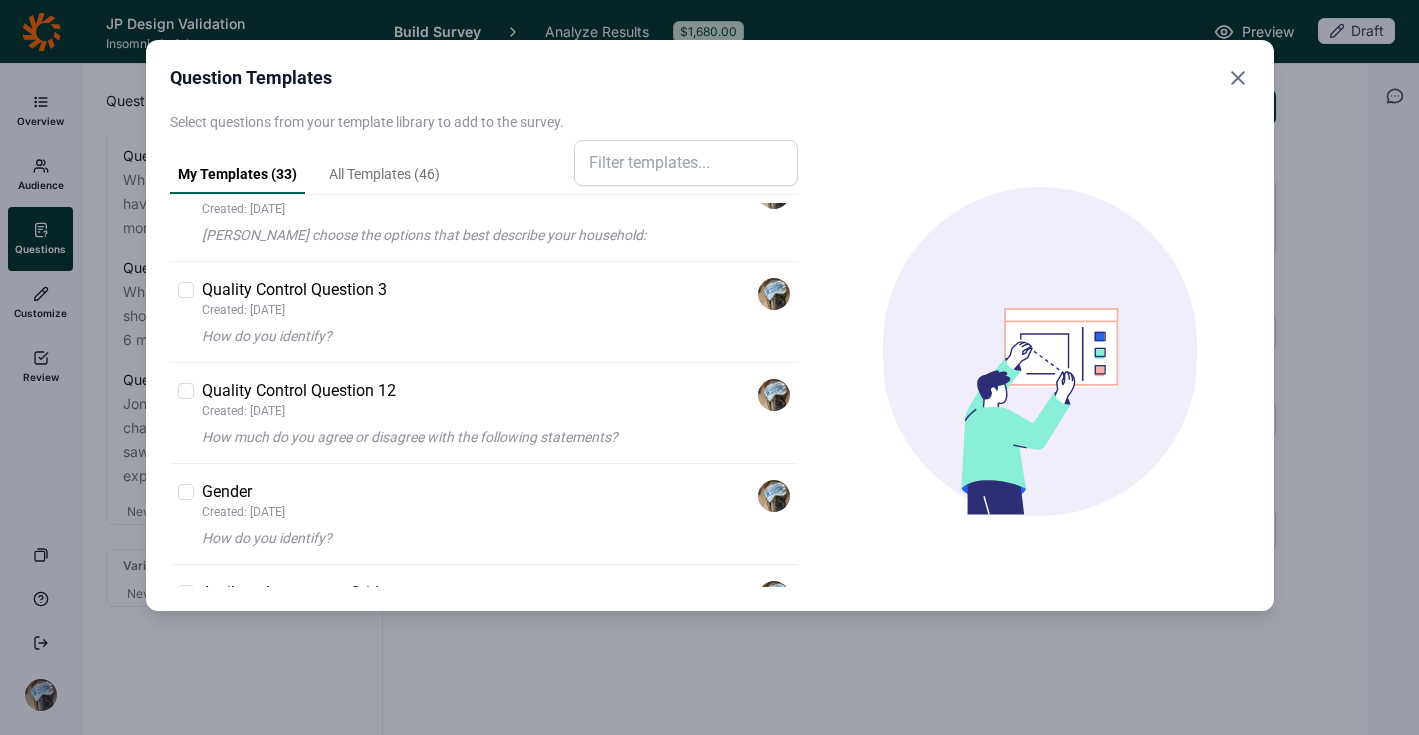 scroll, scrollTop: 637, scrollLeft: 0, axis: vertical 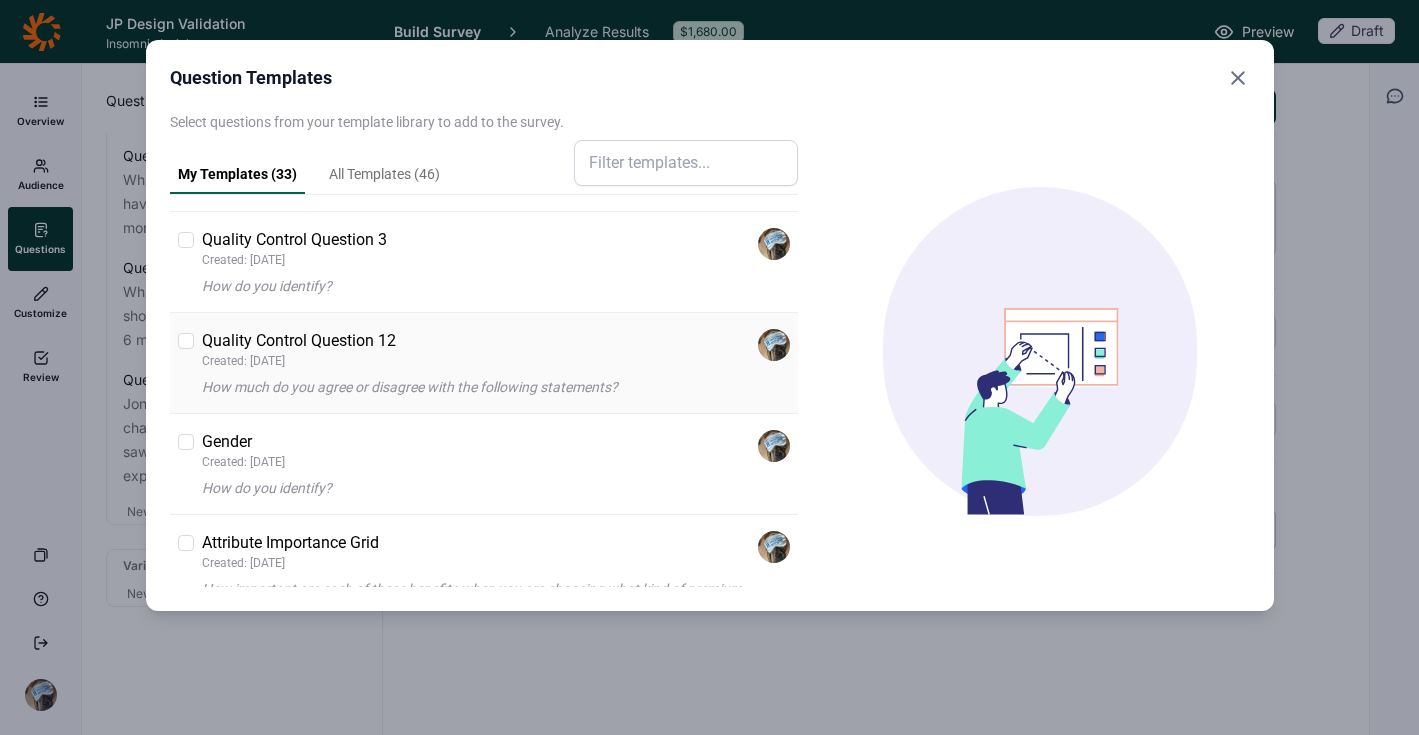 click on "Quality Control Question 12 Created:   [DATE]" at bounding box center [496, 349] 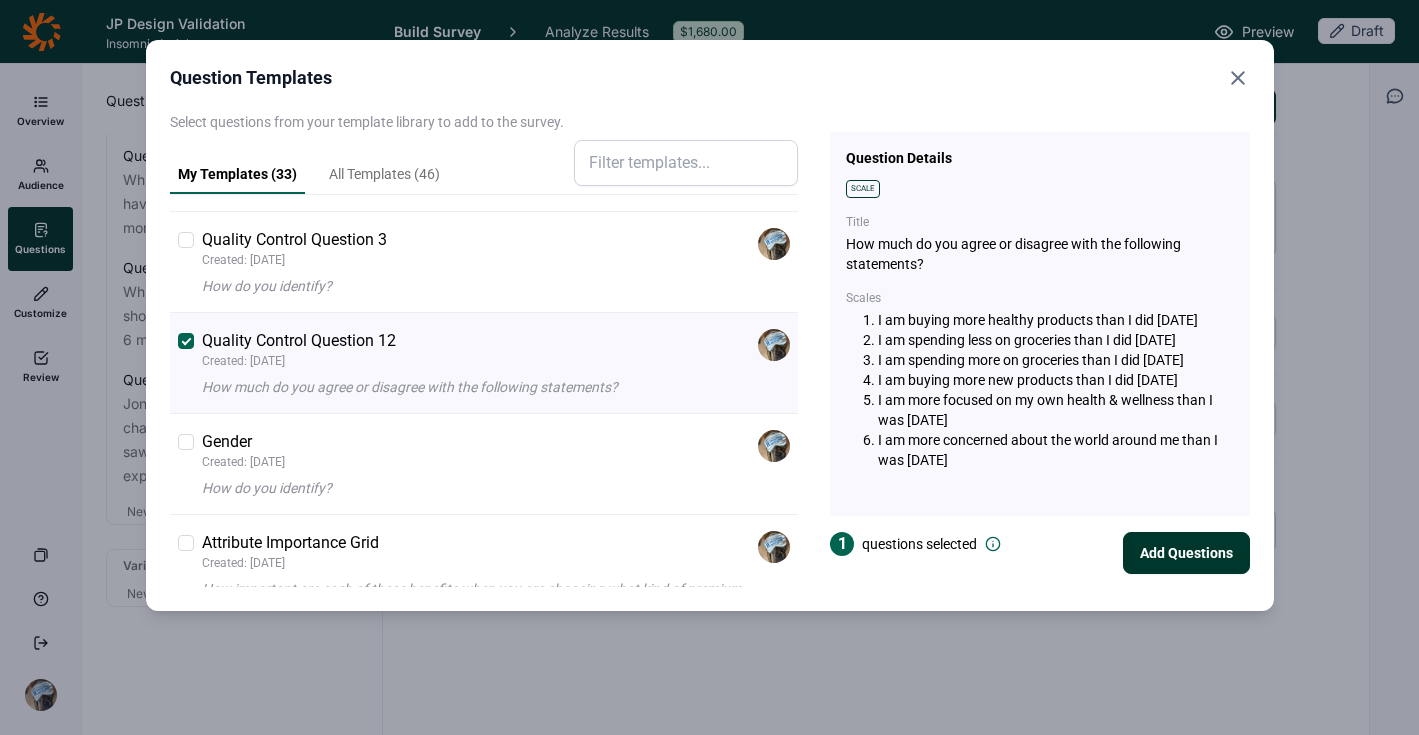 click on "Add Questions" at bounding box center (1186, 553) 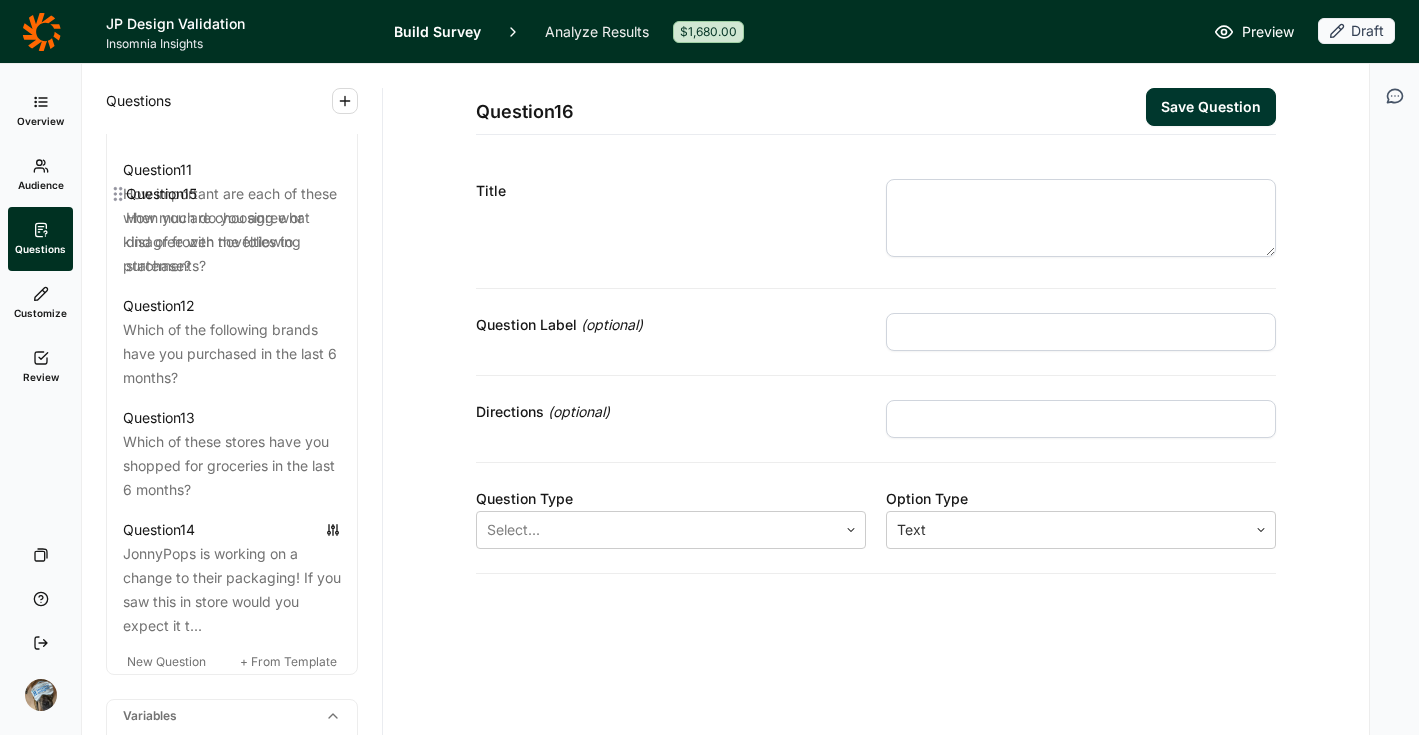 scroll, scrollTop: 2077, scrollLeft: 0, axis: vertical 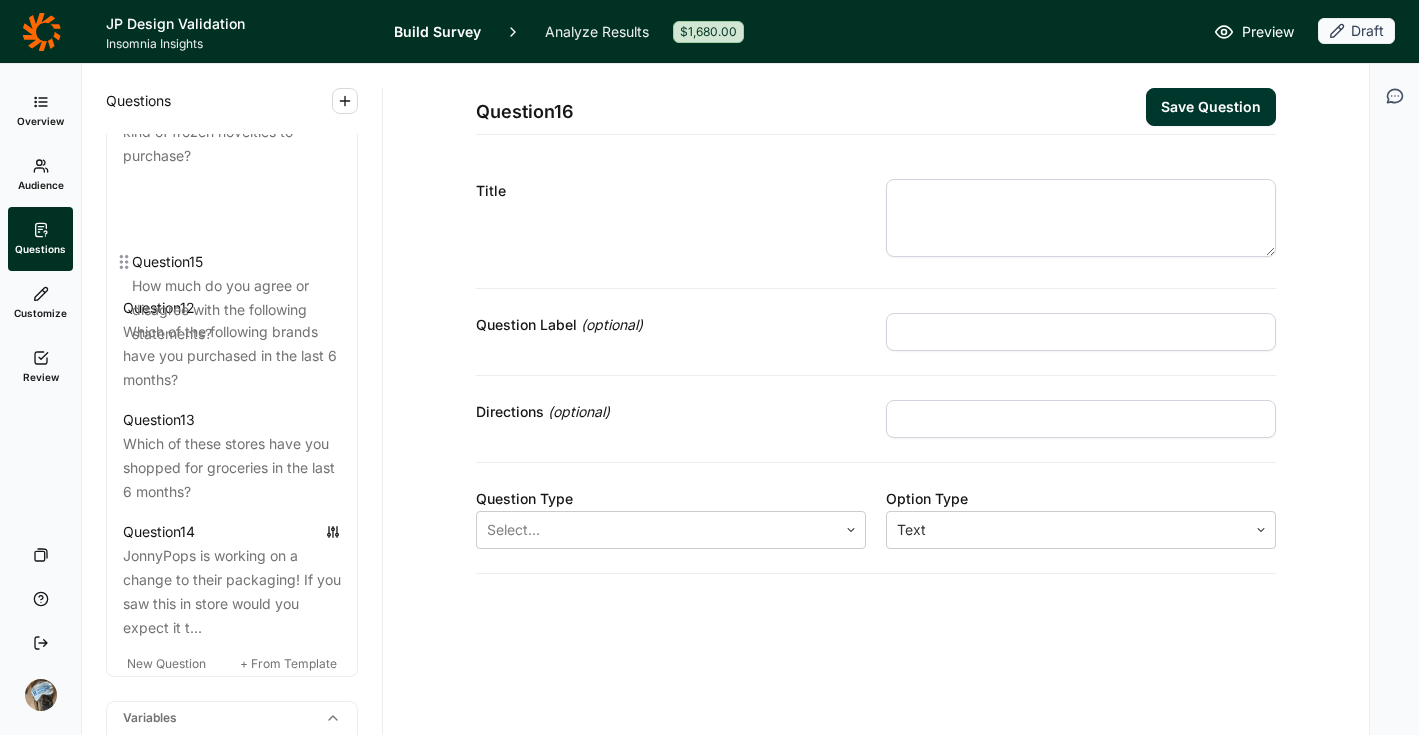 drag, startPoint x: 118, startPoint y: 520, endPoint x: 129, endPoint y: 261, distance: 259.2335 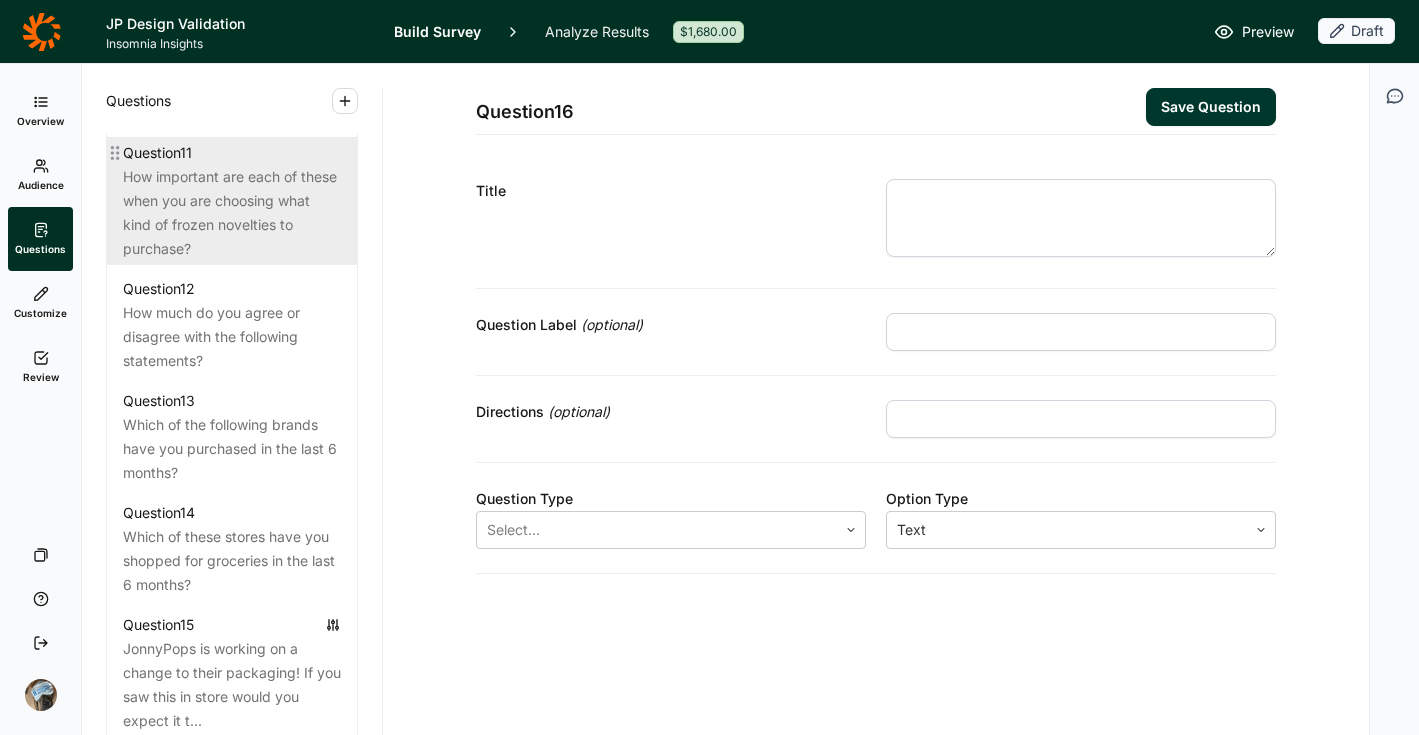 scroll, scrollTop: 1972, scrollLeft: 0, axis: vertical 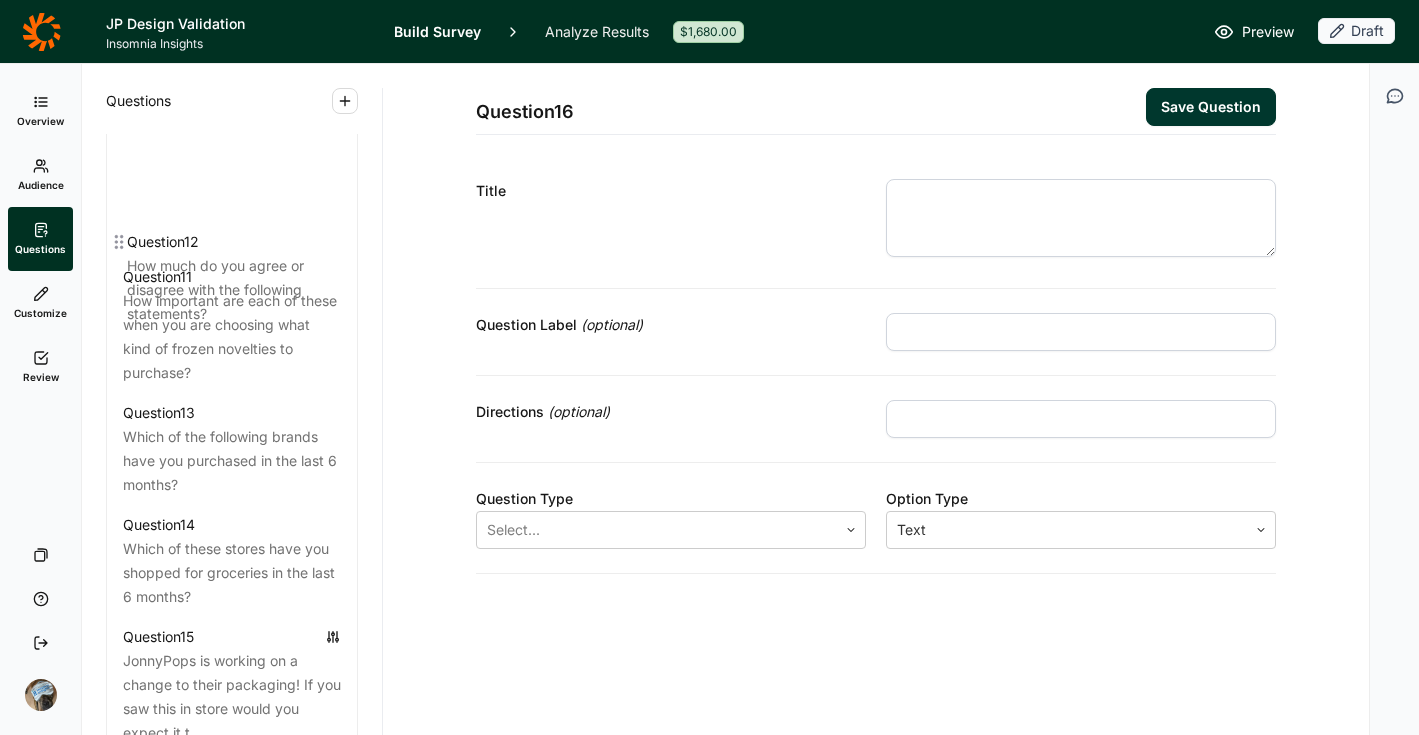 drag, startPoint x: 115, startPoint y: 373, endPoint x: 123, endPoint y: 238, distance: 135.23683 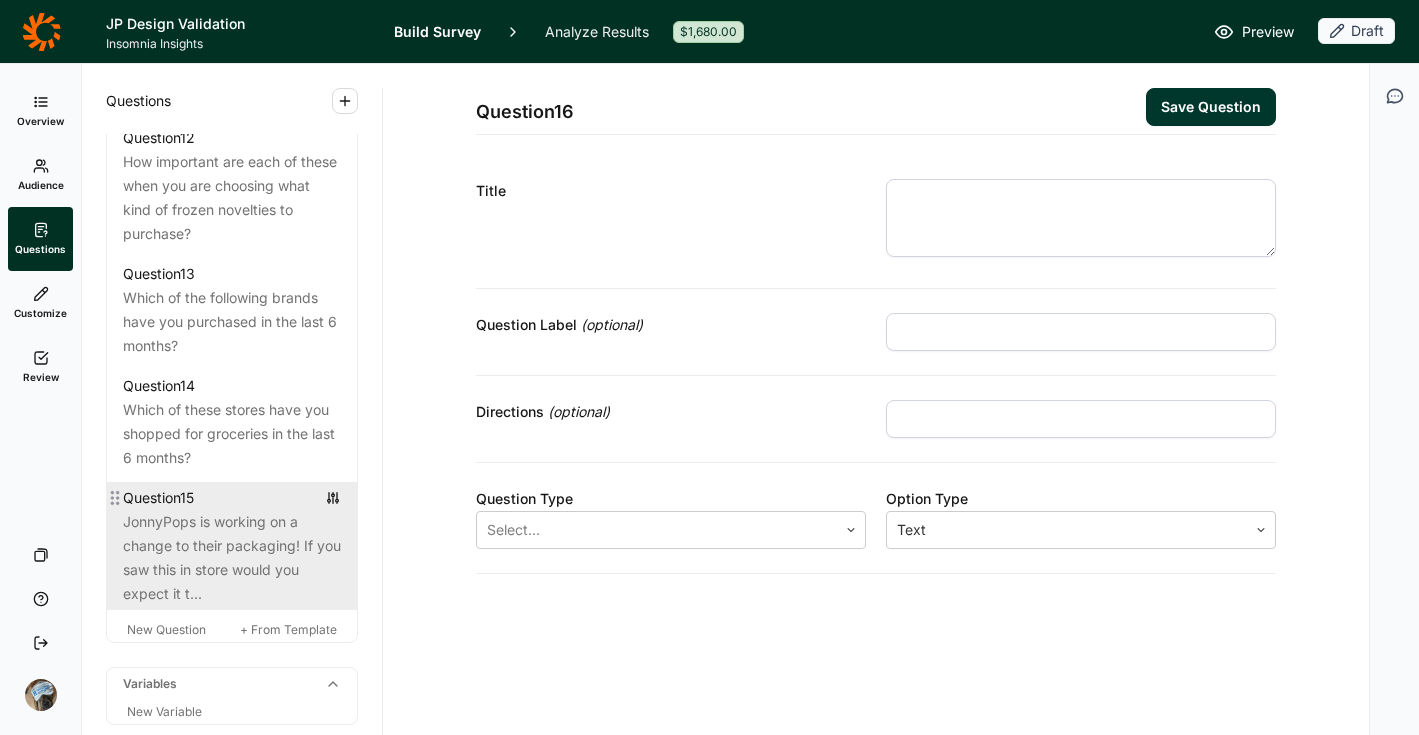 scroll, scrollTop: 2301, scrollLeft: 0, axis: vertical 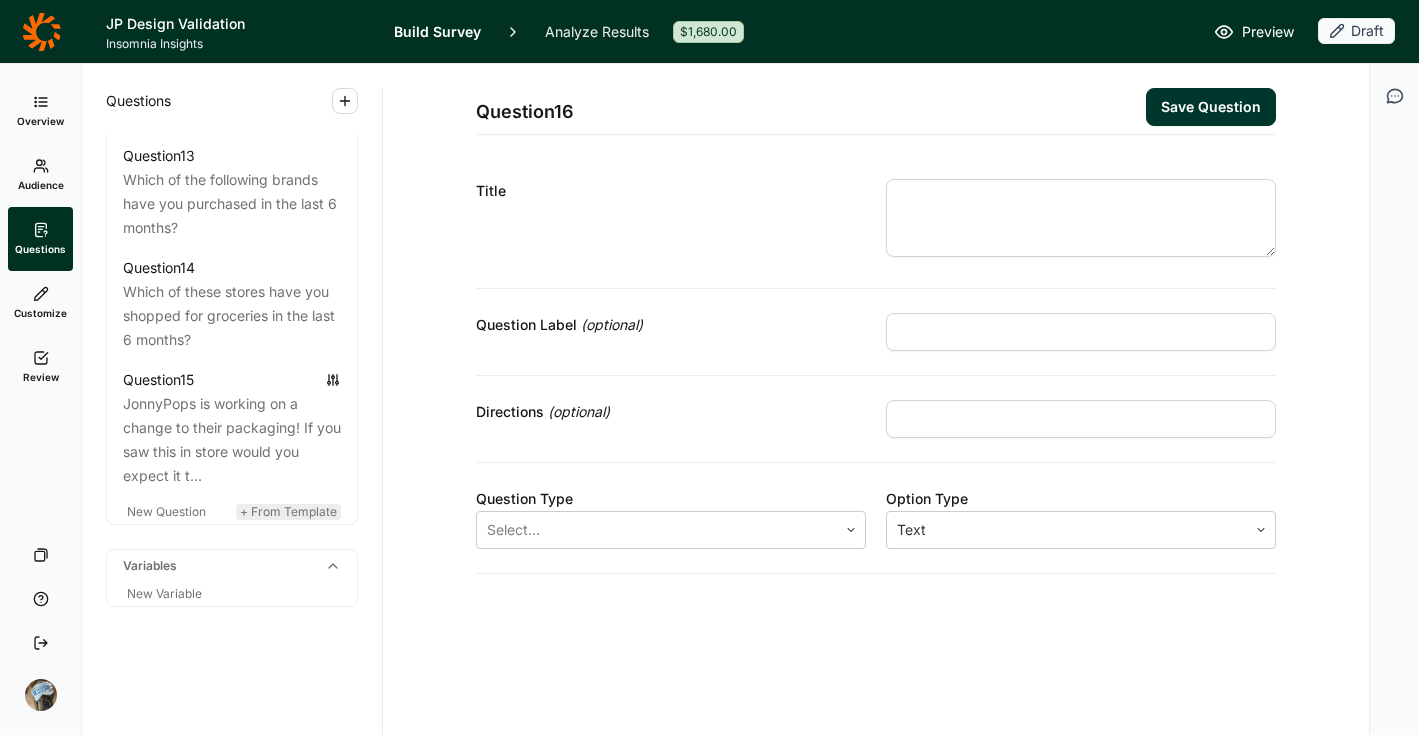 click on "+ From Template" at bounding box center [288, 511] 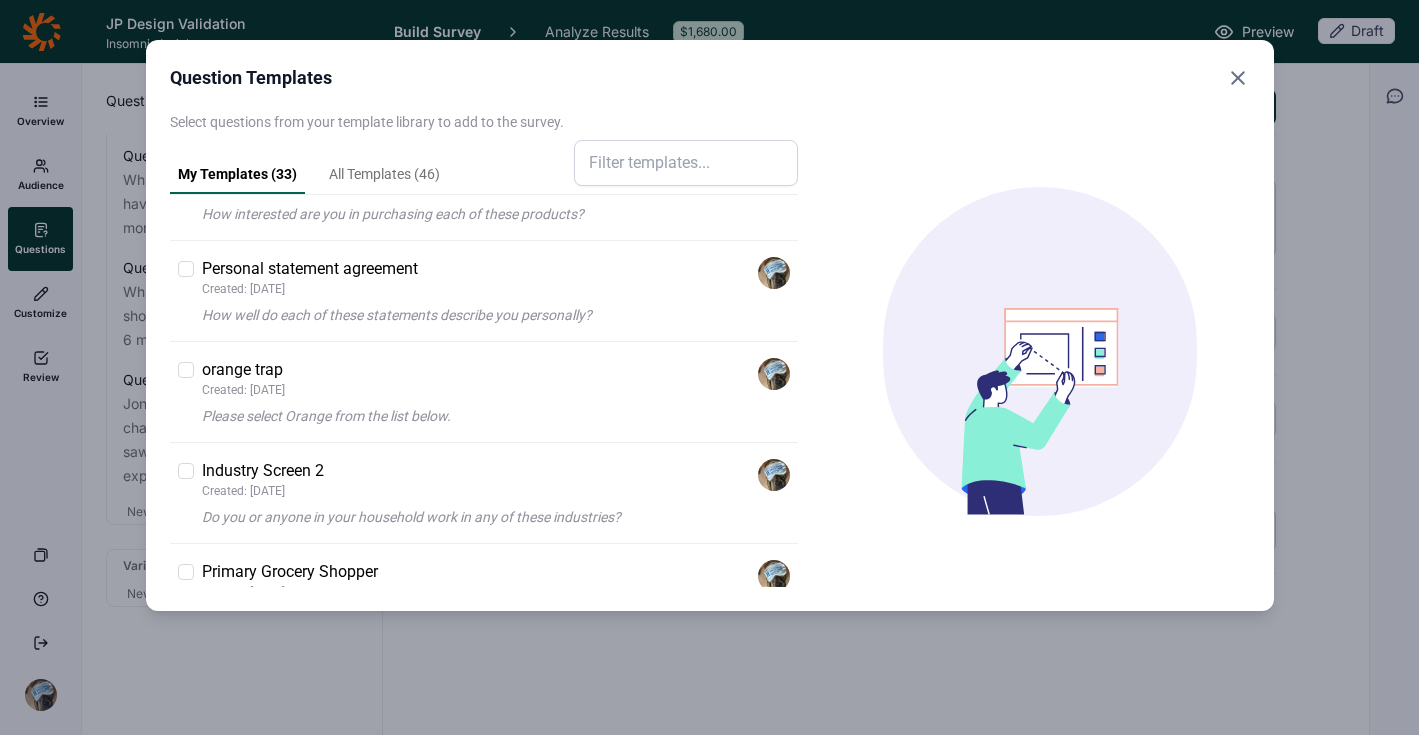 scroll, scrollTop: 1129, scrollLeft: 0, axis: vertical 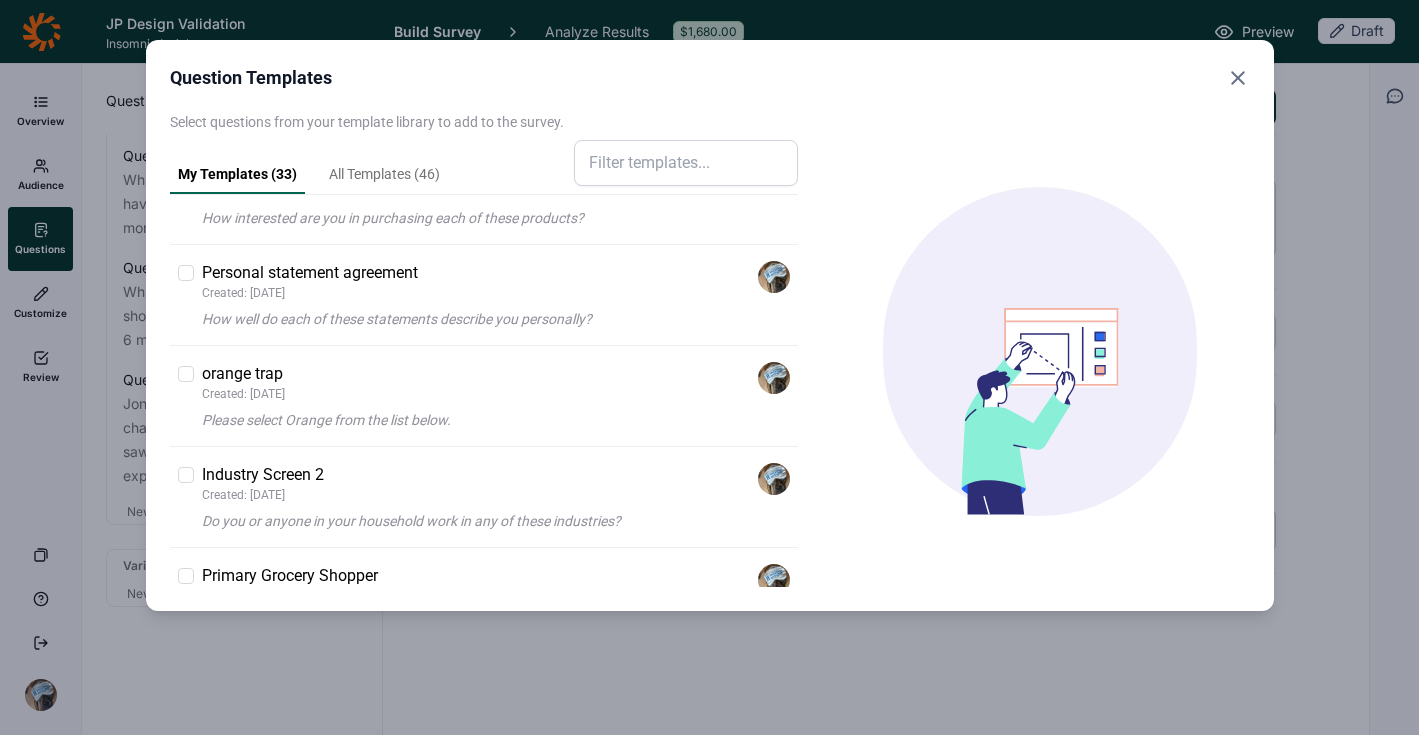 click on "Please select Orange from the list below." at bounding box center [496, 420] 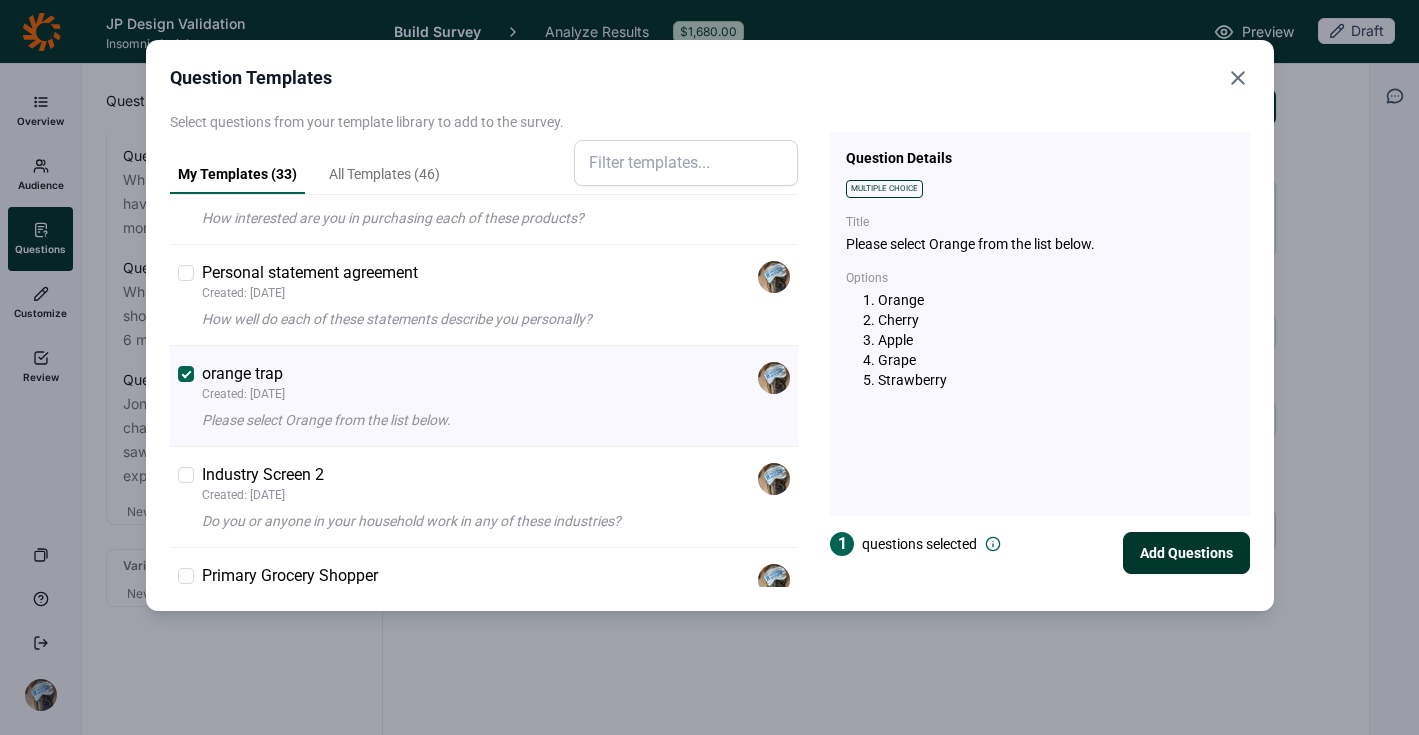 click on "Add Questions" at bounding box center (1186, 553) 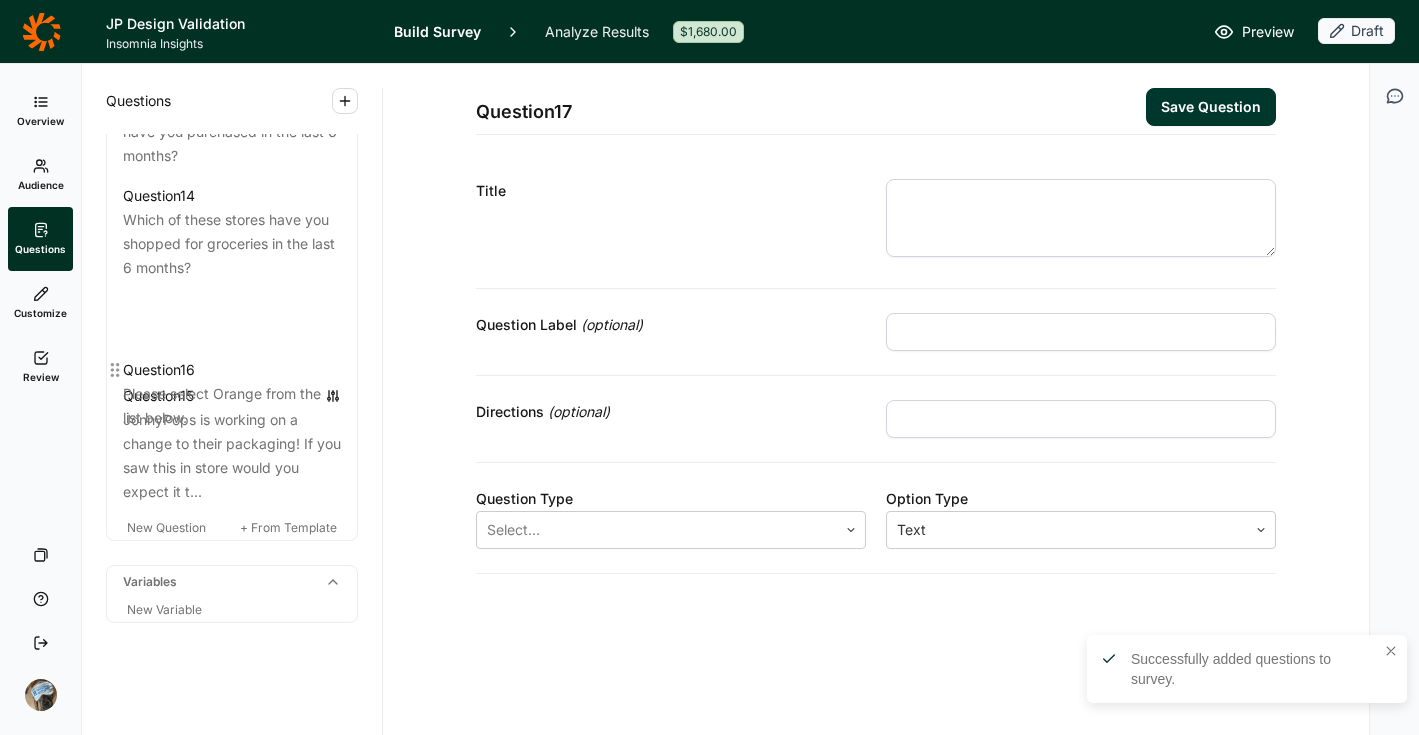 drag, startPoint x: 113, startPoint y: 517, endPoint x: 113, endPoint y: 366, distance: 151 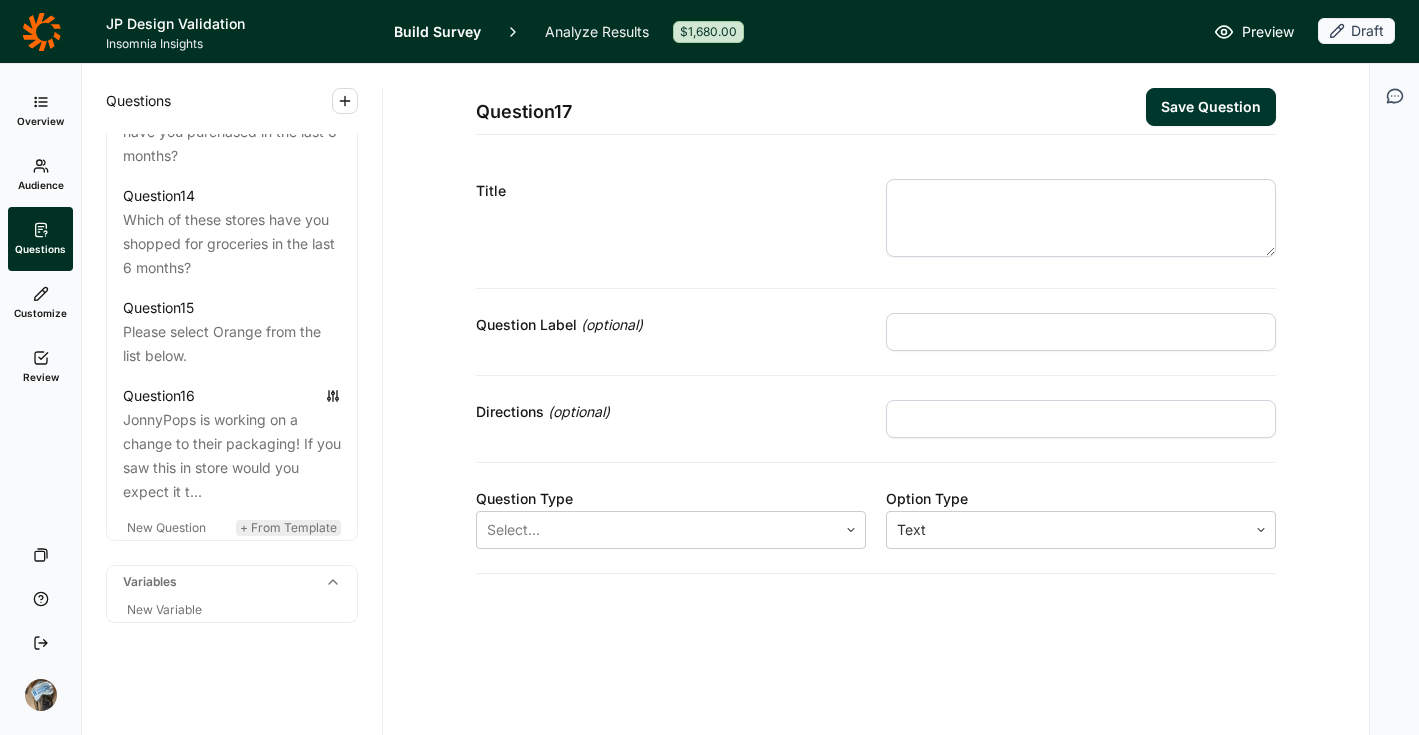 click on "+ From Template" at bounding box center (288, 527) 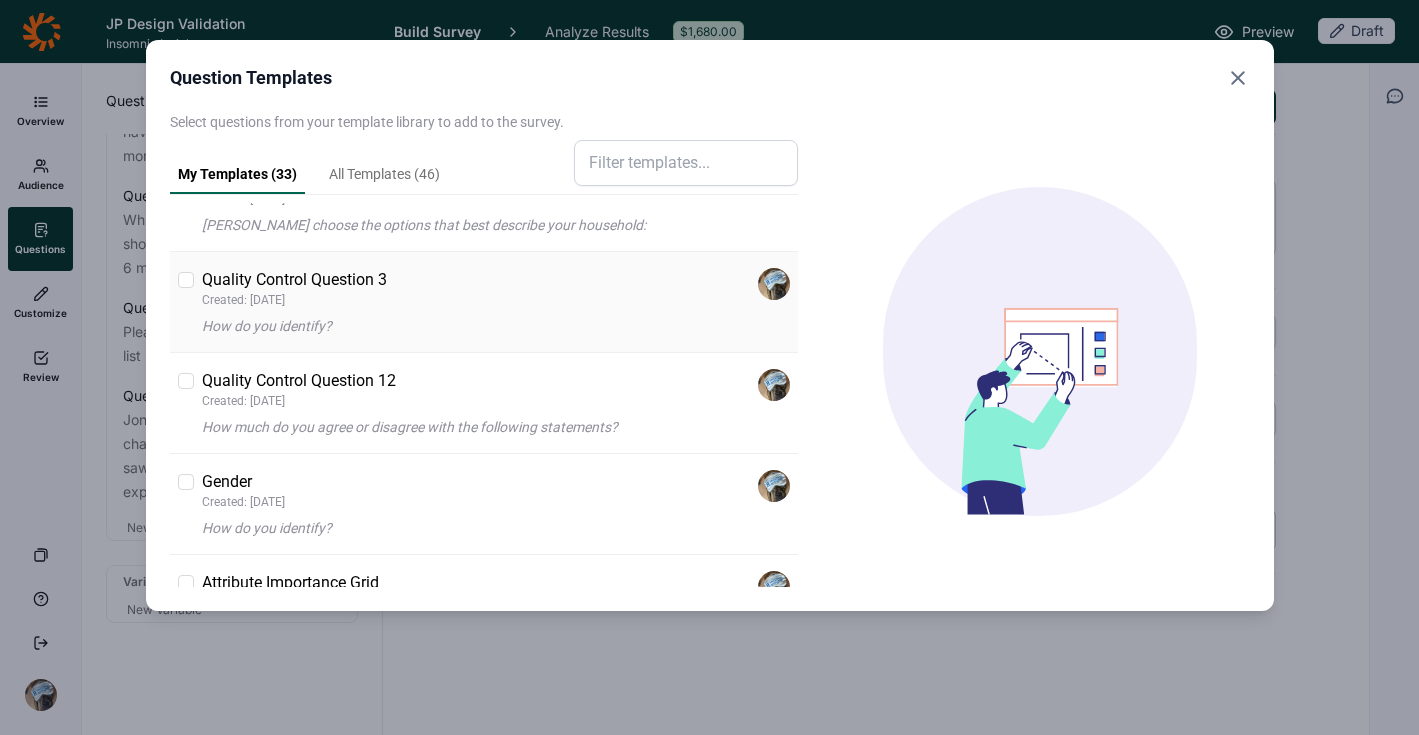 scroll, scrollTop: 544, scrollLeft: 0, axis: vertical 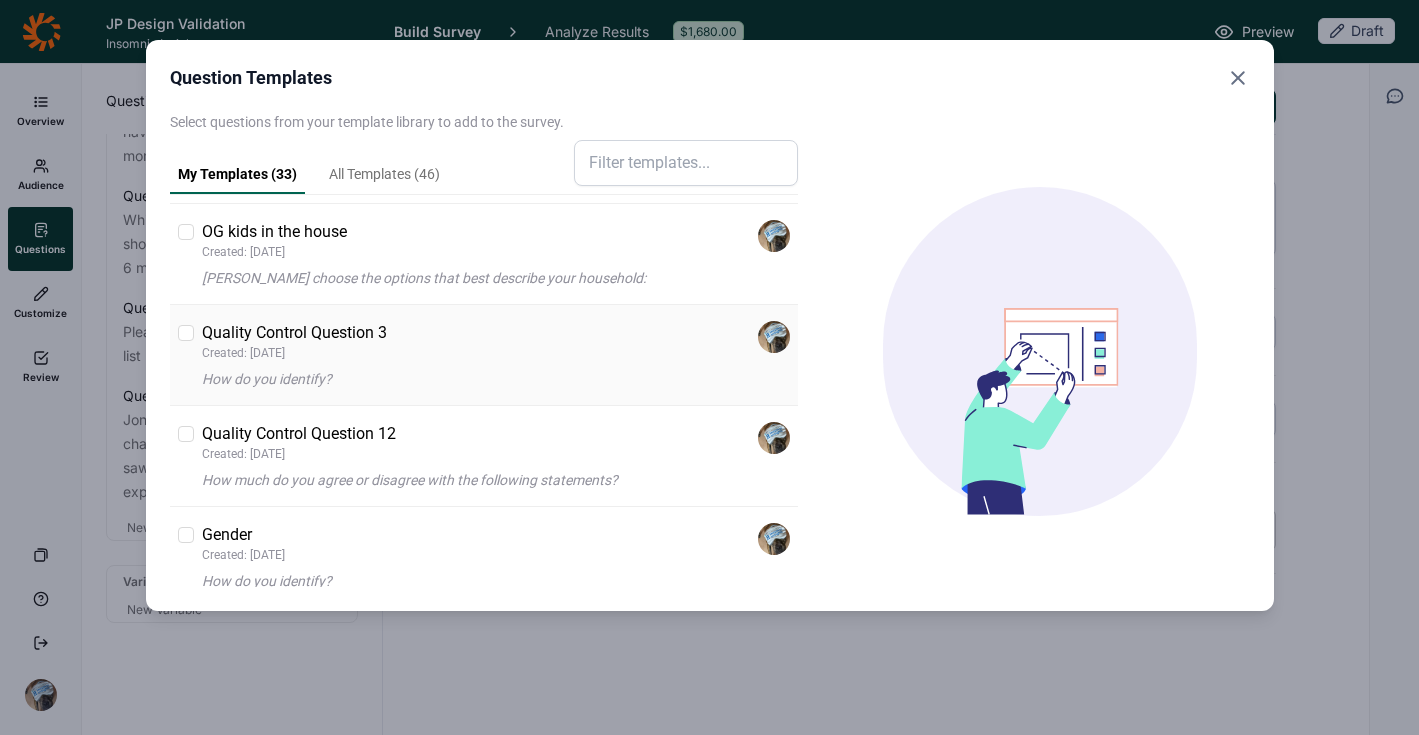 click on "Quality Control Question 3" at bounding box center [294, 333] 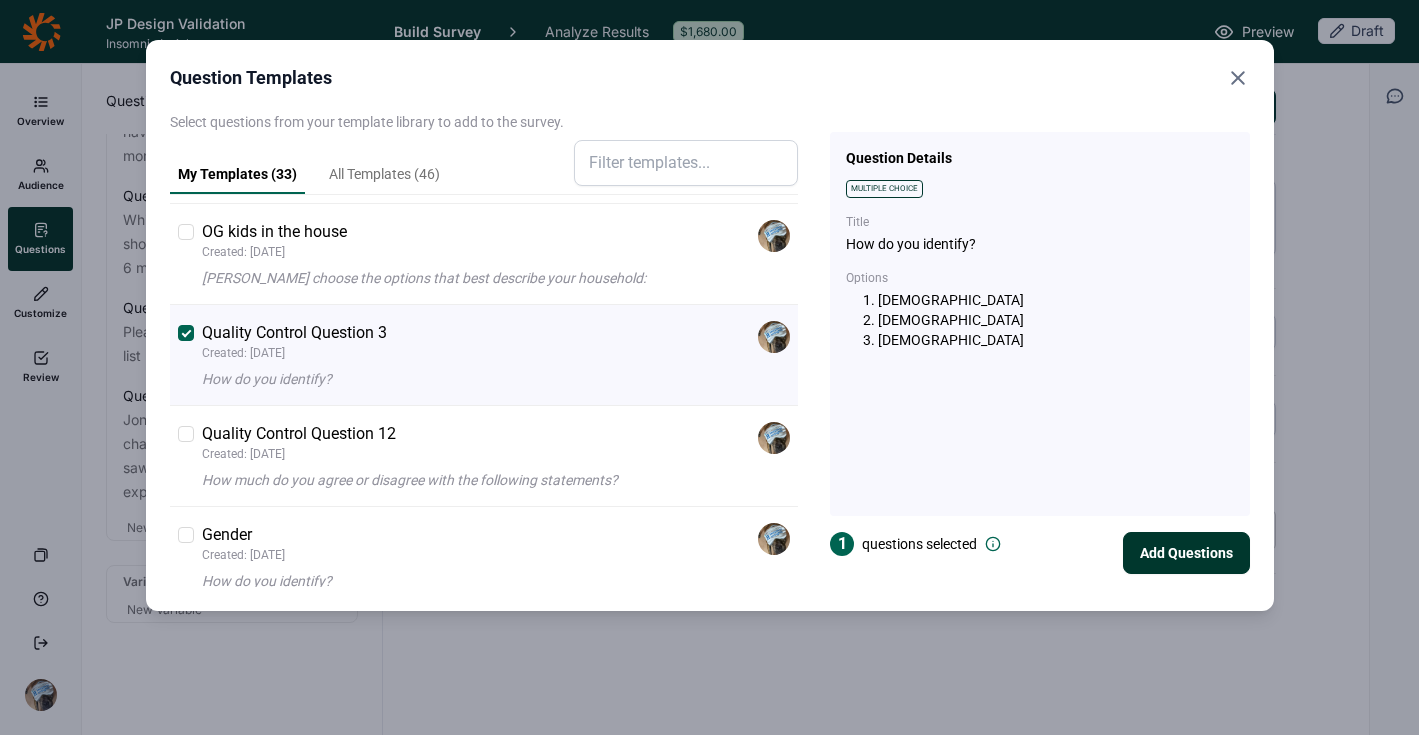 click on "Add Questions" at bounding box center (1186, 553) 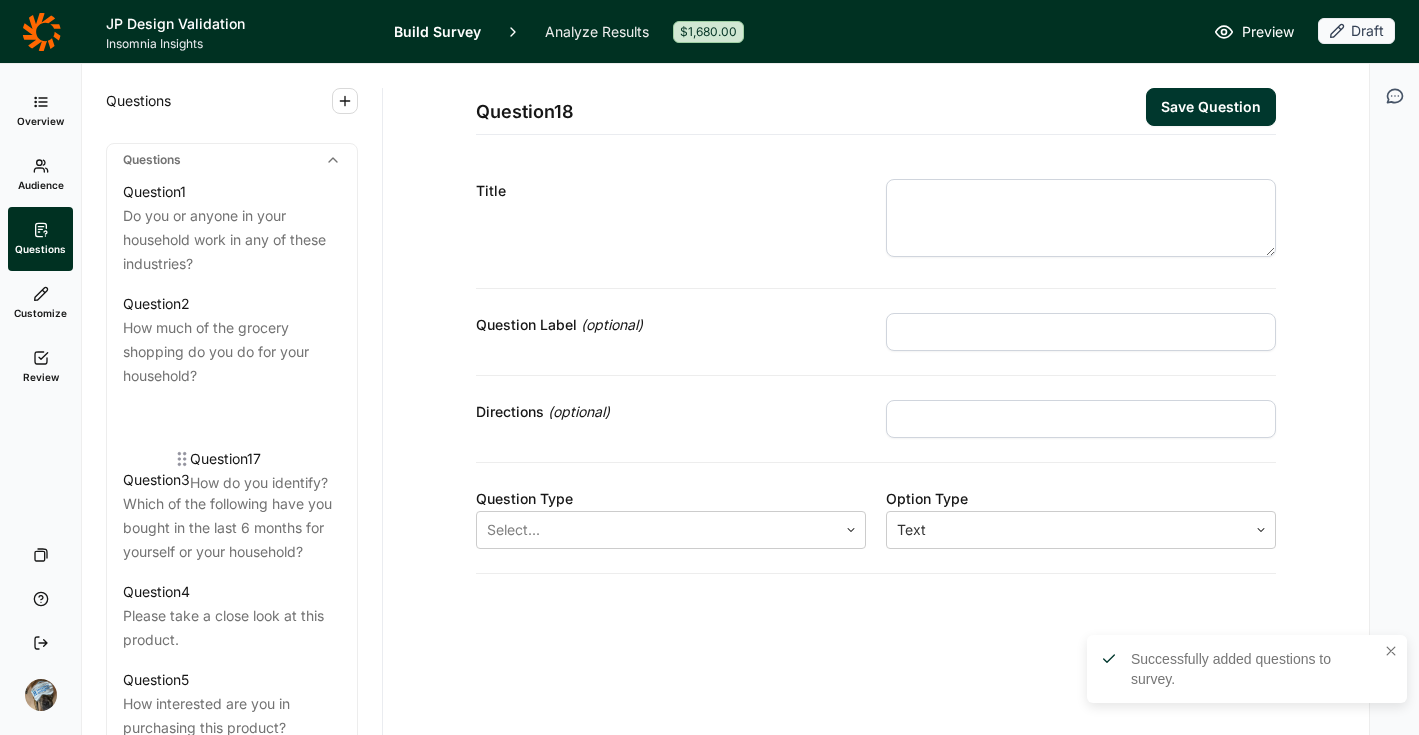 scroll, scrollTop: 893, scrollLeft: 0, axis: vertical 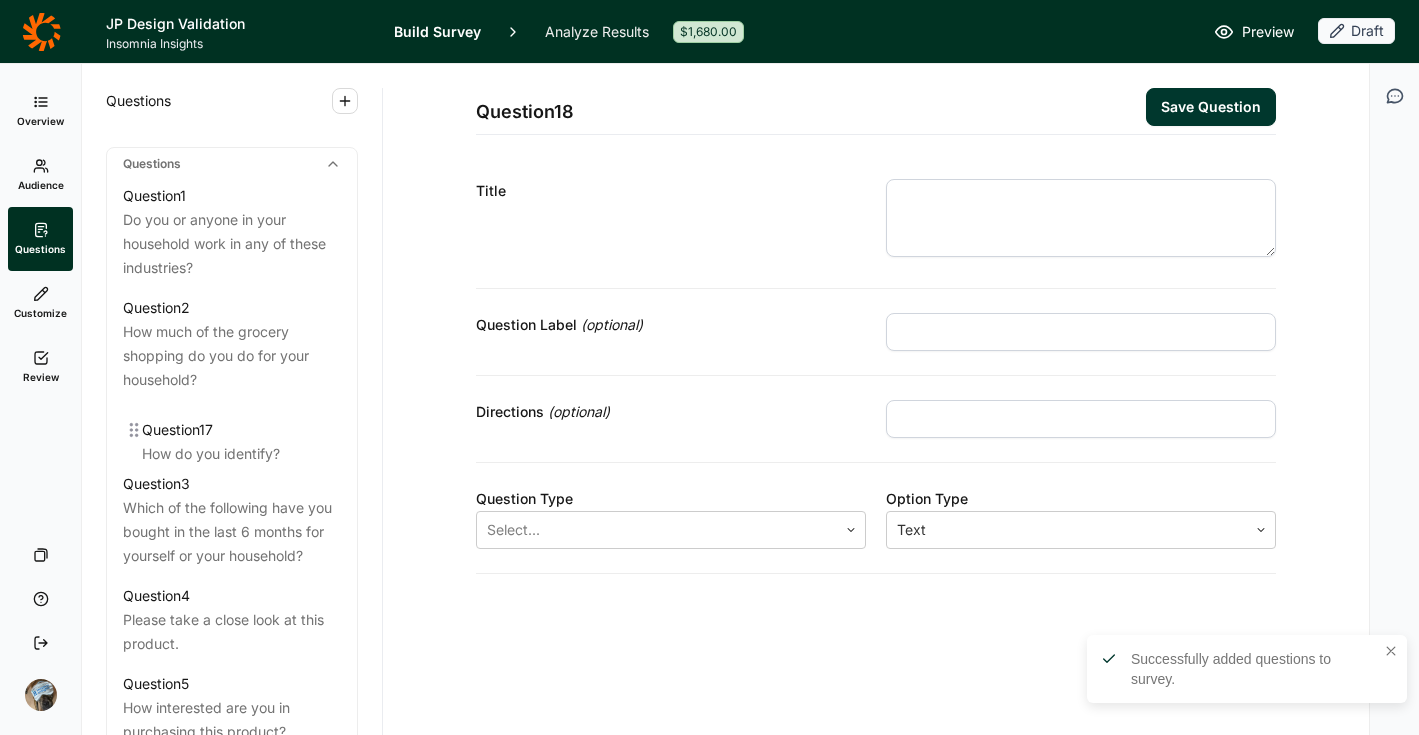 drag, startPoint x: 118, startPoint y: 603, endPoint x: 136, endPoint y: 423, distance: 180.89777 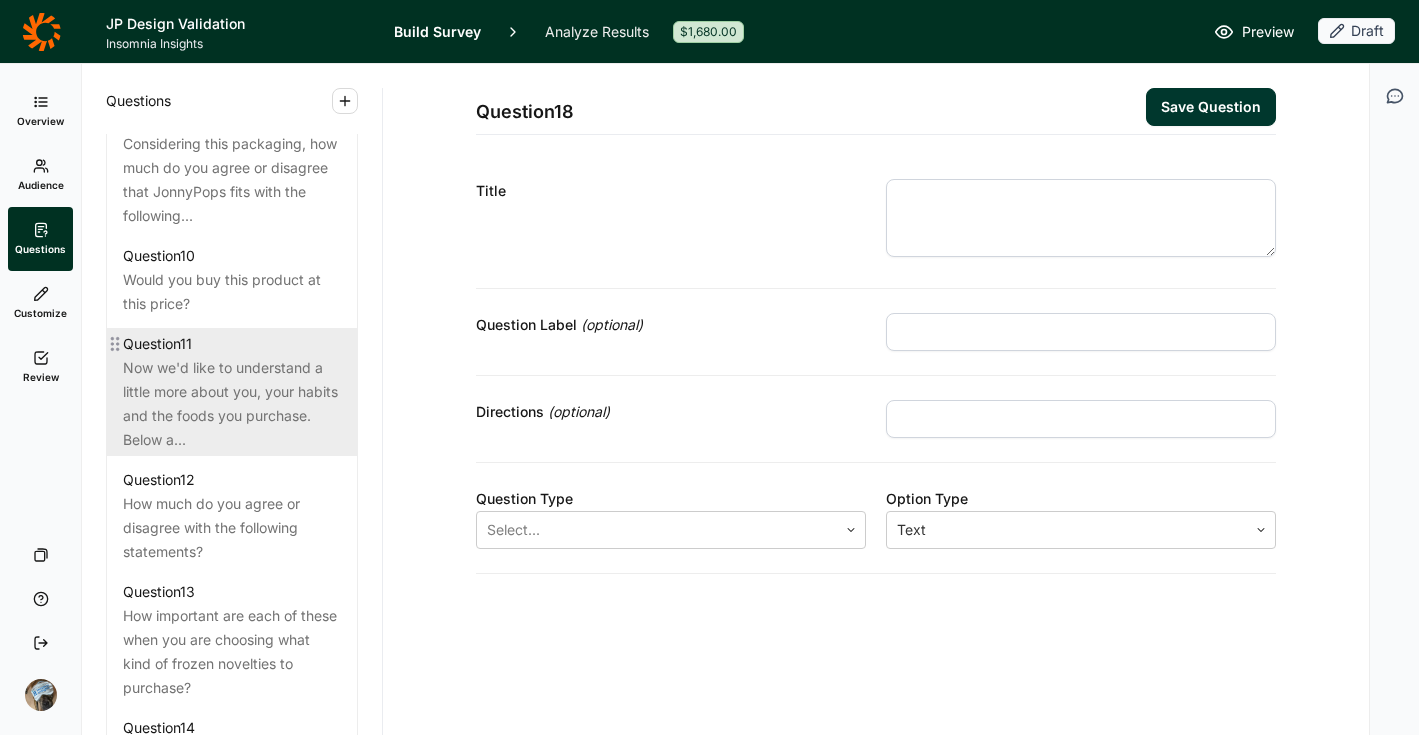 scroll, scrollTop: 1725, scrollLeft: 0, axis: vertical 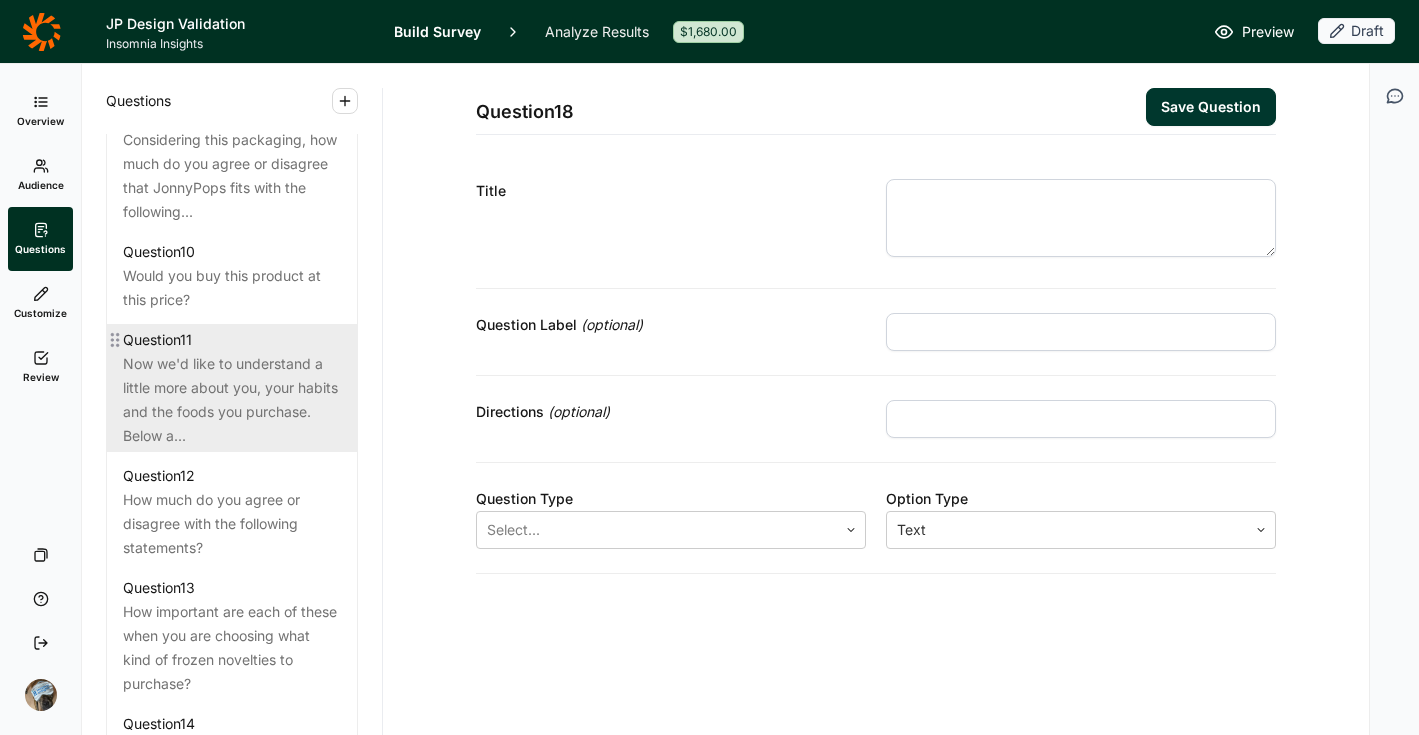 click on "Now we'd like to understand a little more about you, your habits and the foods you purchase. Below a..." at bounding box center [232, 400] 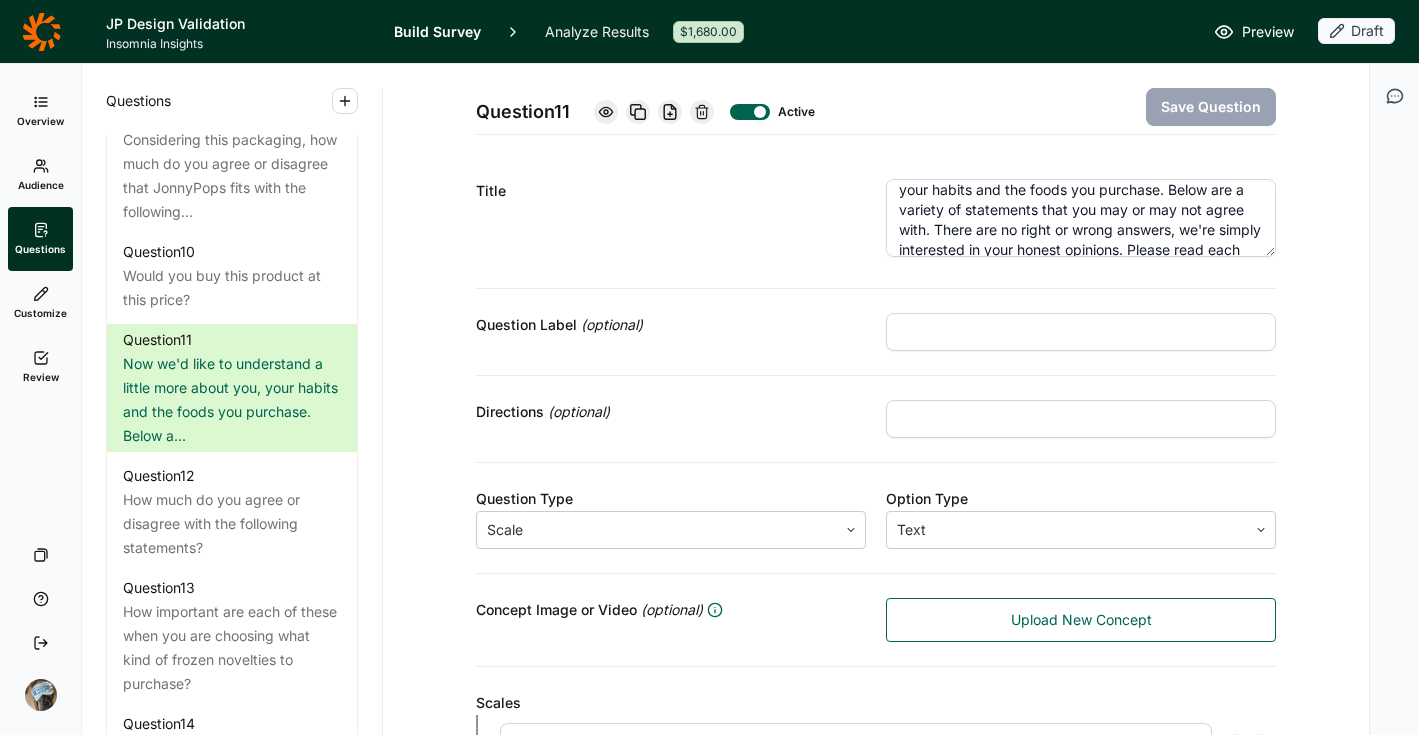 scroll, scrollTop: 80, scrollLeft: 0, axis: vertical 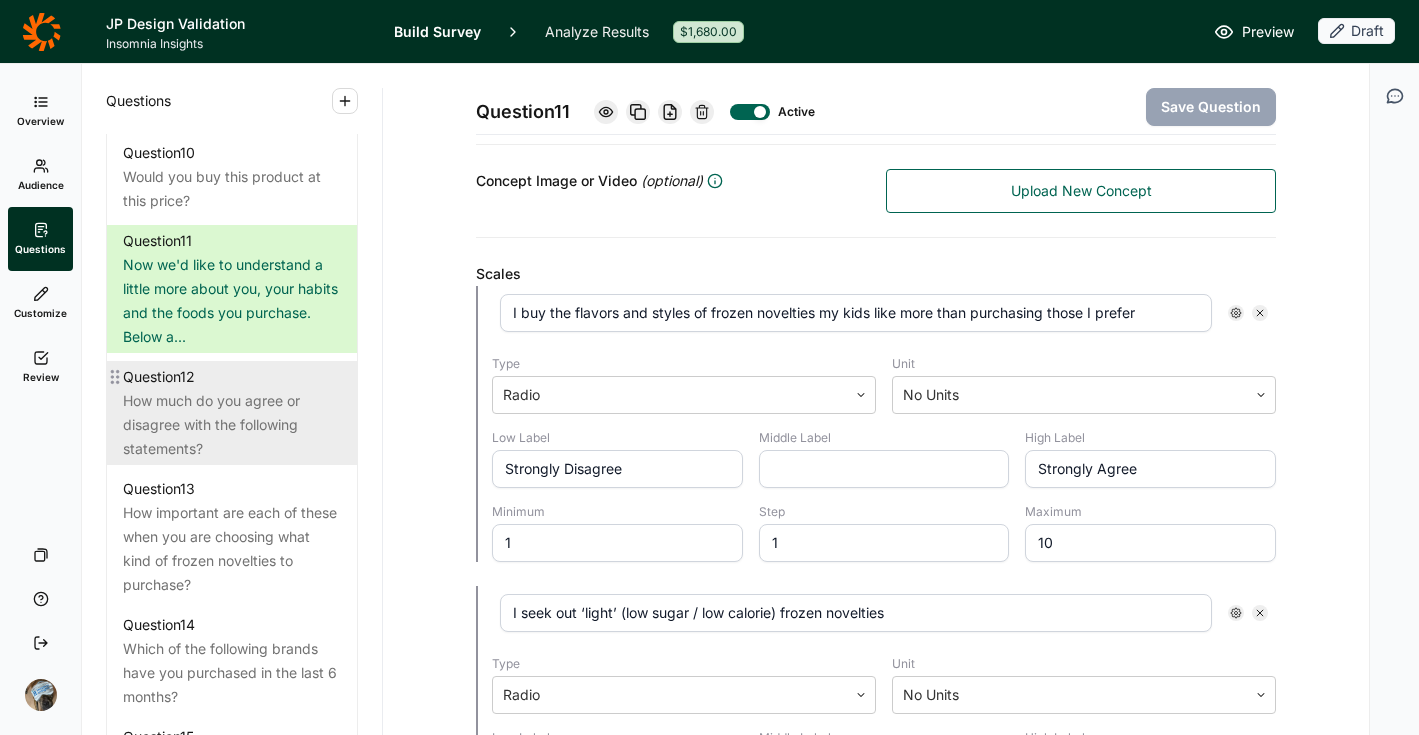click on "How much do you agree or disagree with the following statements?" at bounding box center [232, 425] 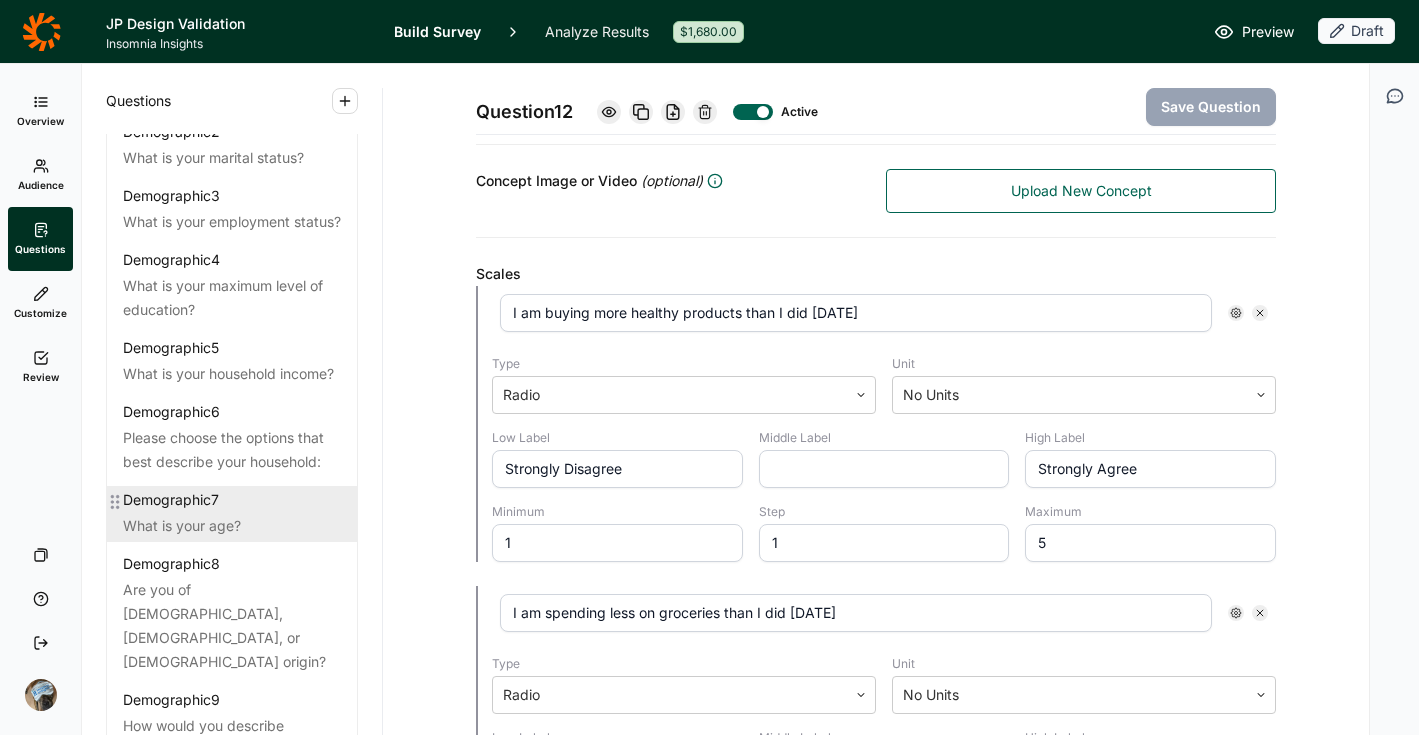 scroll, scrollTop: 0, scrollLeft: 0, axis: both 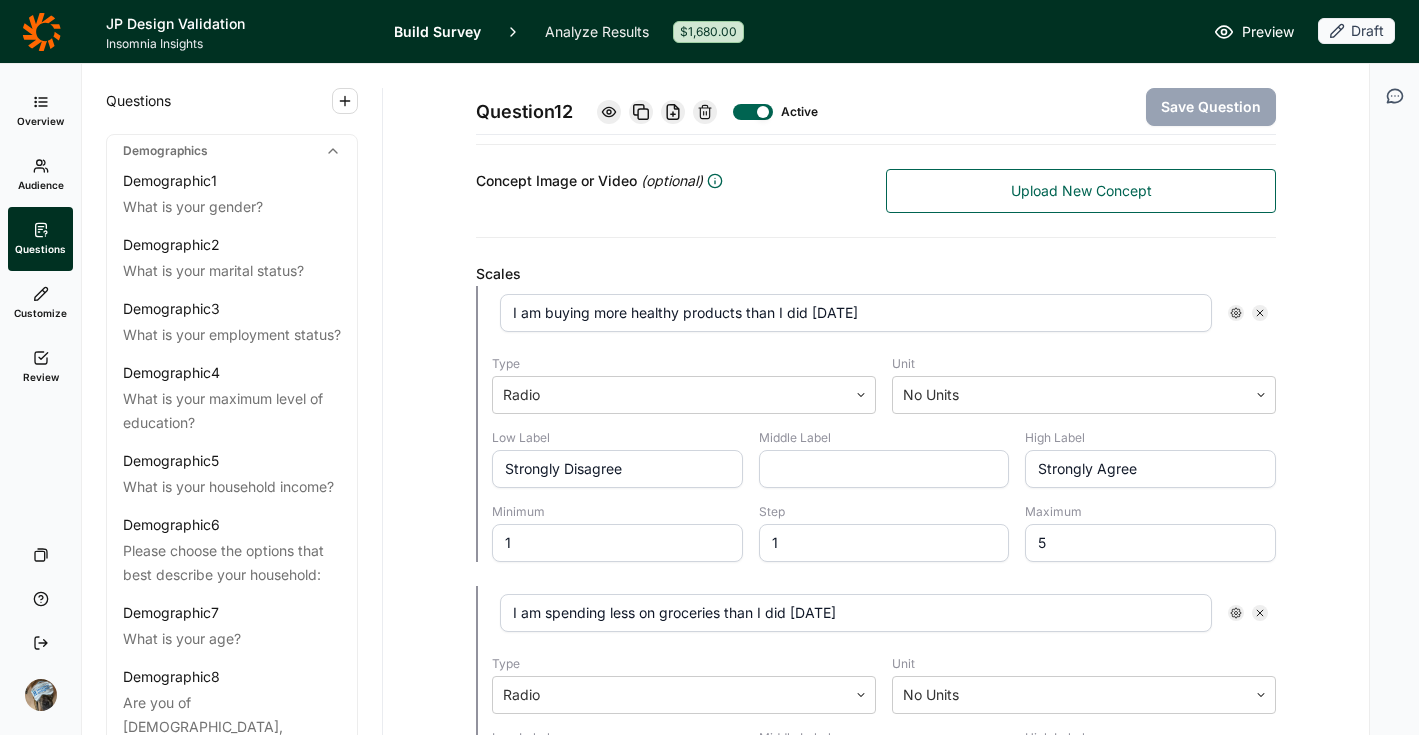 click on "Preview" at bounding box center (1254, 32) 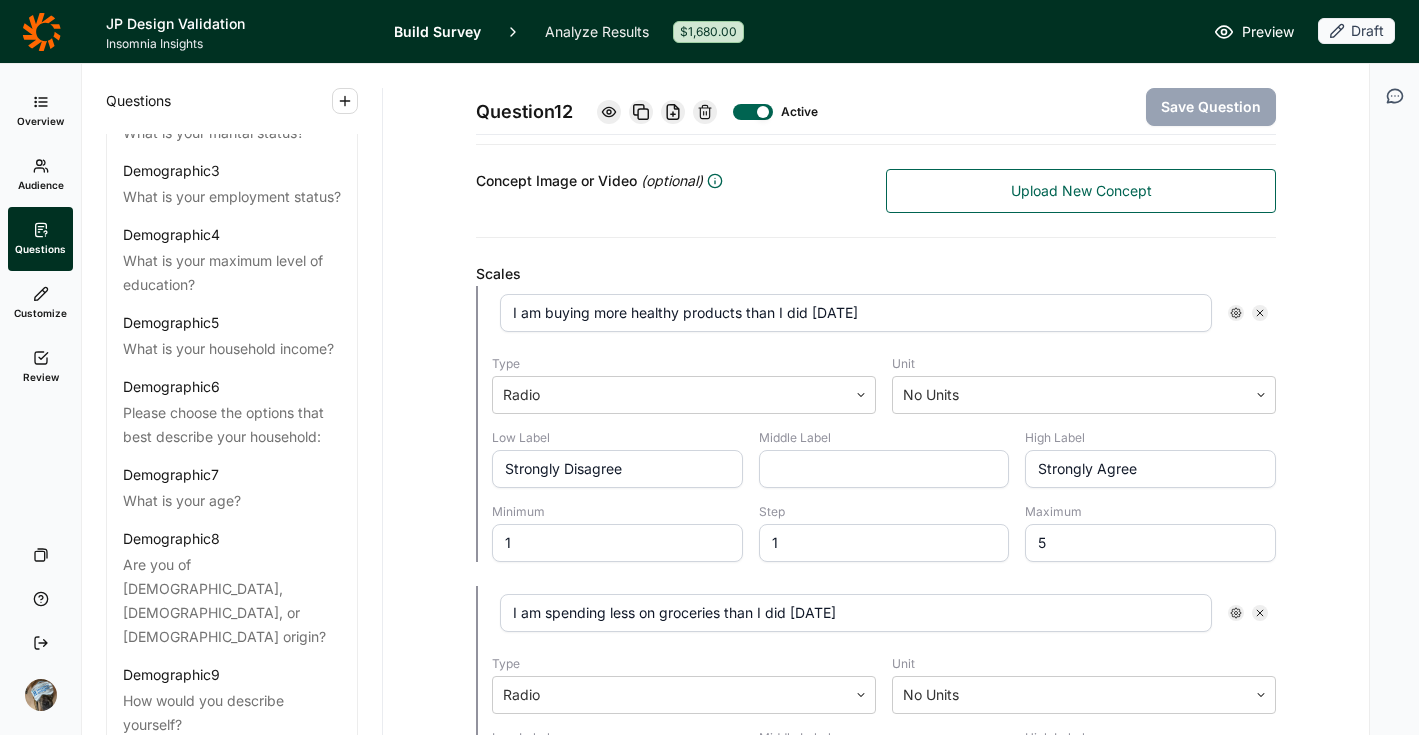 scroll, scrollTop: 159, scrollLeft: 0, axis: vertical 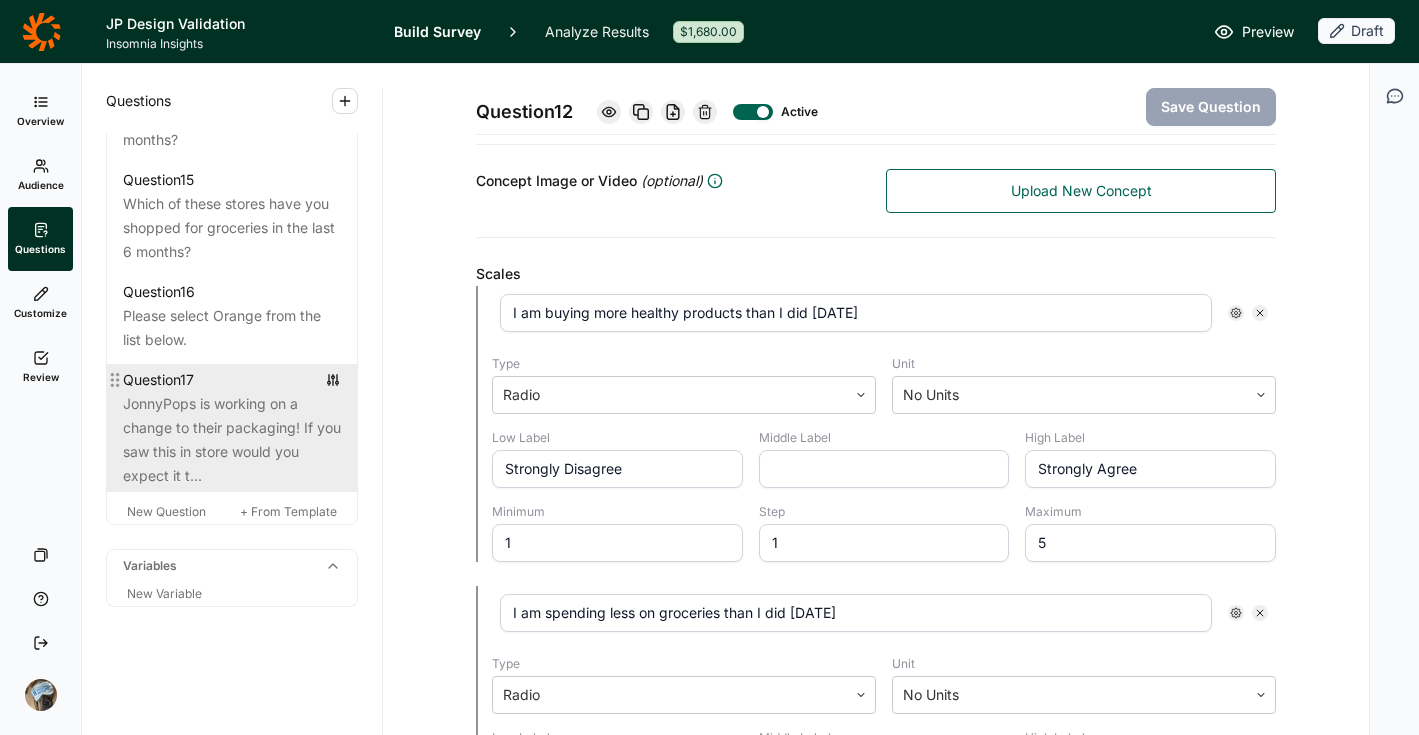 click on "JonnyPops is working on a change to their packaging!  If you saw this in store would you expect it t..." at bounding box center (232, 440) 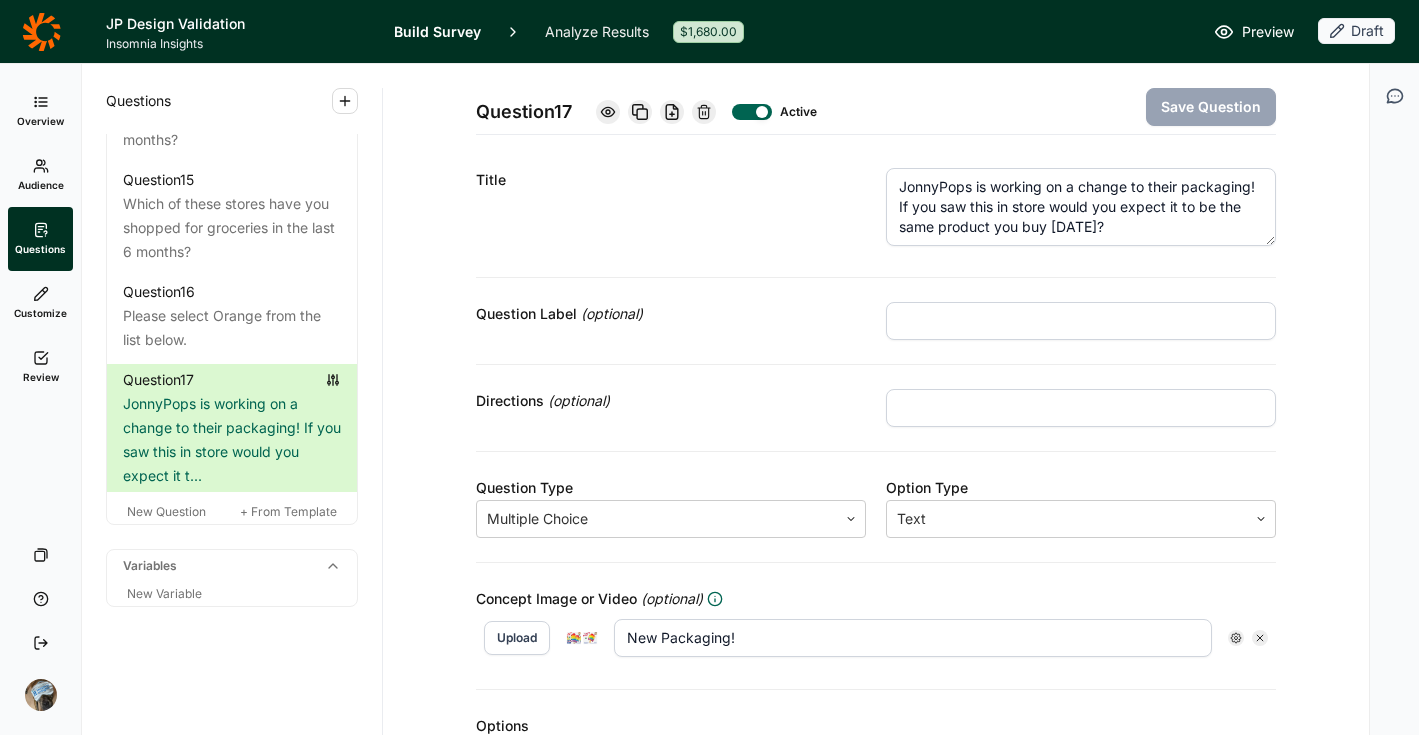 scroll, scrollTop: 0, scrollLeft: 0, axis: both 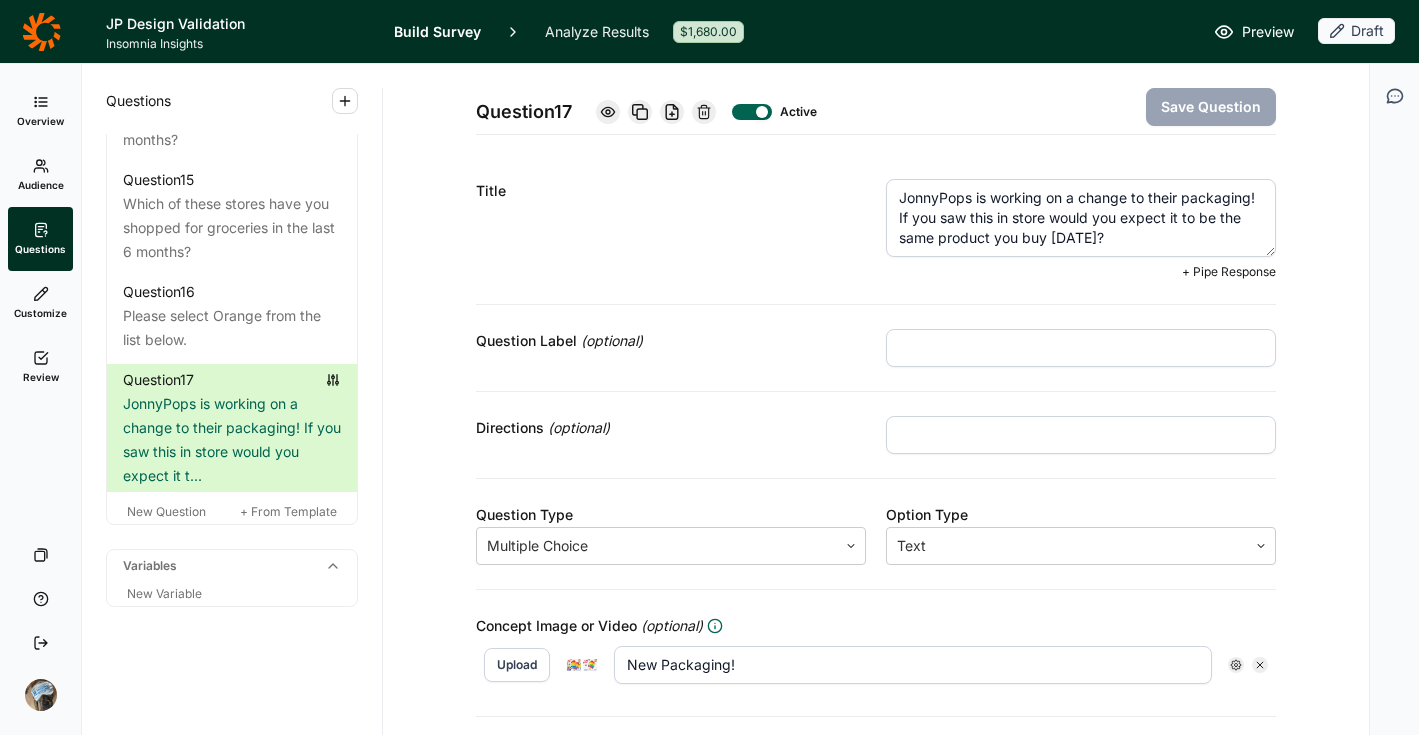 drag, startPoint x: 999, startPoint y: 216, endPoint x: 967, endPoint y: 219, distance: 32.140316 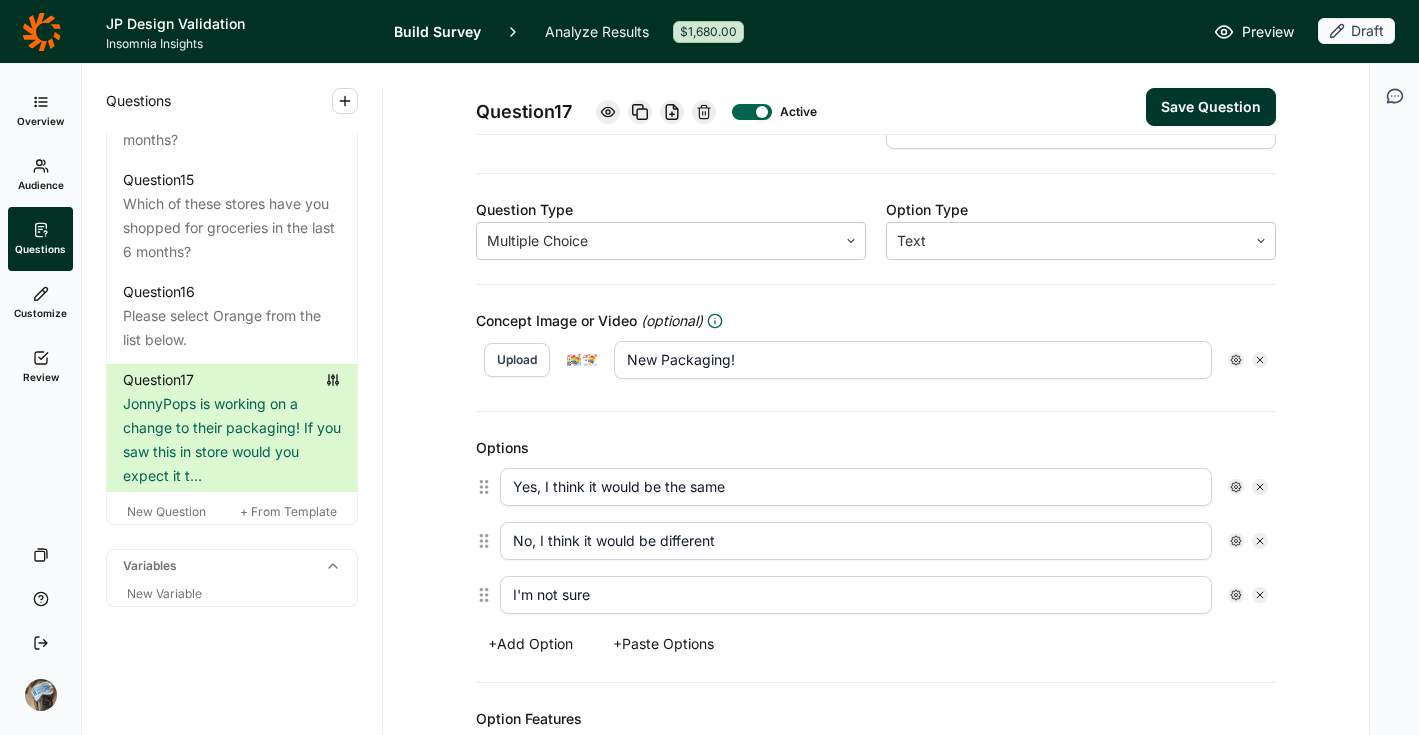 type on "JonnyPops is working on a change to their packaging!  If you saw the new packaging in store would you expect it to be the same product you buy [DATE]?" 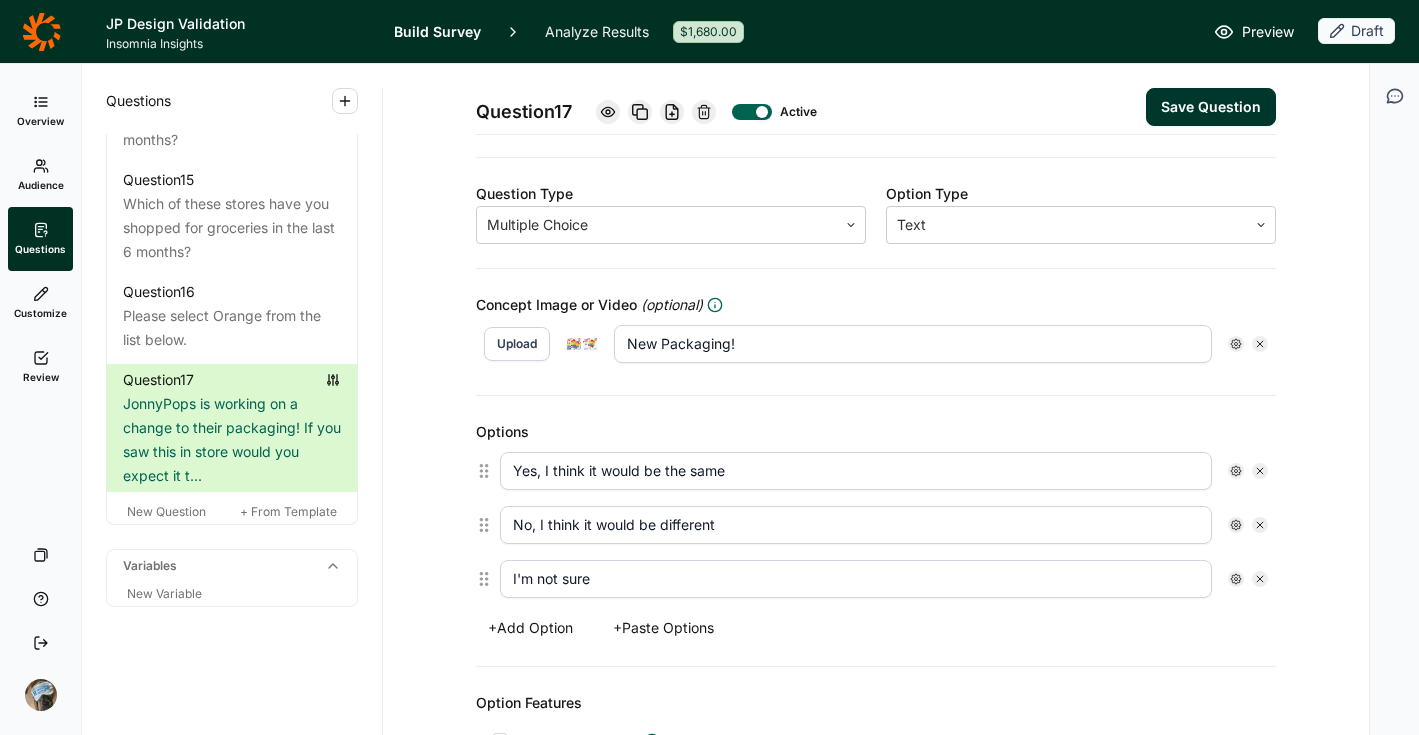 scroll, scrollTop: 289, scrollLeft: 0, axis: vertical 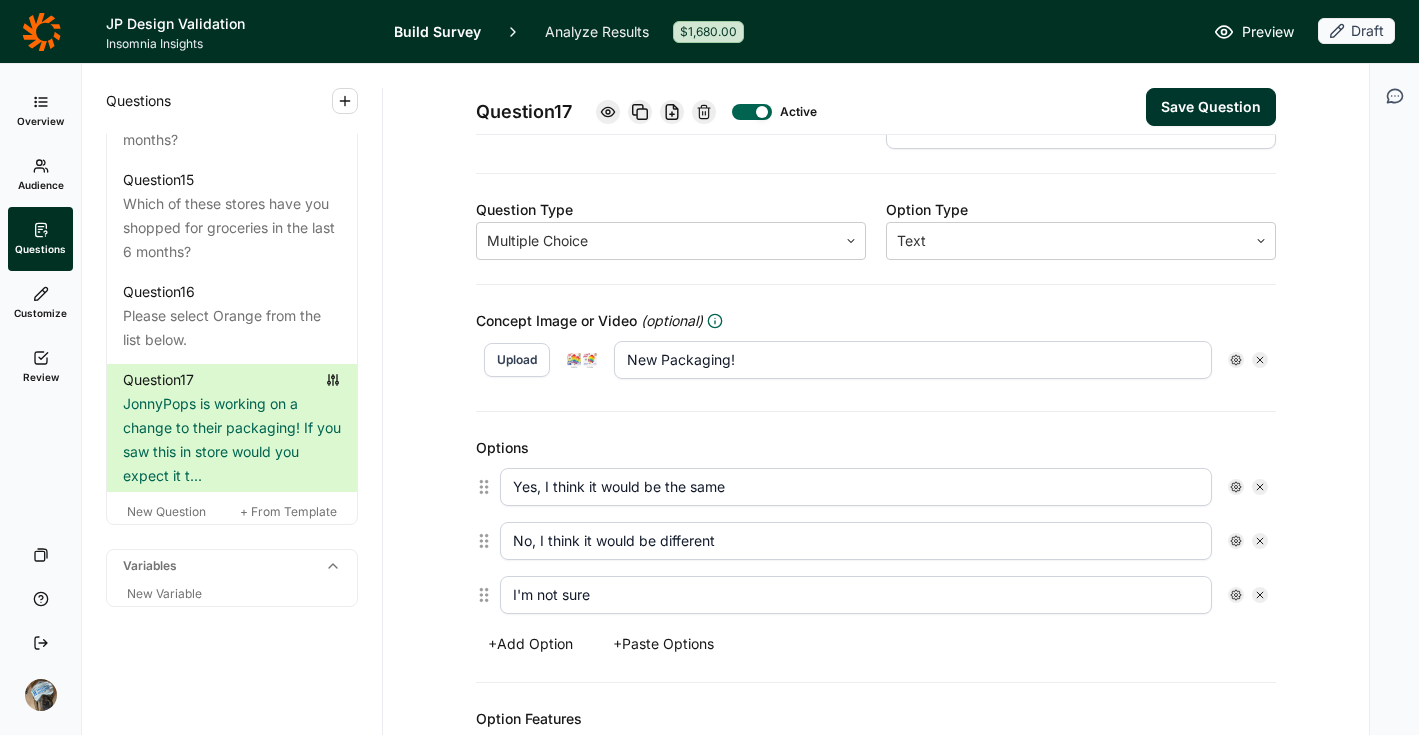 click on "Upload New Packaging!" at bounding box center (876, 360) 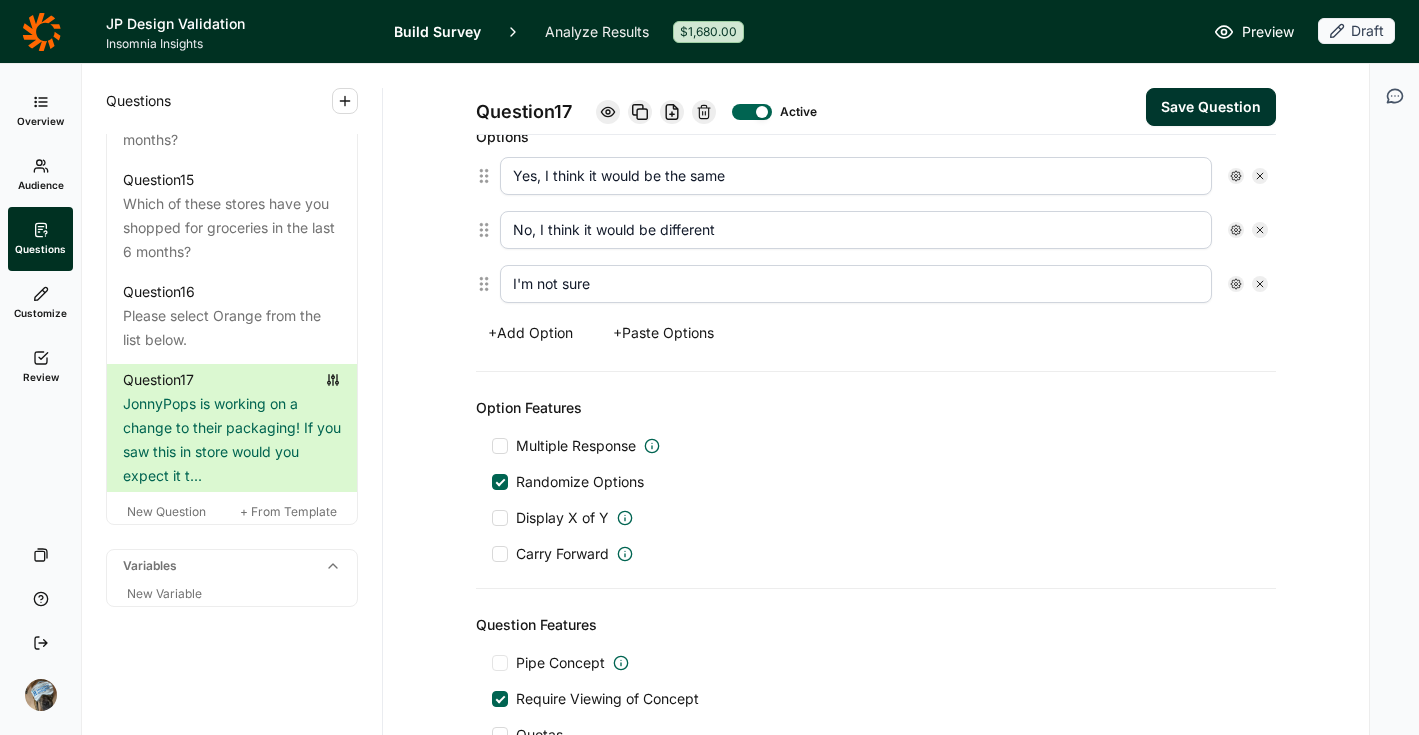 scroll, scrollTop: 538, scrollLeft: 0, axis: vertical 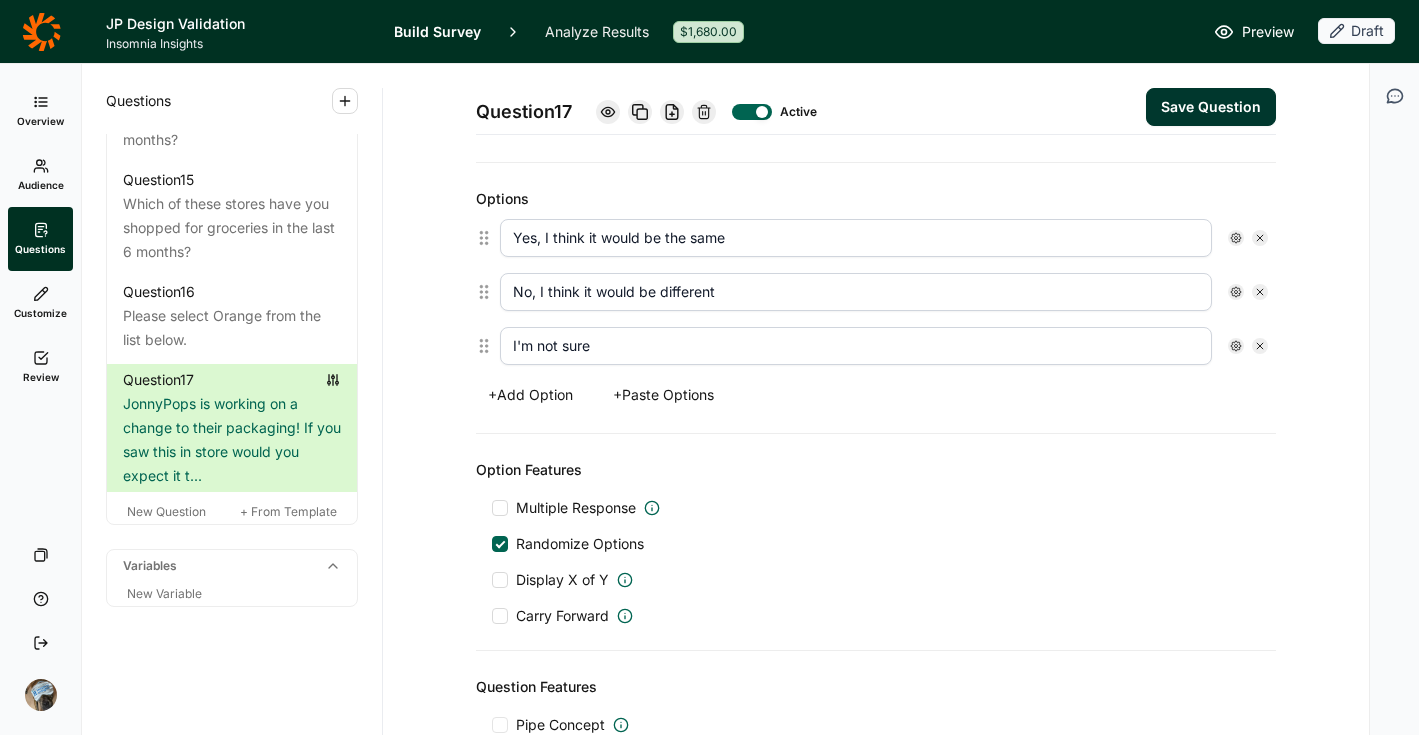 click on "Save Question" at bounding box center [1211, 107] 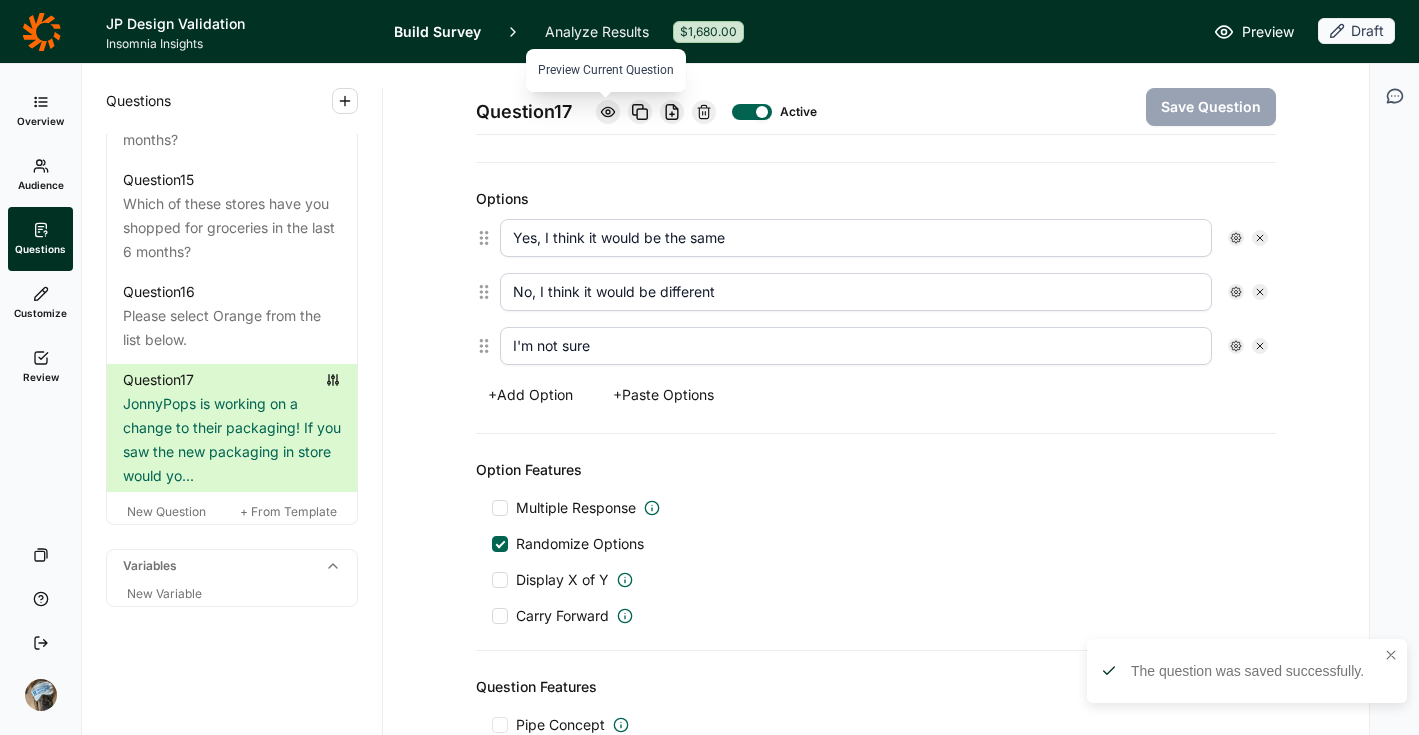 click 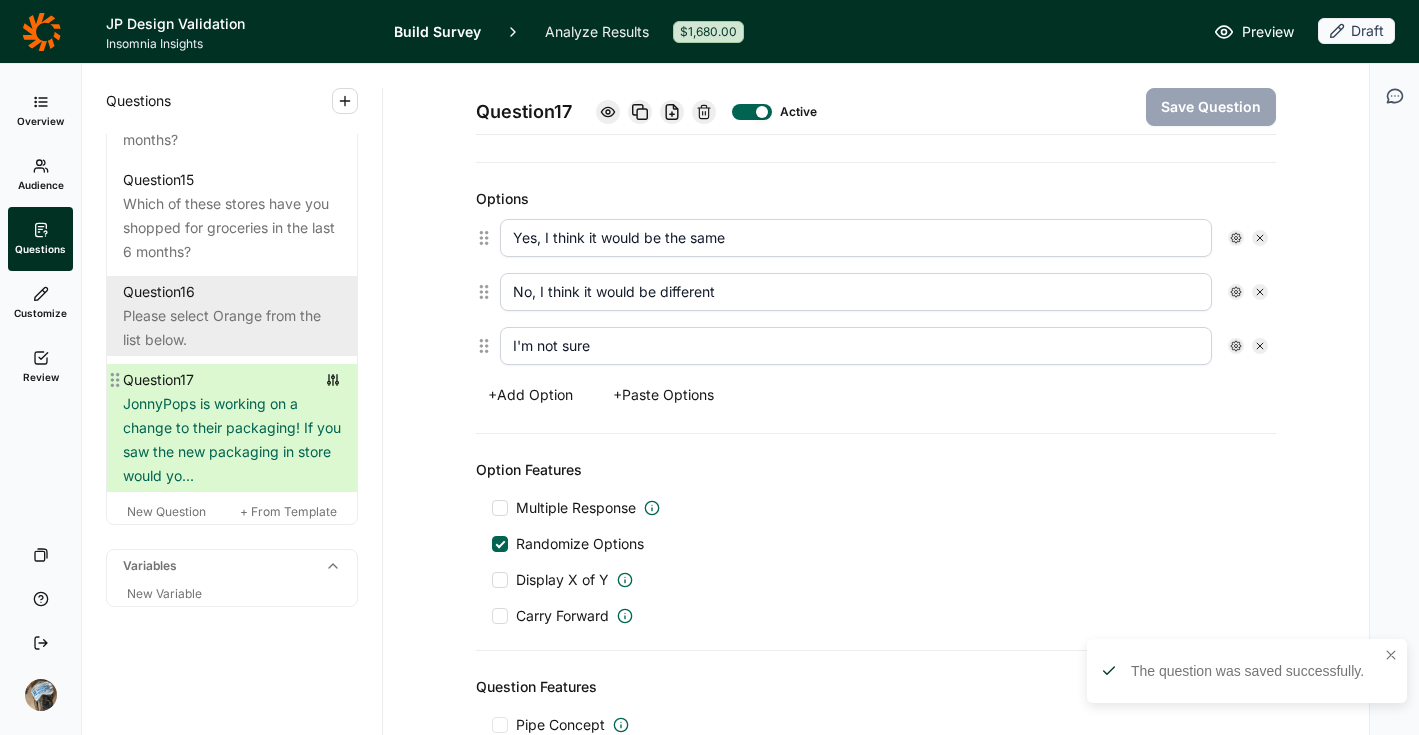 scroll, scrollTop: 2380, scrollLeft: 0, axis: vertical 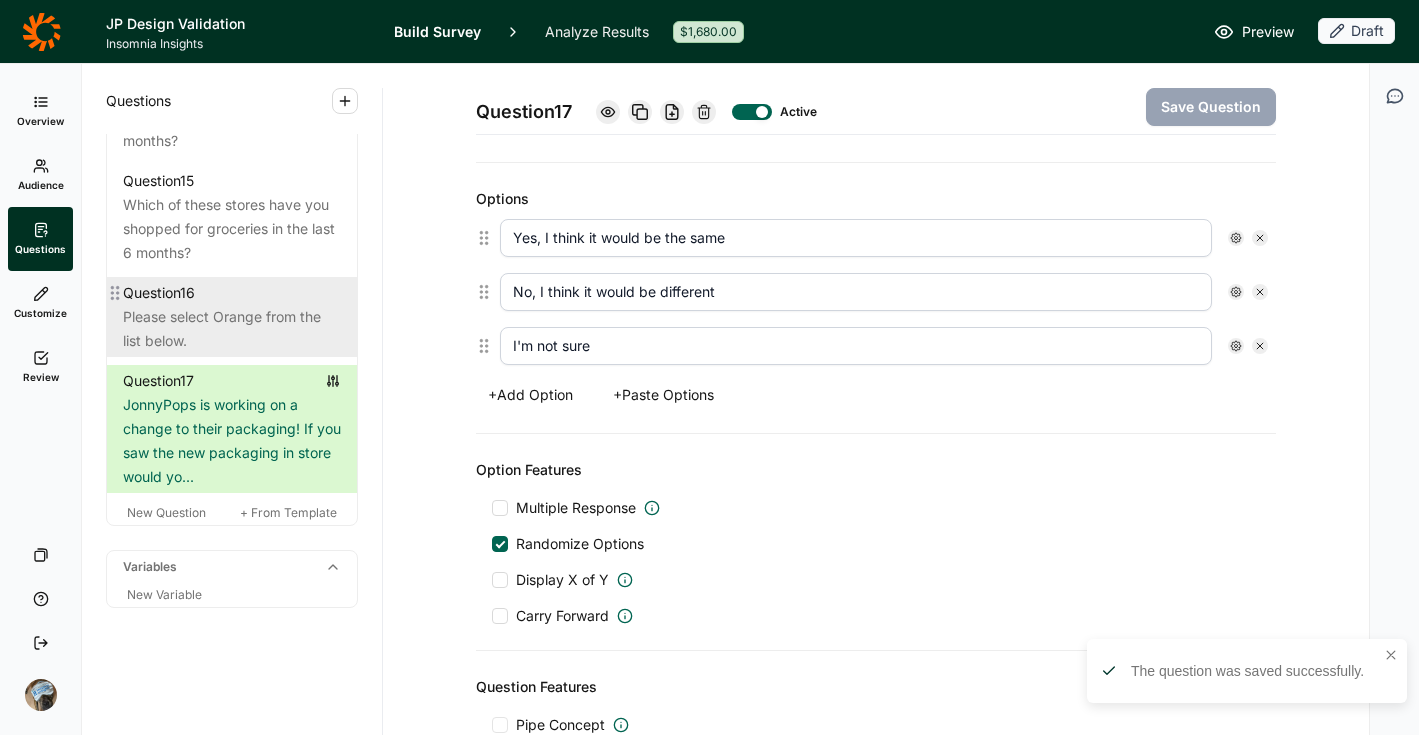 click on "Please select Orange from the list below." at bounding box center [232, 329] 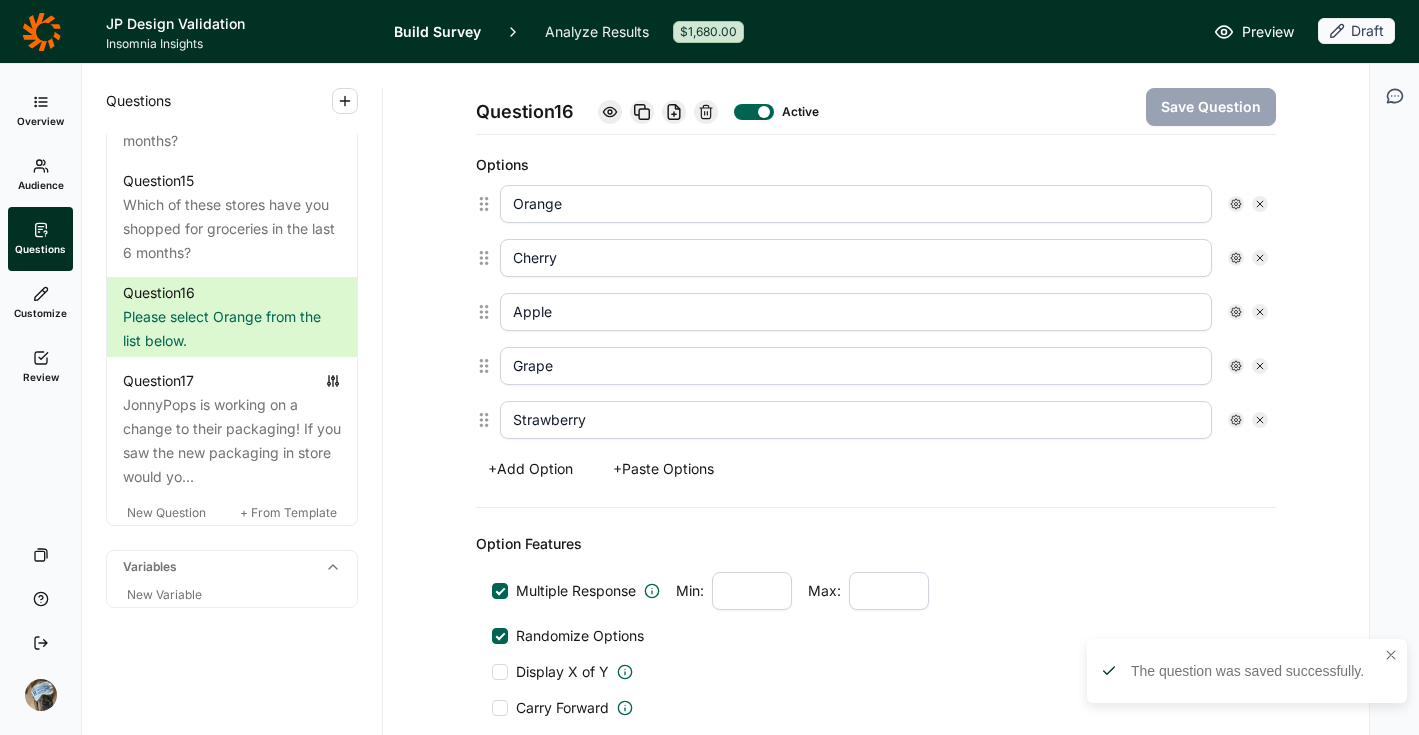 scroll, scrollTop: 822, scrollLeft: 0, axis: vertical 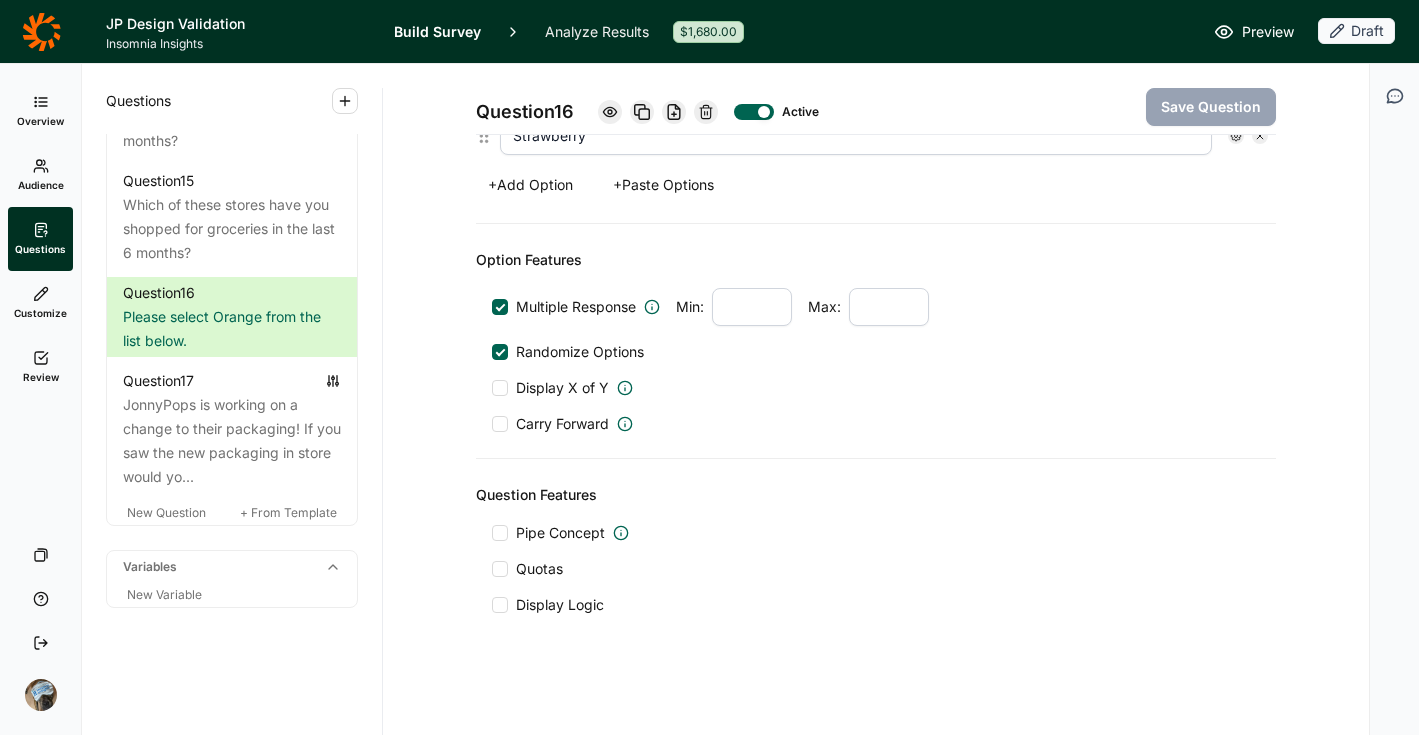 click on "Quotas" at bounding box center [539, 569] 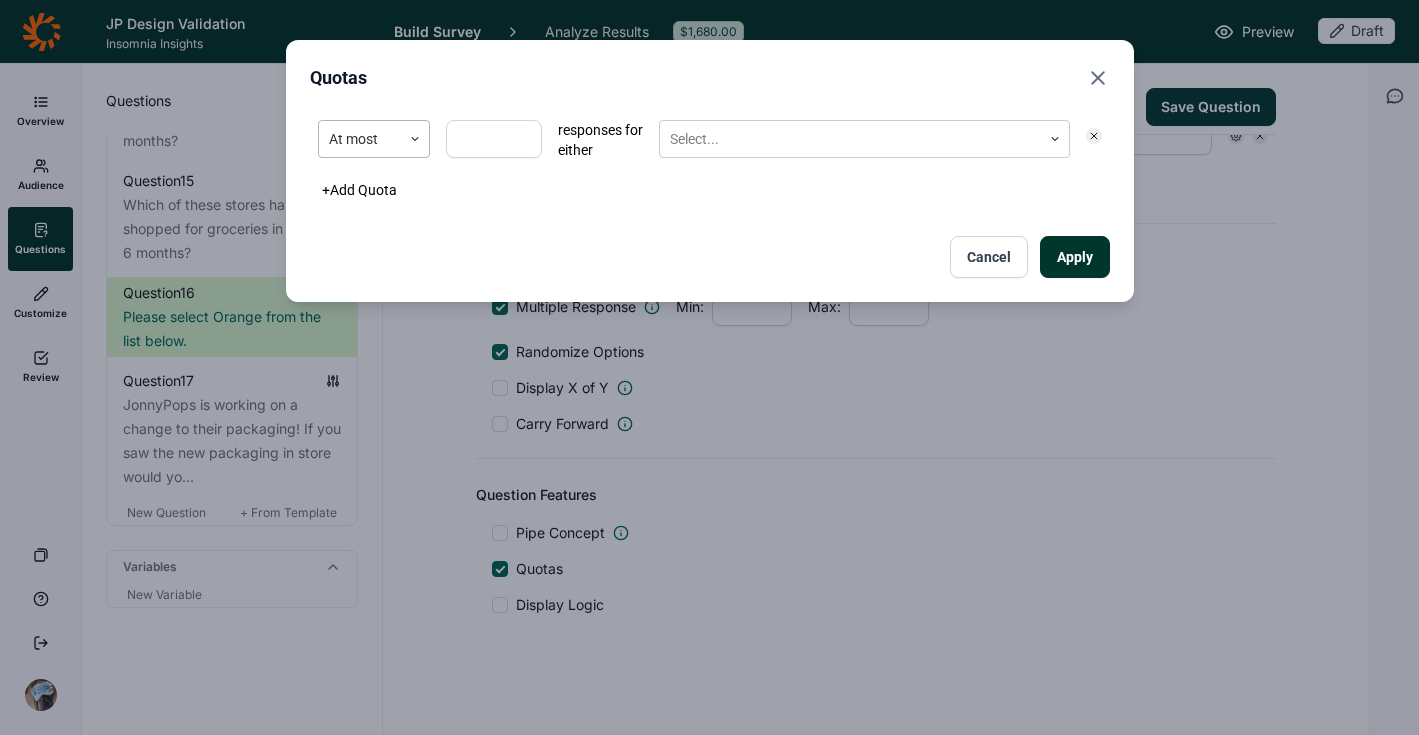 click at bounding box center (360, 139) 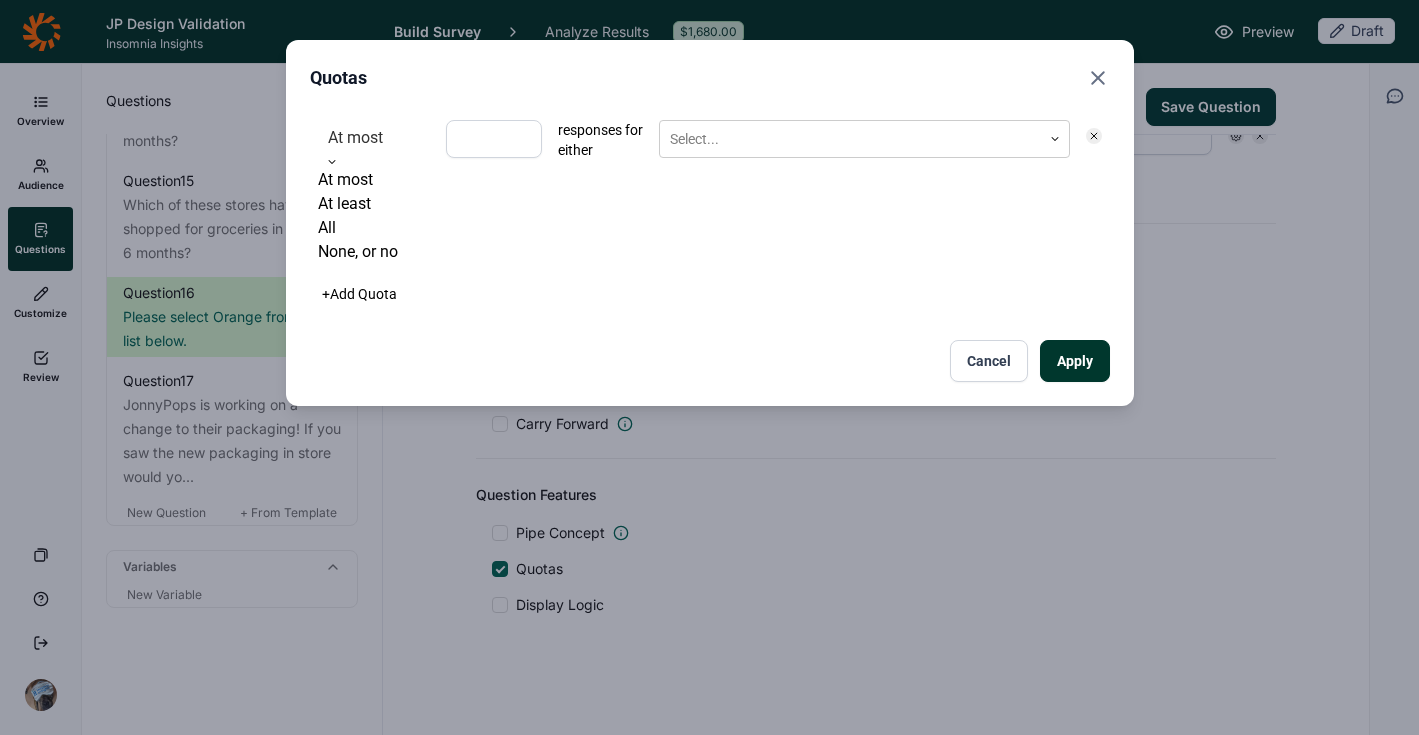click on "All" at bounding box center [374, 228] 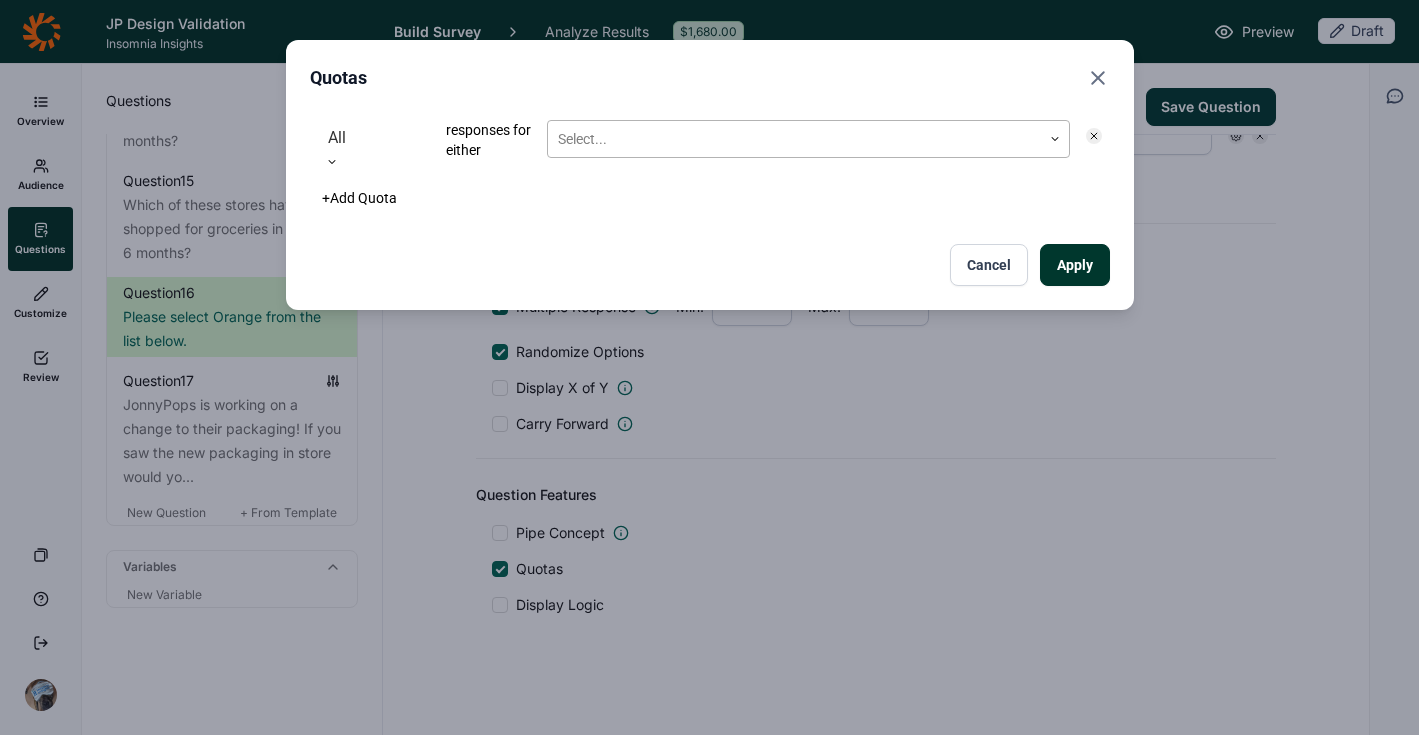 click at bounding box center [794, 139] 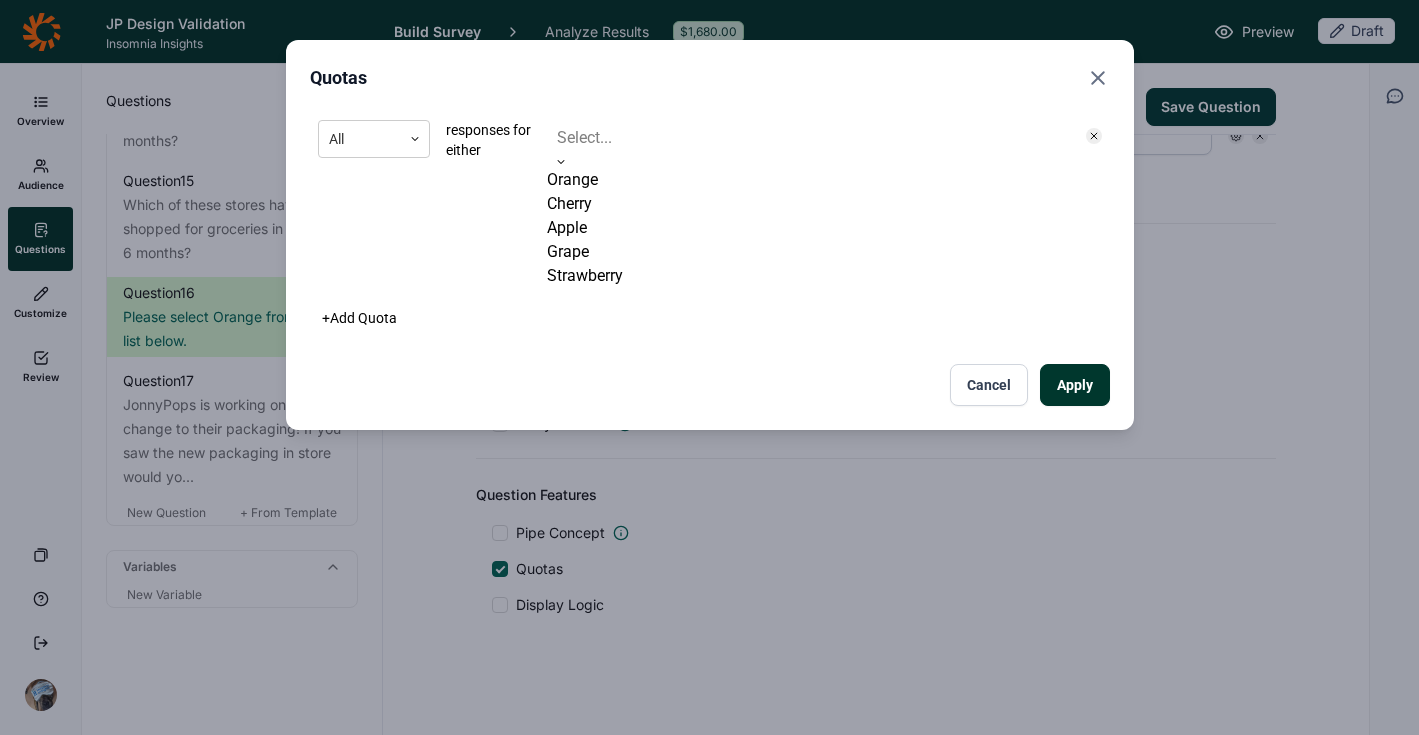 click on "Orange" at bounding box center (808, 180) 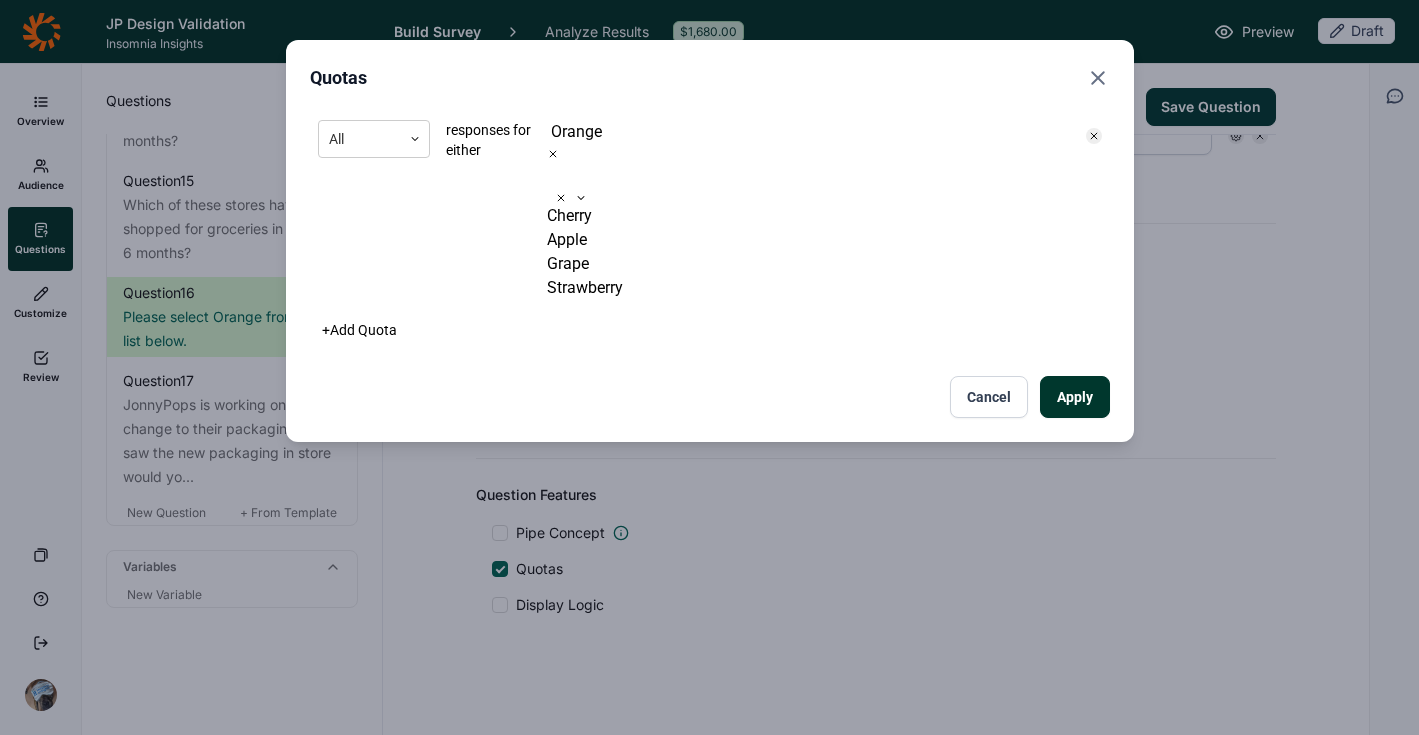 click on "All responses for either option Orange, selected. Cherry, 1 of 4. 4 results available. Use Up and Down to choose options, press Enter to select the currently focused option, press Escape to exit the menu, press Tab to select the option and exit the menu. Orange Cherry Apple Grape Strawberry +  Add Quota Apply Cancel" at bounding box center [710, 265] 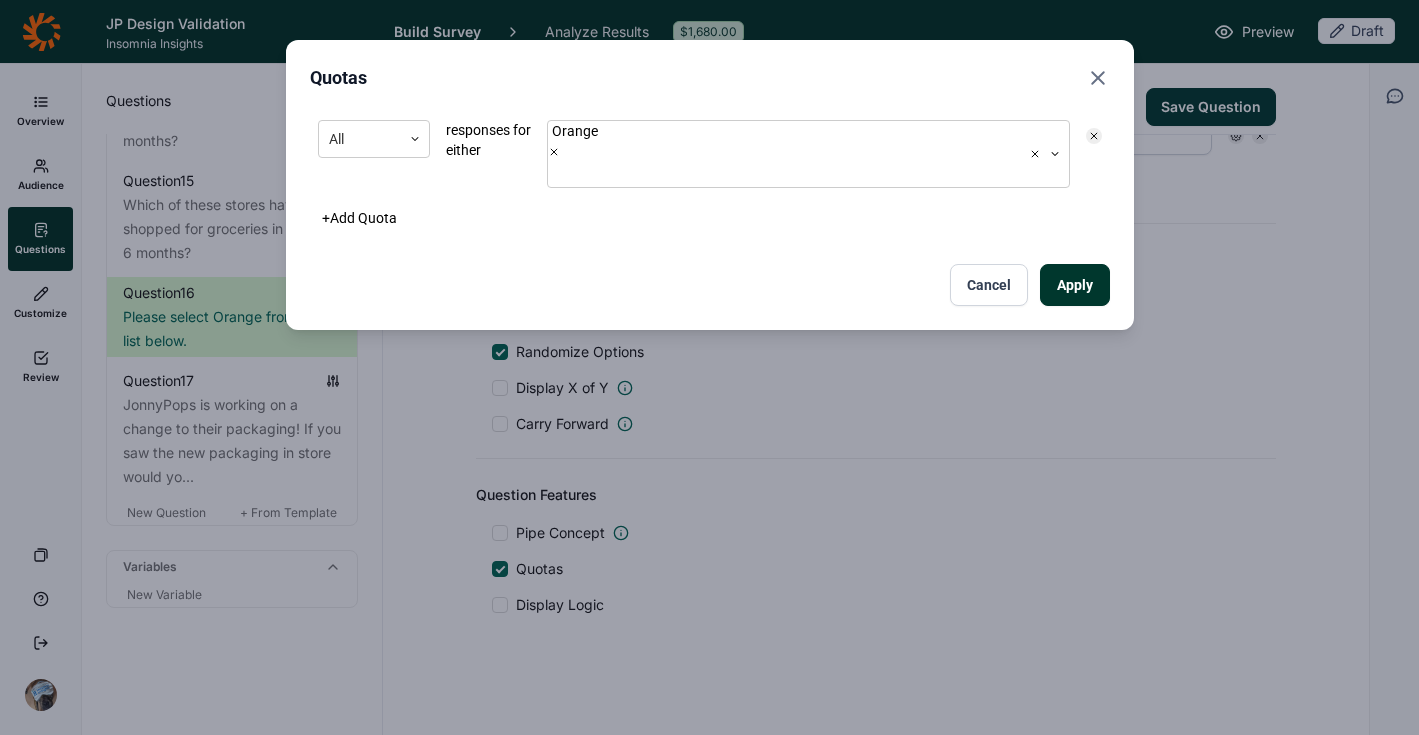click on "Apply" at bounding box center (1075, 285) 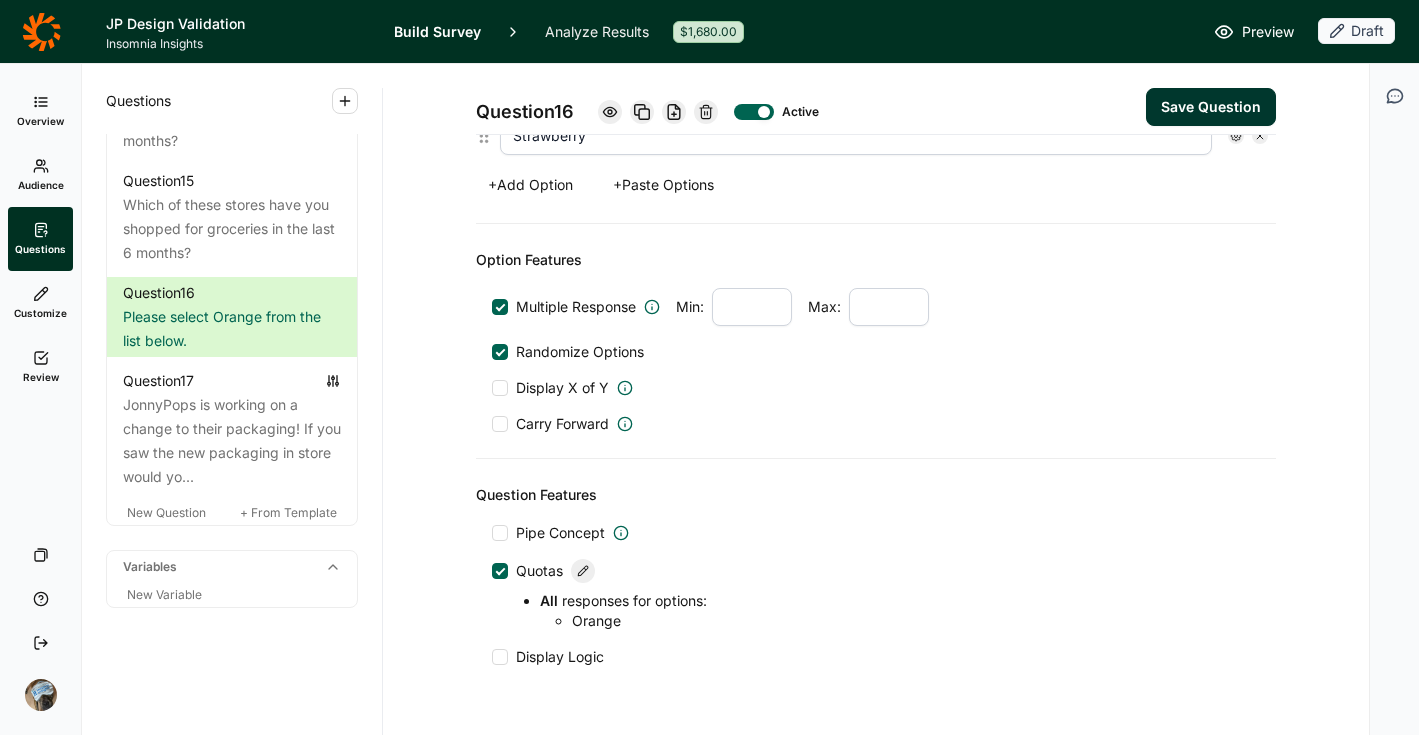 click on "Save Question" at bounding box center (1211, 107) 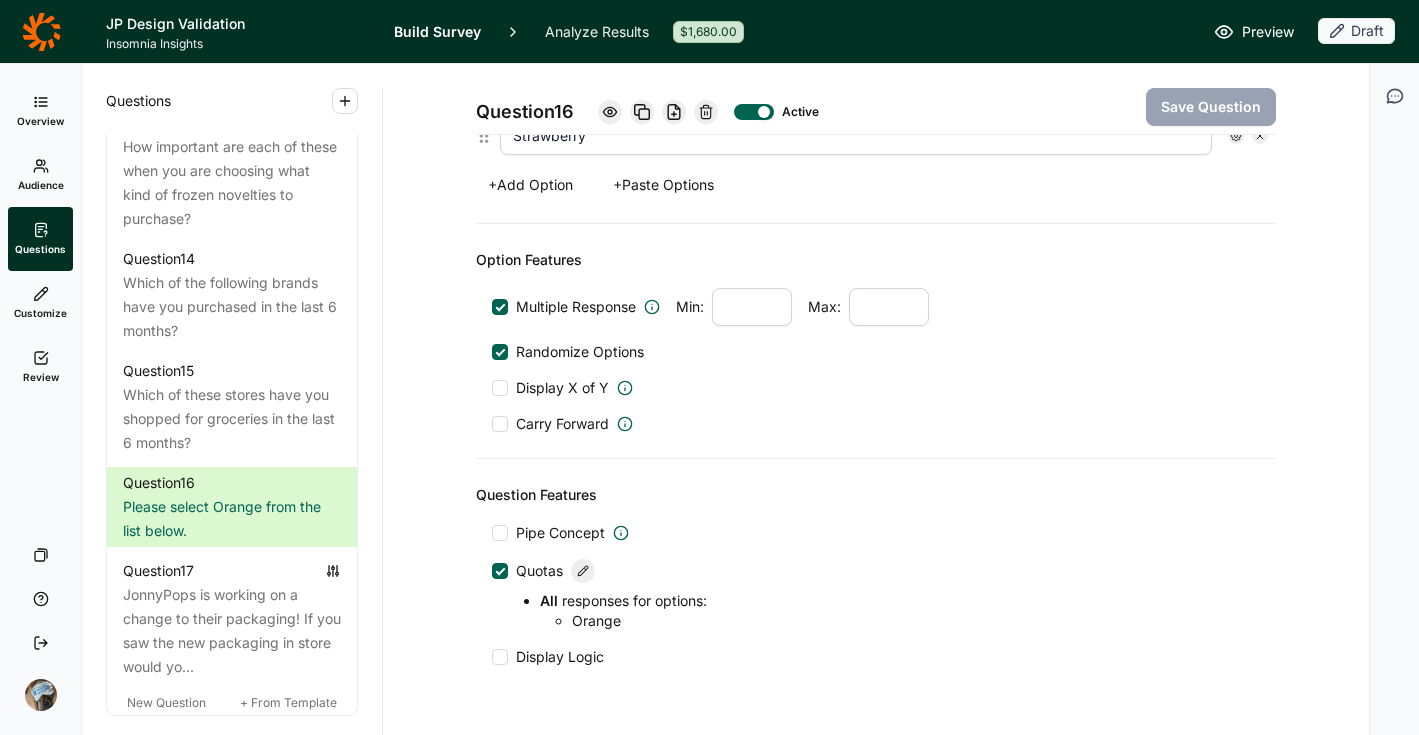 scroll, scrollTop: 2453, scrollLeft: 0, axis: vertical 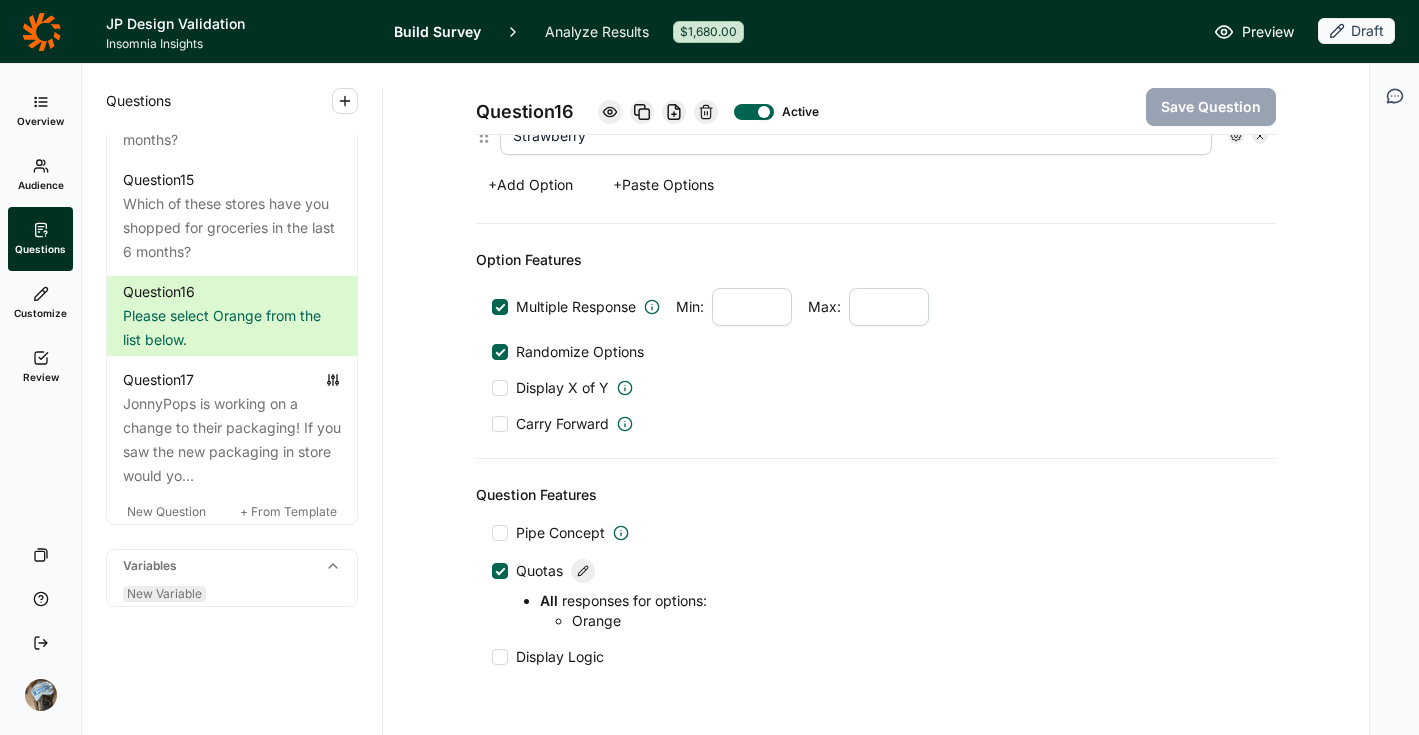 click on "New Variable" at bounding box center (164, 593) 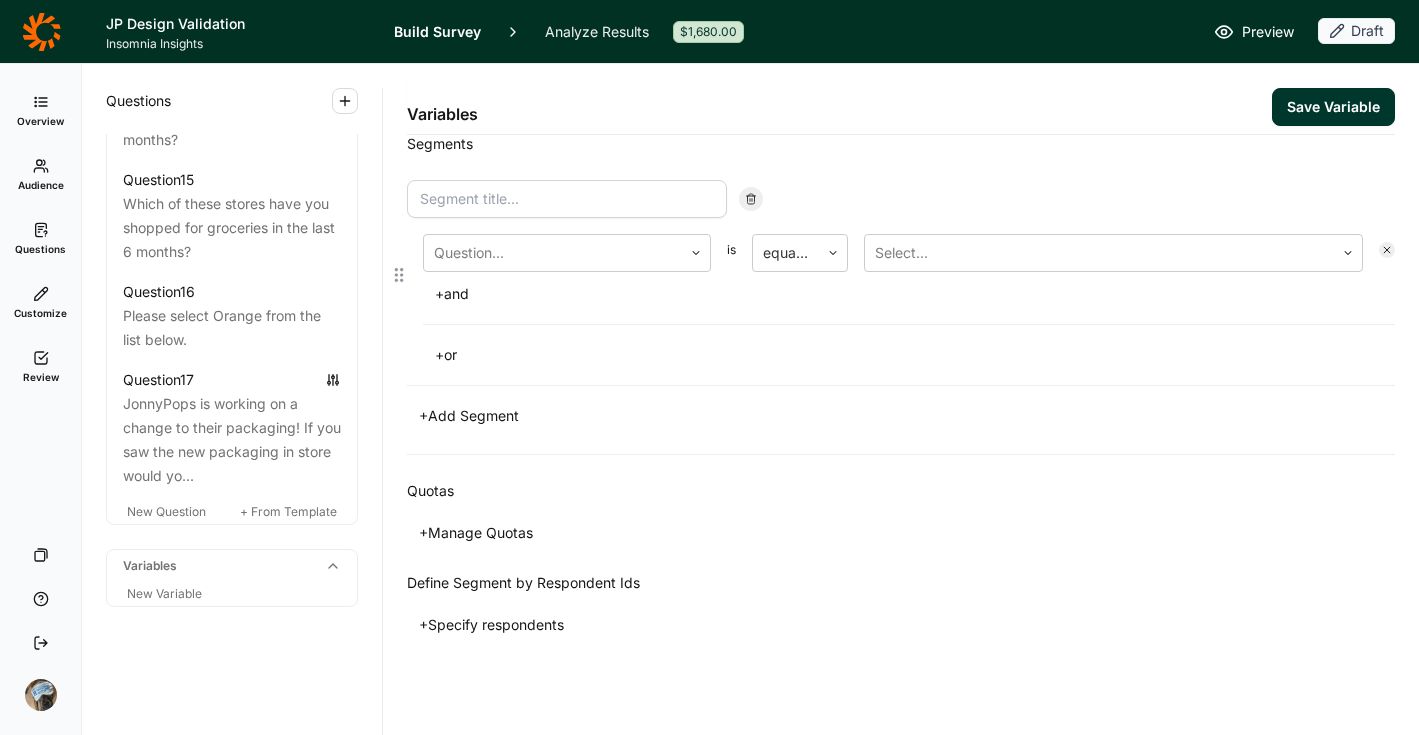 click at bounding box center [567, 199] 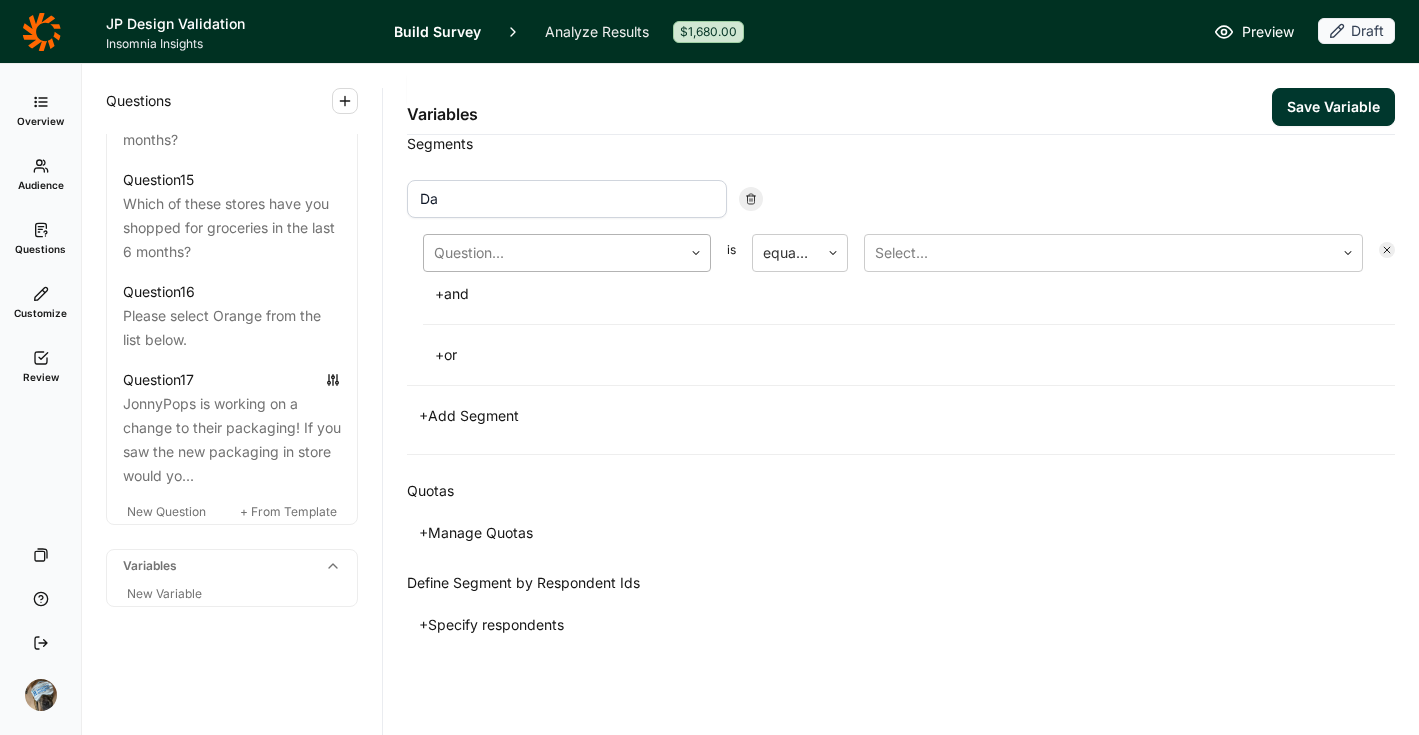 type on "Data Quality" 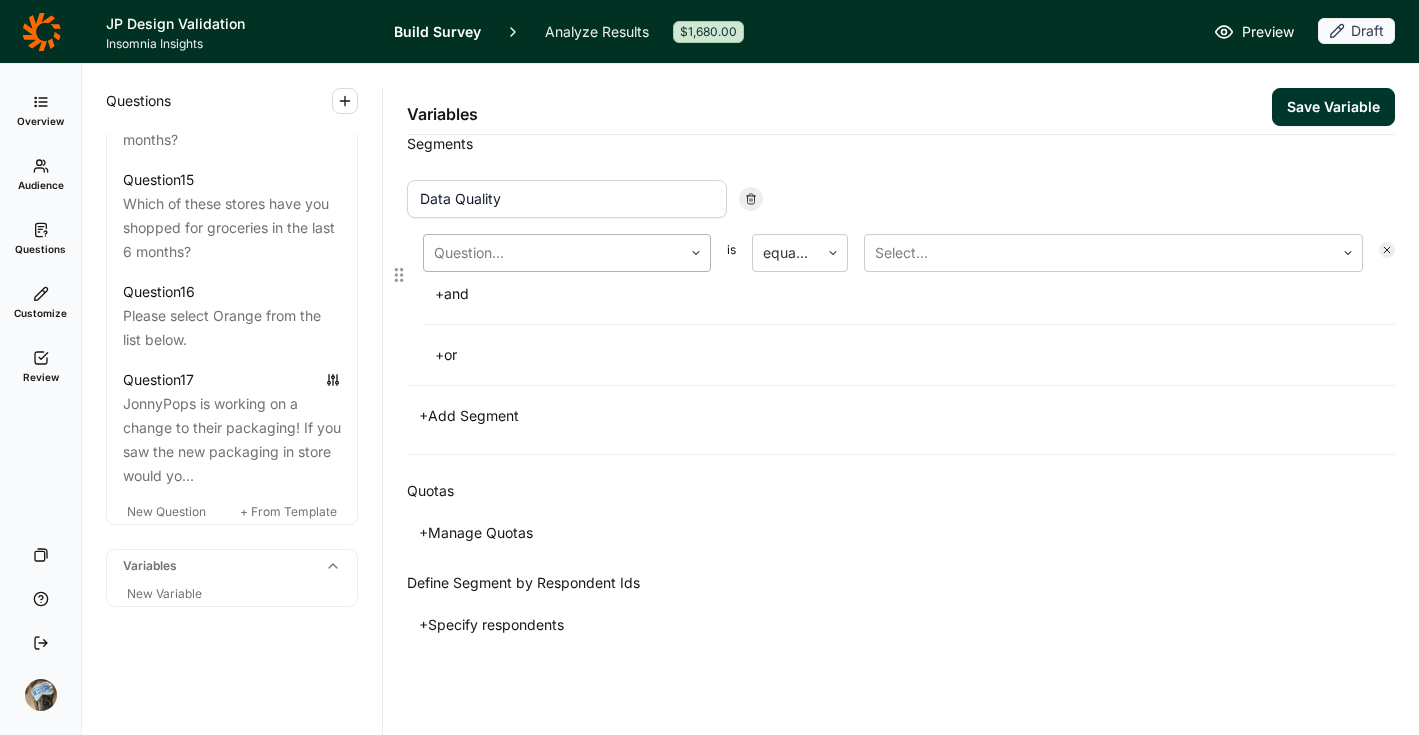 click at bounding box center (553, 253) 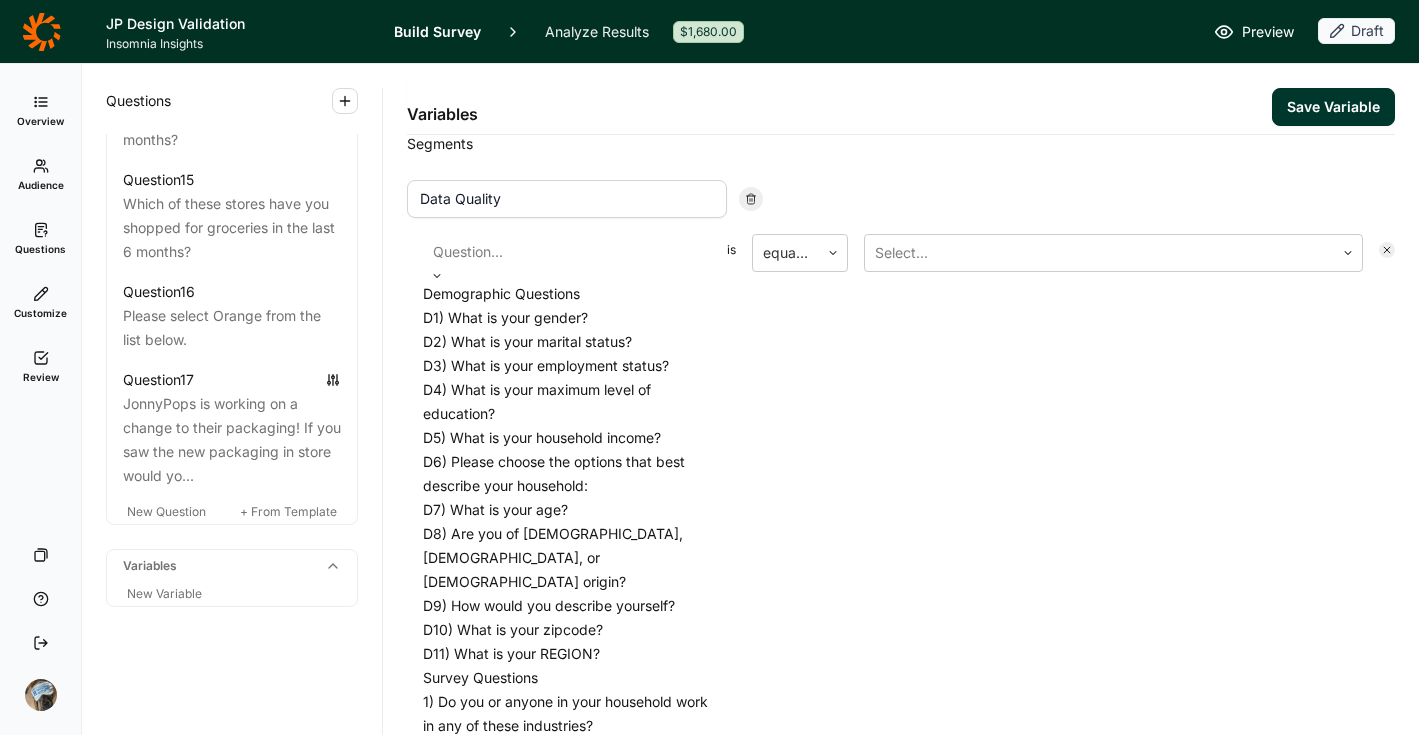 click on "D1) What is your gender?" at bounding box center [567, 318] 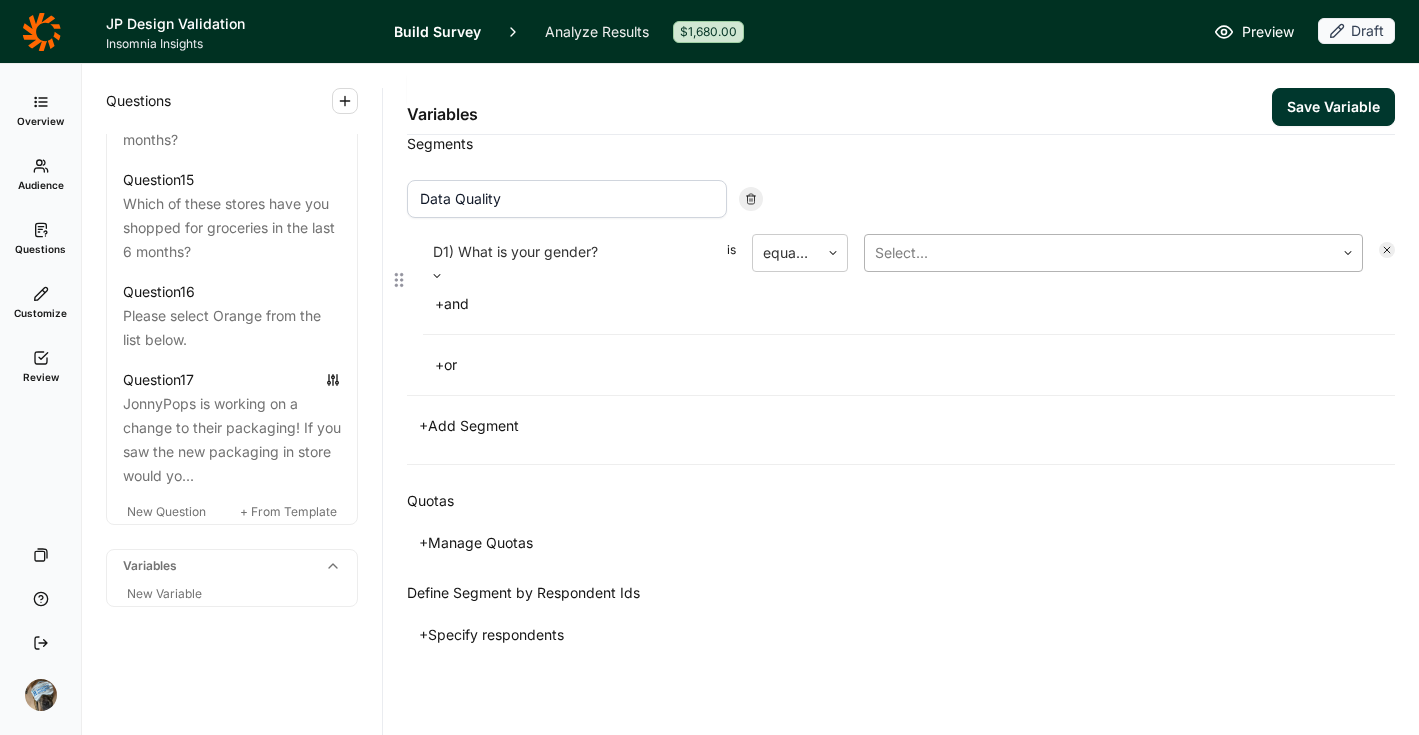 click at bounding box center (1099, 253) 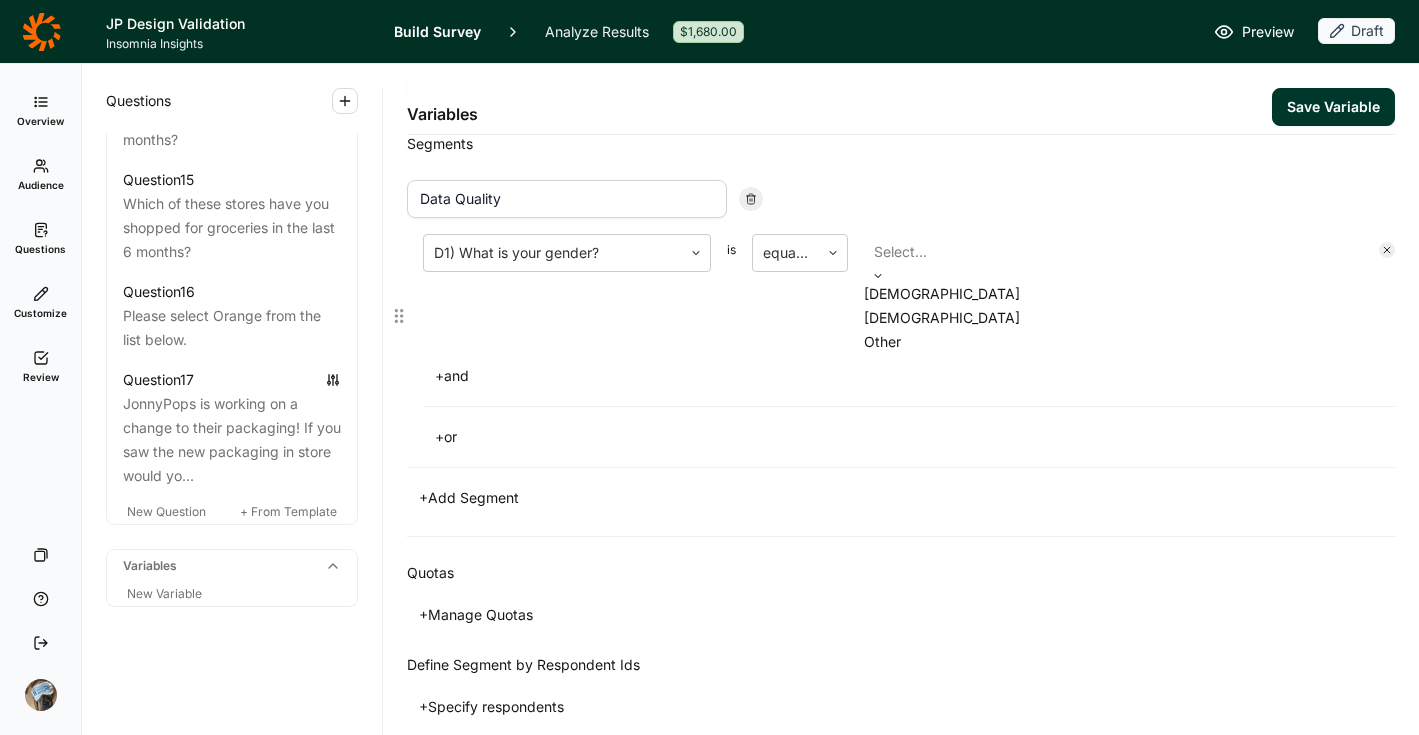 click on "[DEMOGRAPHIC_DATA]" at bounding box center (1113, 294) 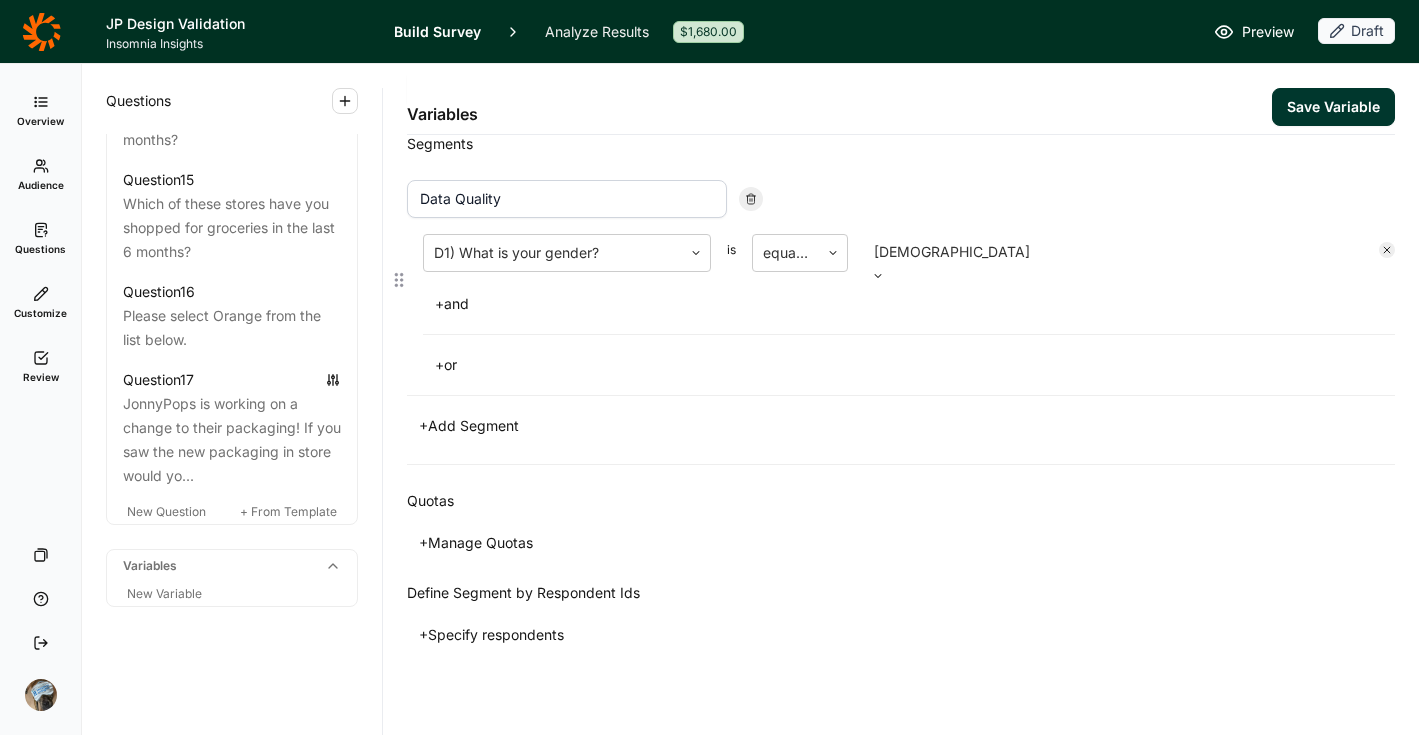 click on "+  and" at bounding box center [452, 304] 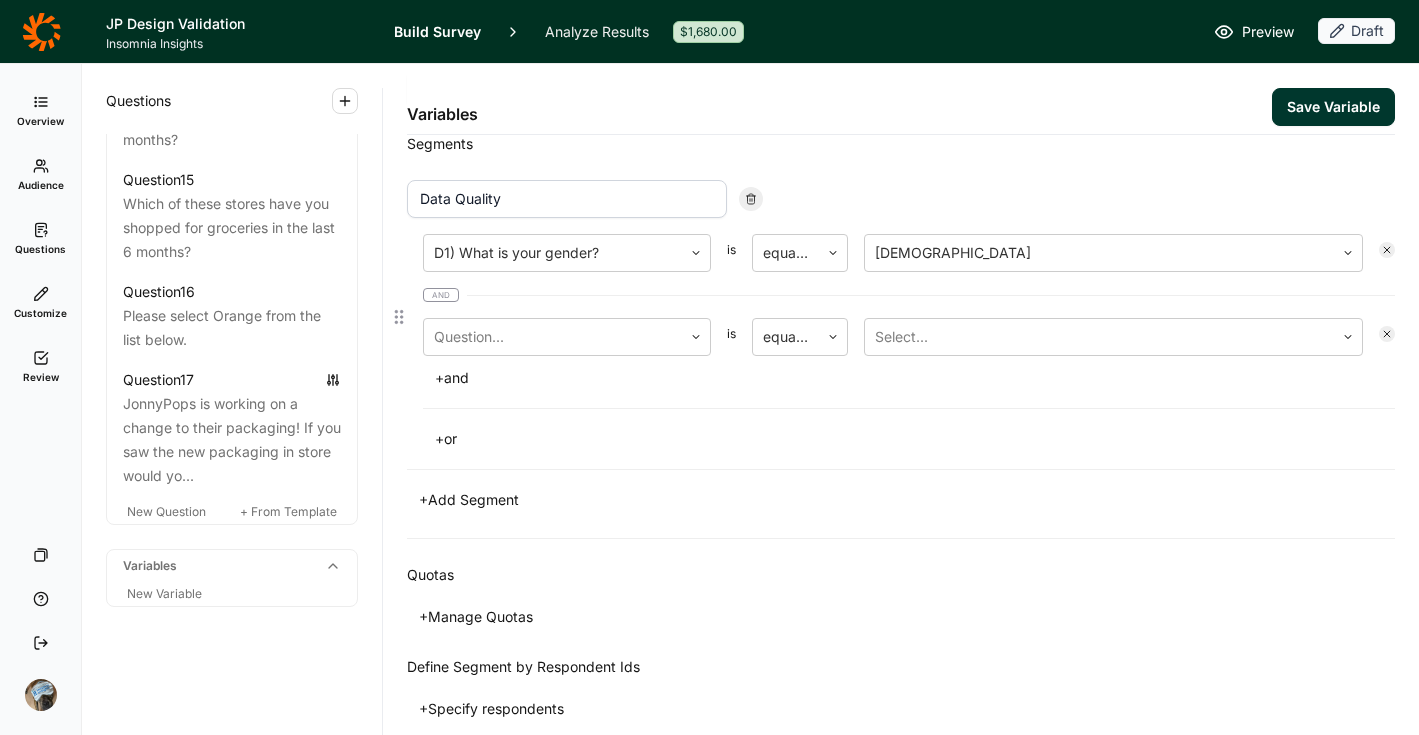 click on "D1) What is your gender? is equal to [DEMOGRAPHIC_DATA] and Question... is equal to Select... +  and" at bounding box center [909, 313] 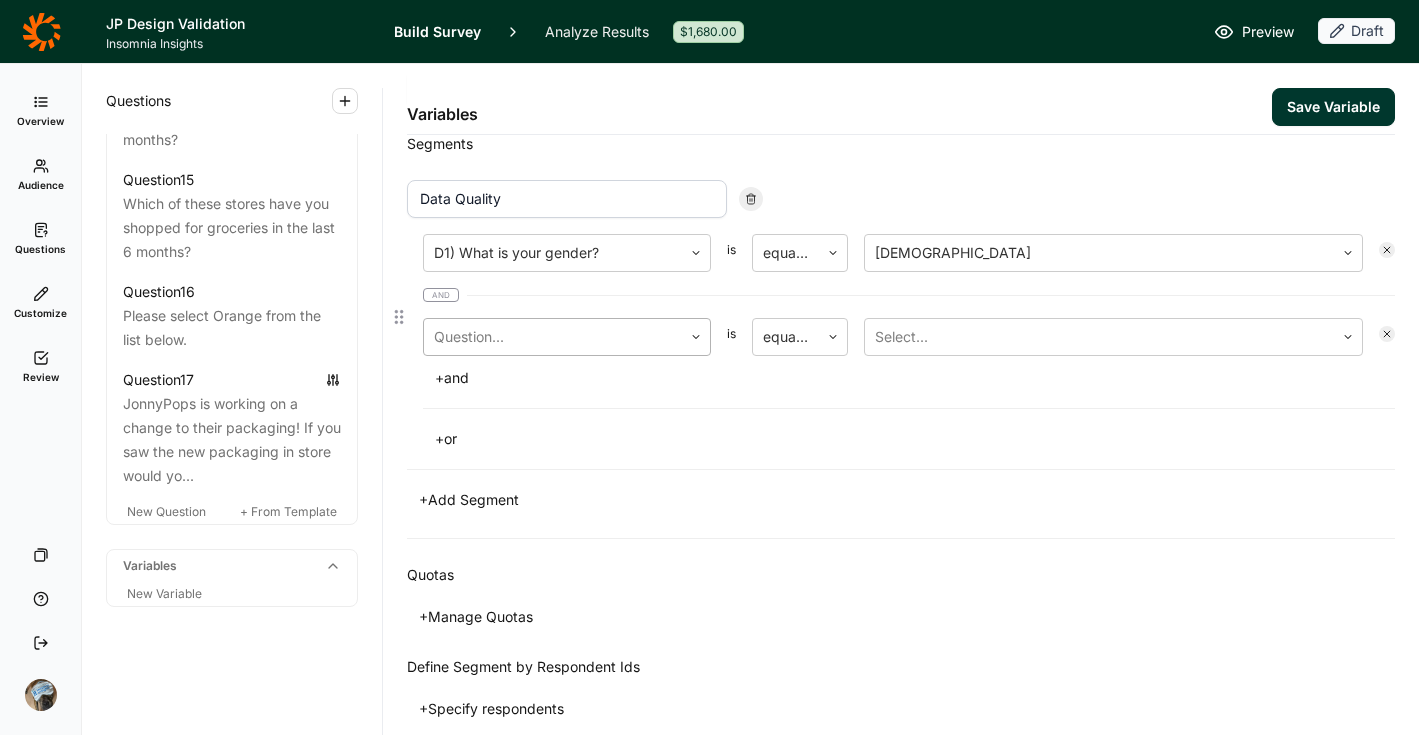 click at bounding box center [553, 337] 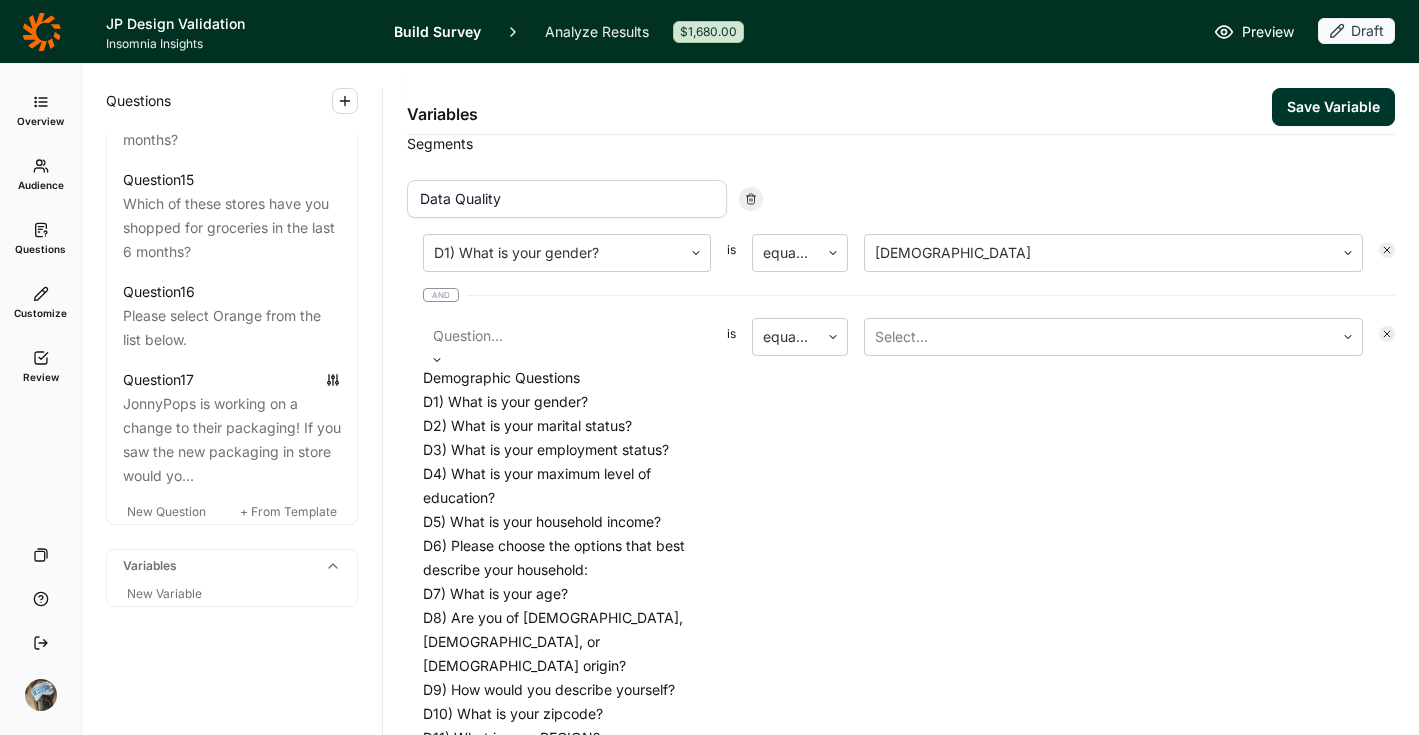click on "D1) What is your gender?" at bounding box center [567, 402] 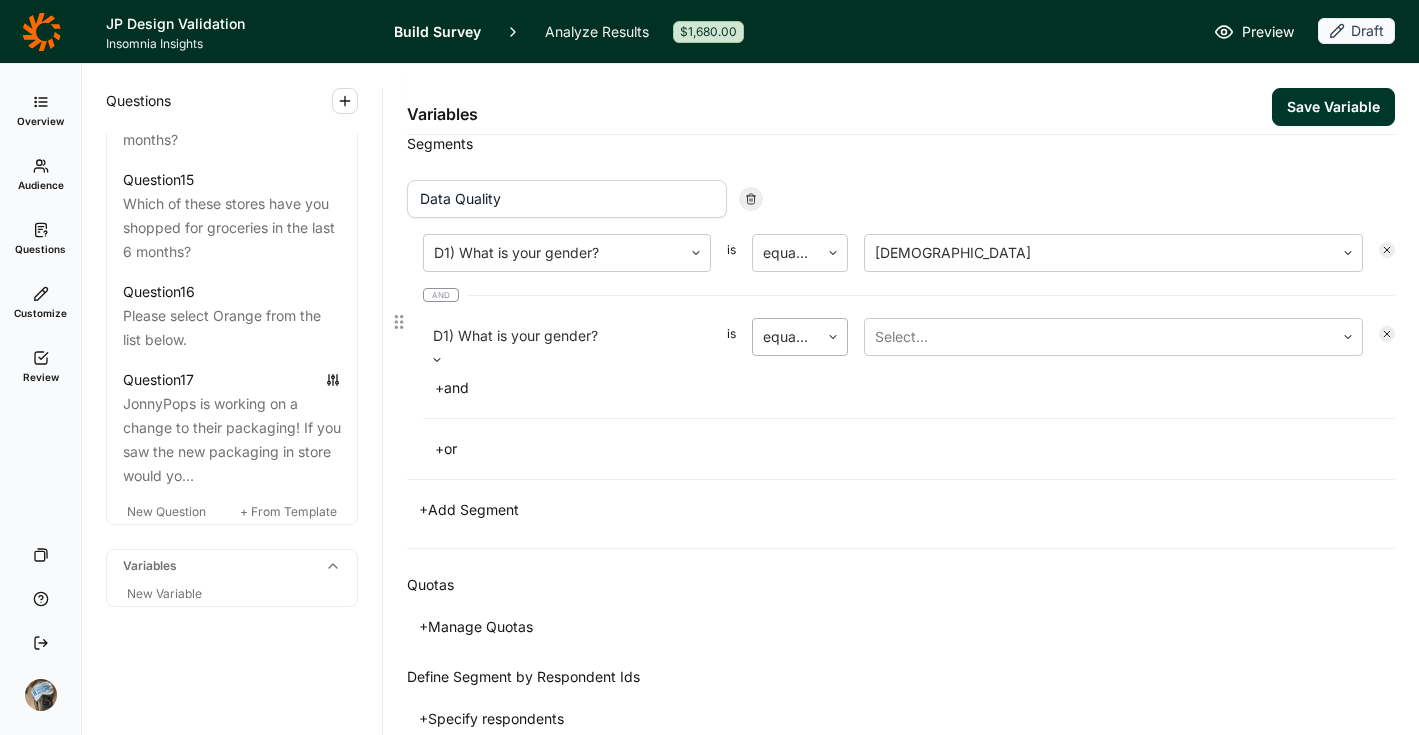 click at bounding box center (786, 337) 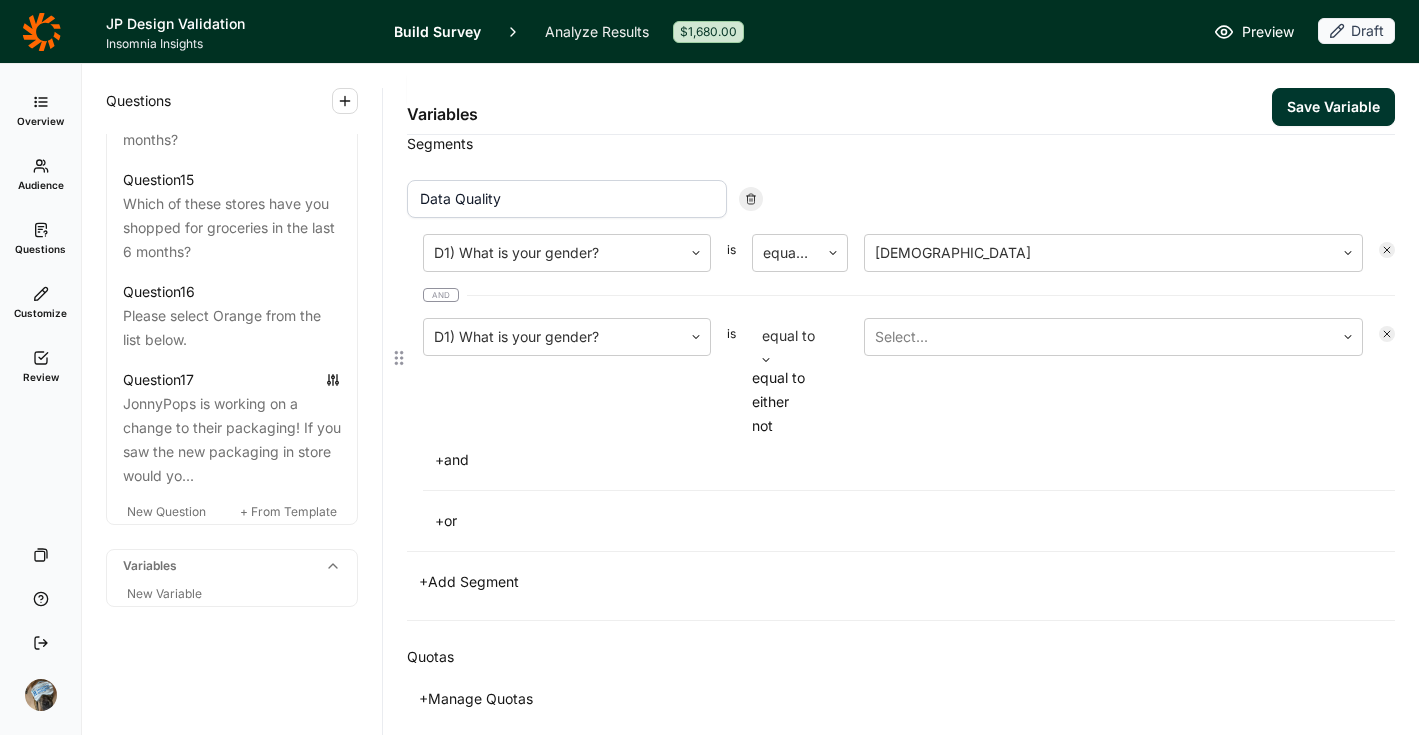 click on "not" at bounding box center (800, 426) 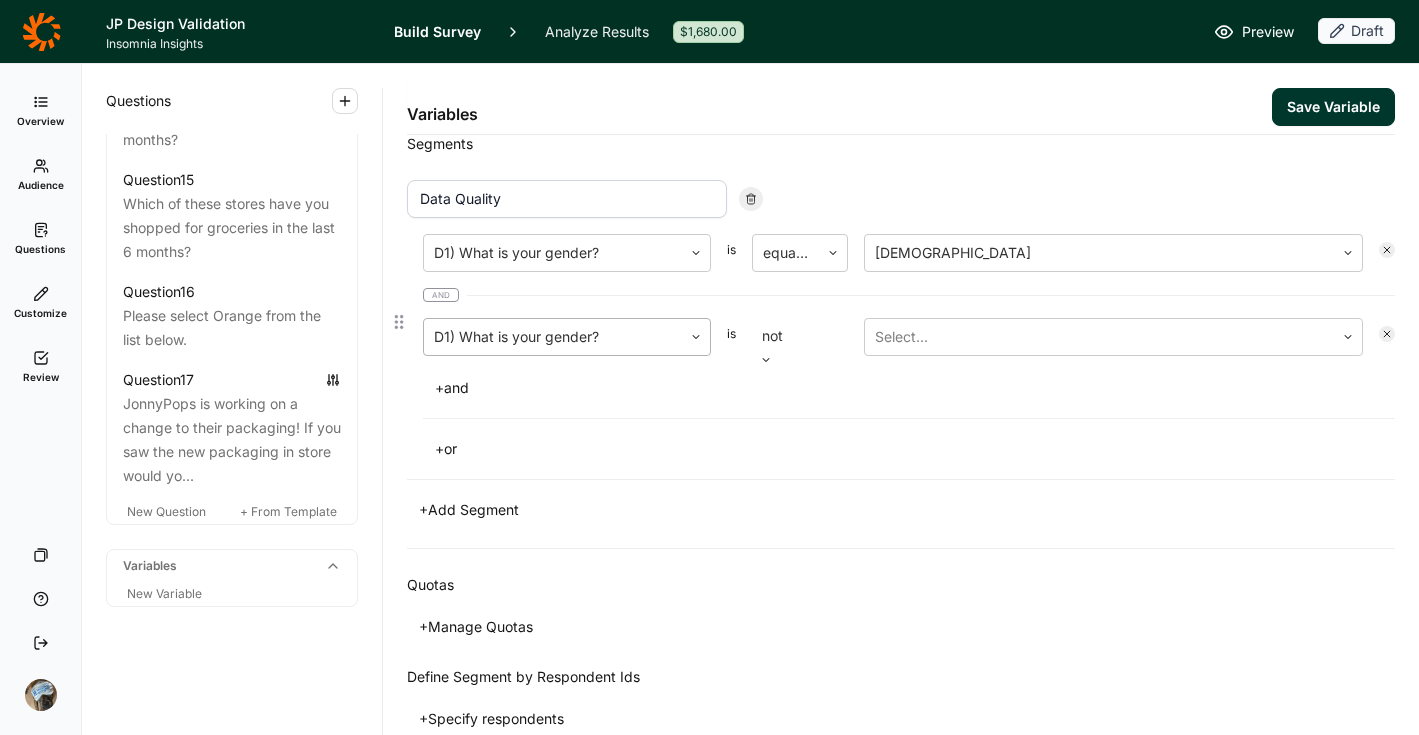 click at bounding box center [553, 337] 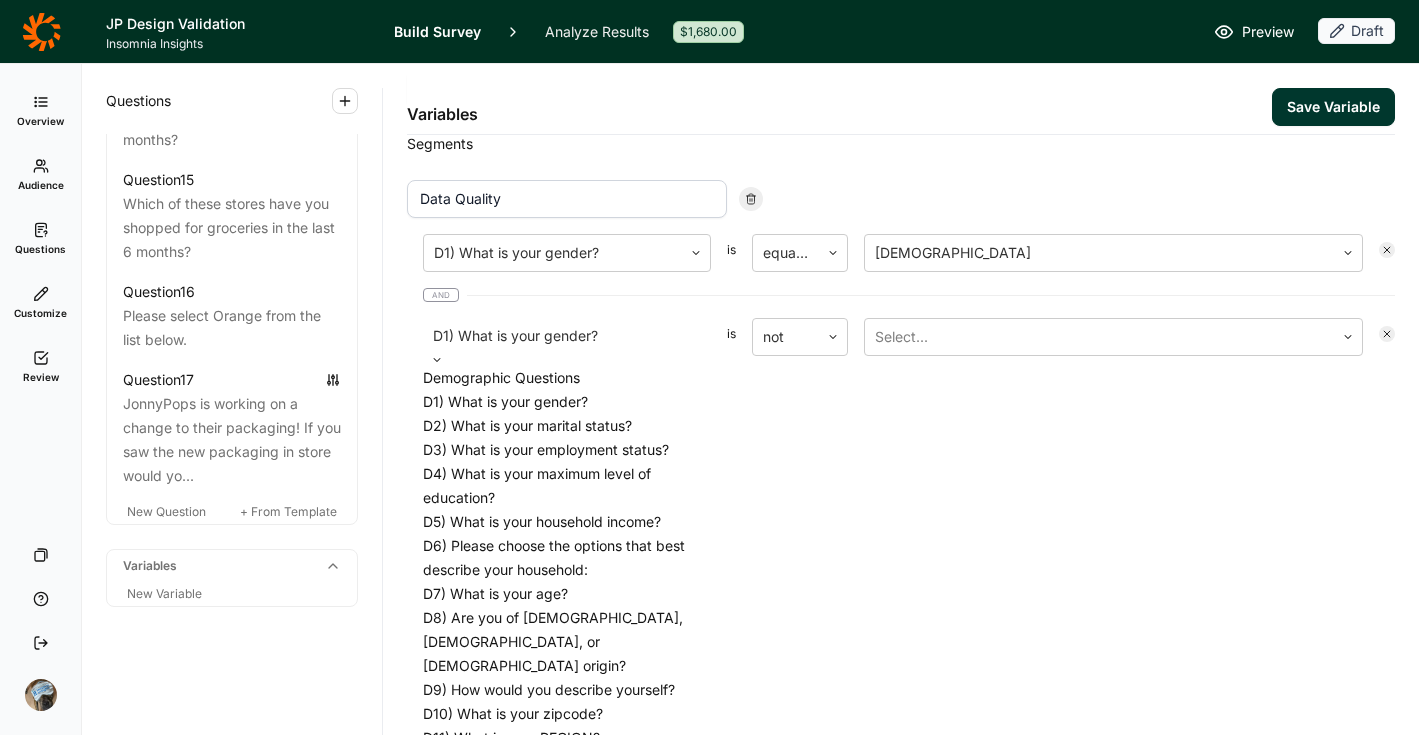 scroll, scrollTop: 757, scrollLeft: 0, axis: vertical 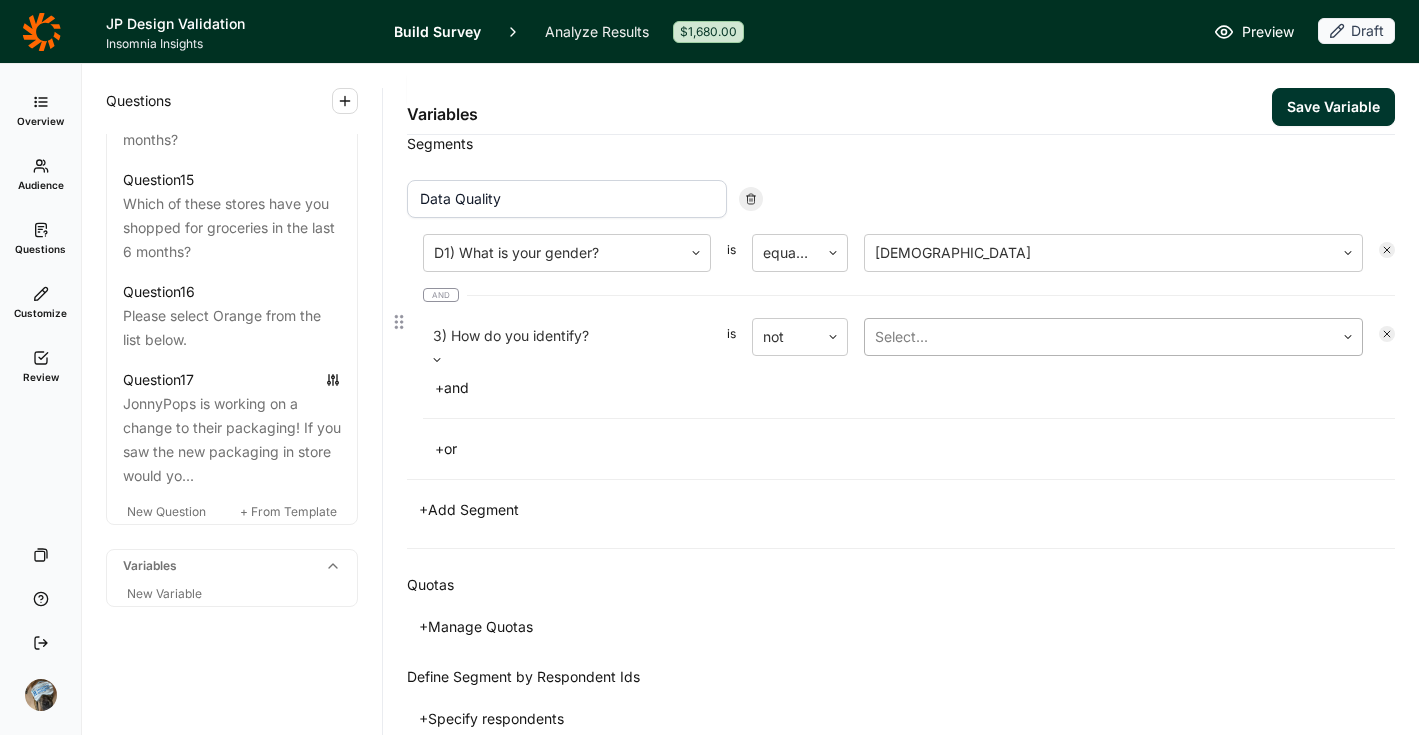 click on "Select..." at bounding box center (1099, 337) 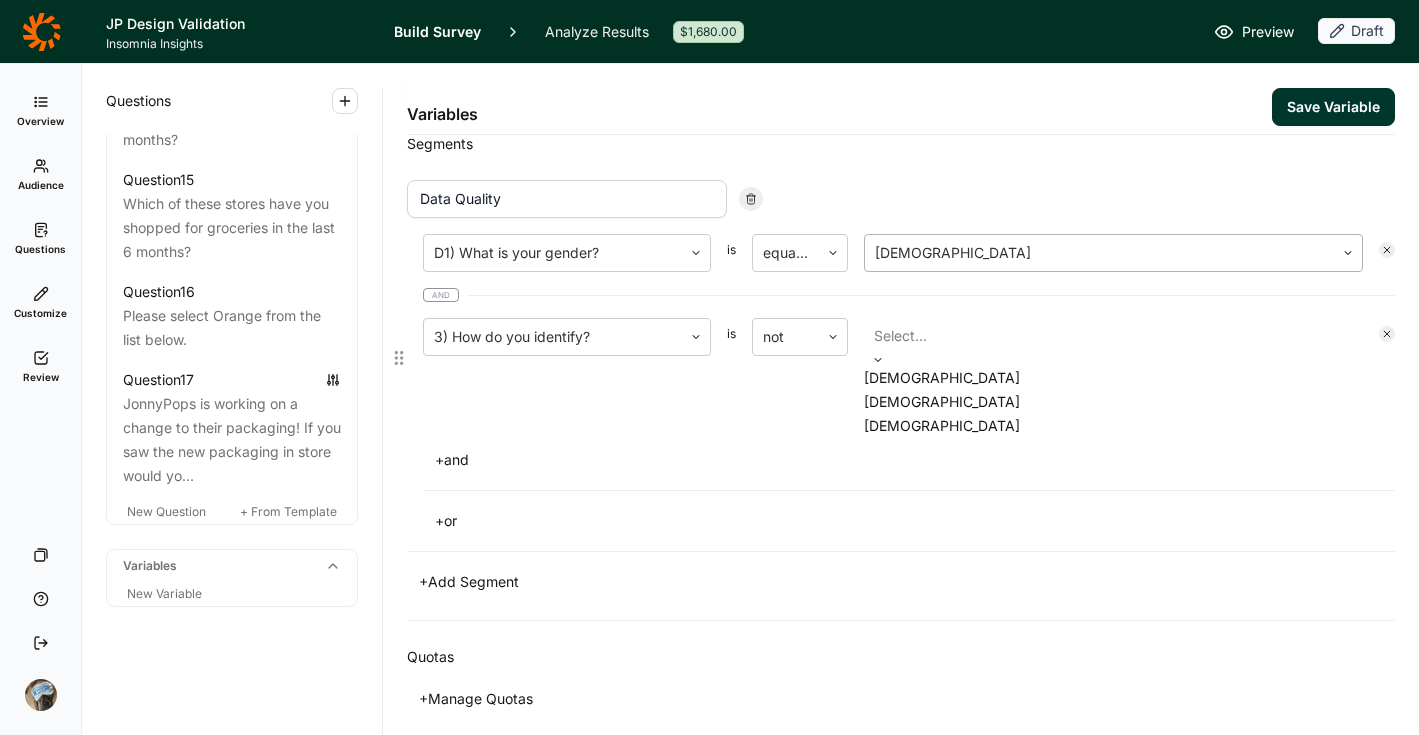 click at bounding box center [1099, 253] 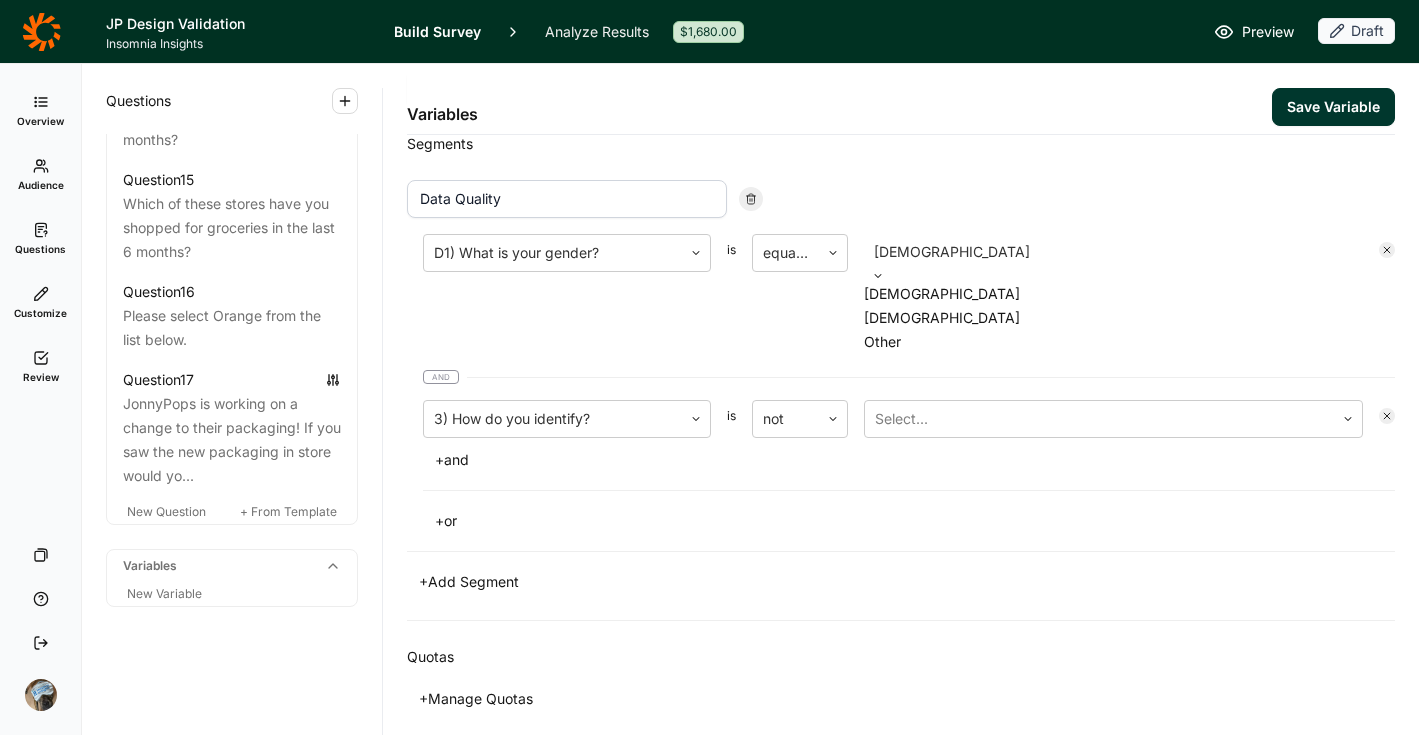 click on "Segments Data Quality D1) What is your gender? is equal to [DEMOGRAPHIC_DATA], 1 of 3. 3 results available. Use Up and Down to choose options, press Enter to select the currently focused option, press Escape to exit the menu, press Tab to select the option and exit the menu. [DEMOGRAPHIC_DATA] [DEMOGRAPHIC_DATA] [DEMOGRAPHIC_DATA] Other and 3) How do you identify? is not Select... +  and +  or +  Add Segment" at bounding box center (901, 364) 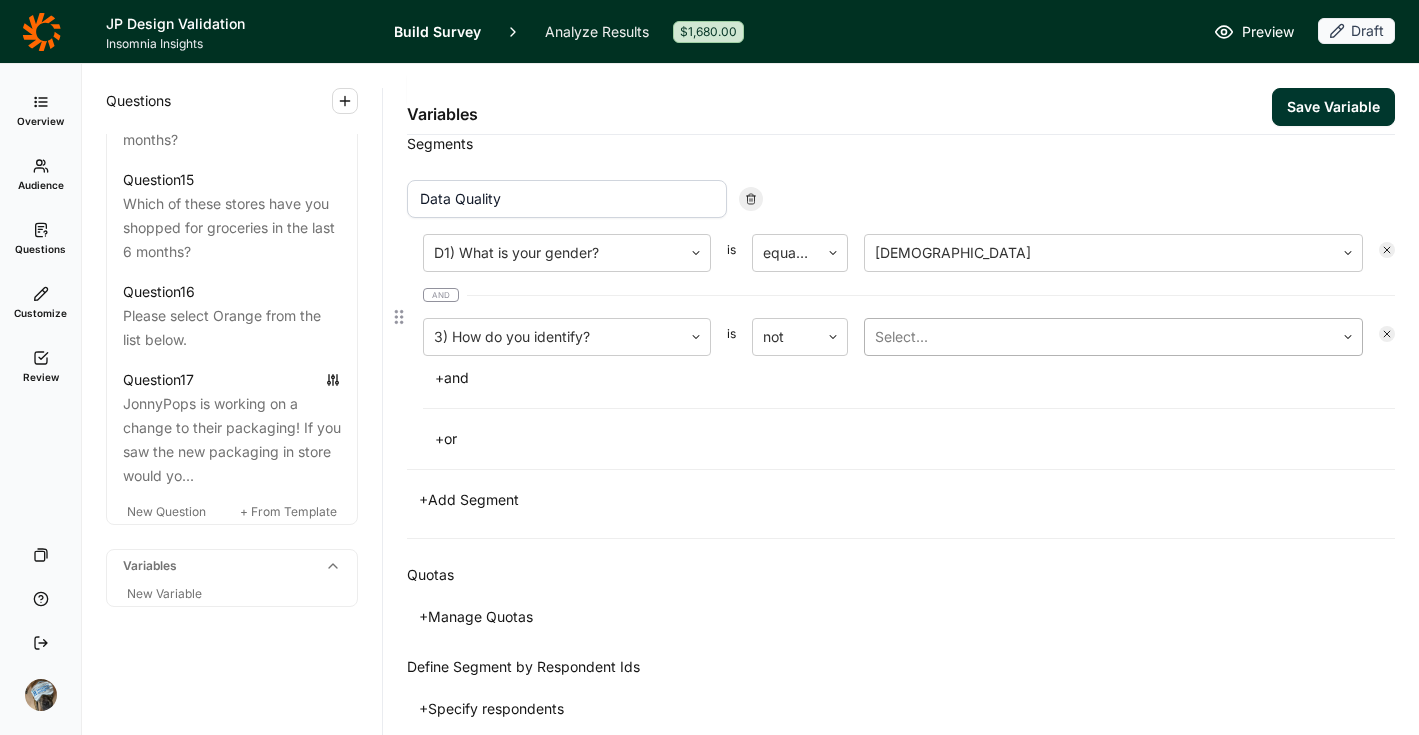 click at bounding box center (1099, 337) 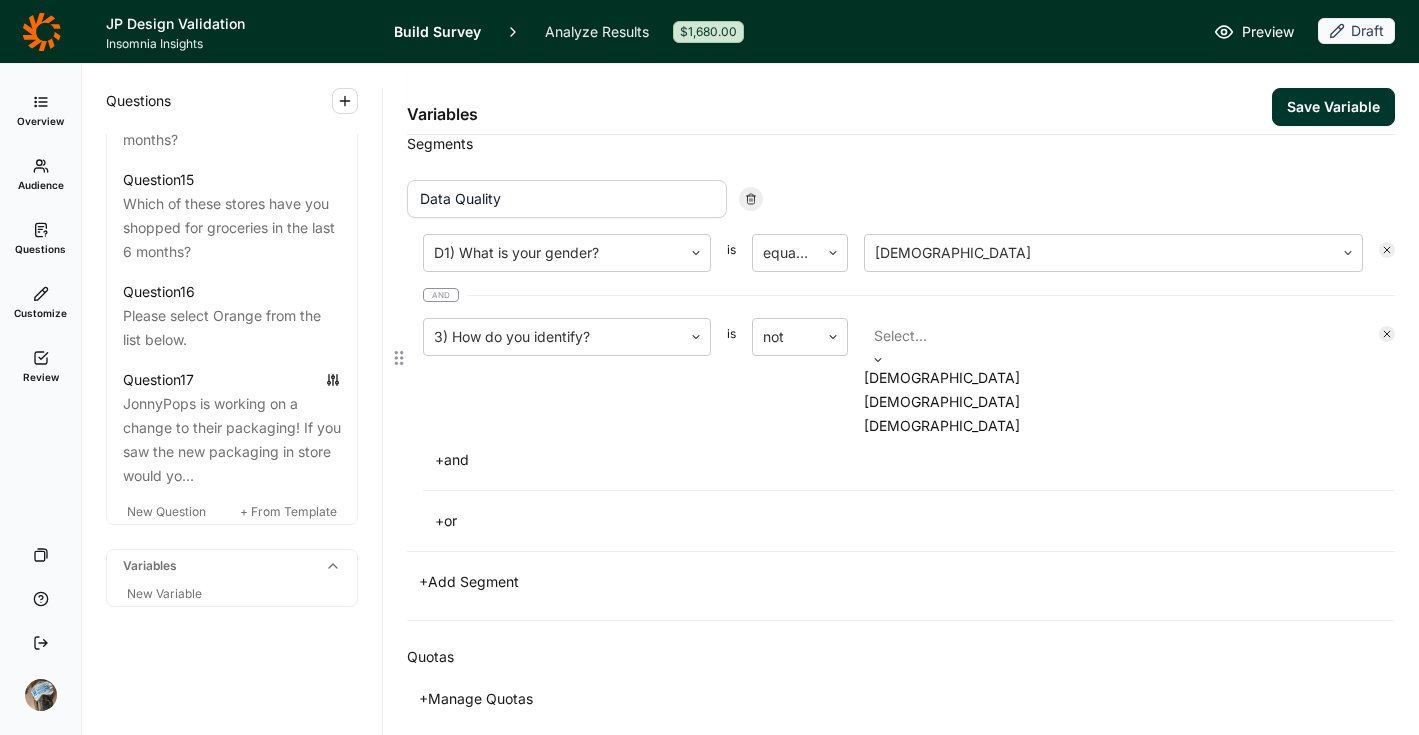 click on "[DEMOGRAPHIC_DATA]" at bounding box center [1113, 378] 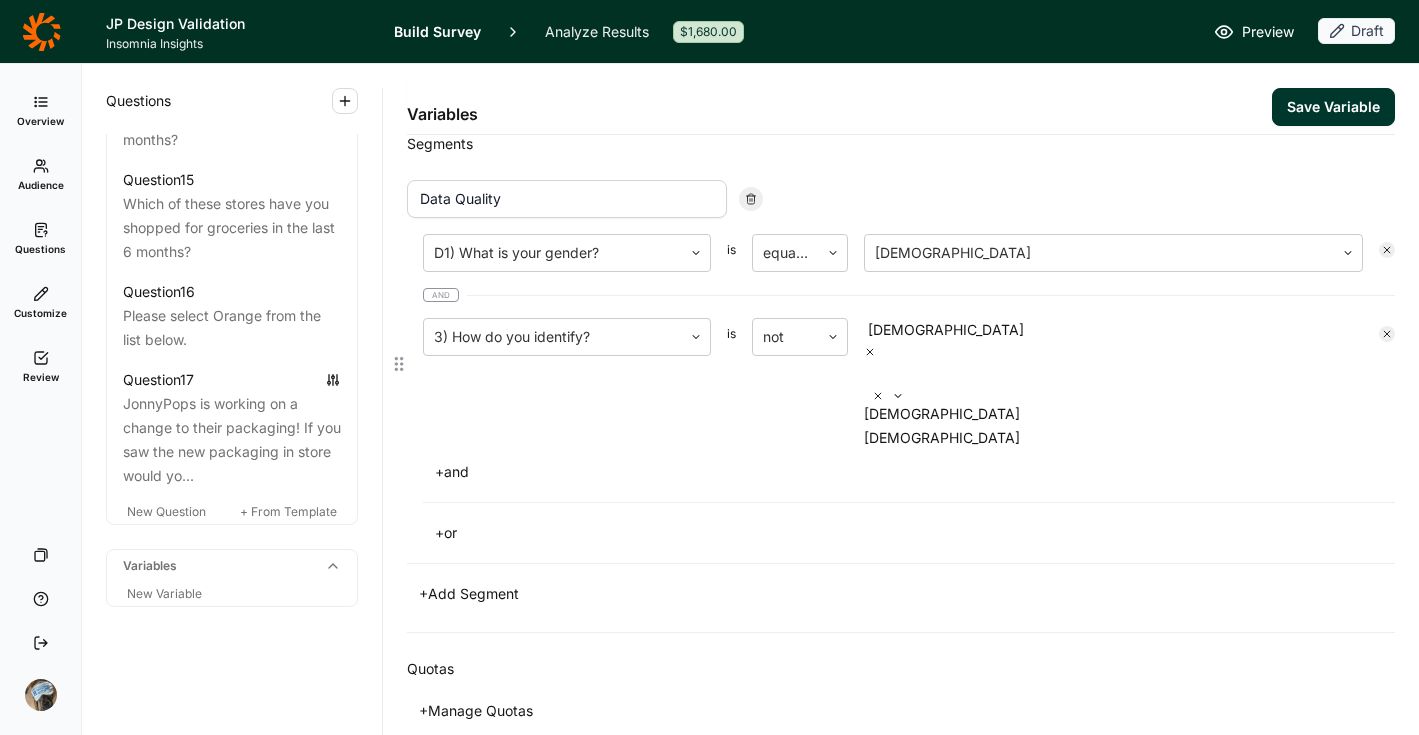 click on "Data Quality D1) What is your gender? is equal to [DEMOGRAPHIC_DATA] and 3) How do you identify? is not option [DEMOGRAPHIC_DATA], selected. [DEMOGRAPHIC_DATA], 2 of 2. 2 results available. Use Up and Down to choose options, press Enter to select the currently focused option, press Escape to exit the menu, press Tab to select the option and exit the menu. [DEMOGRAPHIC_DATA] [DEMOGRAPHIC_DATA] [DEMOGRAPHIC_DATA] +  and +  or" at bounding box center [901, 364] 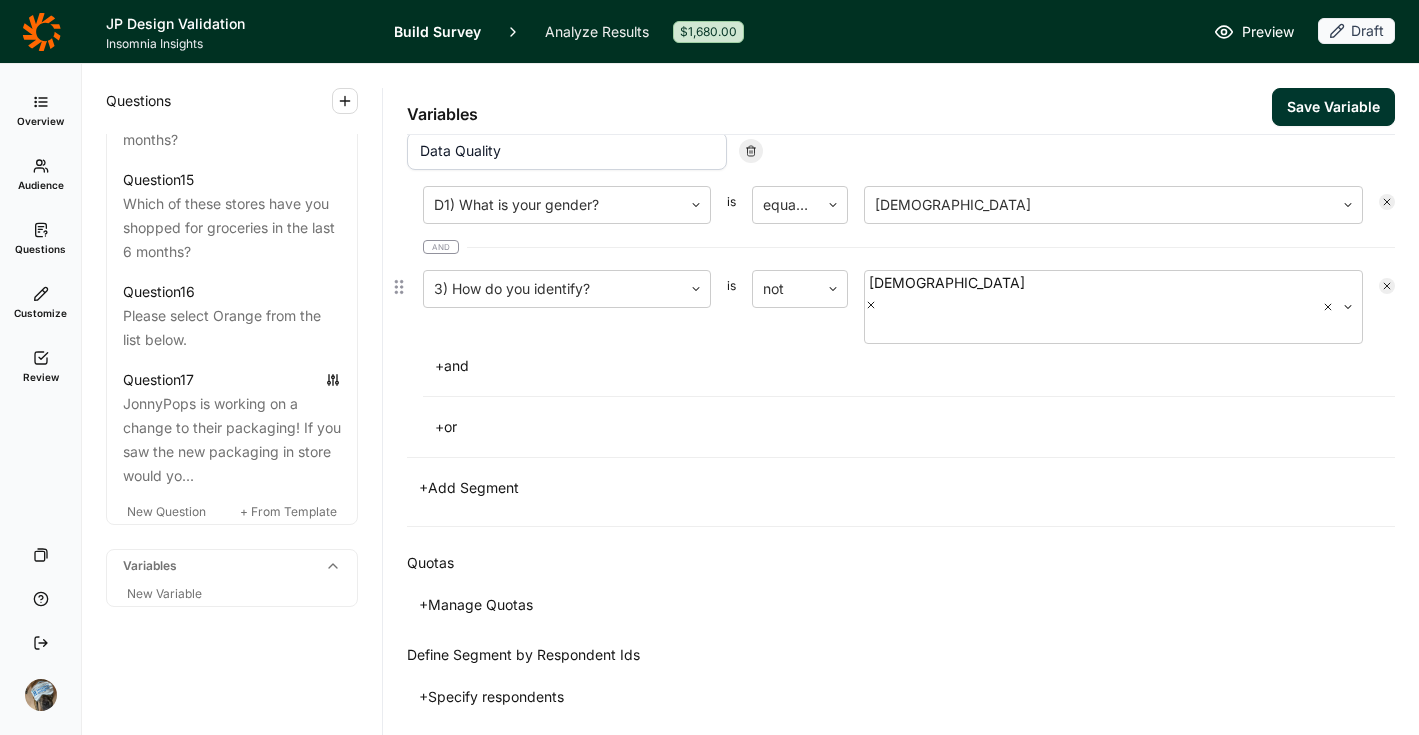 scroll, scrollTop: 155, scrollLeft: 0, axis: vertical 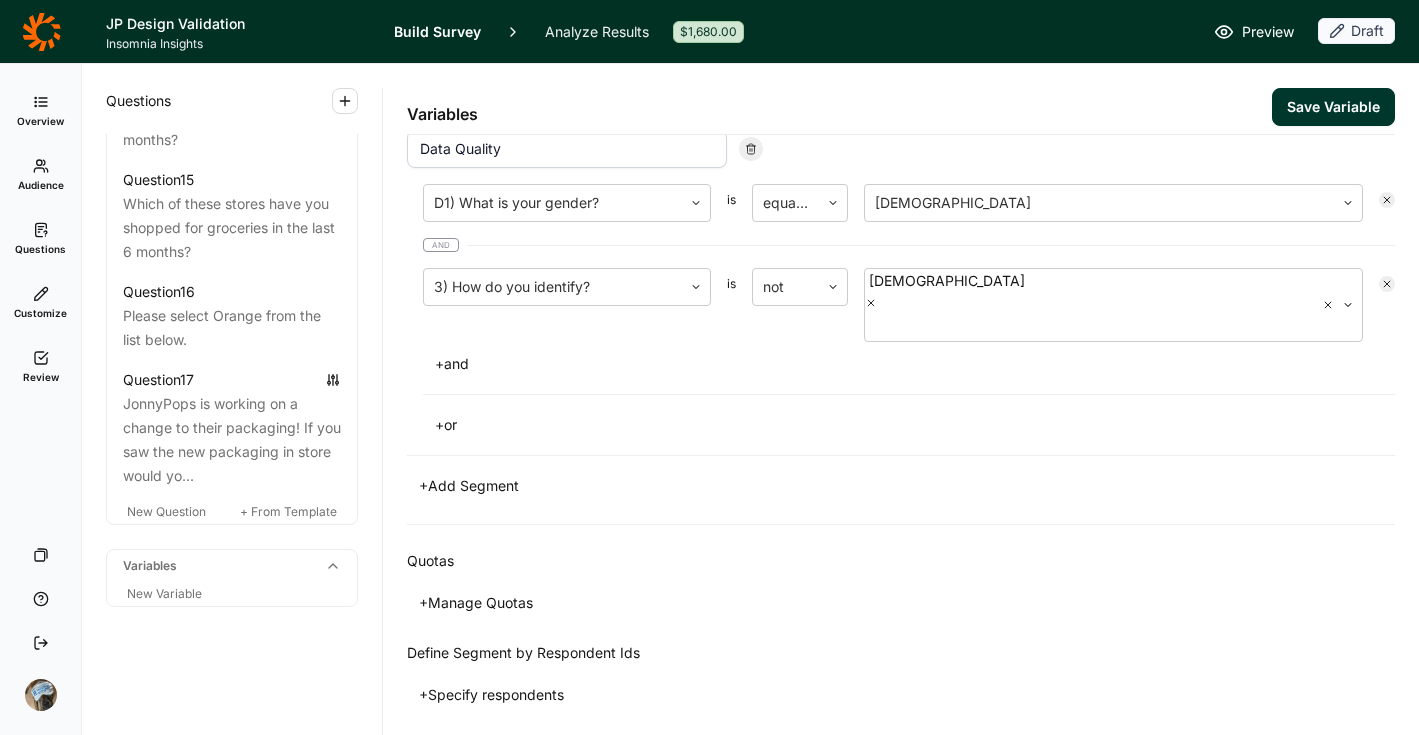 click on "+  Add Segment" at bounding box center (469, 486) 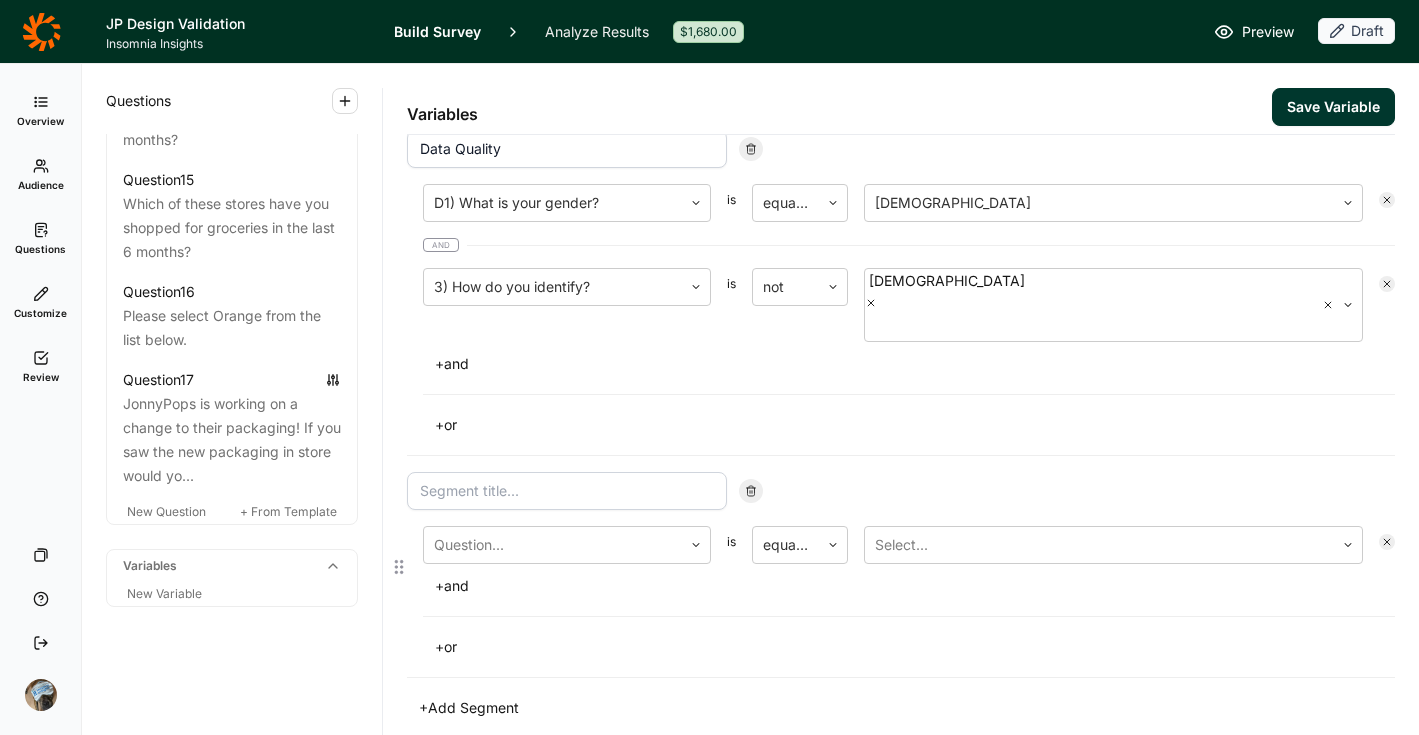click at bounding box center [567, 491] 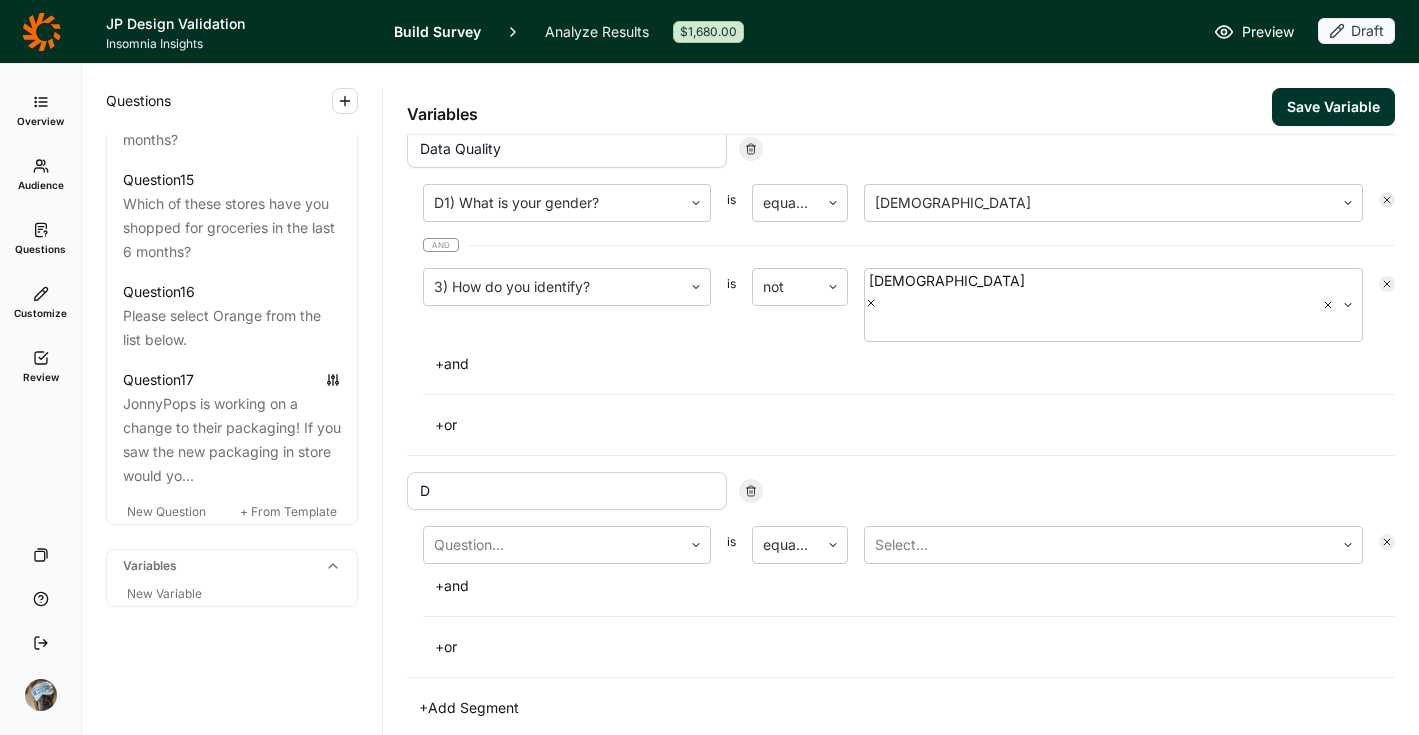 type on "Data Quality Gender" 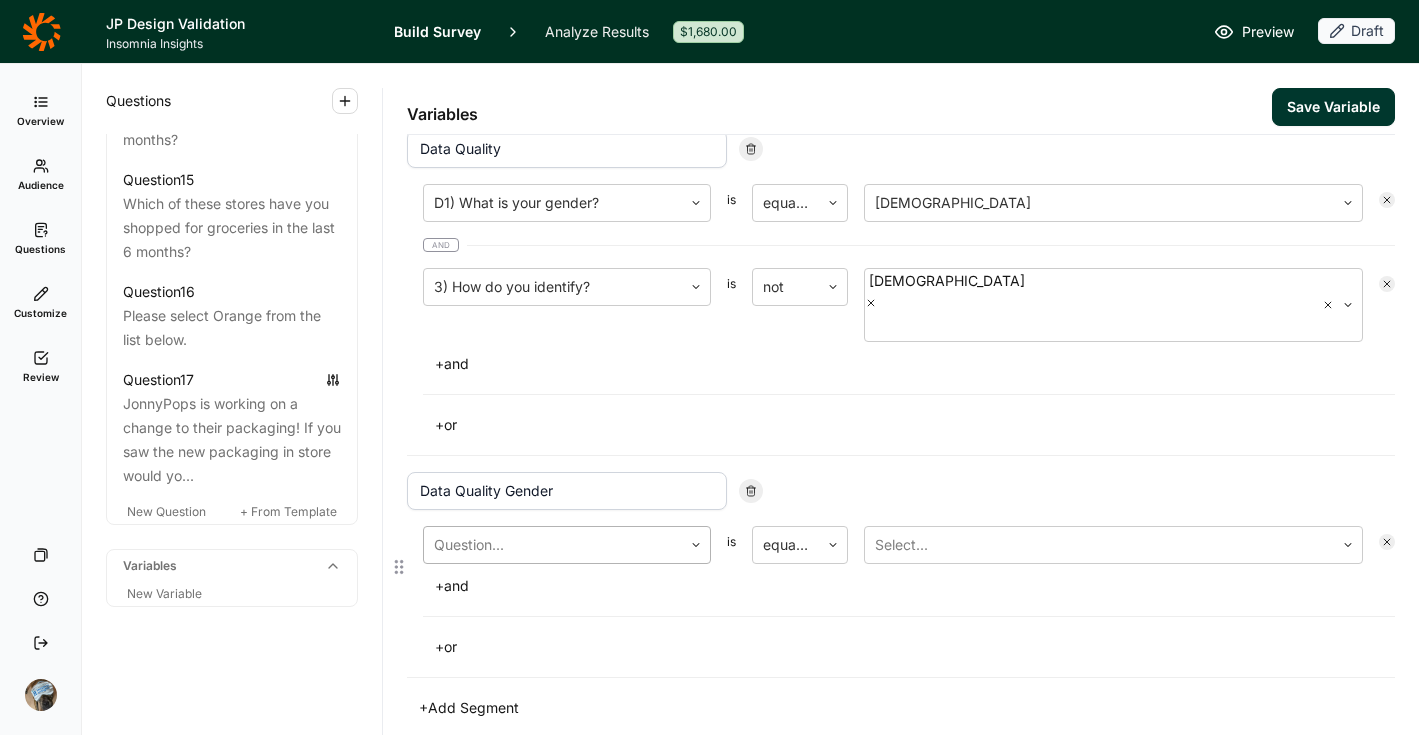 click at bounding box center (553, 545) 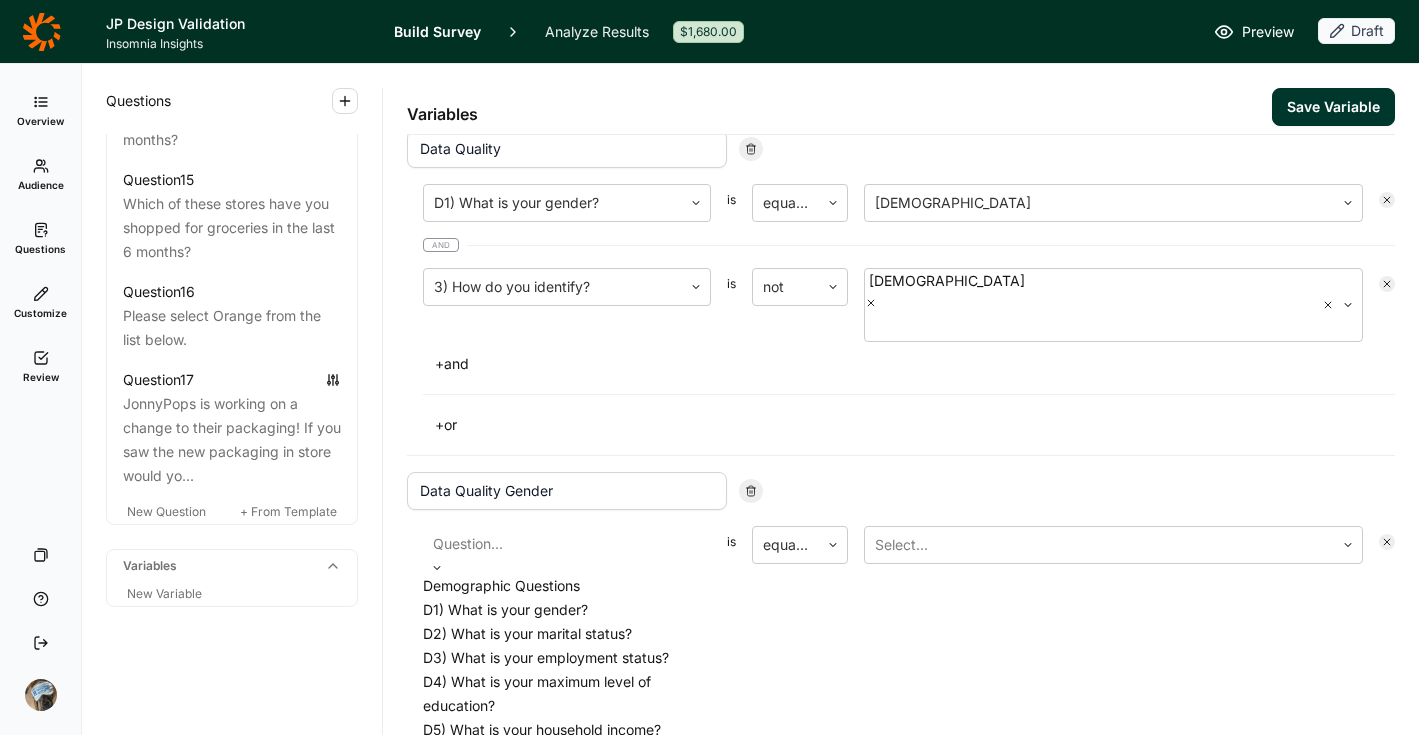 click on "D1) What is your gender?" at bounding box center [567, 610] 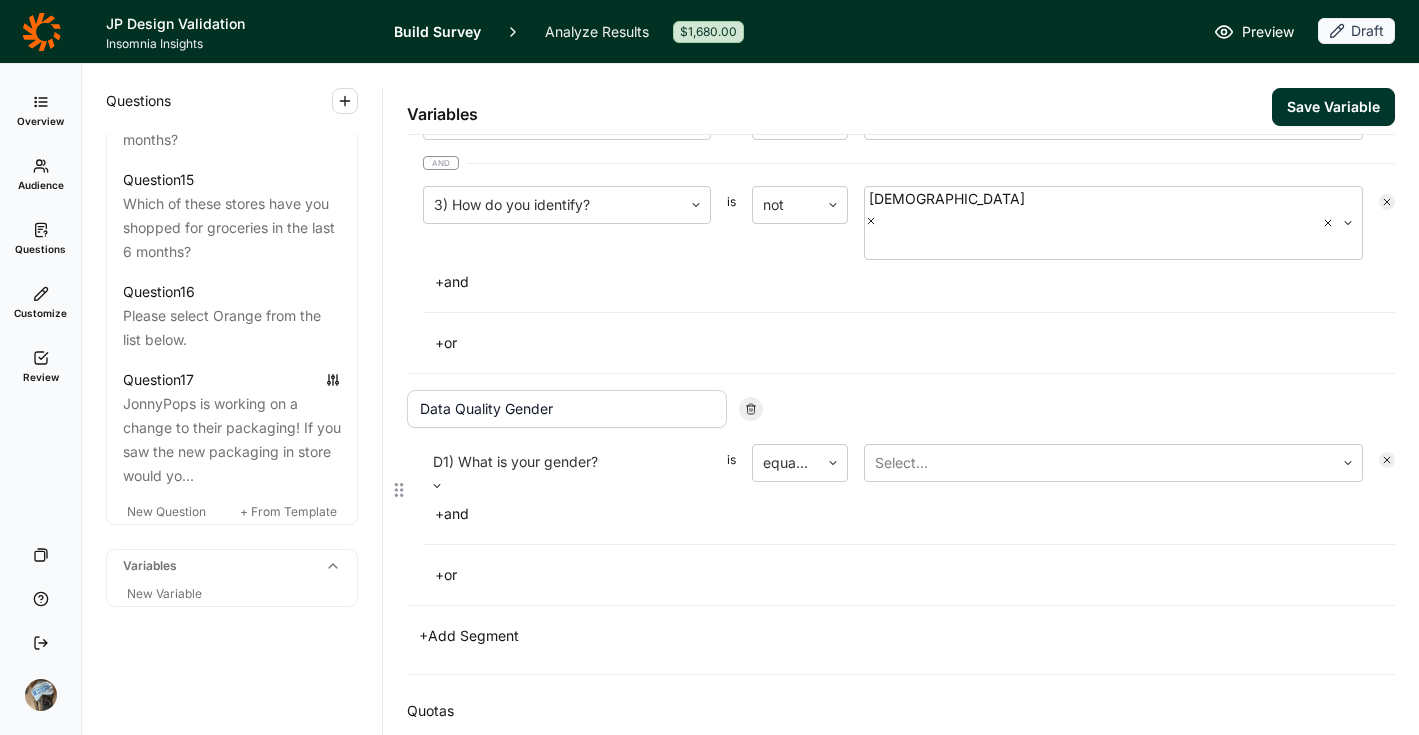 scroll, scrollTop: 222, scrollLeft: 0, axis: vertical 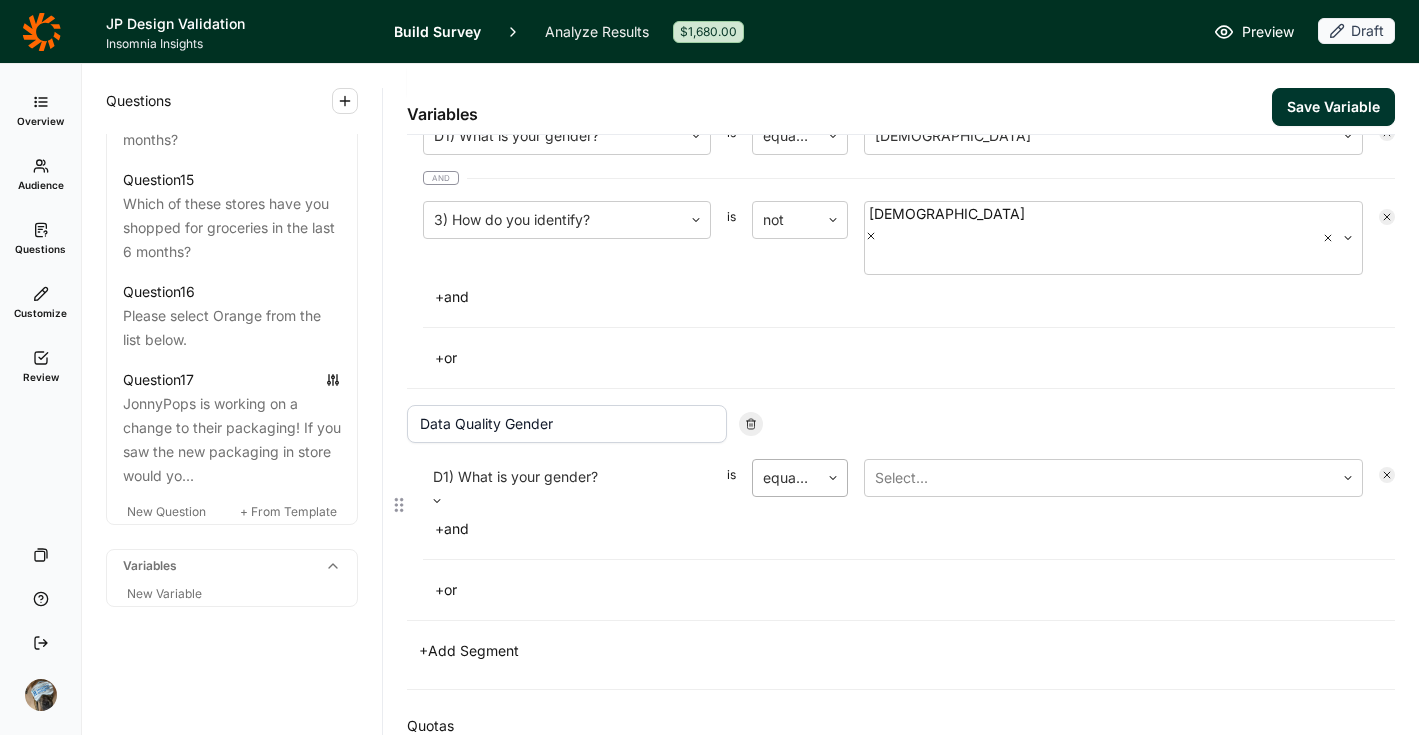 click on "equal to" at bounding box center [786, 478] 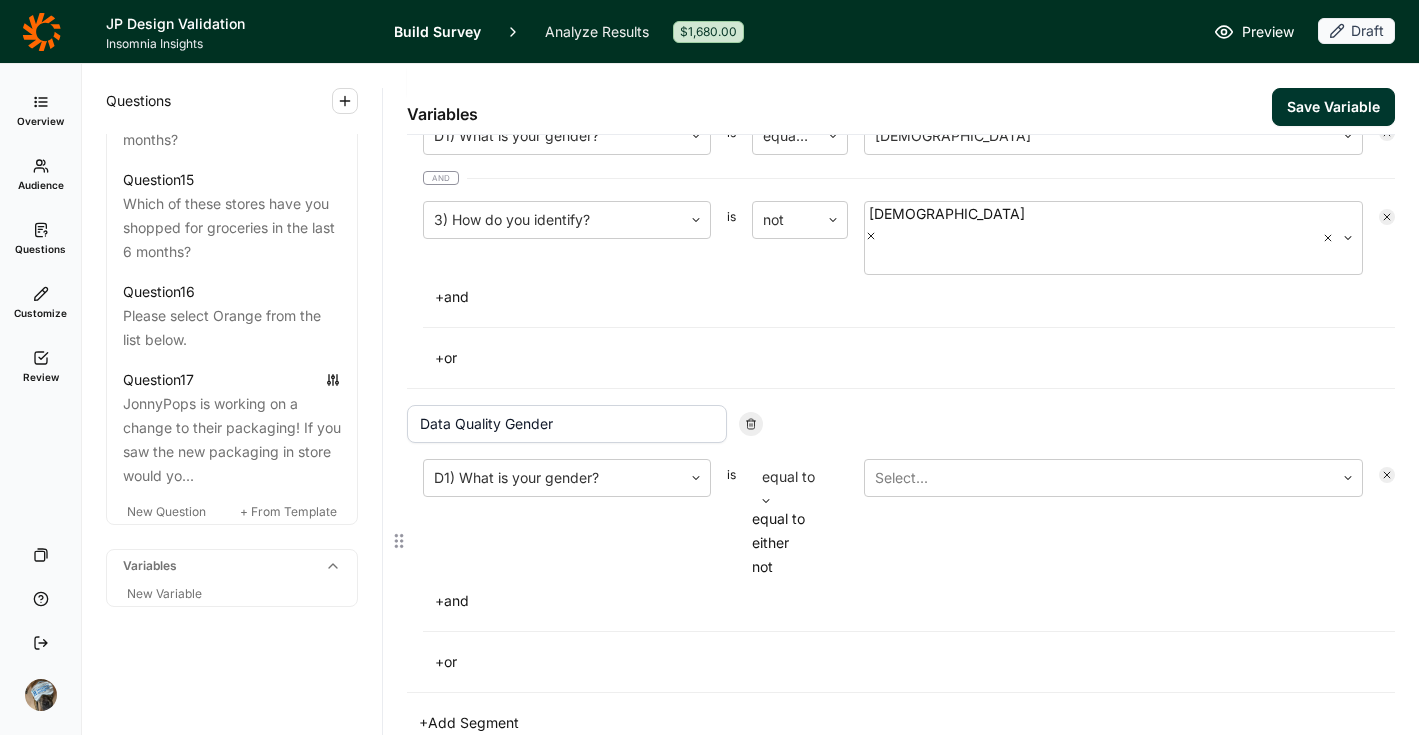click on "equal to" at bounding box center [800, 477] 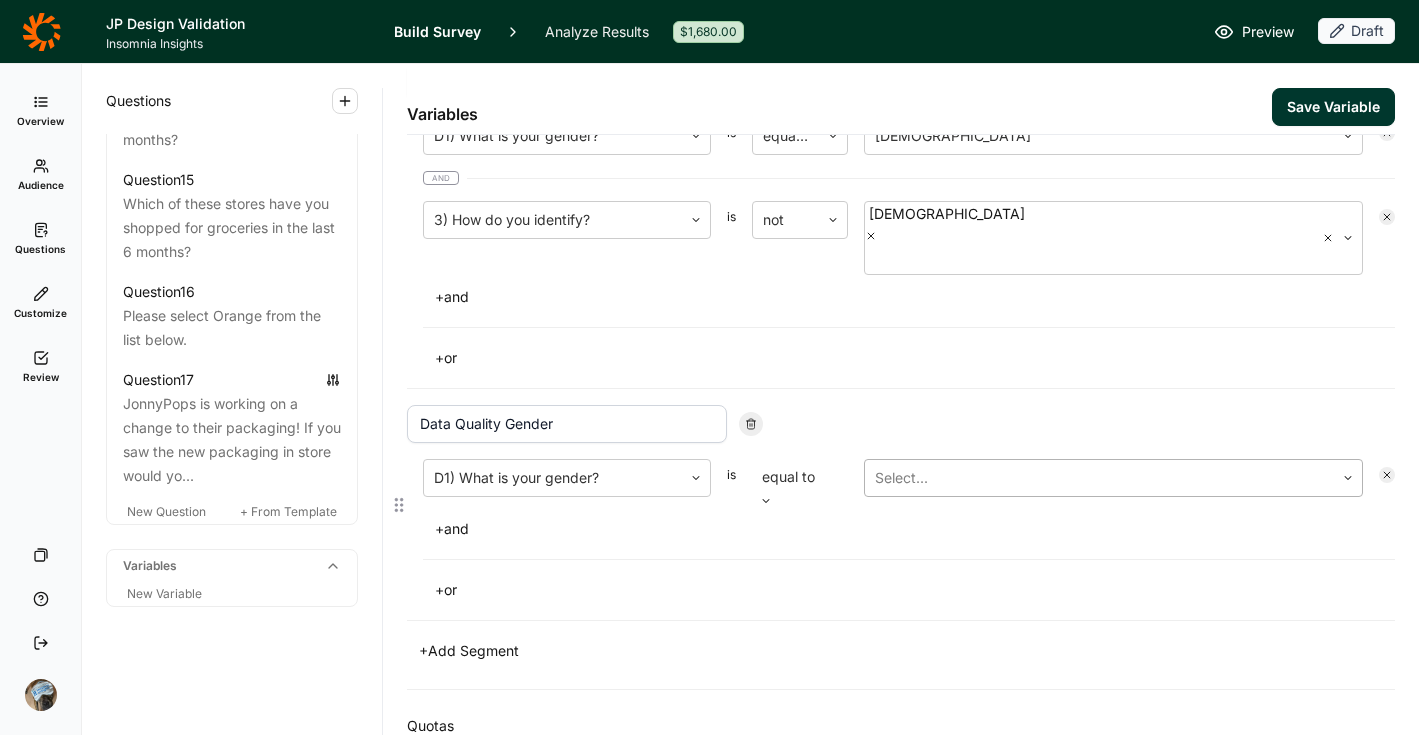 click at bounding box center (1099, 478) 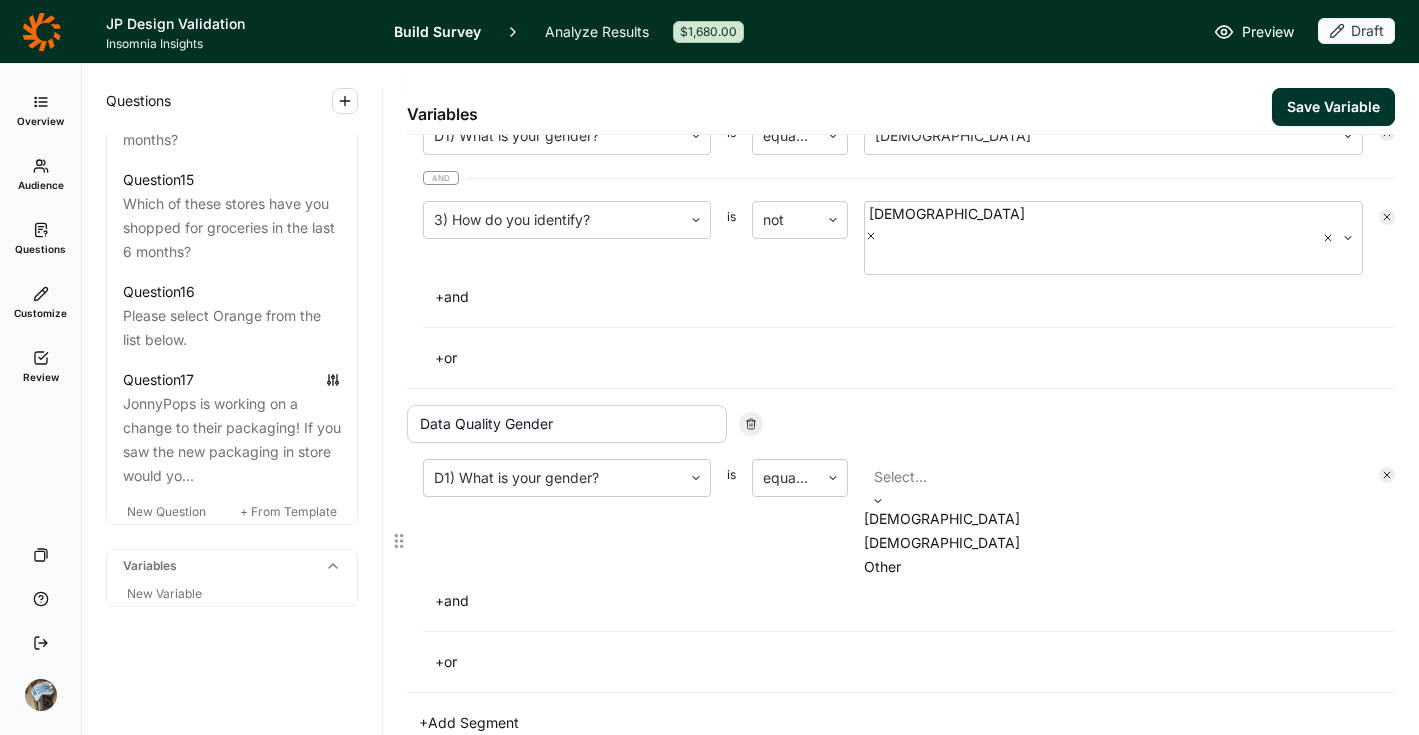 click on "[DEMOGRAPHIC_DATA]" at bounding box center [1113, 543] 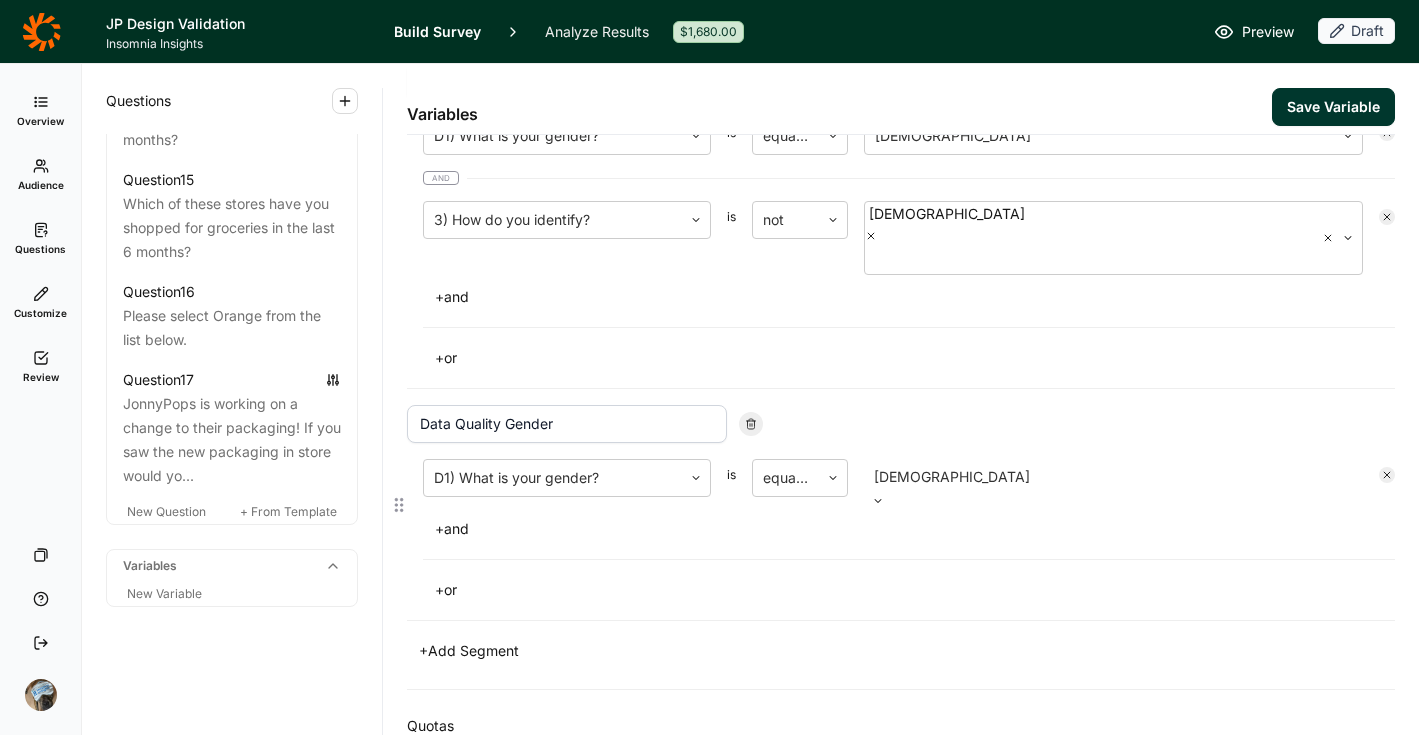 click on "+  and" at bounding box center (452, 529) 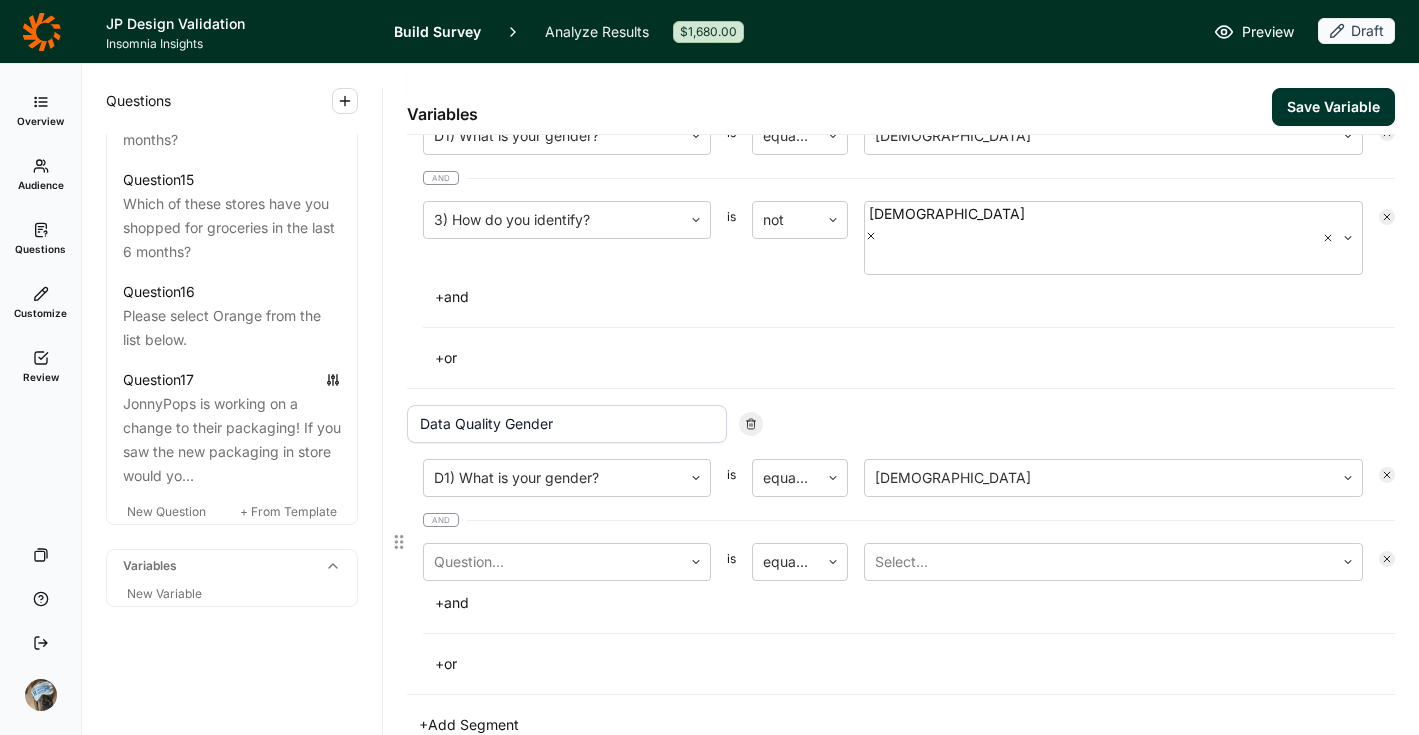scroll, scrollTop: 306, scrollLeft: 0, axis: vertical 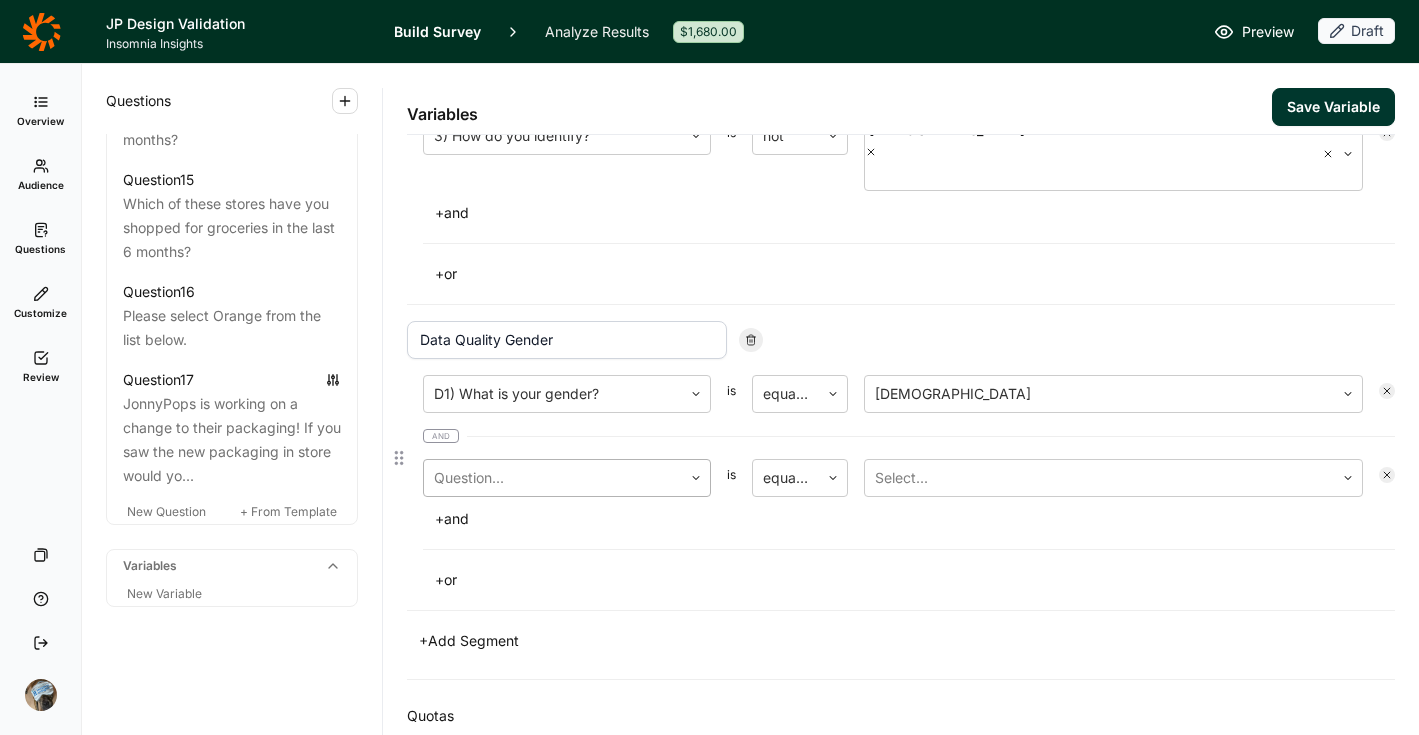 click at bounding box center (553, 478) 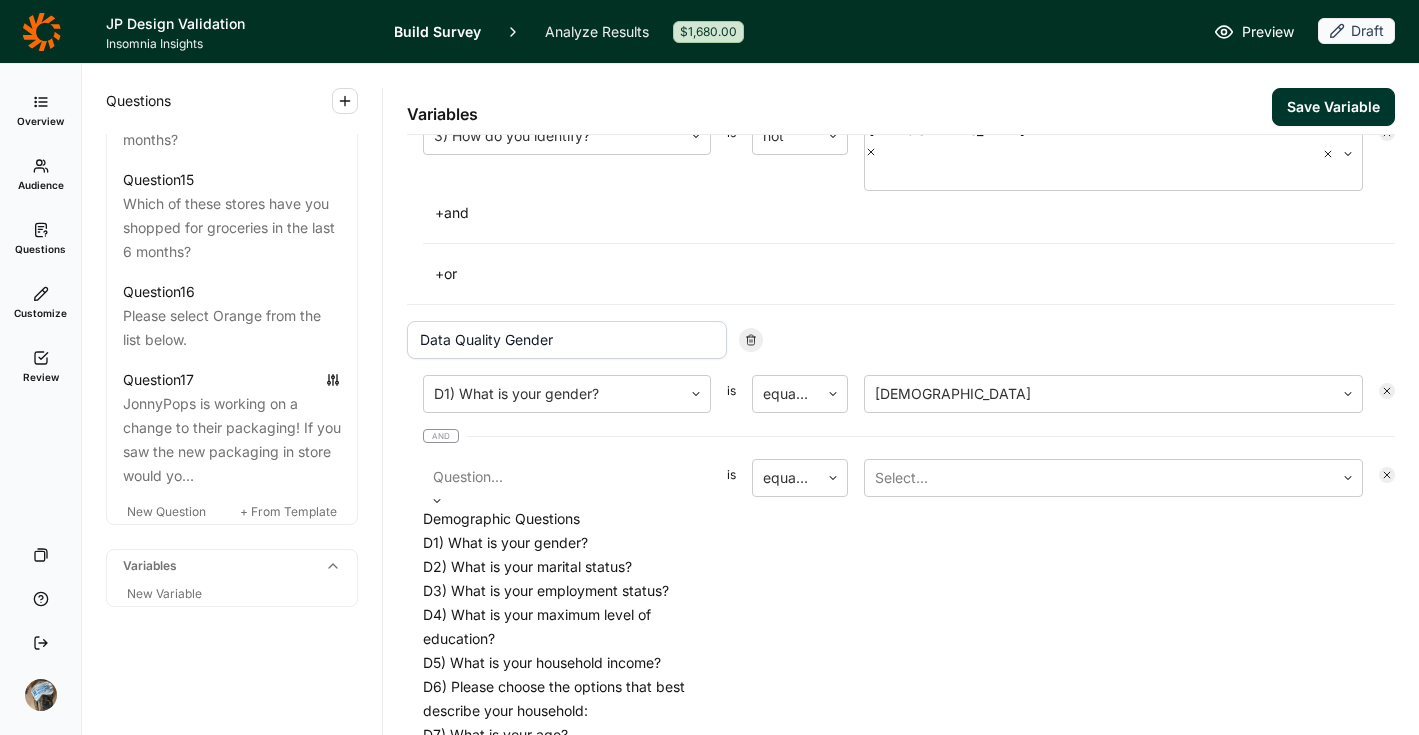 scroll, scrollTop: 727, scrollLeft: 0, axis: vertical 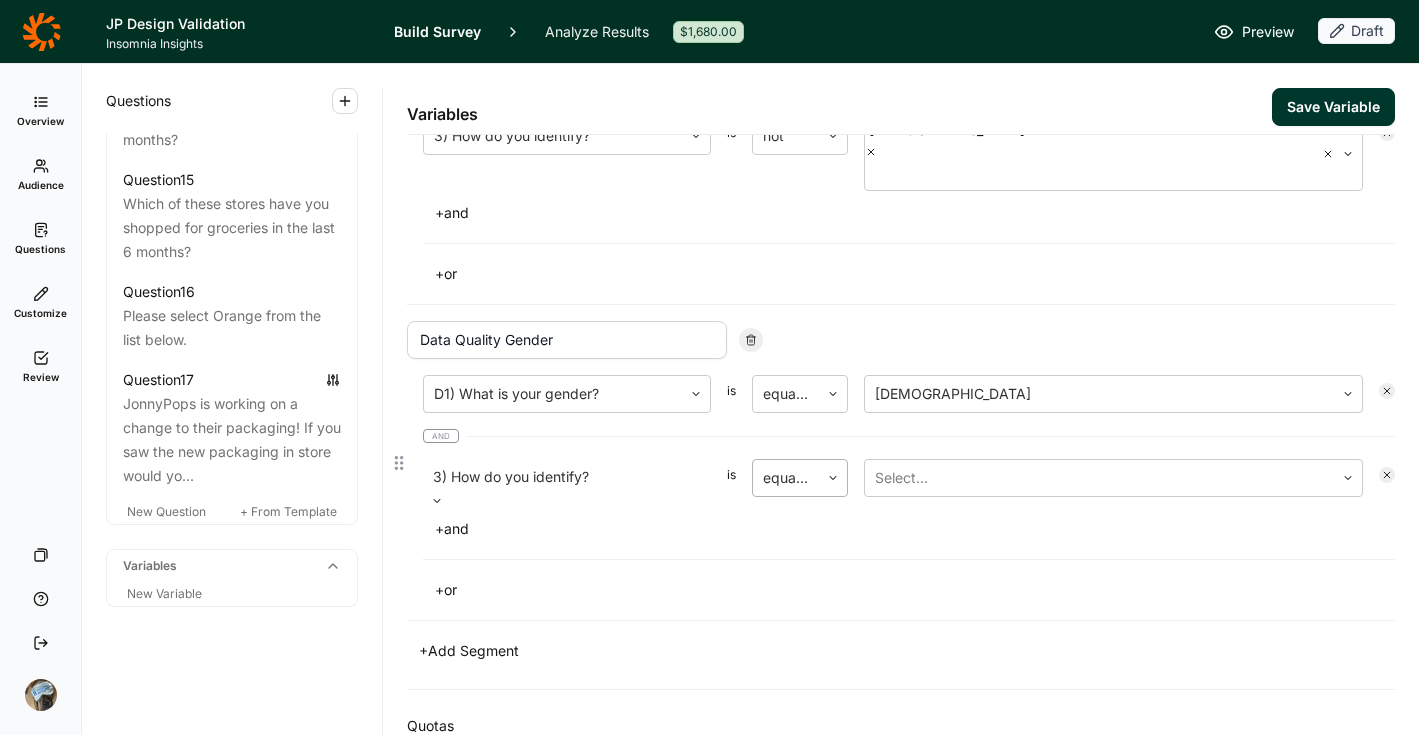 click on "equal to" at bounding box center [786, 478] 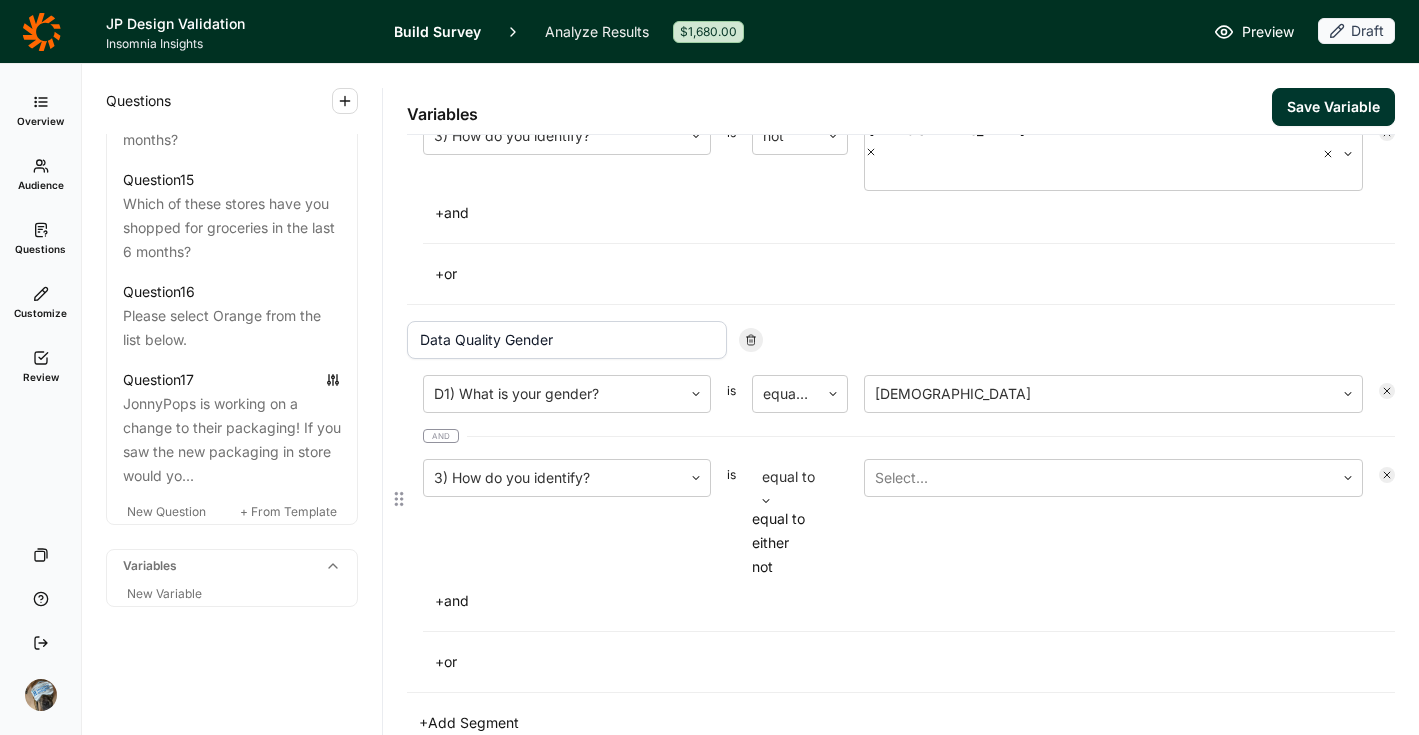 click on "not" at bounding box center [800, 567] 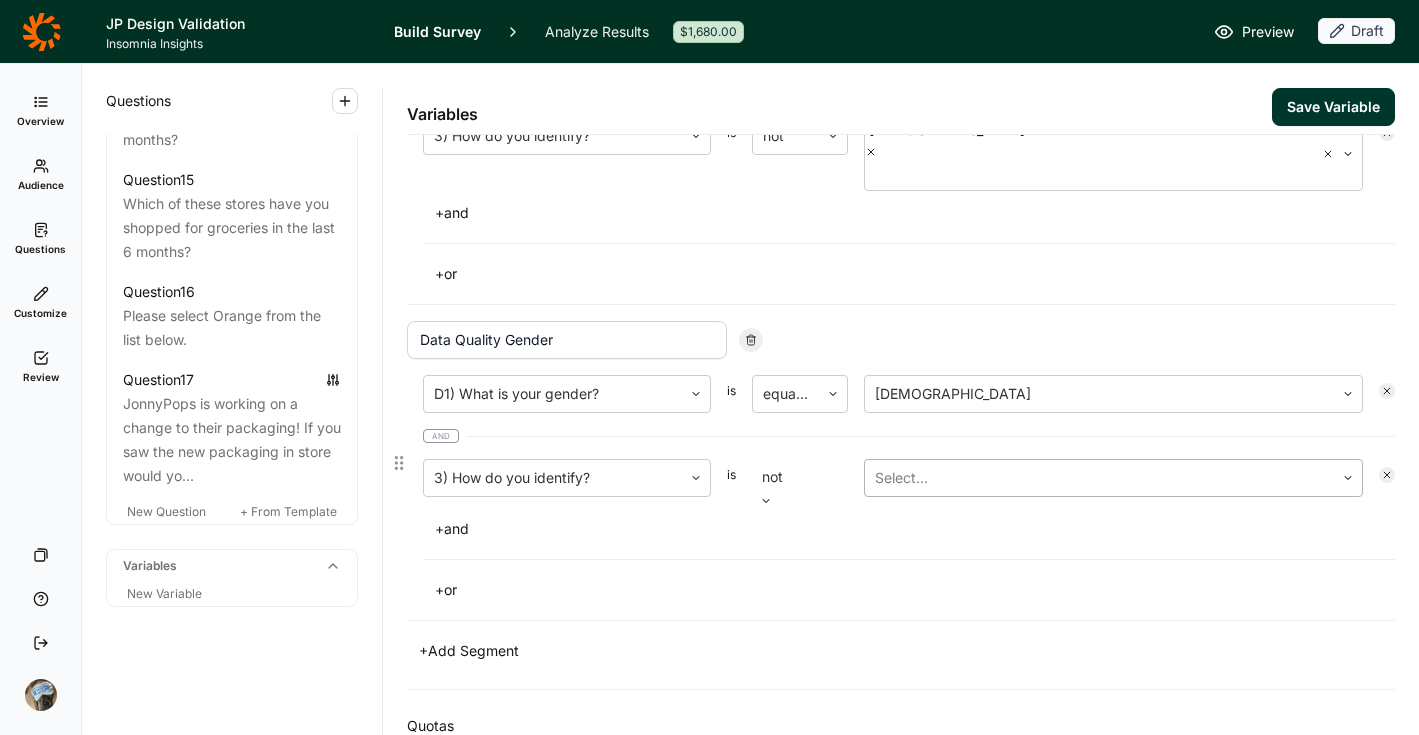 click at bounding box center [1099, 478] 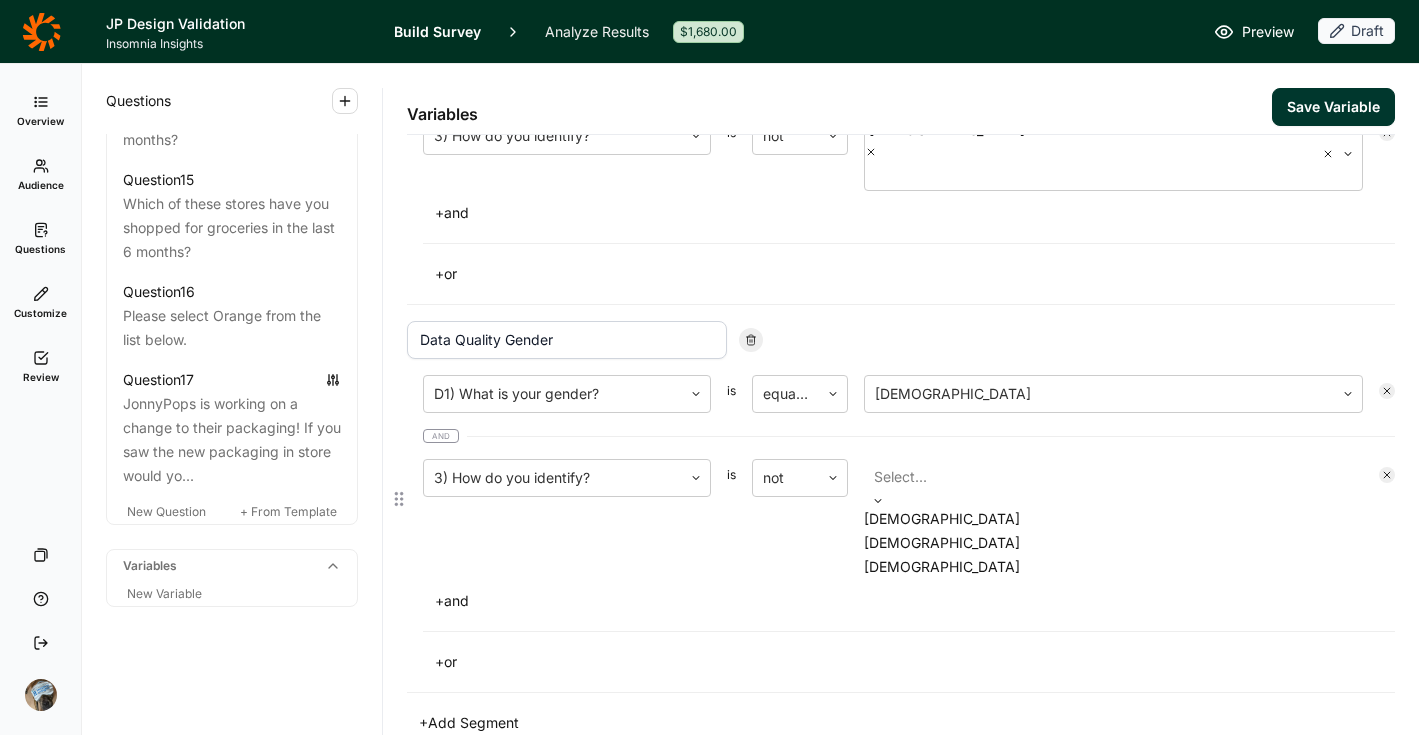 click on "[DEMOGRAPHIC_DATA]" at bounding box center [1113, 543] 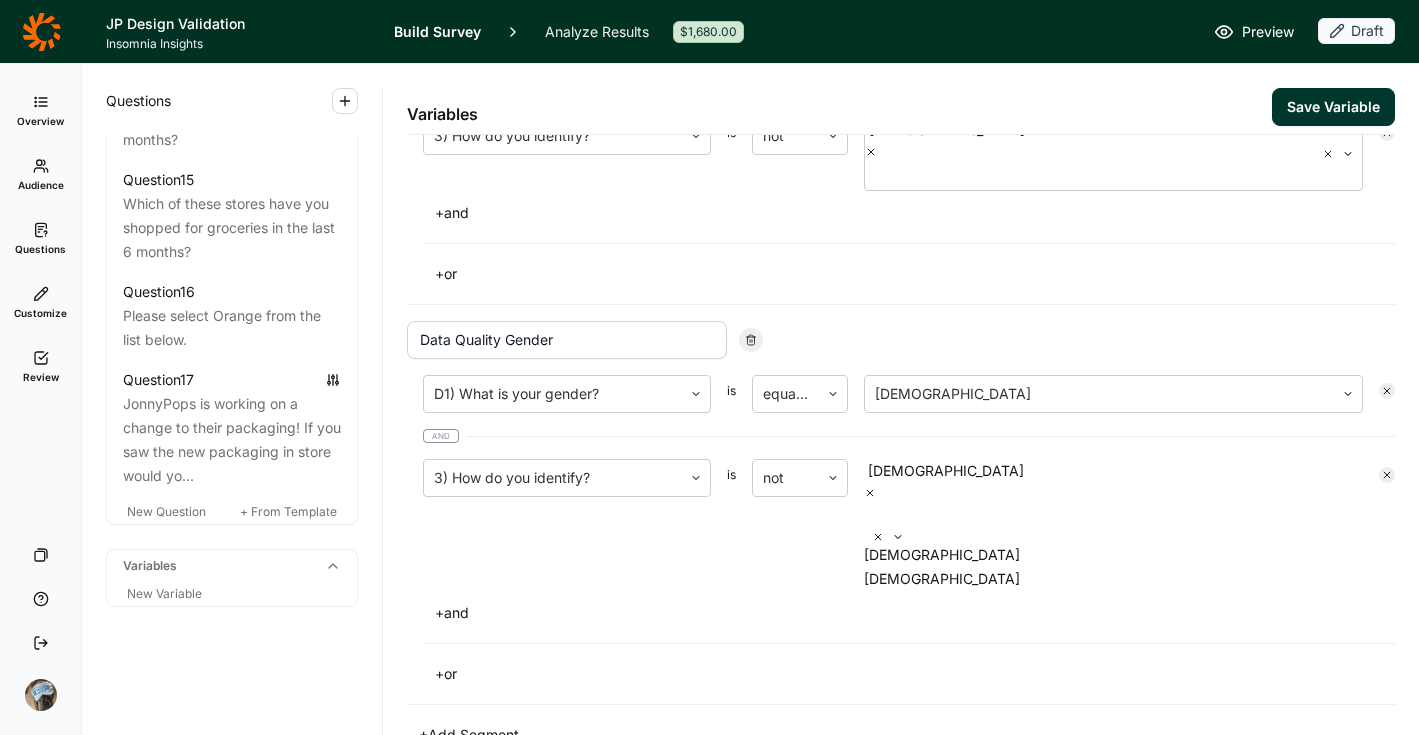 click on "Segments Data Quality D1) What is your gender? is equal to [DEMOGRAPHIC_DATA] and 3) How do you identify? is not [DEMOGRAPHIC_DATA] +  and +  or Data Quality Gender D1) What is your gender? is equal to [DEMOGRAPHIC_DATA] and 3) How do you identify? is not option [DEMOGRAPHIC_DATA], selected. [DEMOGRAPHIC_DATA], 1 of 2. 2 results available. Use Up and Down to choose options, press Enter to select the currently focused option, press Escape to exit the menu, press Tab to select the option and exit the menu. [DEMOGRAPHIC_DATA] [DEMOGRAPHIC_DATA] [DEMOGRAPHIC_DATA] +  and +  or +  Add Segment" at bounding box center (901, 340) 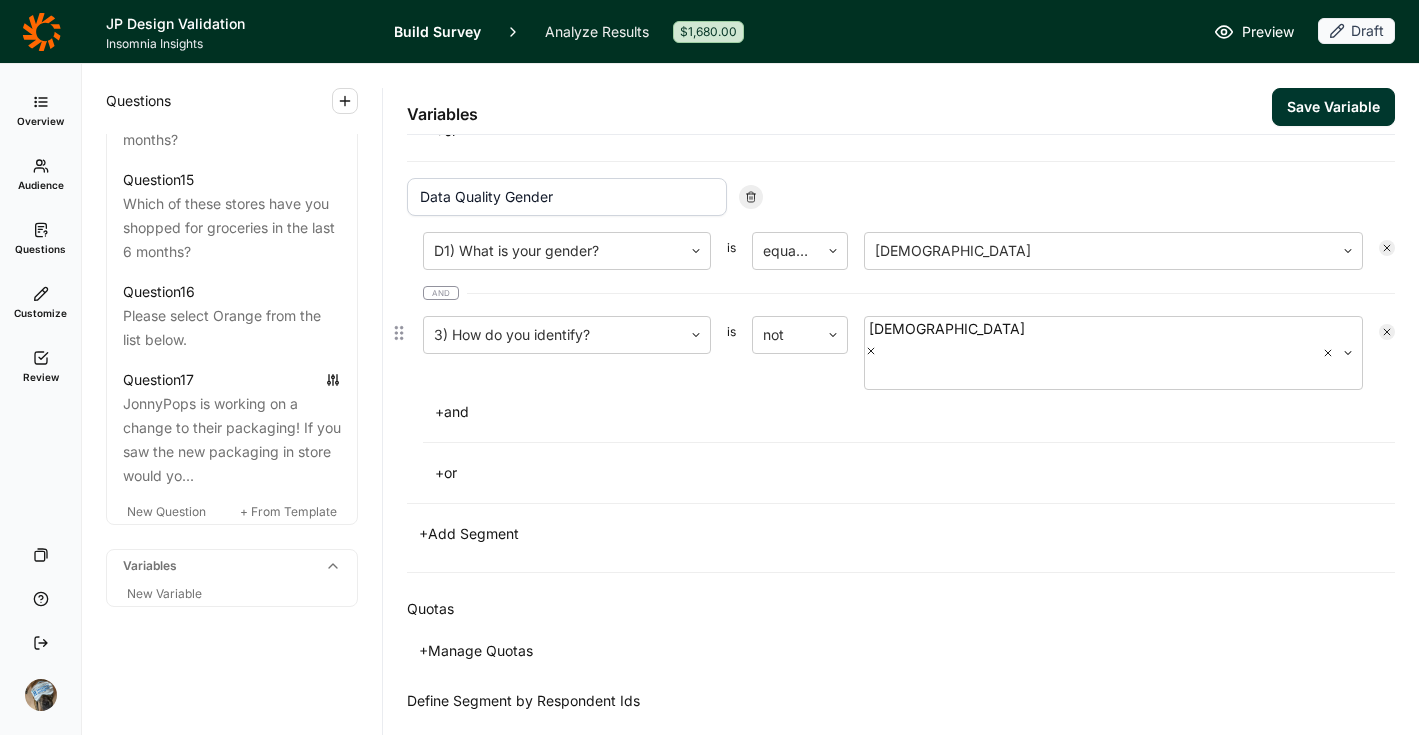 scroll, scrollTop: 488, scrollLeft: 0, axis: vertical 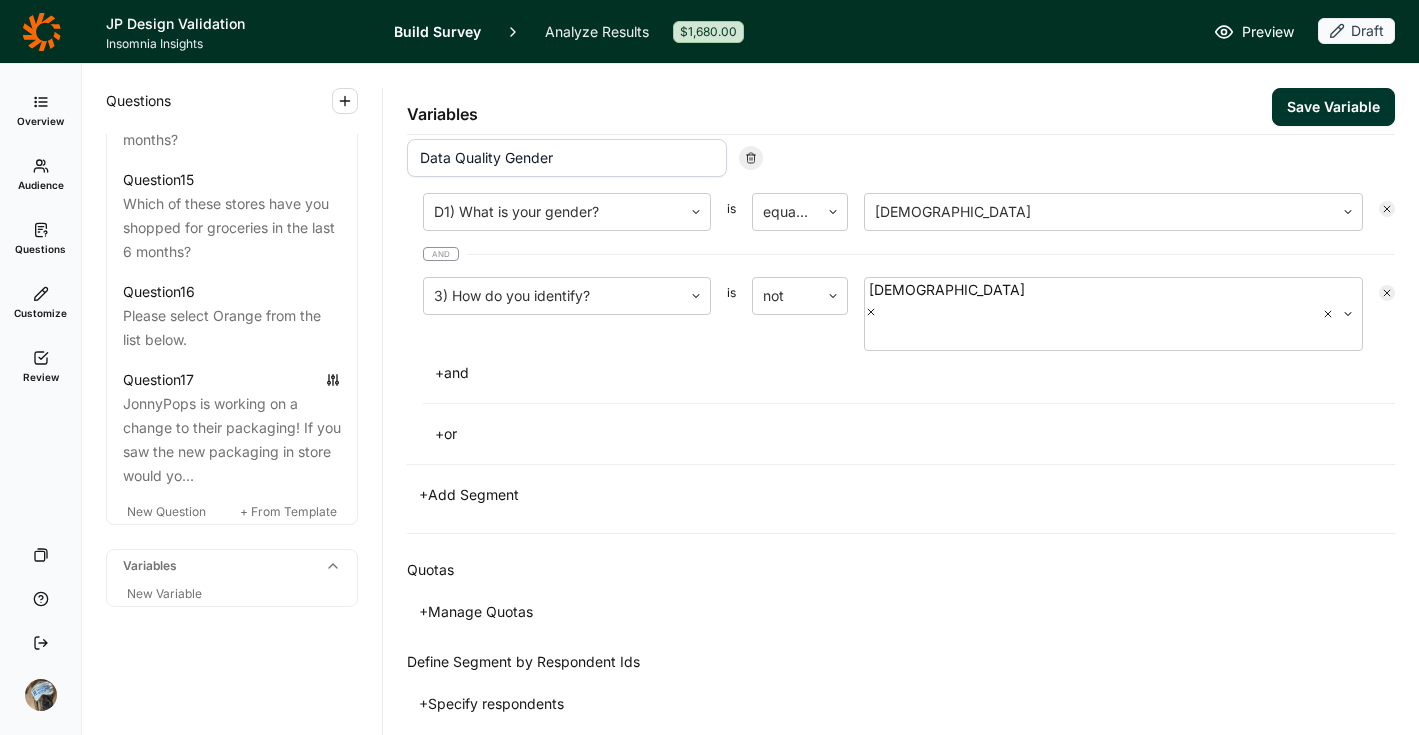 click on "+  Manage Quotas" at bounding box center [476, 612] 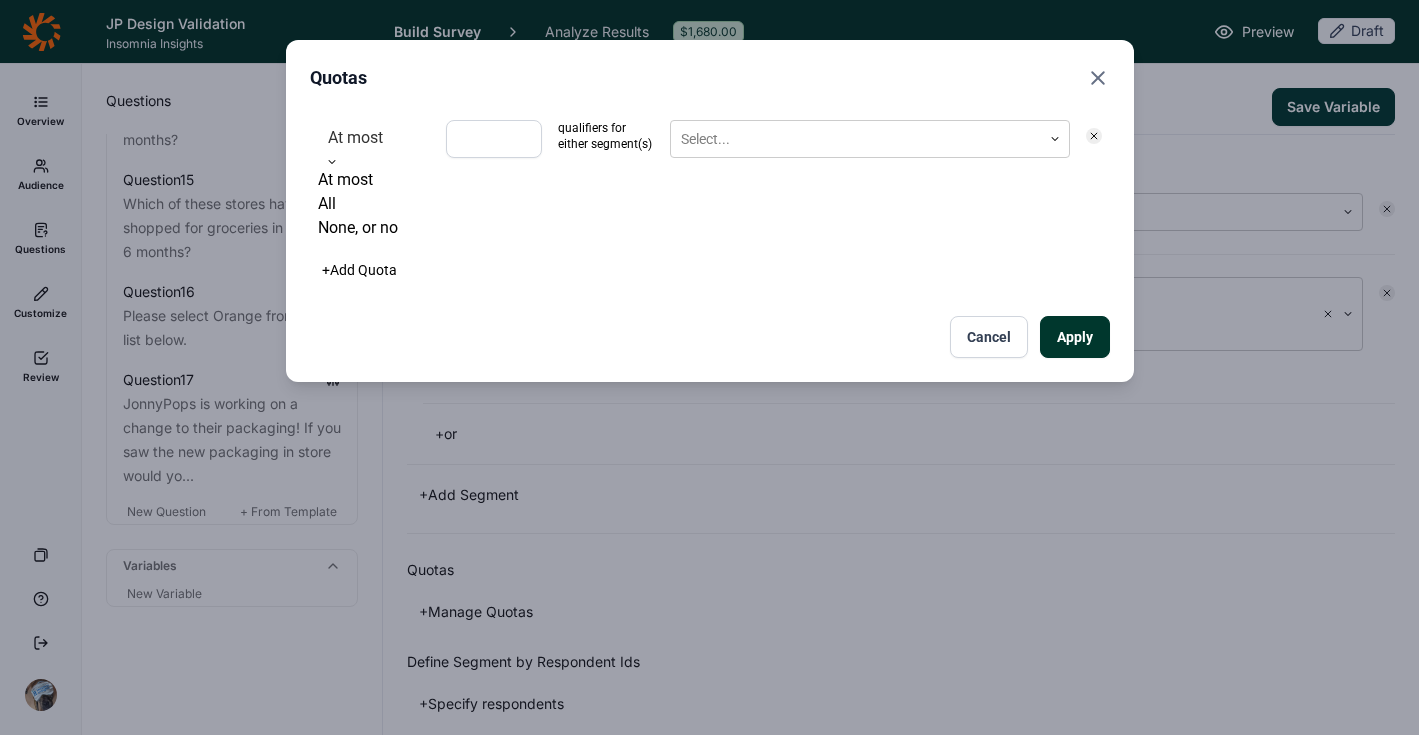 click on "At most" at bounding box center [374, 138] 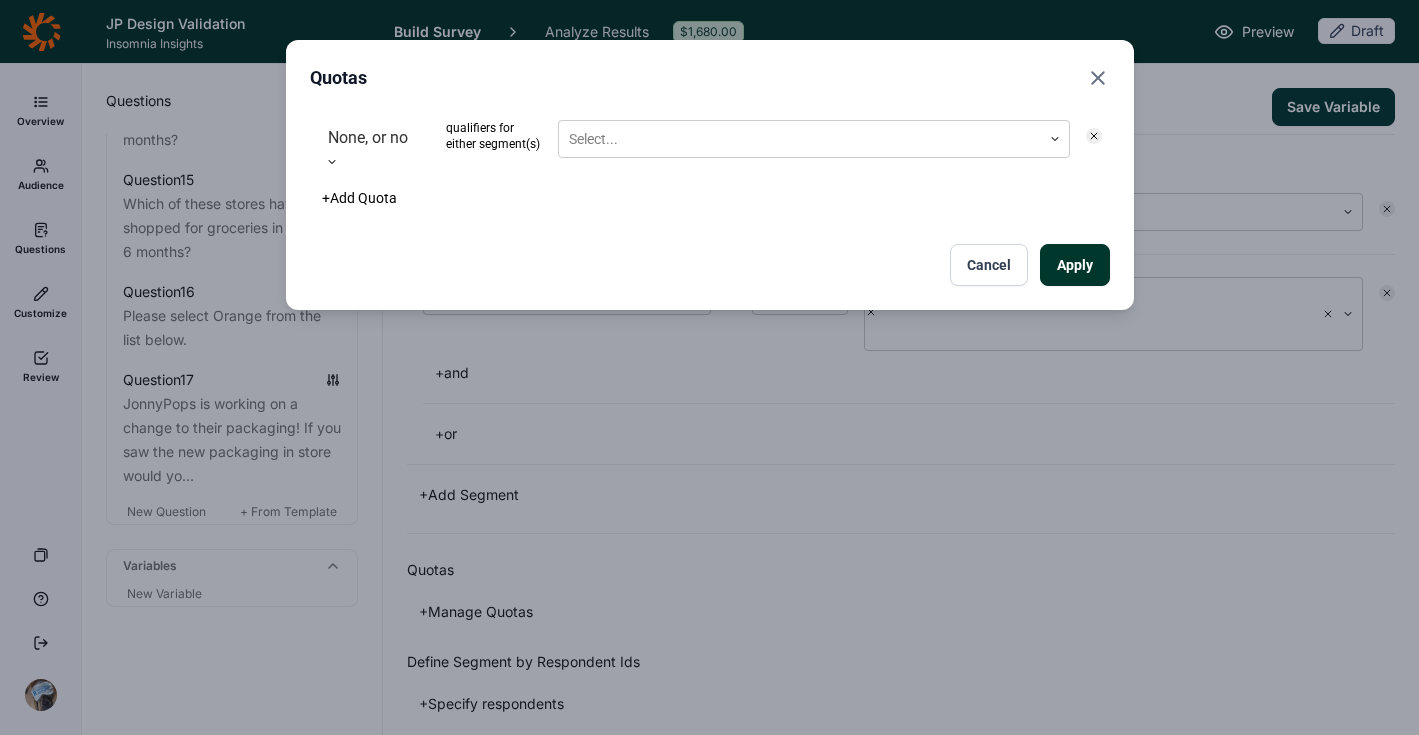 click on "option None, or no, selected. None, or no qualifiers for  either segment(s) Select..." at bounding box center (710, 144) 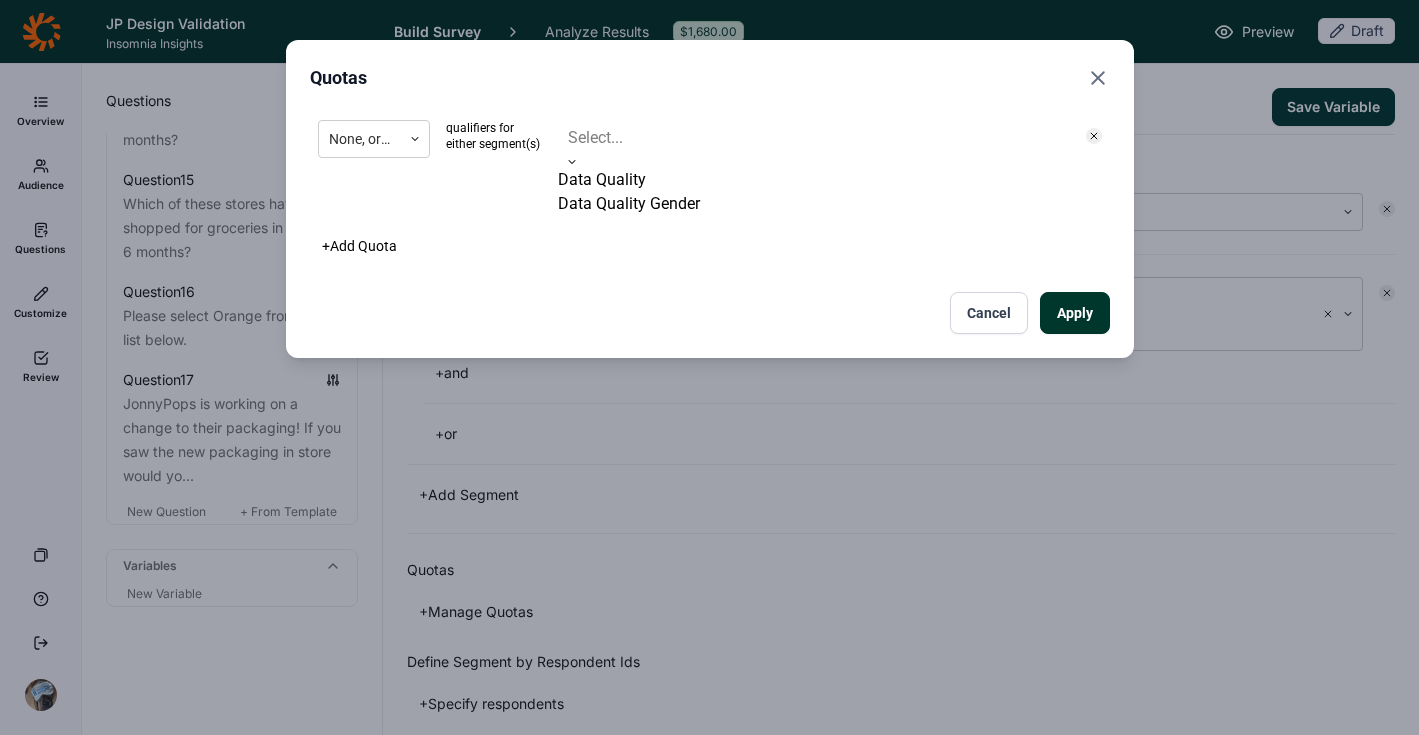 click at bounding box center [814, 138] 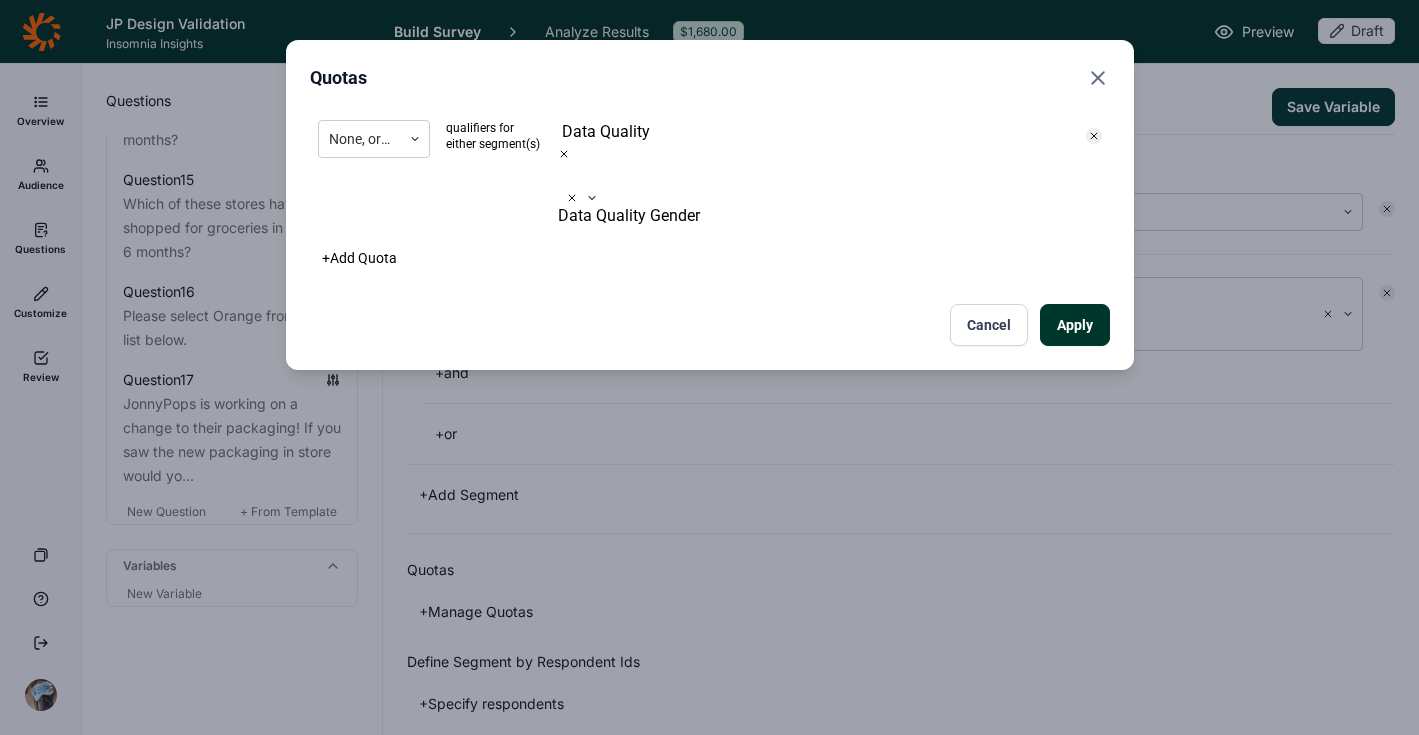 click on "Data Quality Gender" at bounding box center (814, 216) 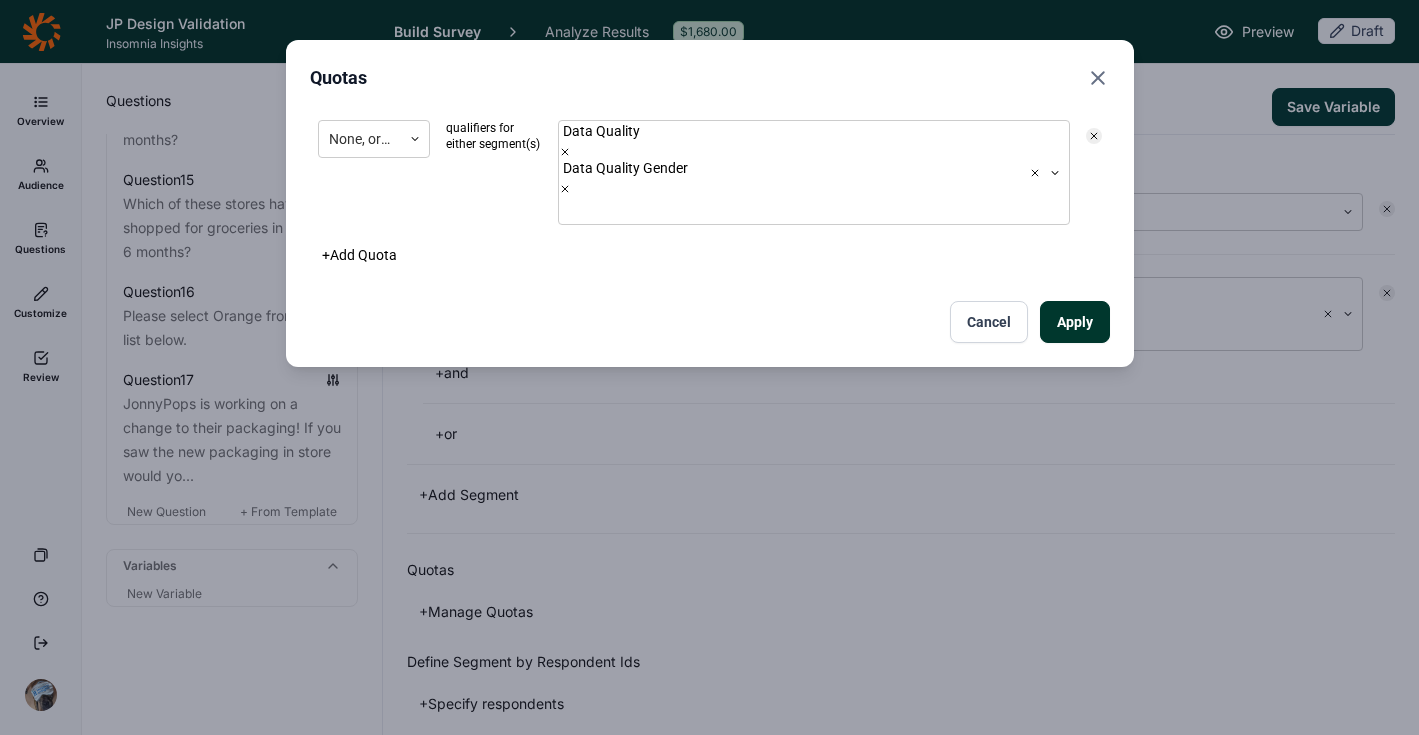 click on "Apply Cancel" at bounding box center [710, 322] 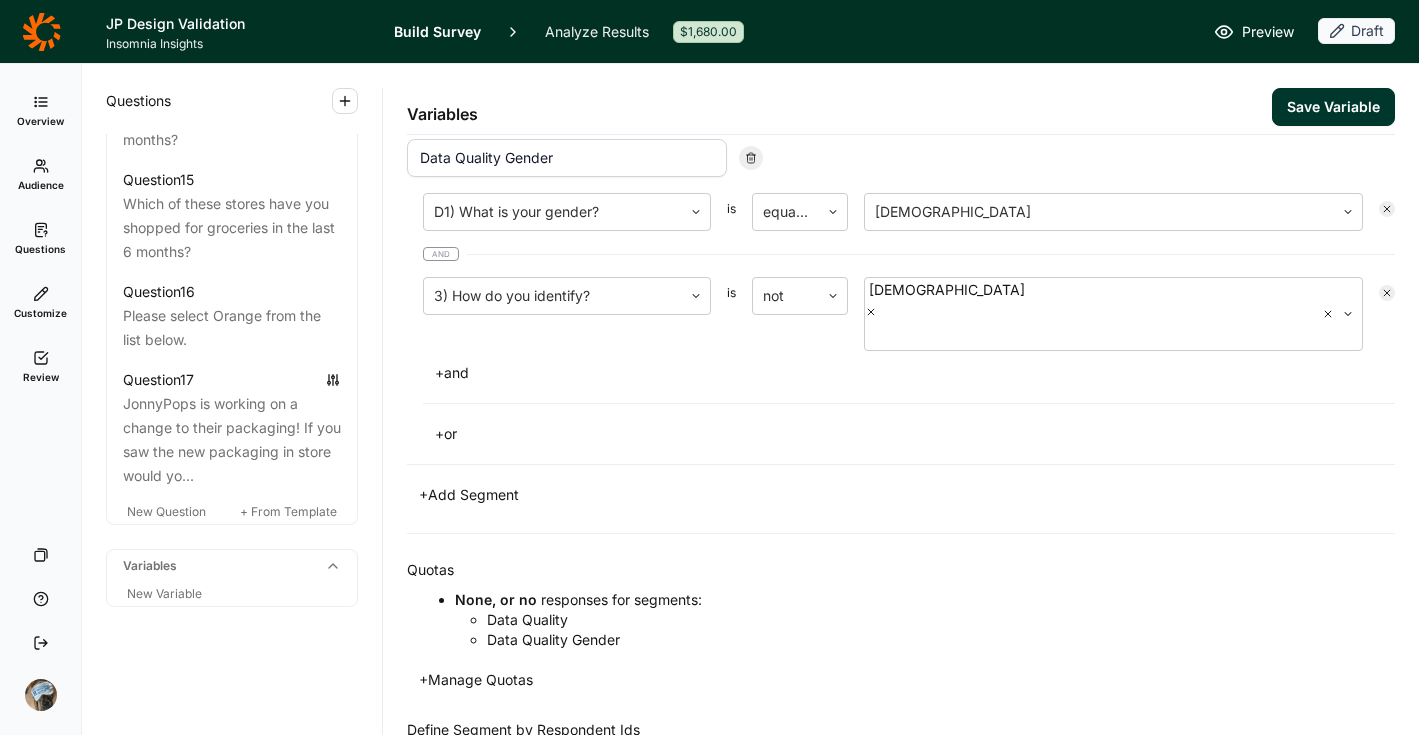 click on "Quotas None, or no    responses for segments: Data Quality Data Quality Gender +  Manage Quotas" at bounding box center [901, 626] 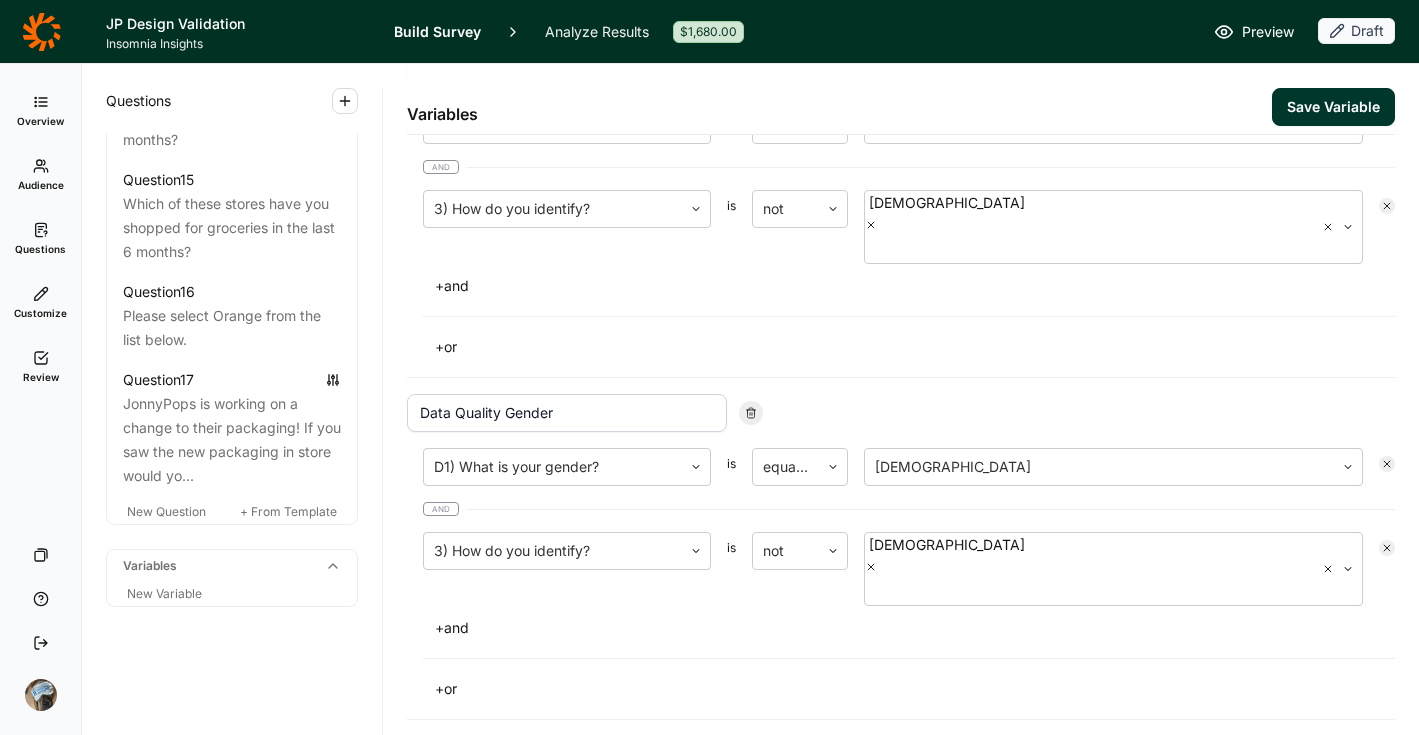 click on "Save Variable" at bounding box center [1333, 107] 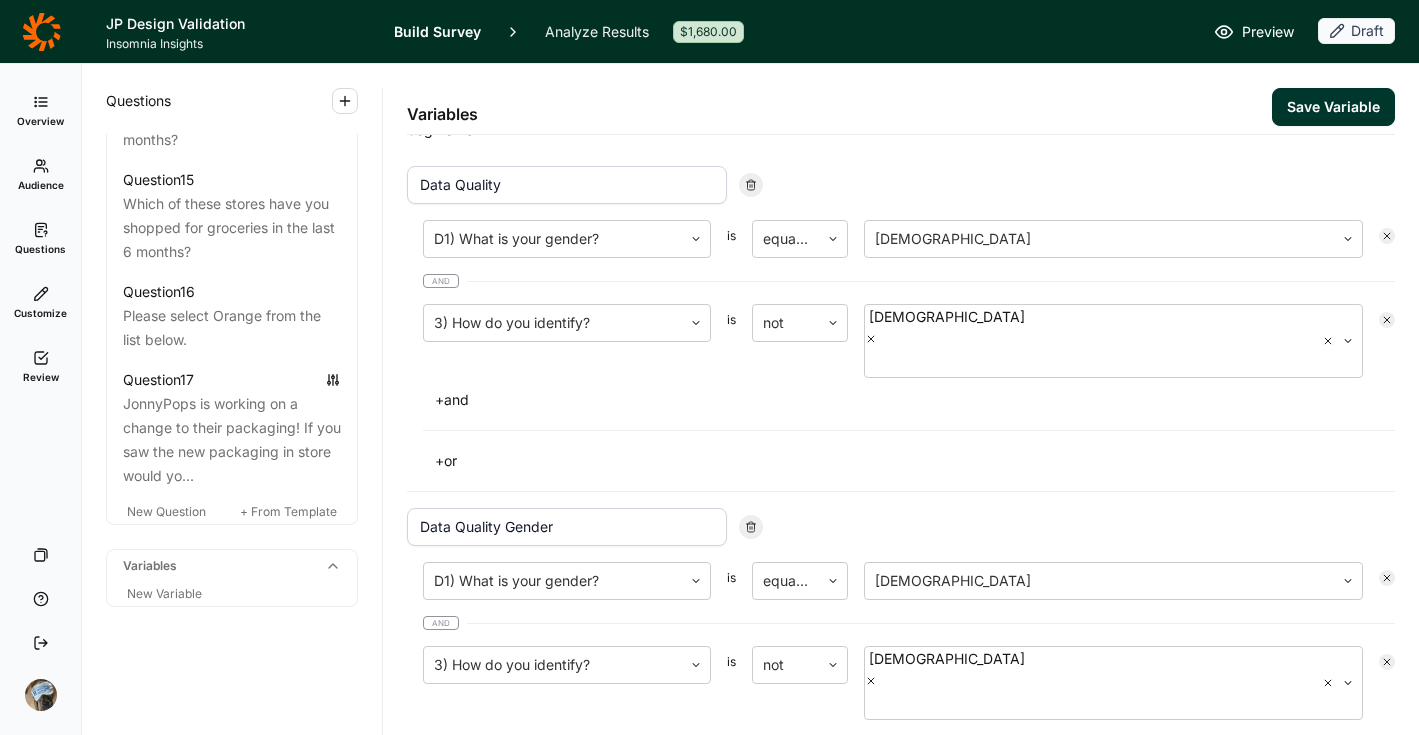 scroll, scrollTop: 347, scrollLeft: 0, axis: vertical 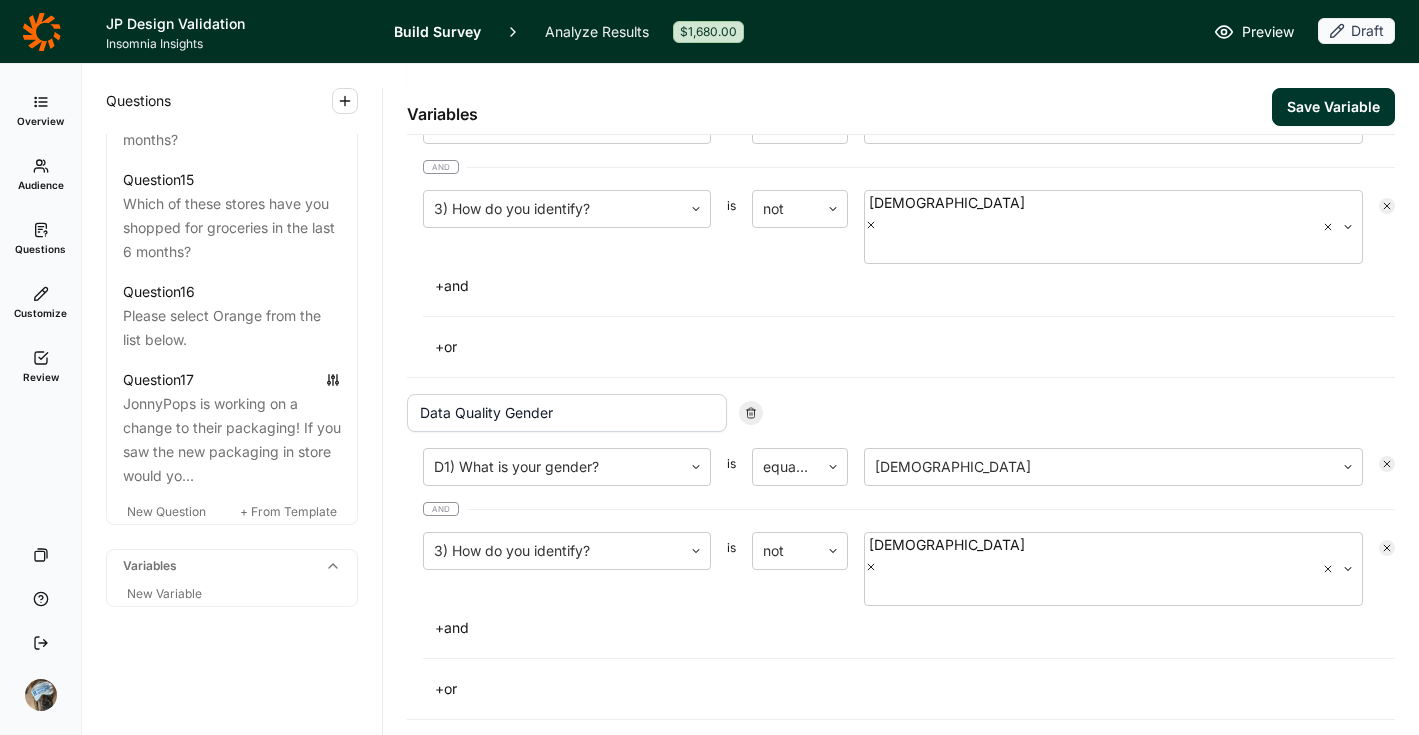 click on "Save Variable" at bounding box center (1333, 107) 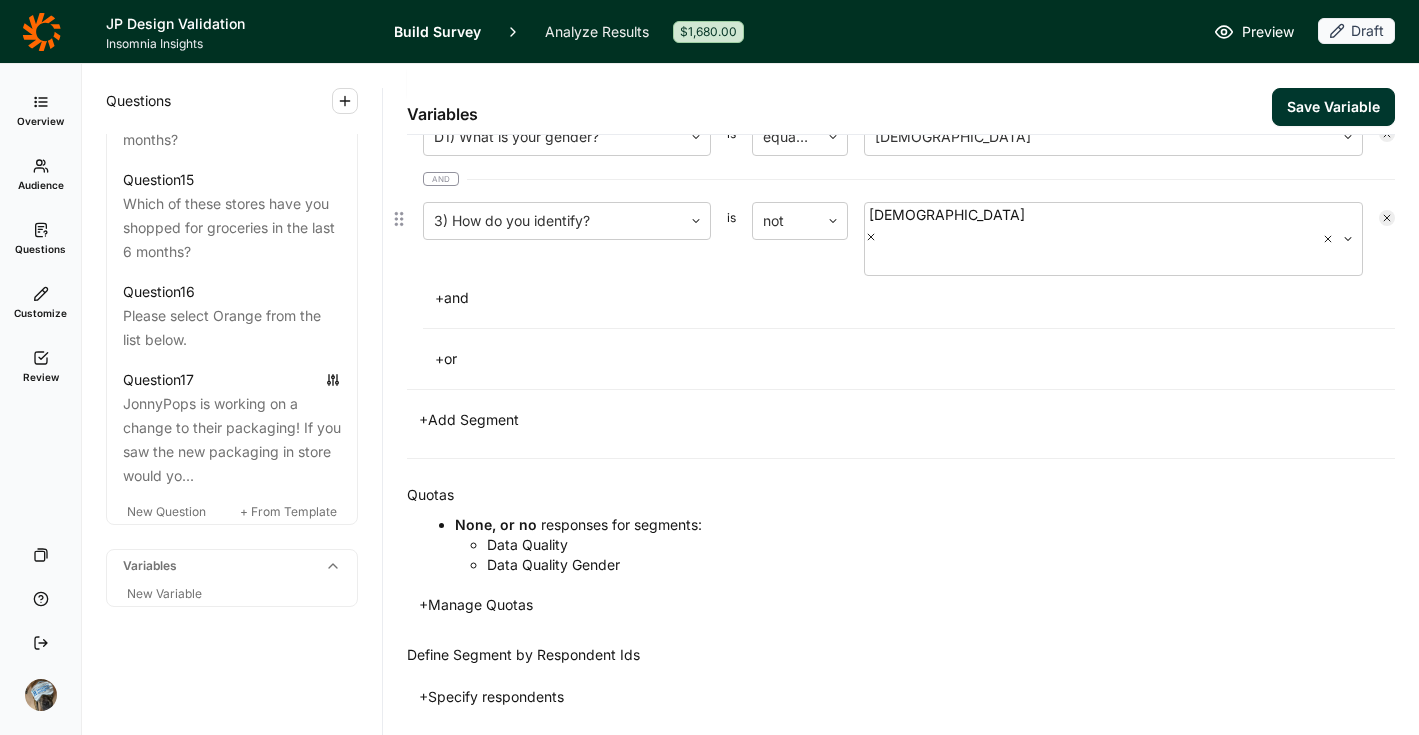 scroll, scrollTop: 0, scrollLeft: 0, axis: both 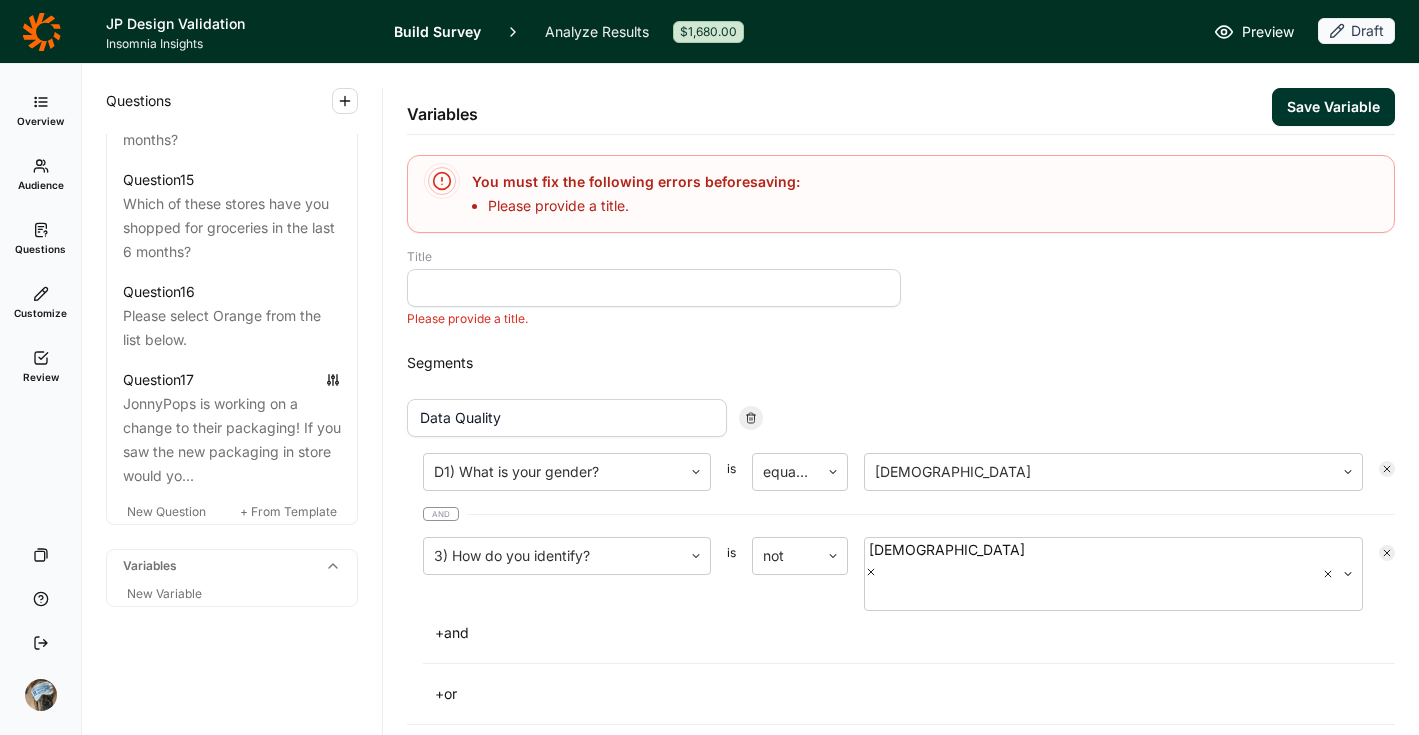 click at bounding box center (654, 288) 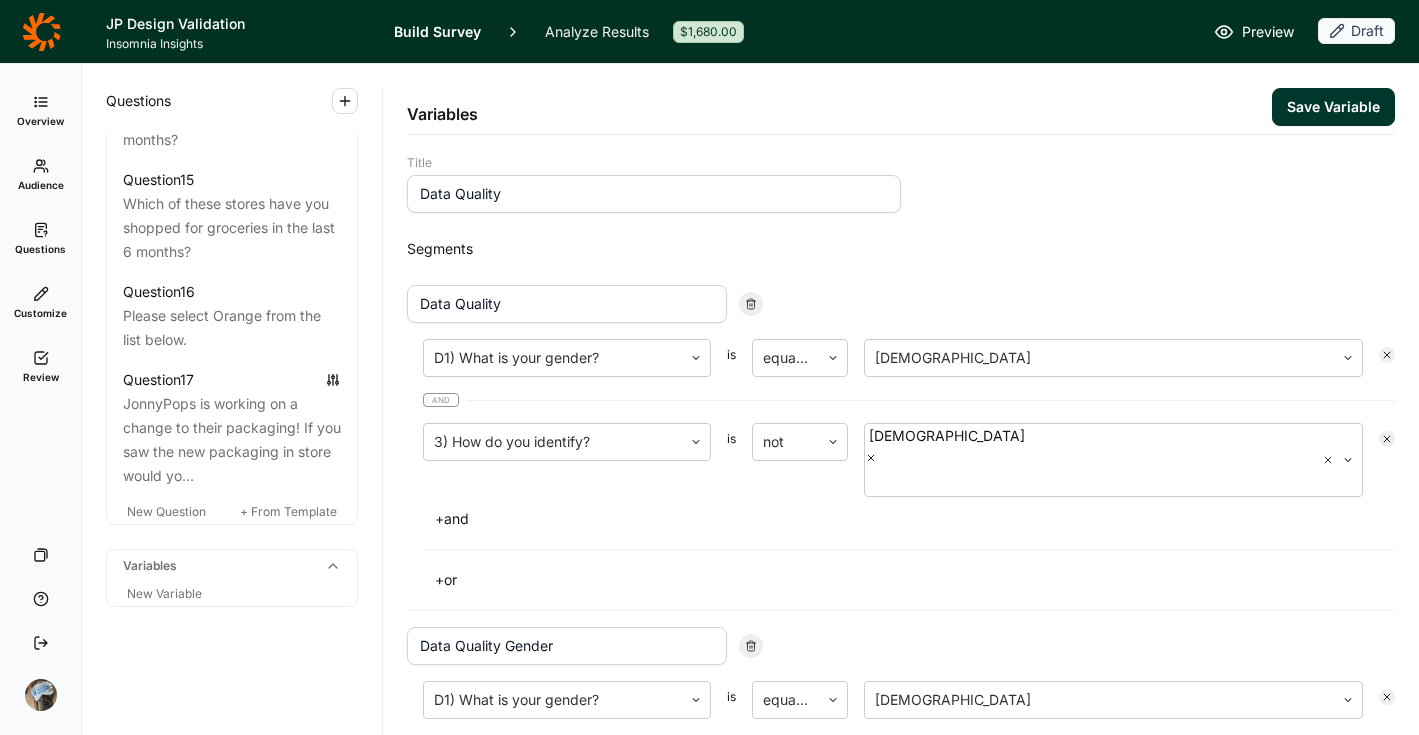 type on "Data Quality" 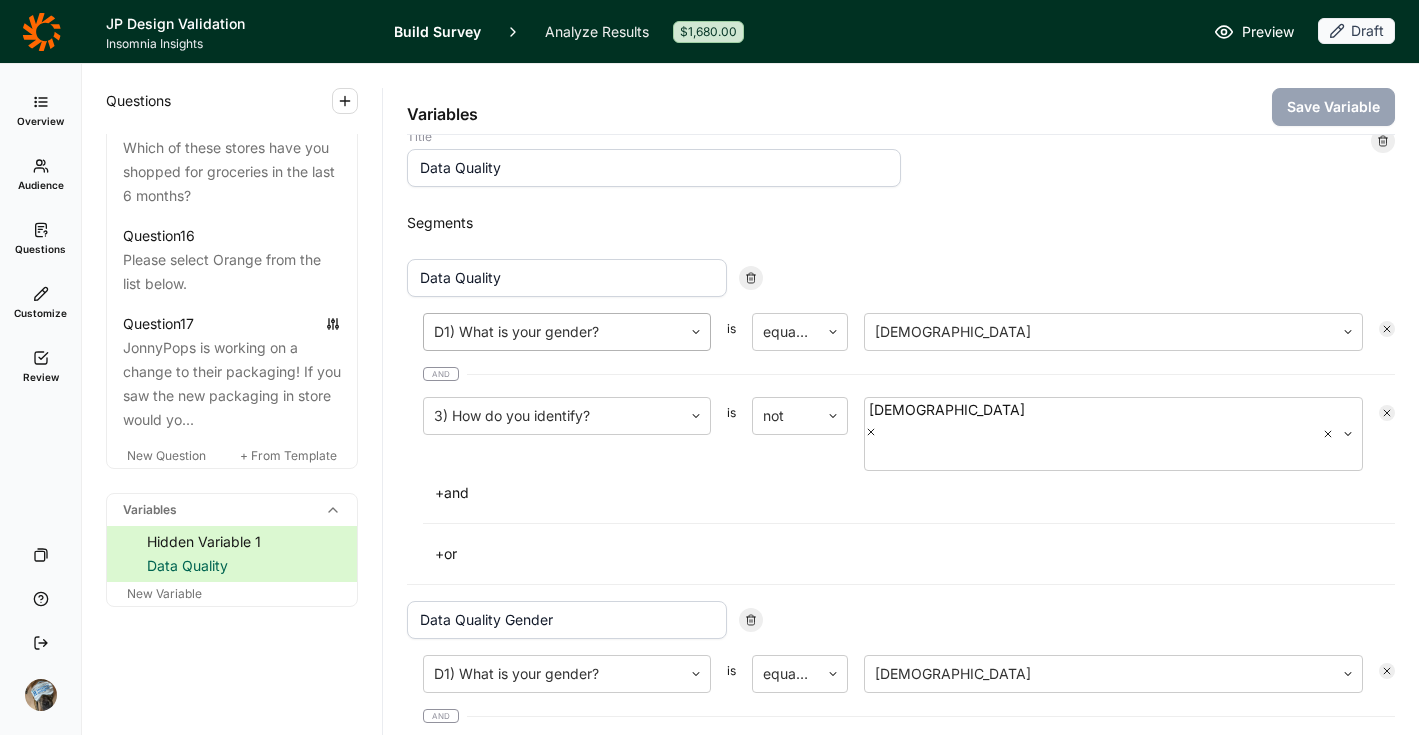 scroll, scrollTop: 0, scrollLeft: 0, axis: both 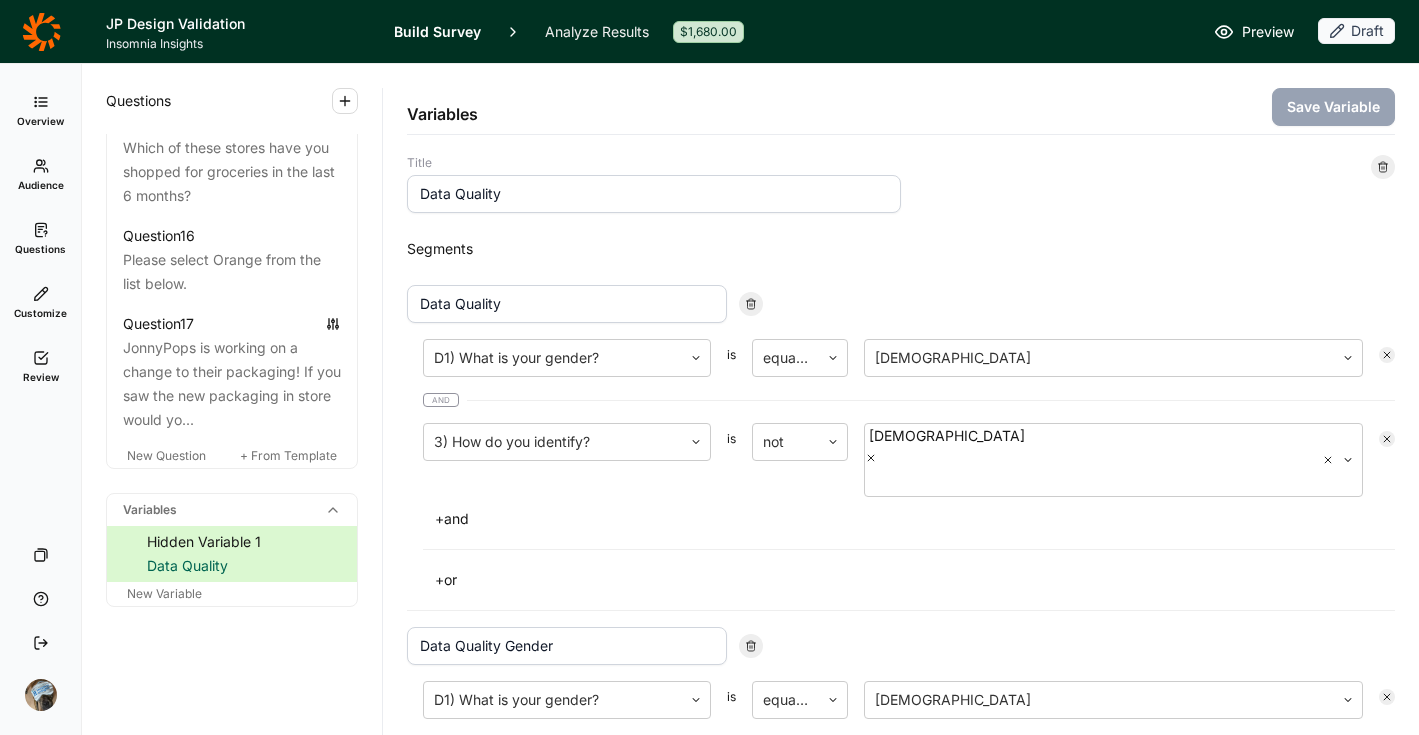 click on "Overview" at bounding box center [40, 121] 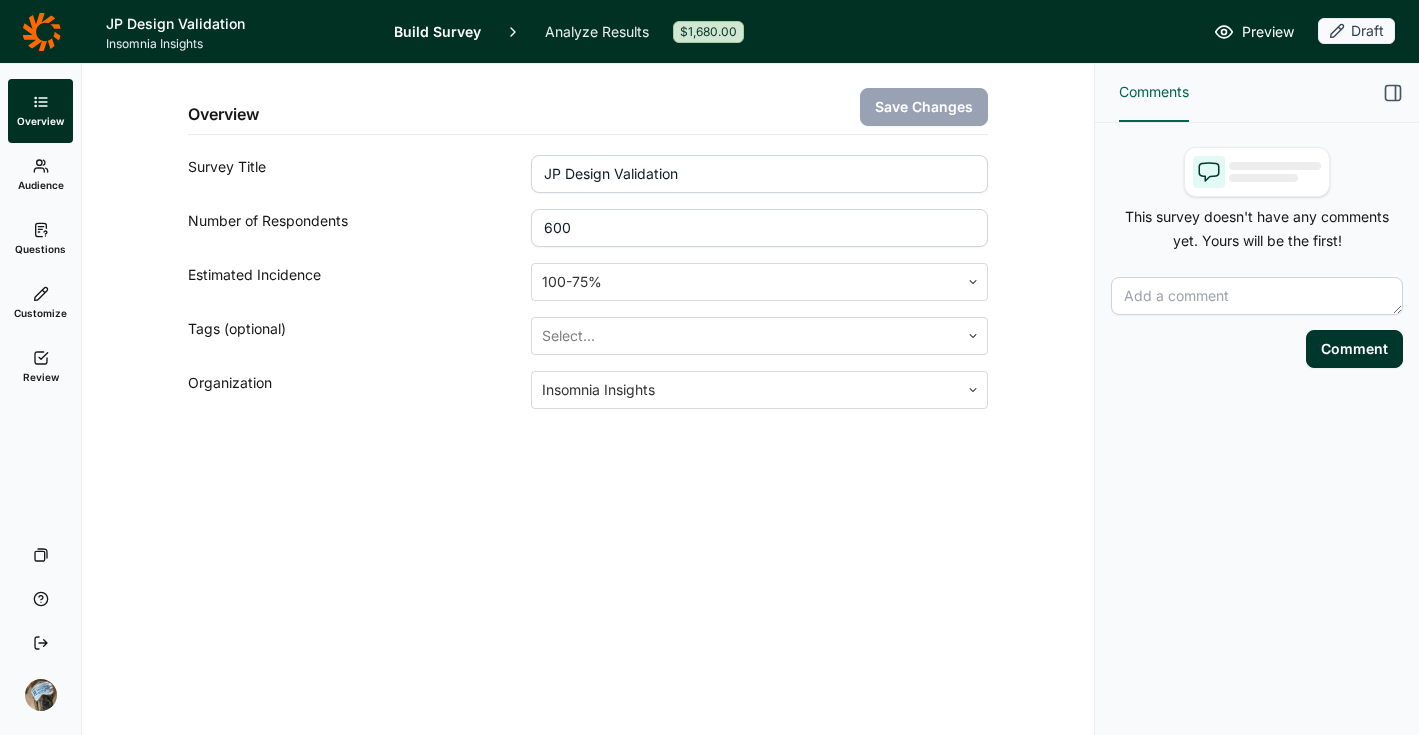 click on "Preview" at bounding box center (1268, 32) 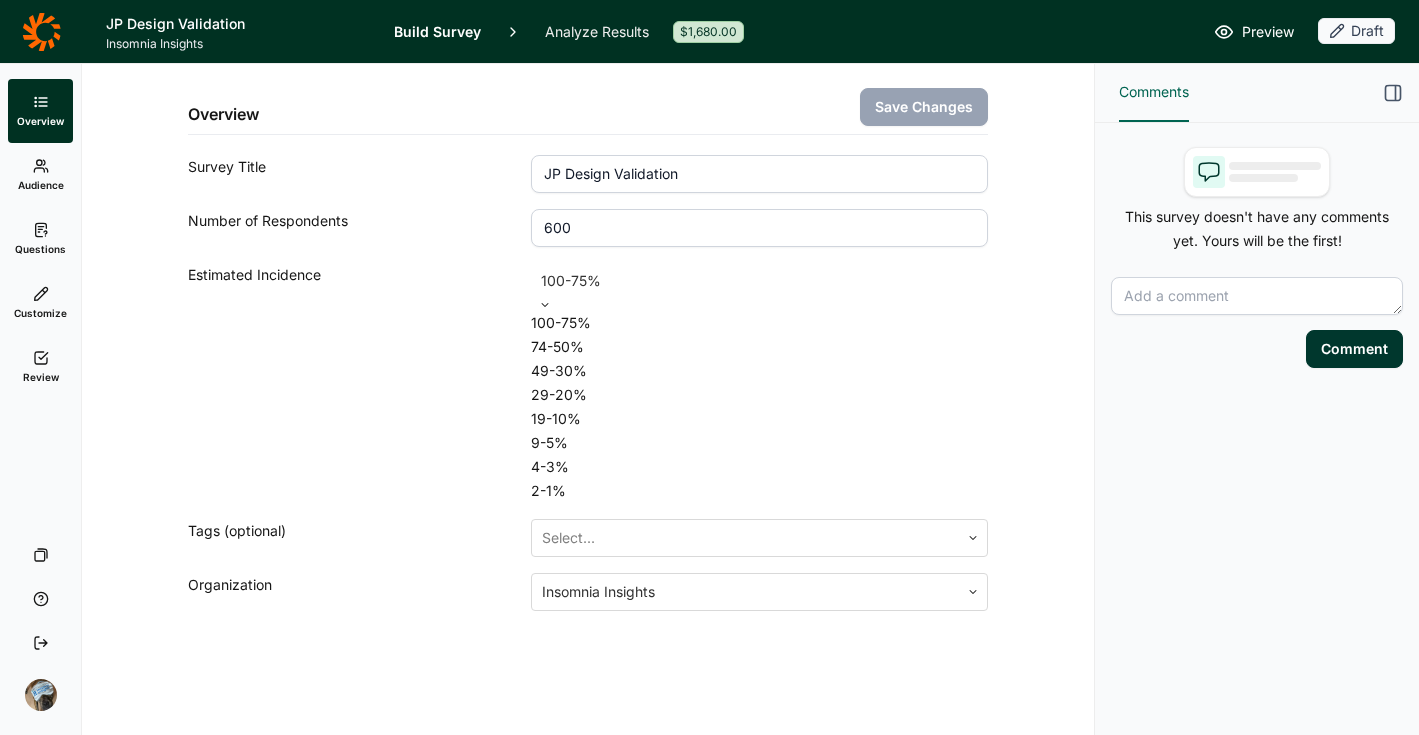 click at bounding box center (759, 281) 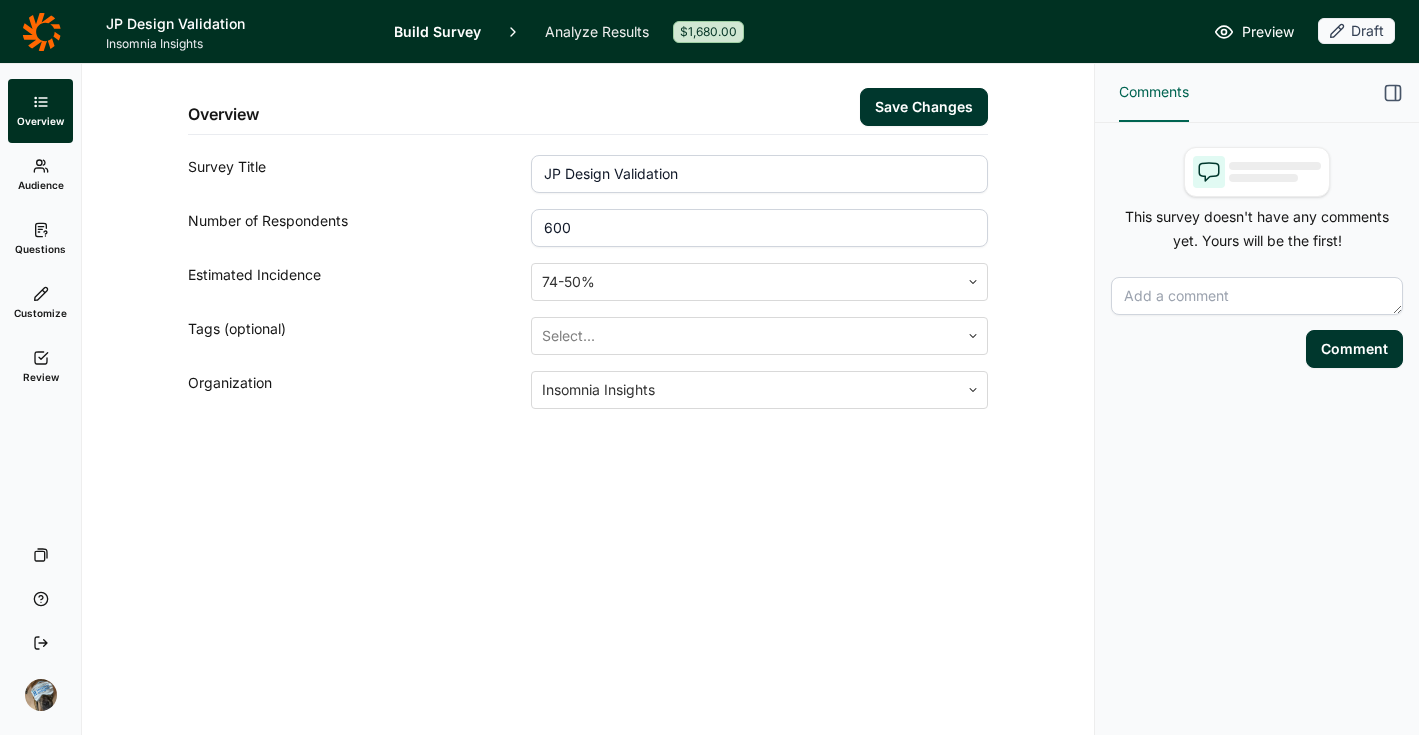 click on "Save Changes" at bounding box center (924, 107) 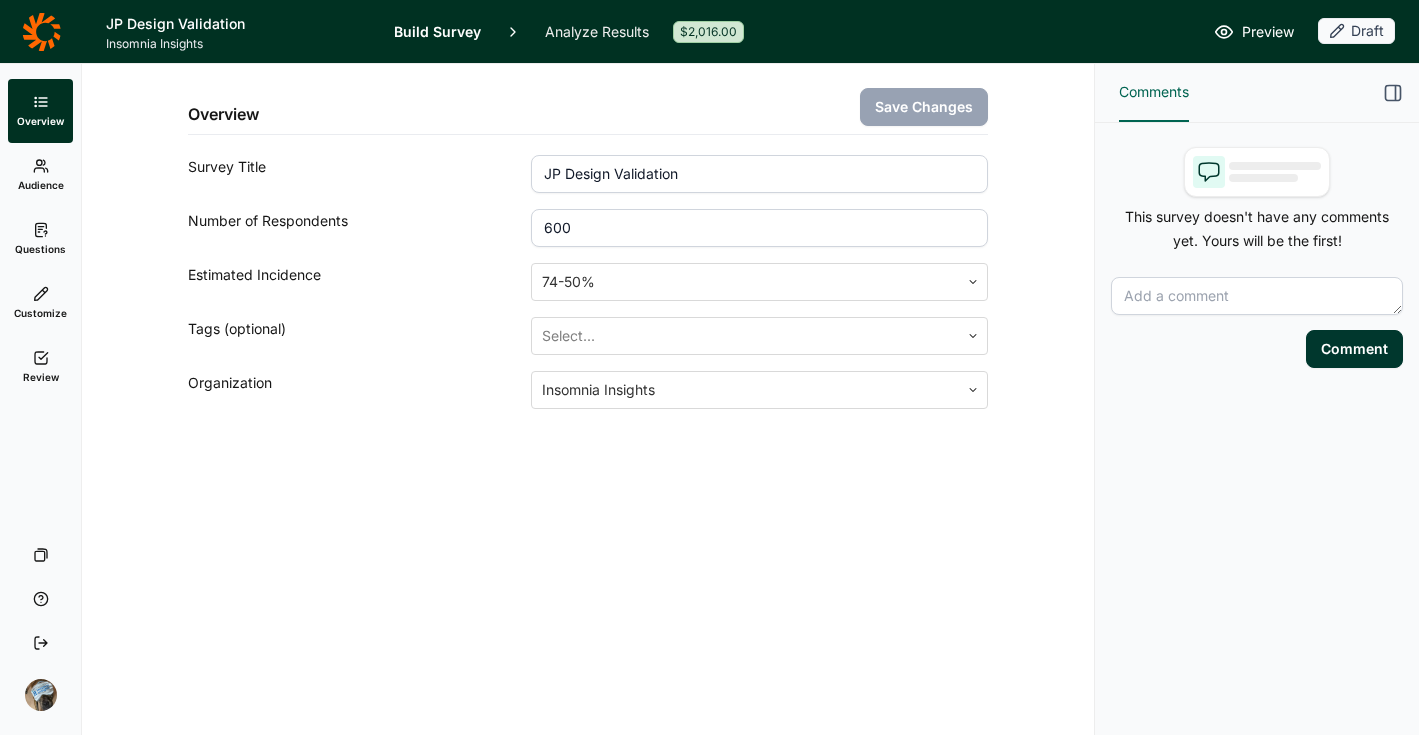 click on "Overview Save Changes Survey Title JP Design Validation Number of Respondents 600 Estimated Incidence 74-50% Tags (optional) Select... Organization Insomnia Insights" at bounding box center (588, 399) 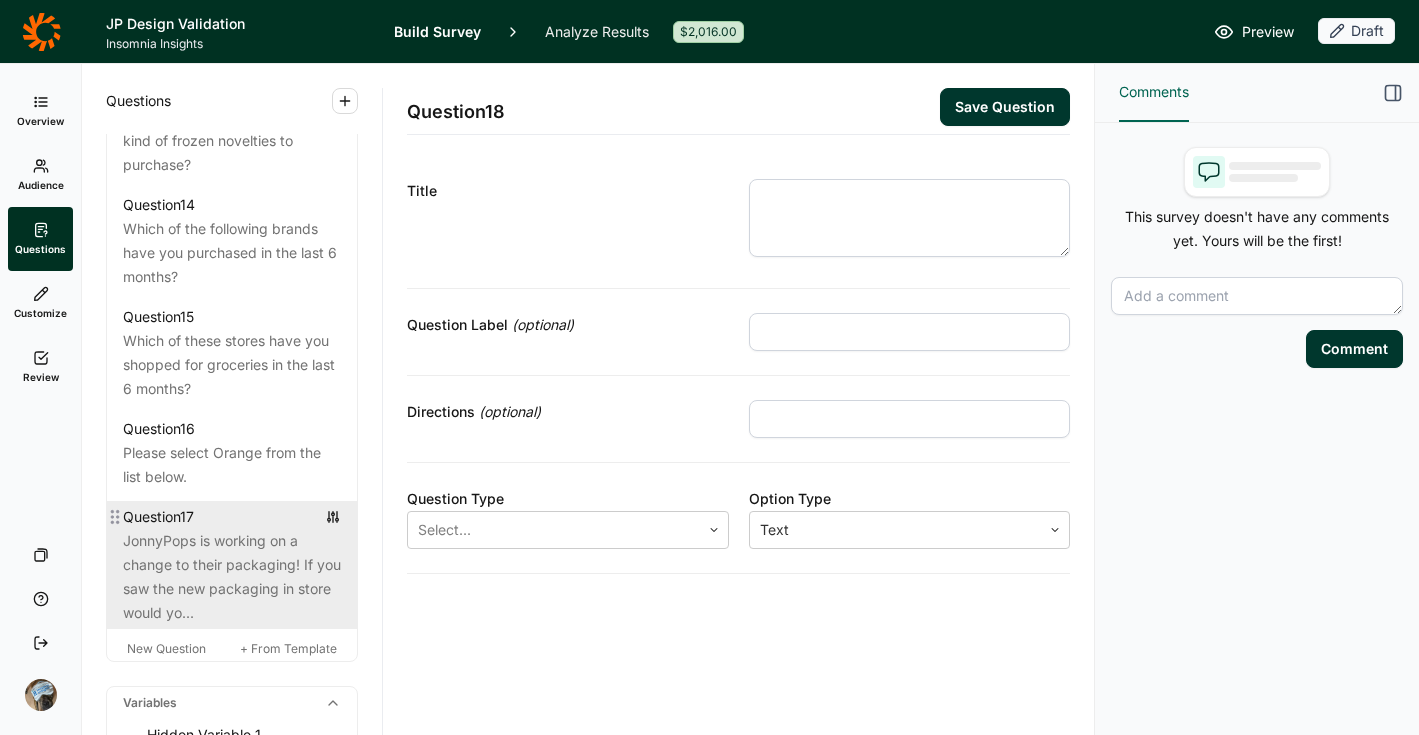 scroll, scrollTop: 2509, scrollLeft: 0, axis: vertical 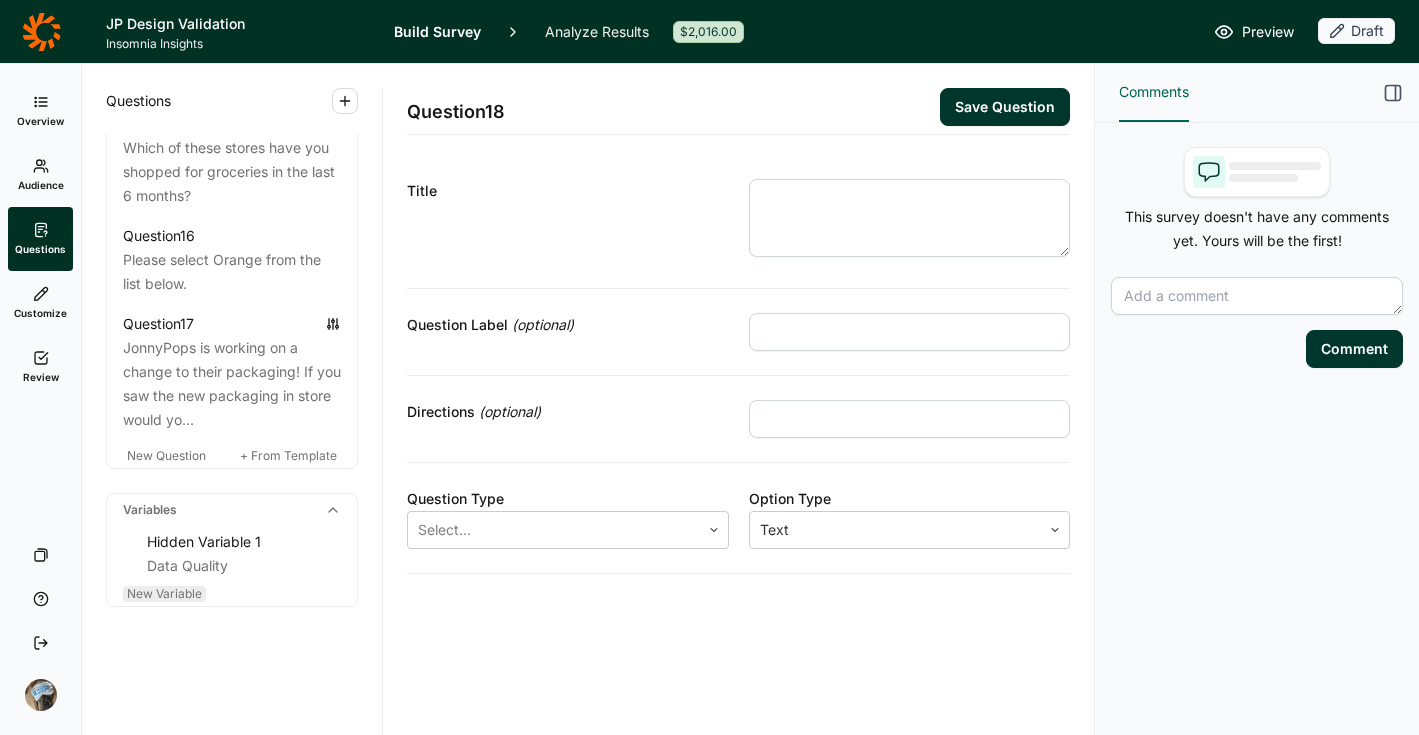 click on "New Variable" at bounding box center [164, 593] 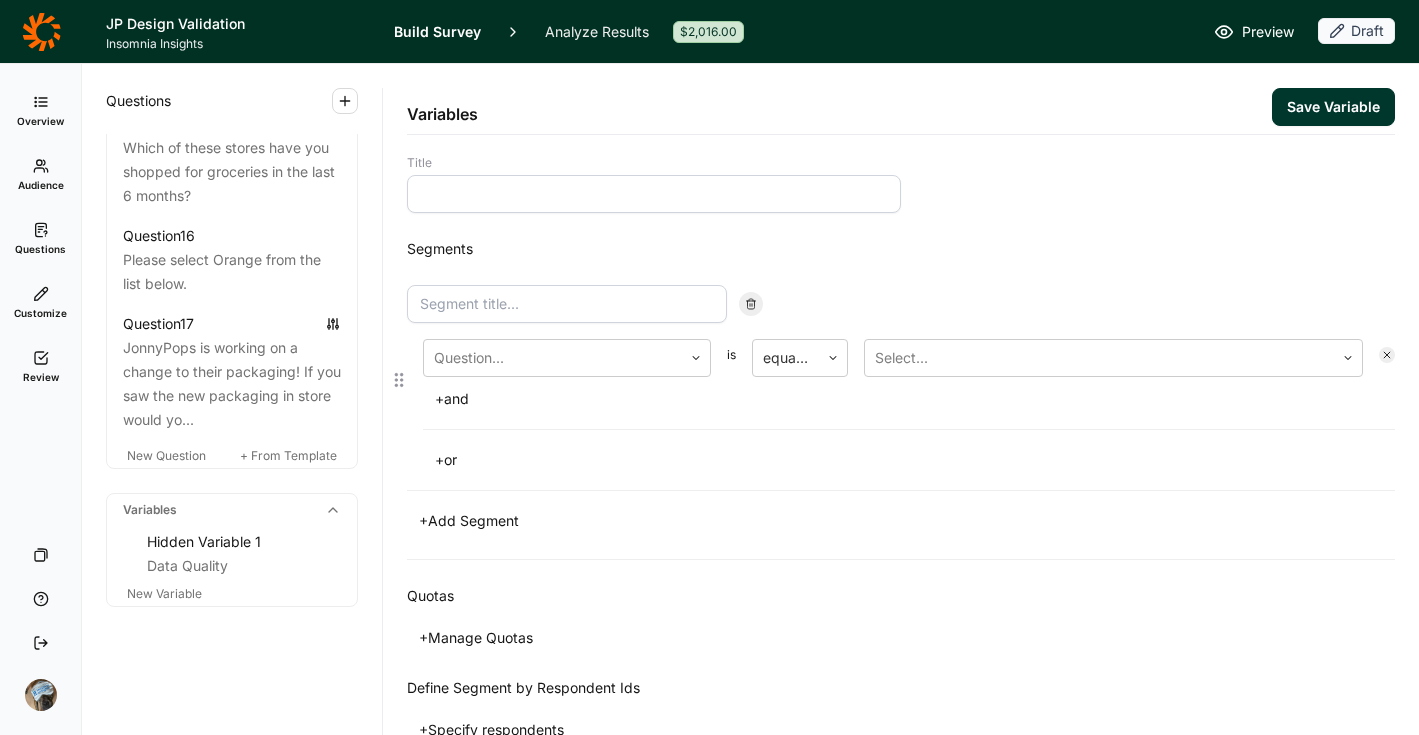 click at bounding box center (567, 304) 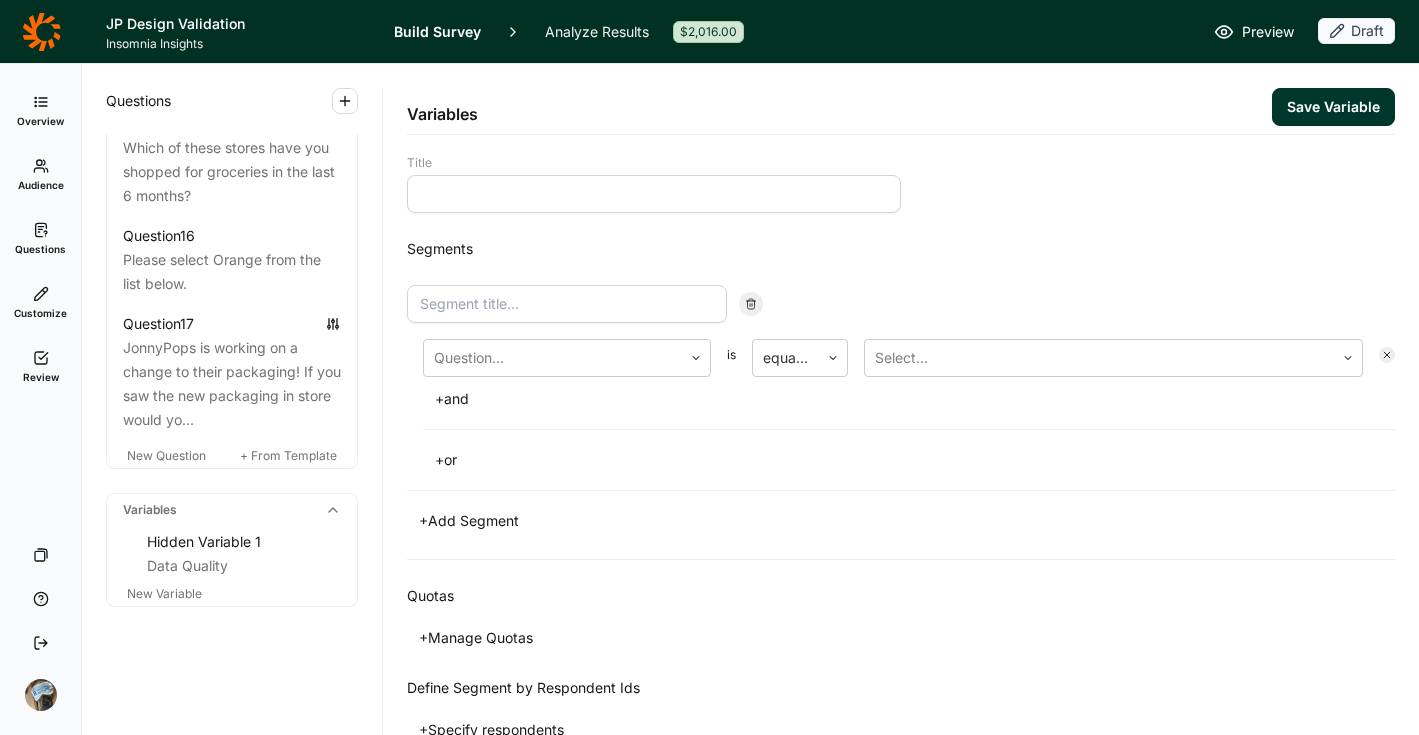 click on "Segments" at bounding box center (901, 249) 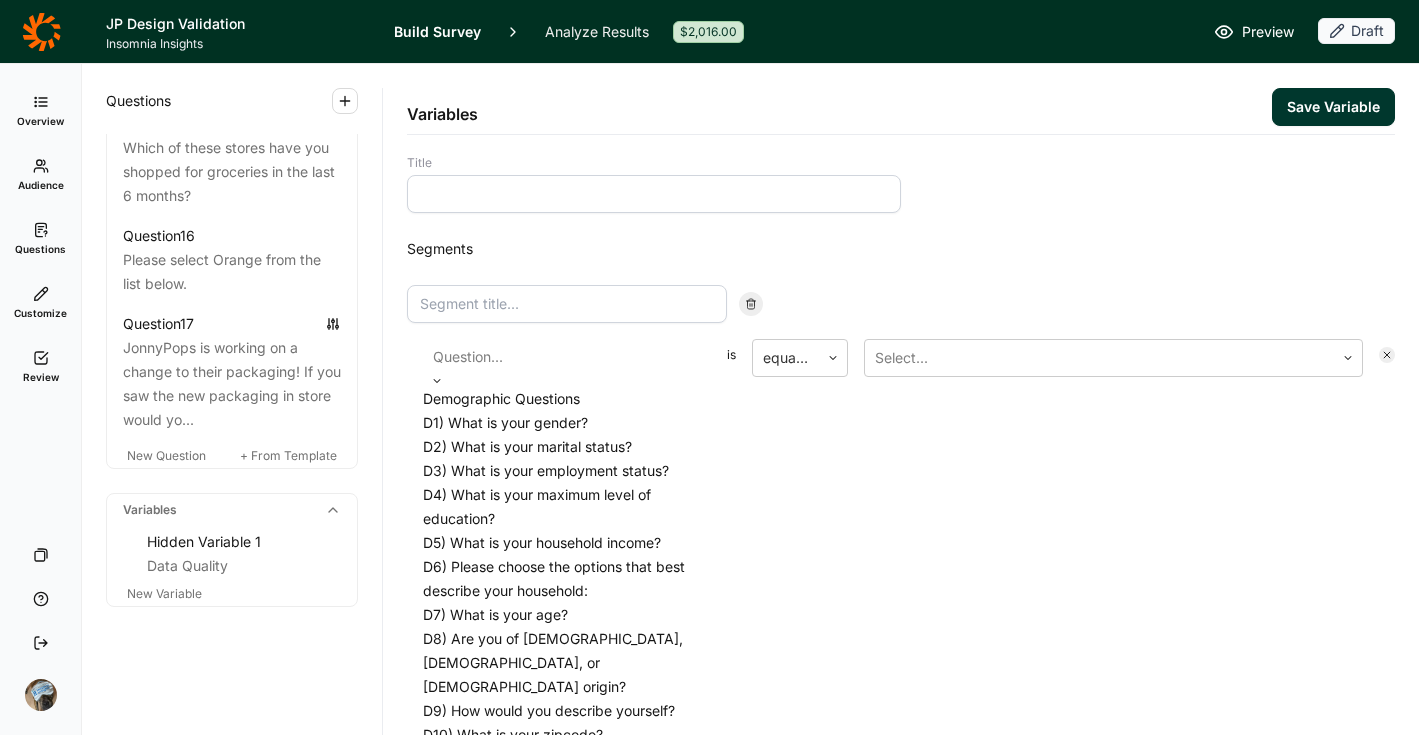 click at bounding box center [567, 357] 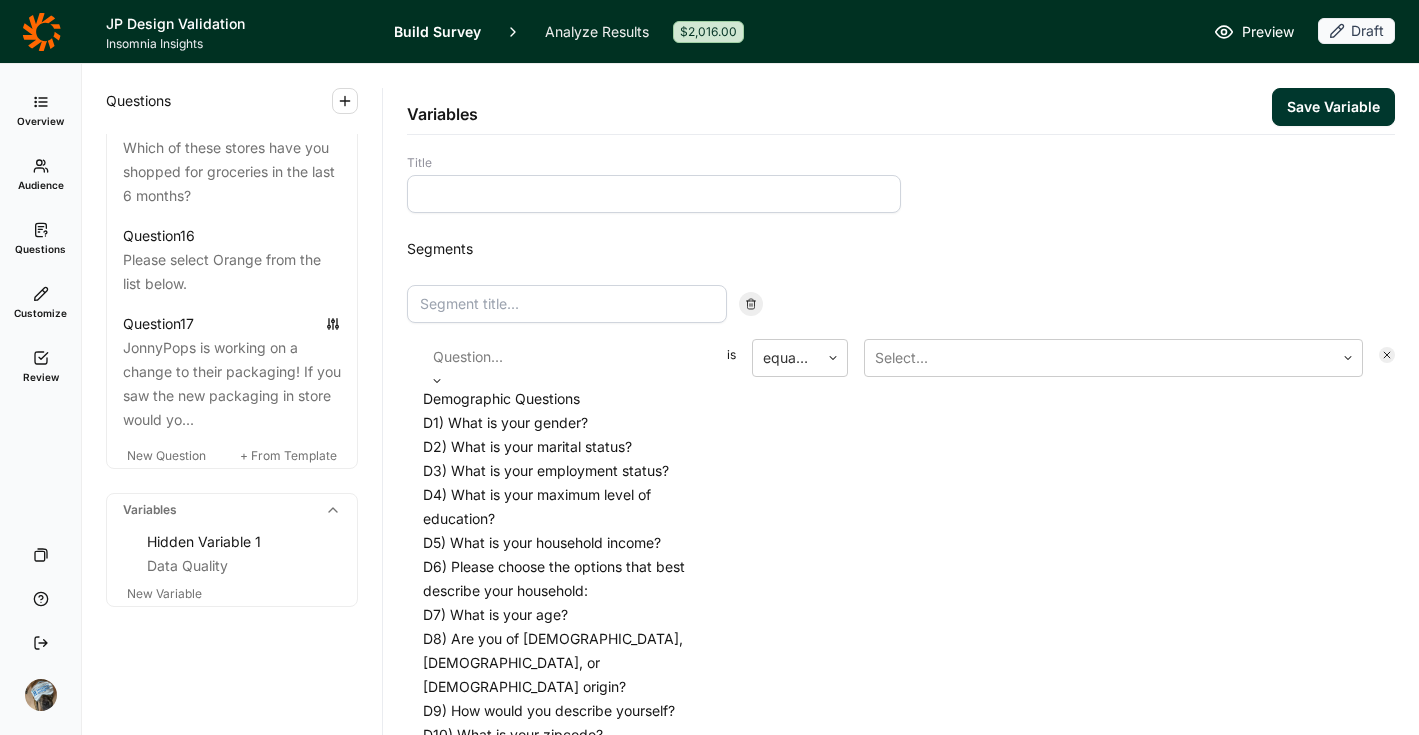 scroll, scrollTop: 1360, scrollLeft: 0, axis: vertical 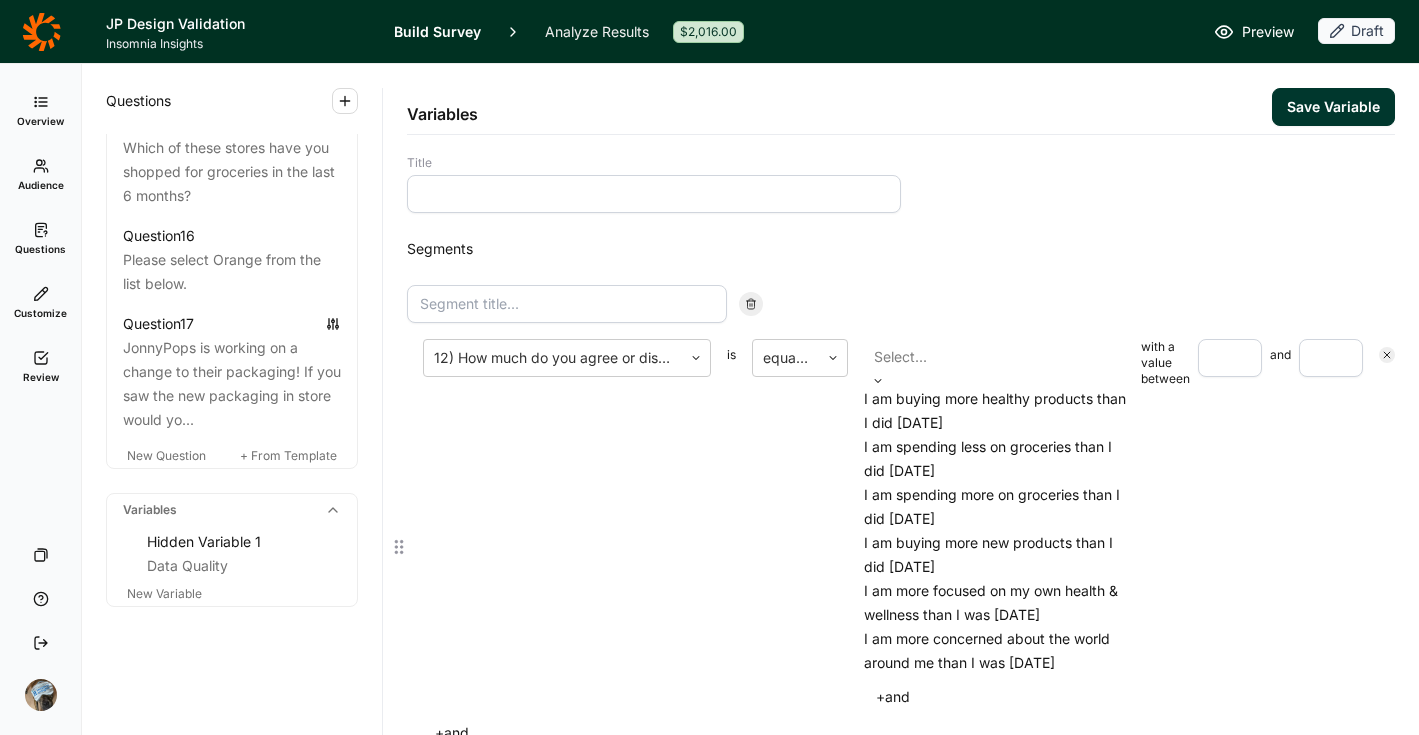 click at bounding box center [998, 357] 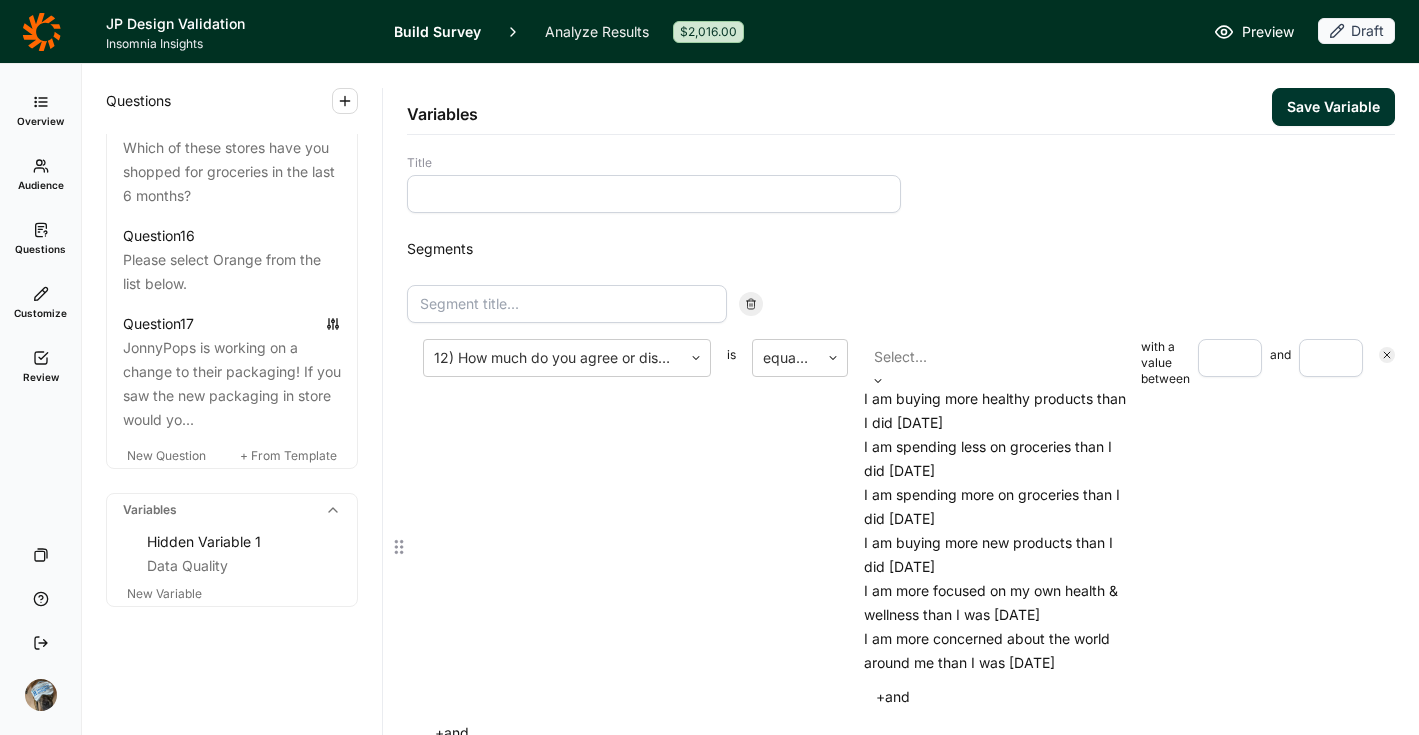 click on "I am spending less on groceries than I did [DATE]" at bounding box center [998, 459] 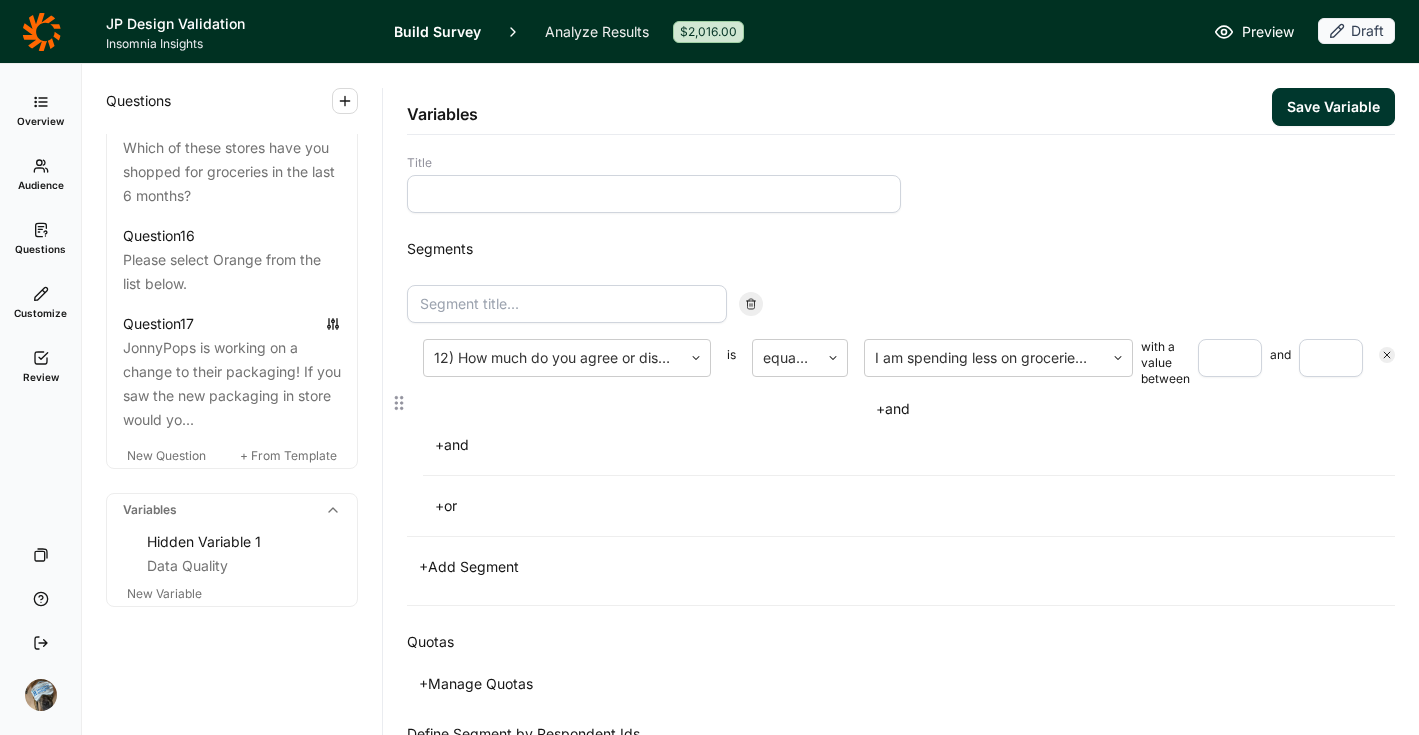 click at bounding box center [1230, 358] 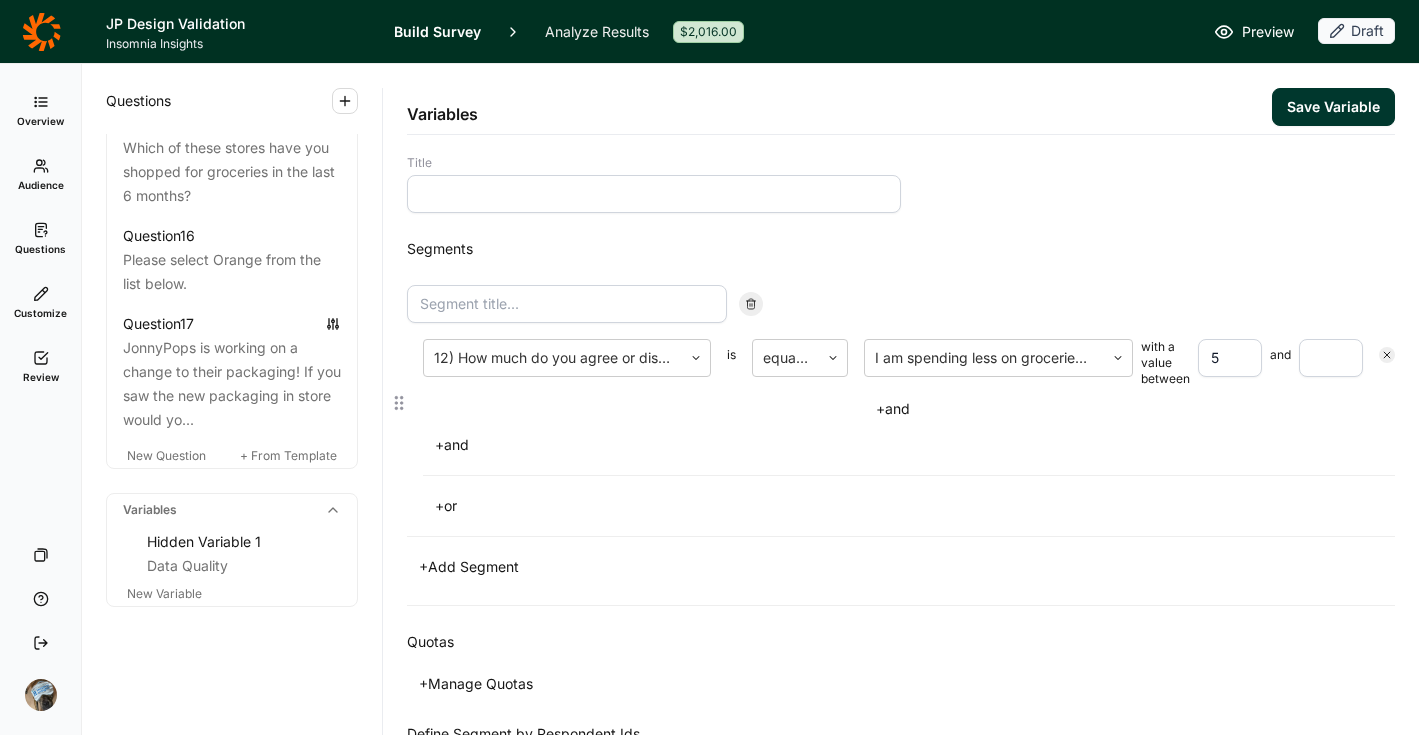 type on "5" 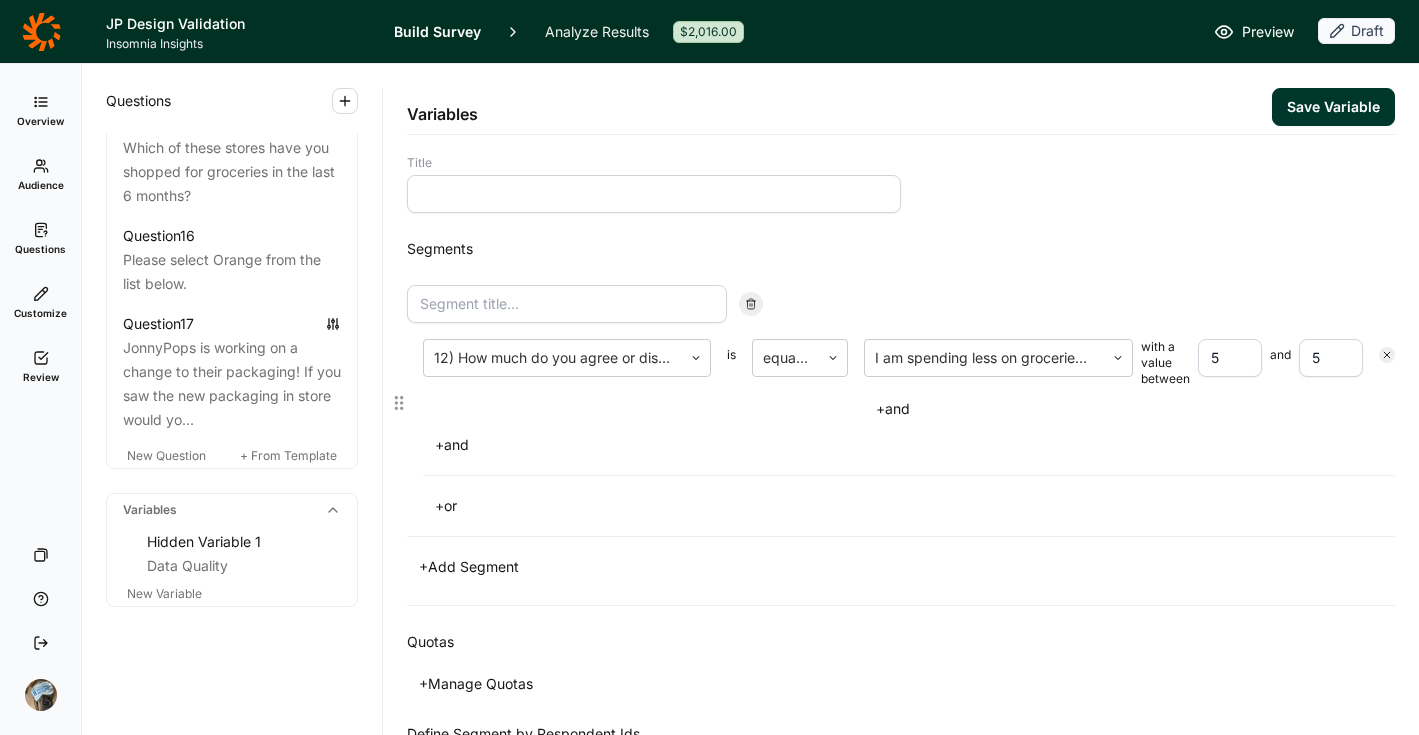 type on "5" 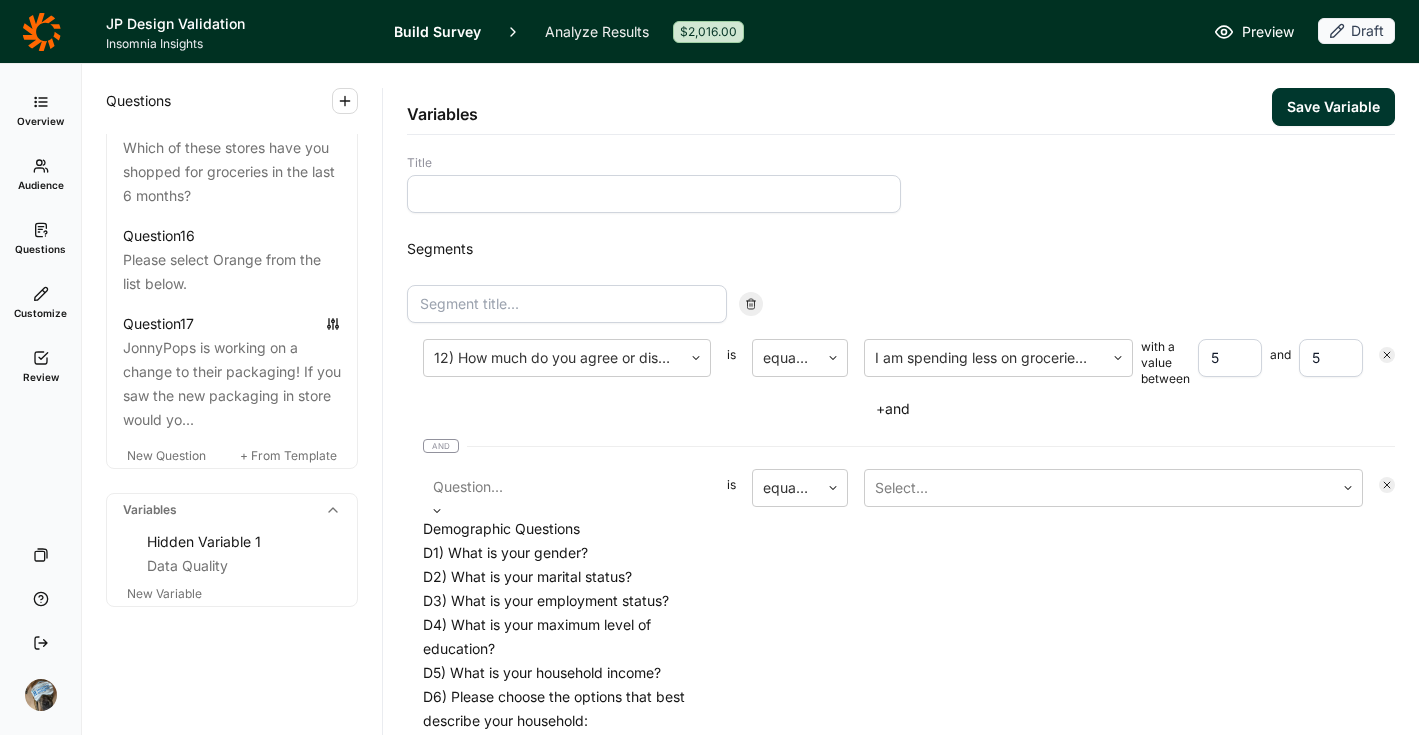 click on "Question..." at bounding box center (567, 487) 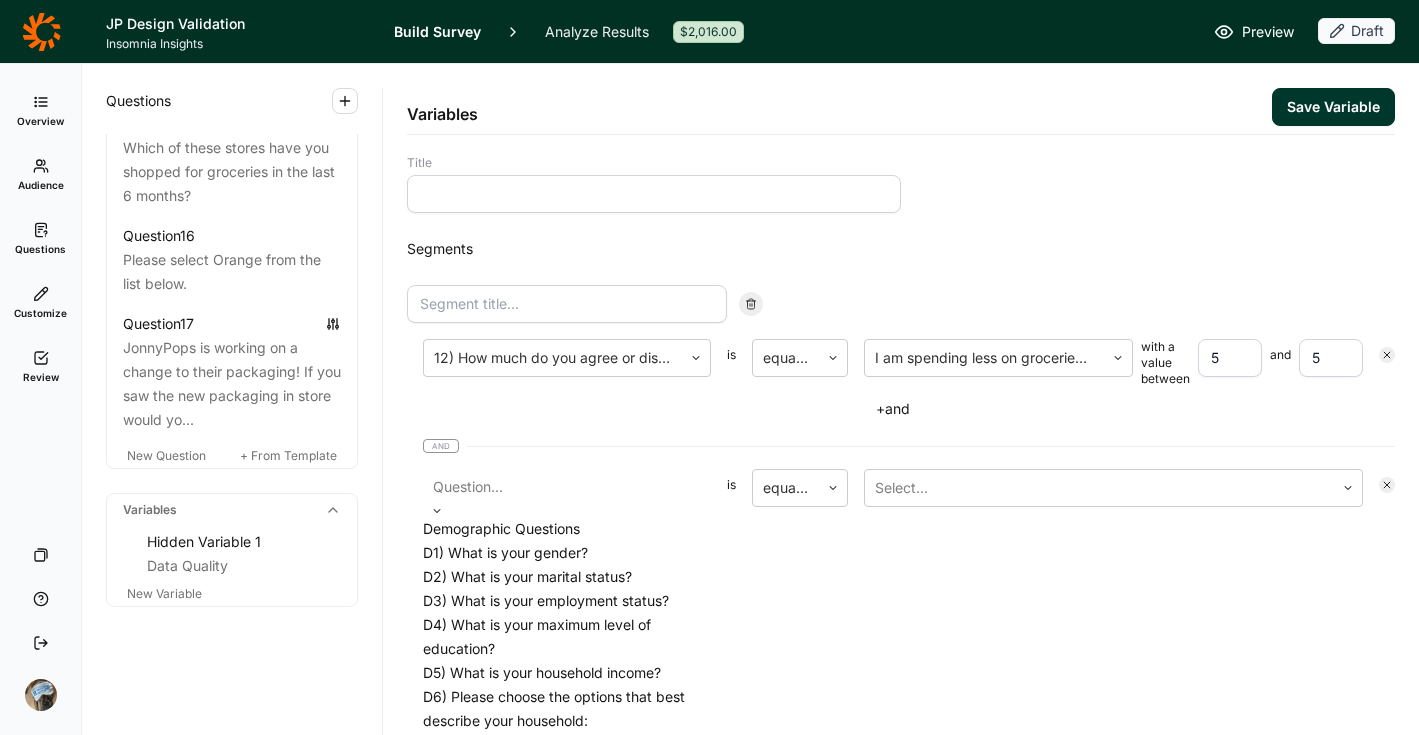 scroll, scrollTop: 1298, scrollLeft: 0, axis: vertical 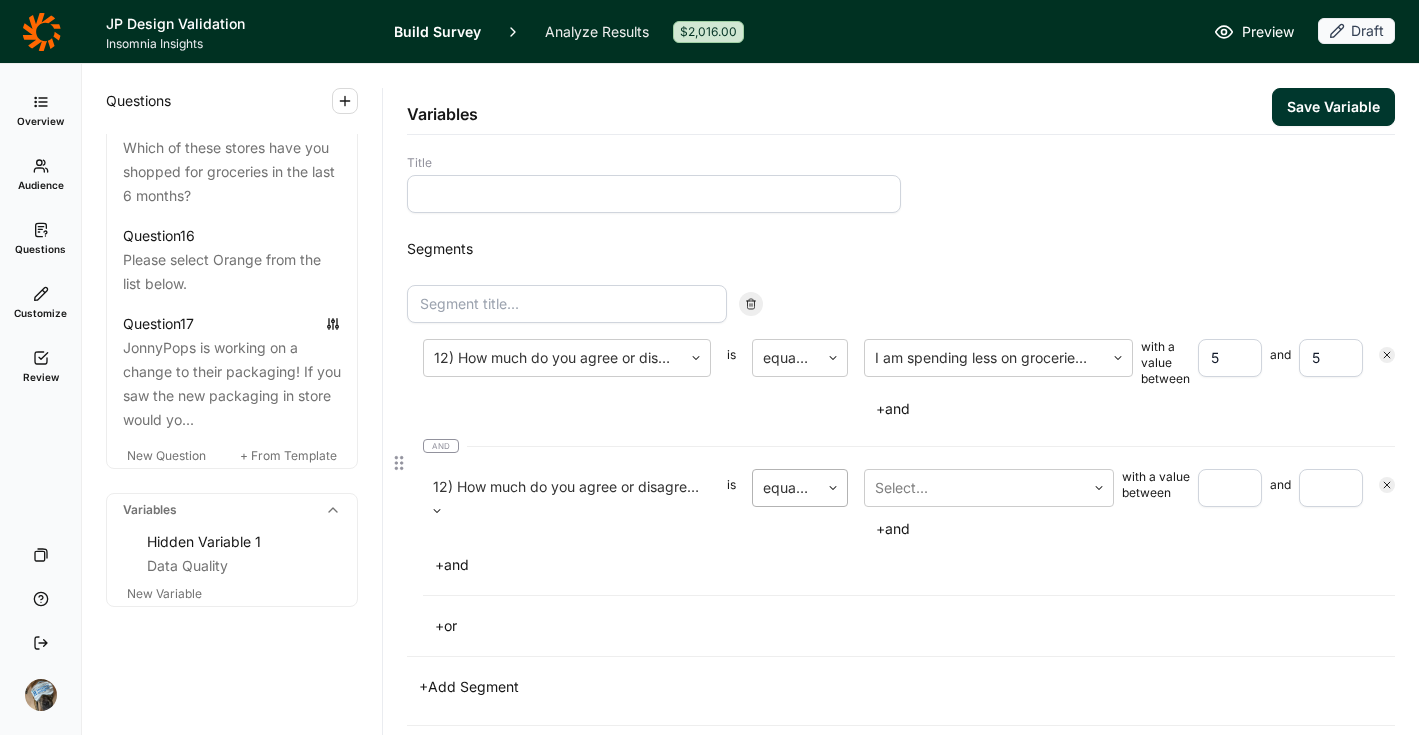 click at bounding box center [786, 488] 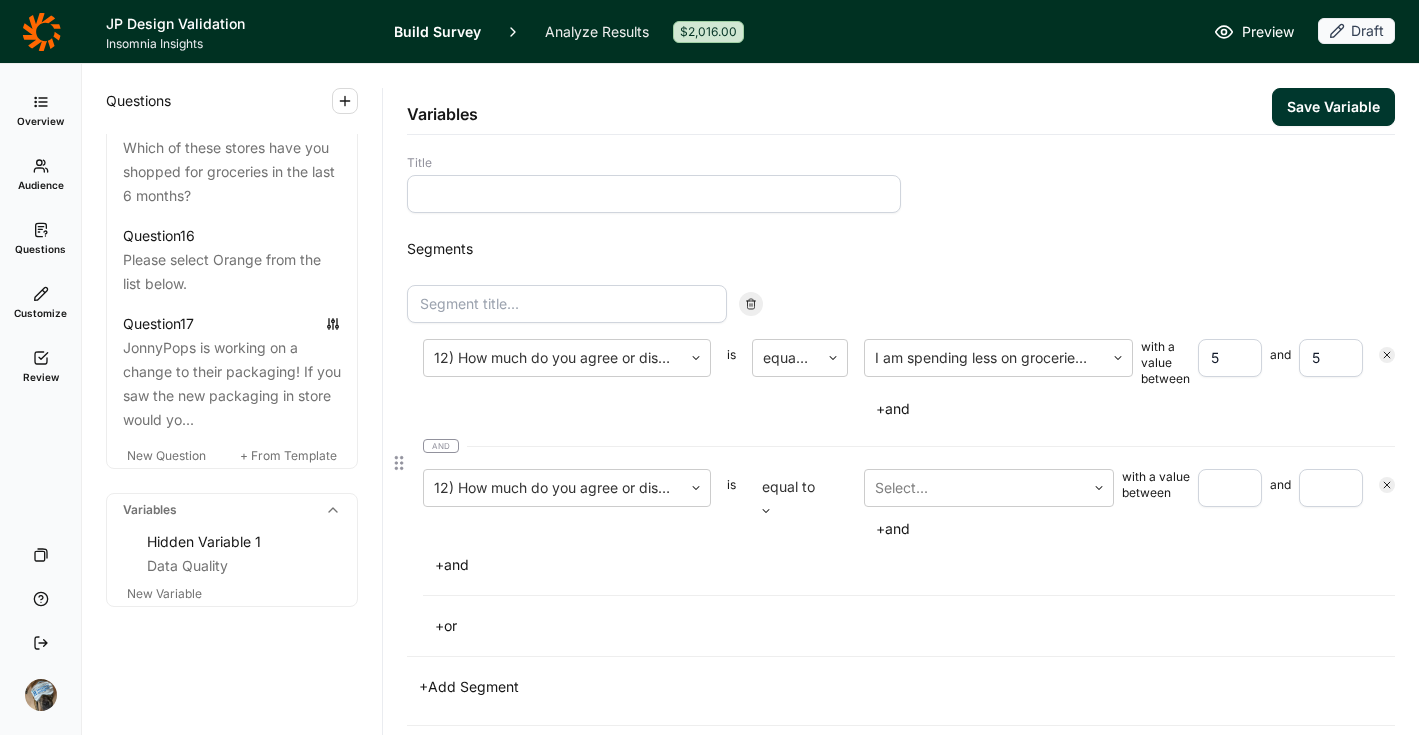 click at bounding box center [800, 487] 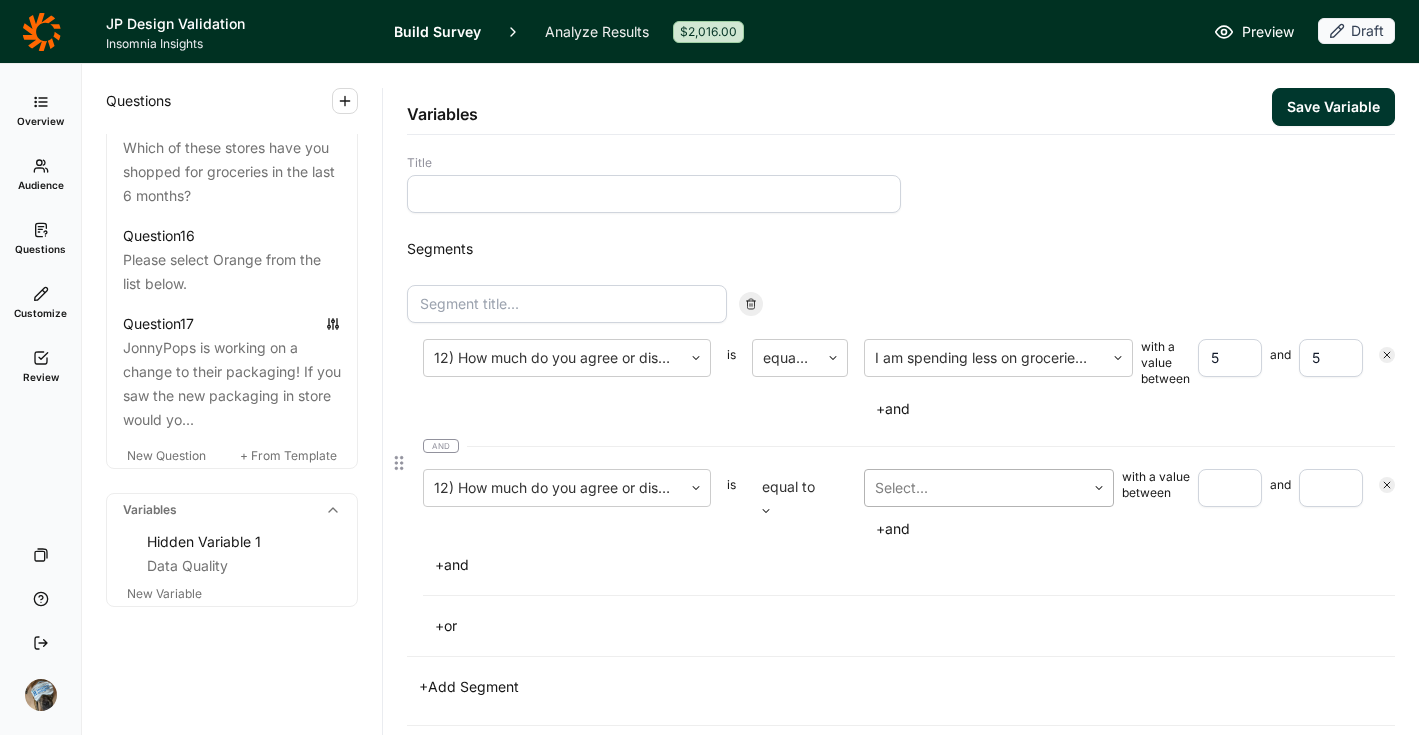 click at bounding box center (975, 488) 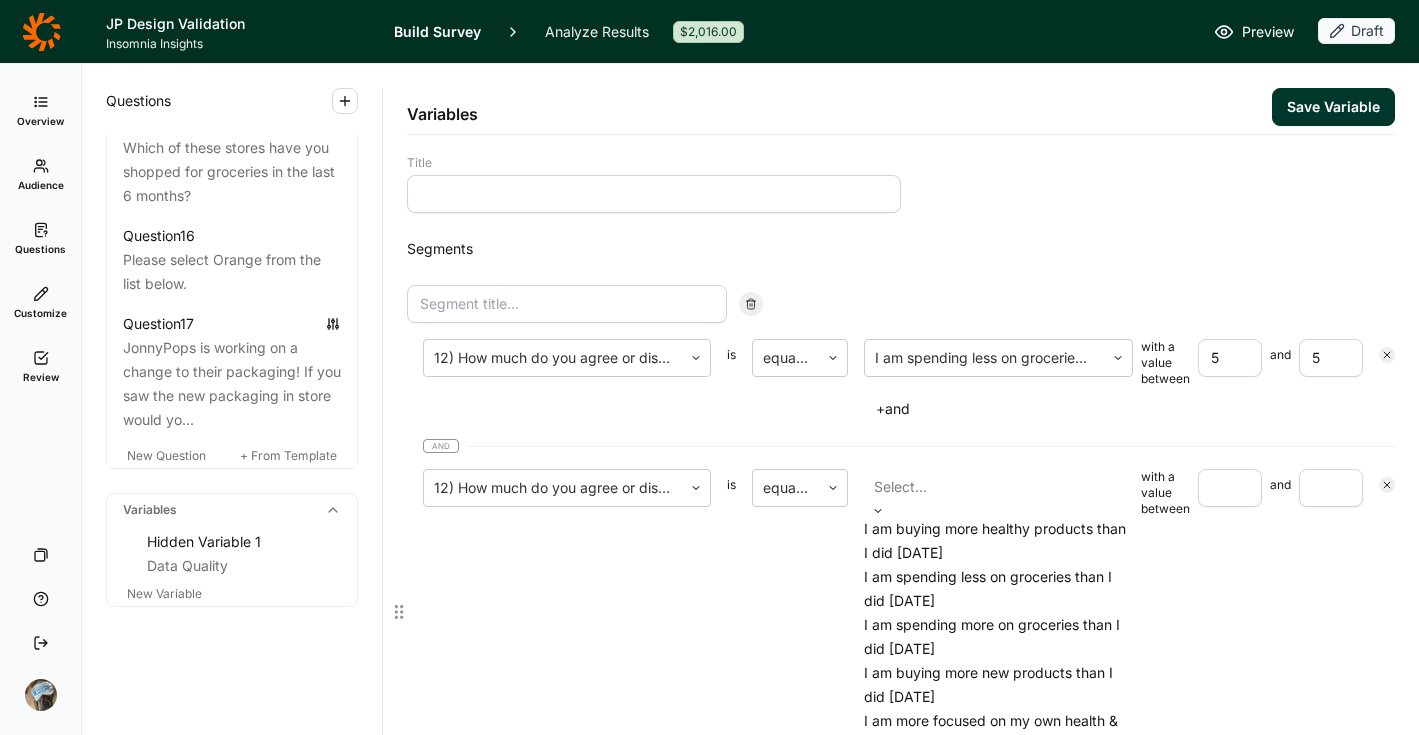 scroll, scrollTop: 55, scrollLeft: 0, axis: vertical 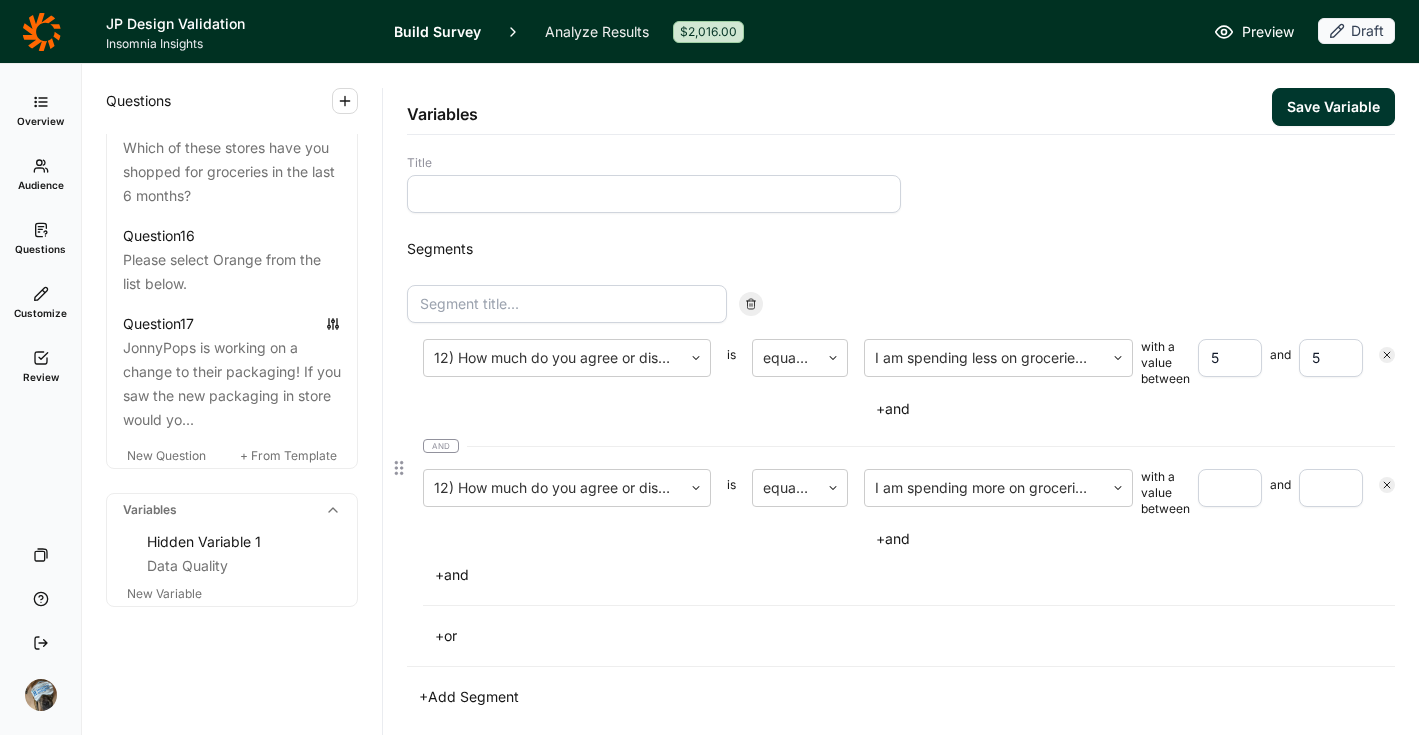 click at bounding box center [1230, 488] 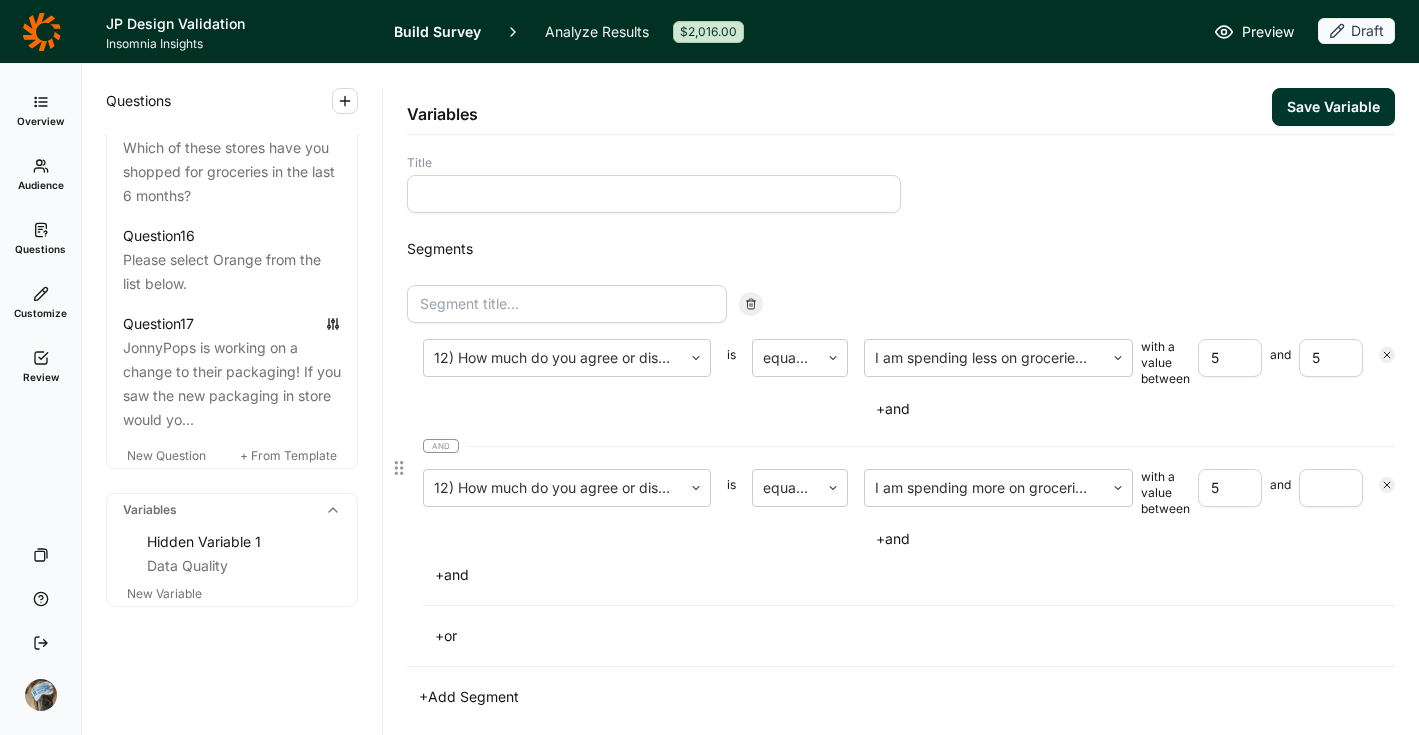 type on "5" 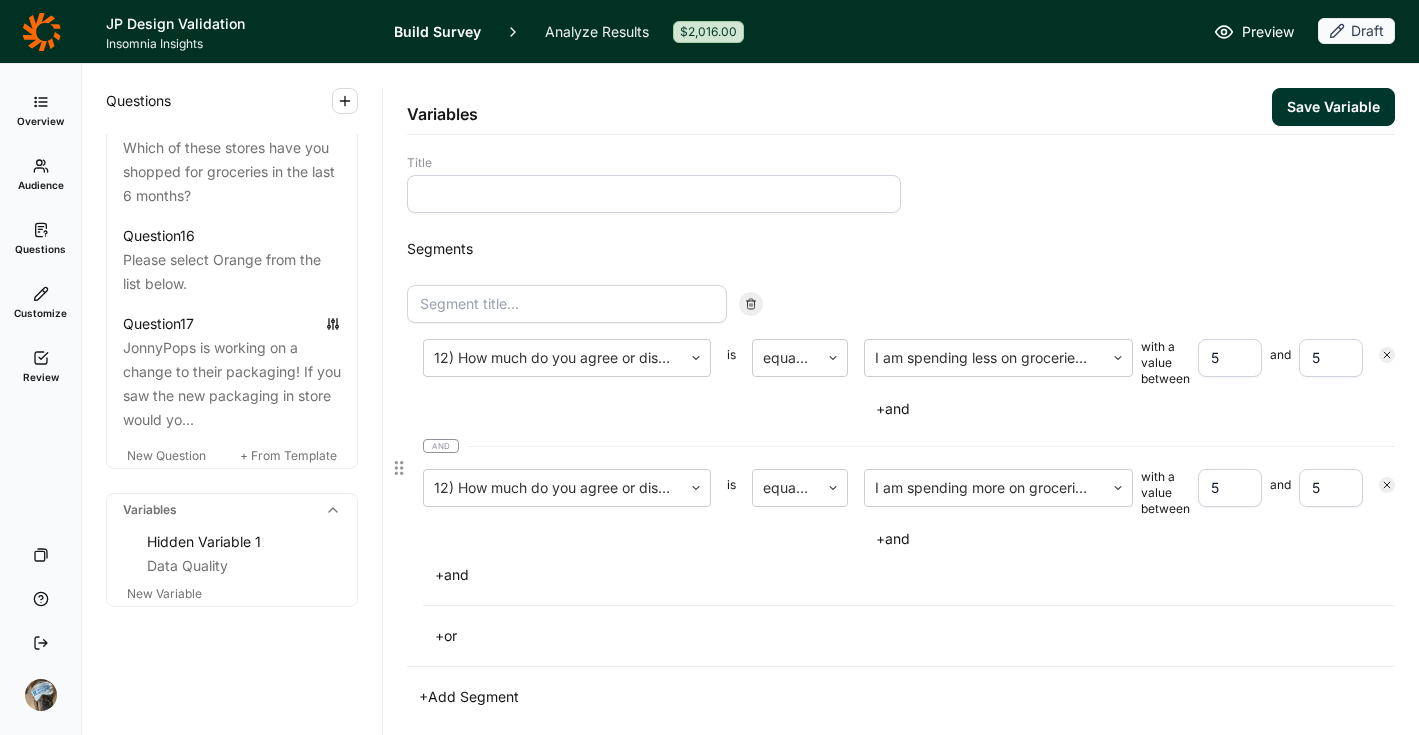 type on "5" 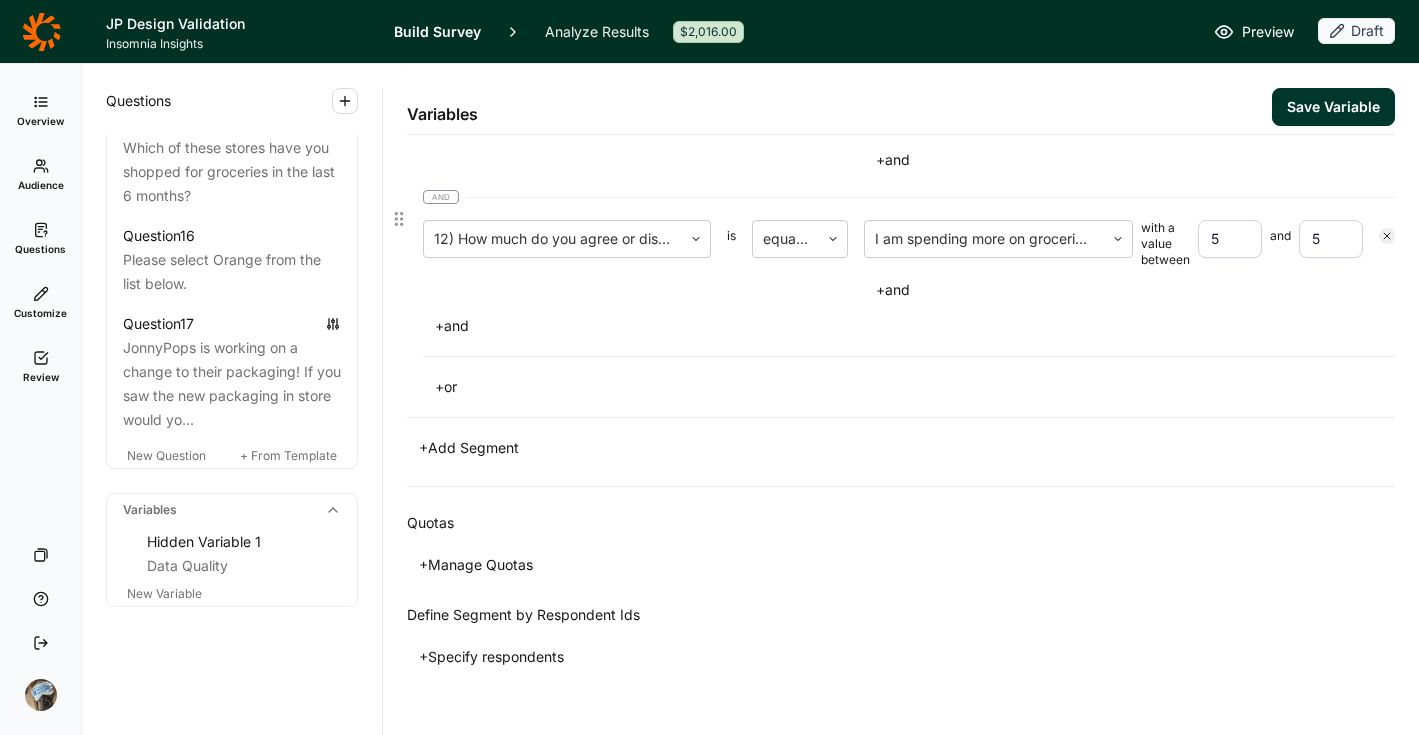 scroll, scrollTop: 260, scrollLeft: 0, axis: vertical 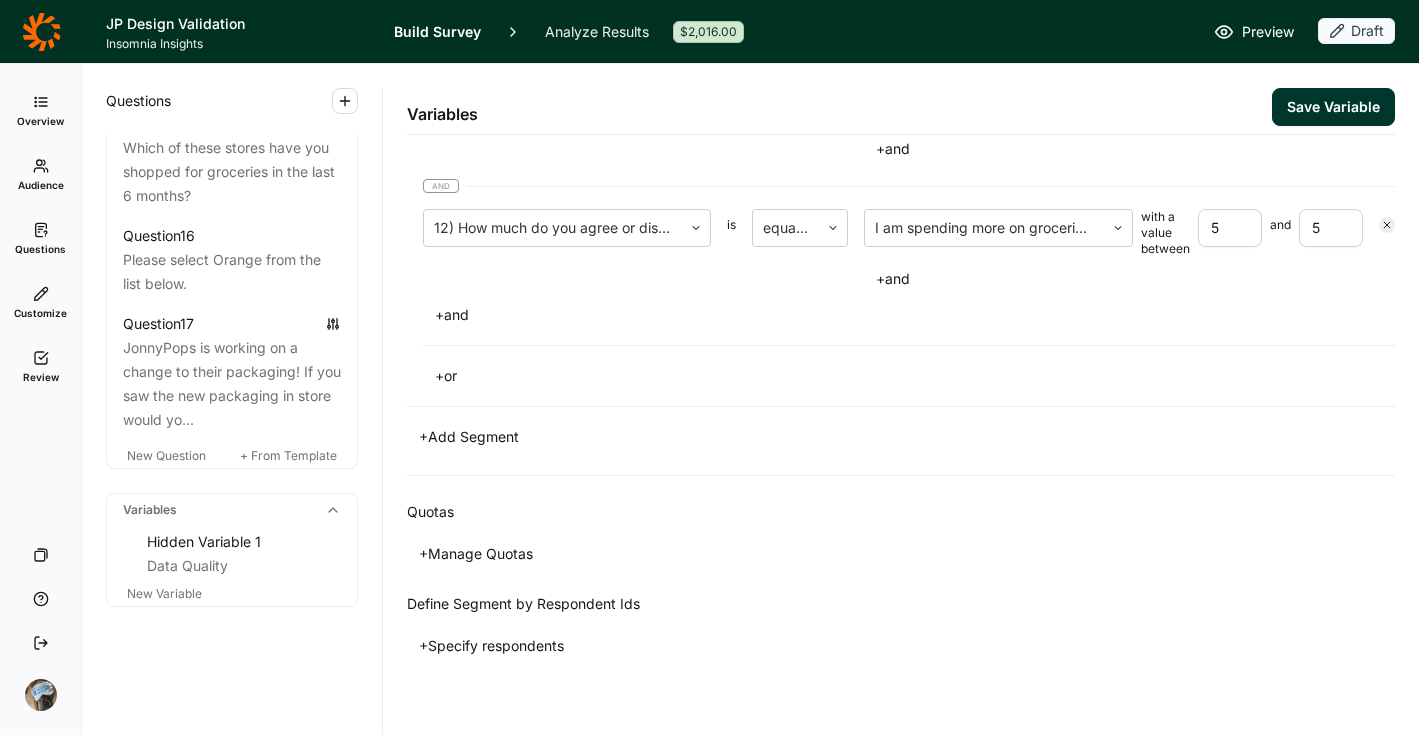 click on "+  Add Segment" at bounding box center [469, 437] 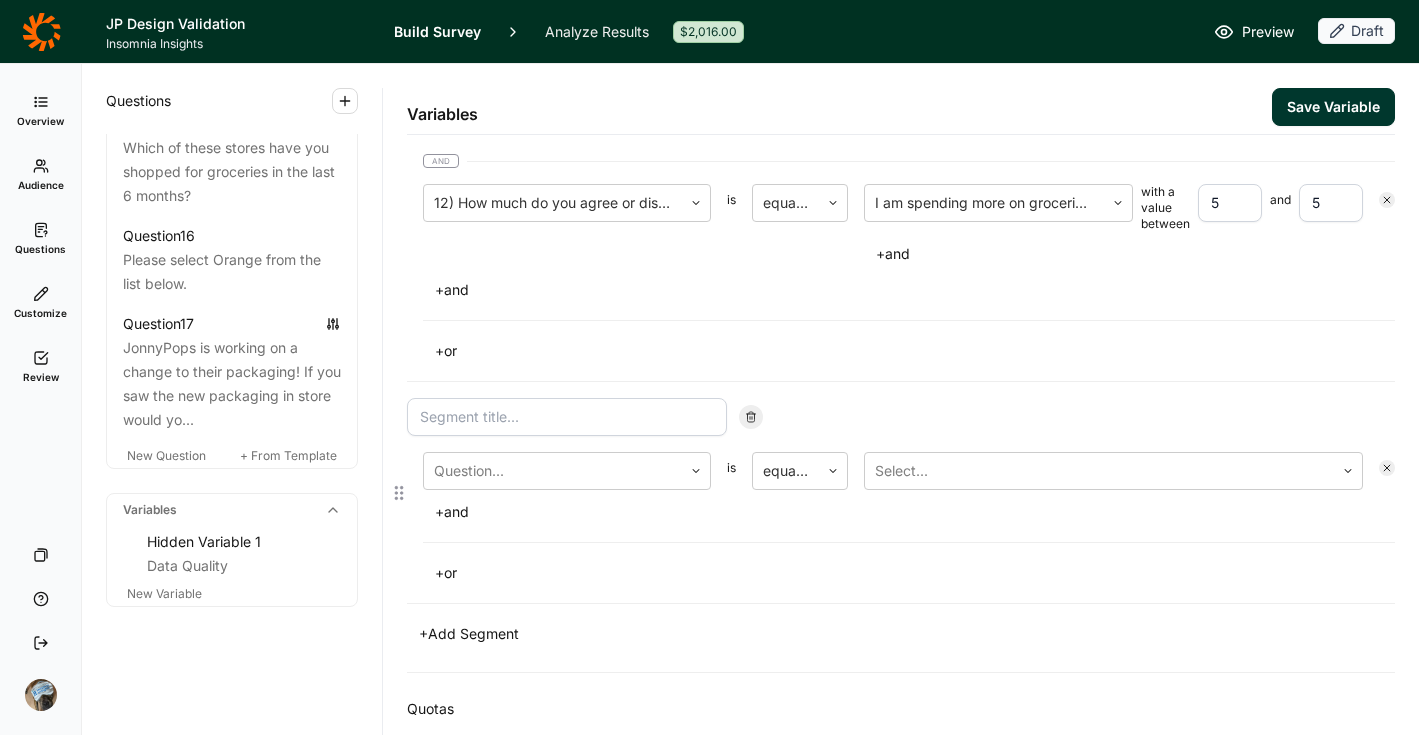scroll, scrollTop: 425, scrollLeft: 0, axis: vertical 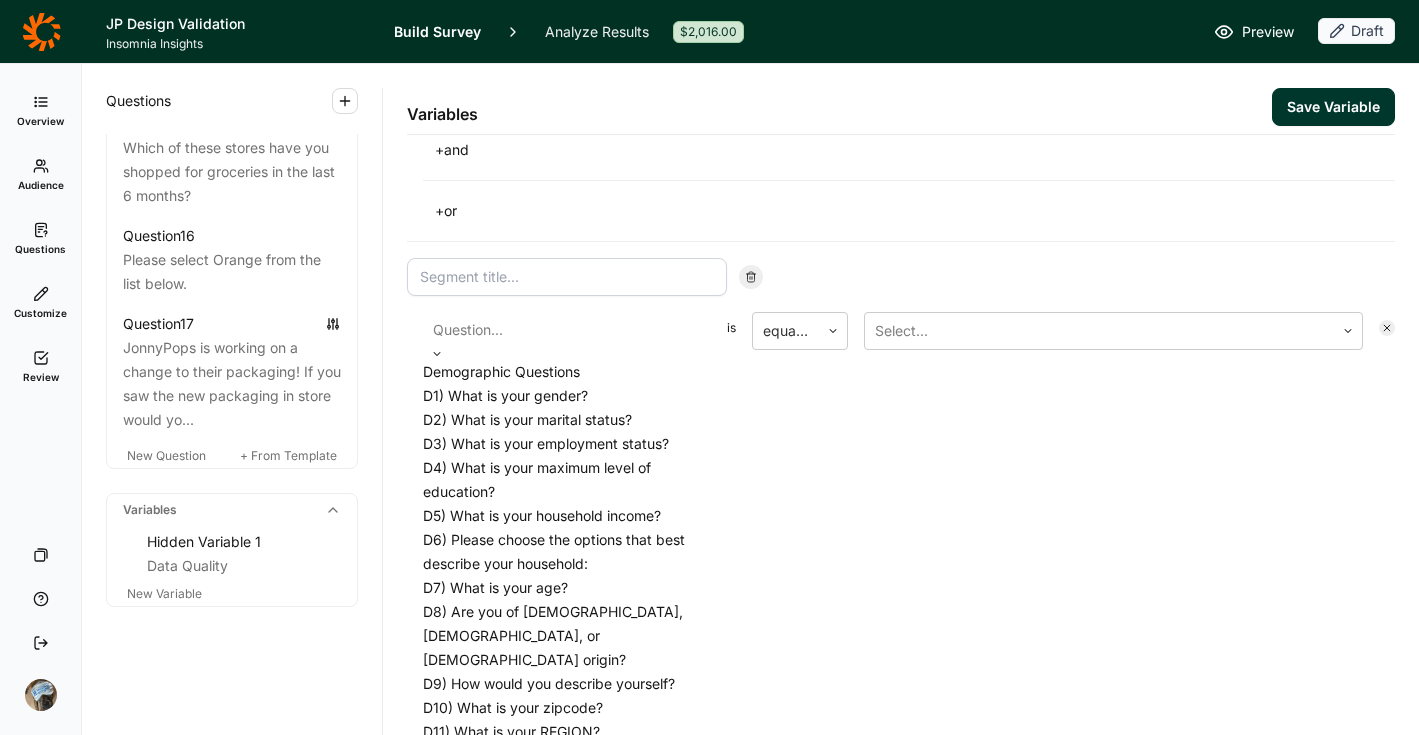 click at bounding box center [567, 330] 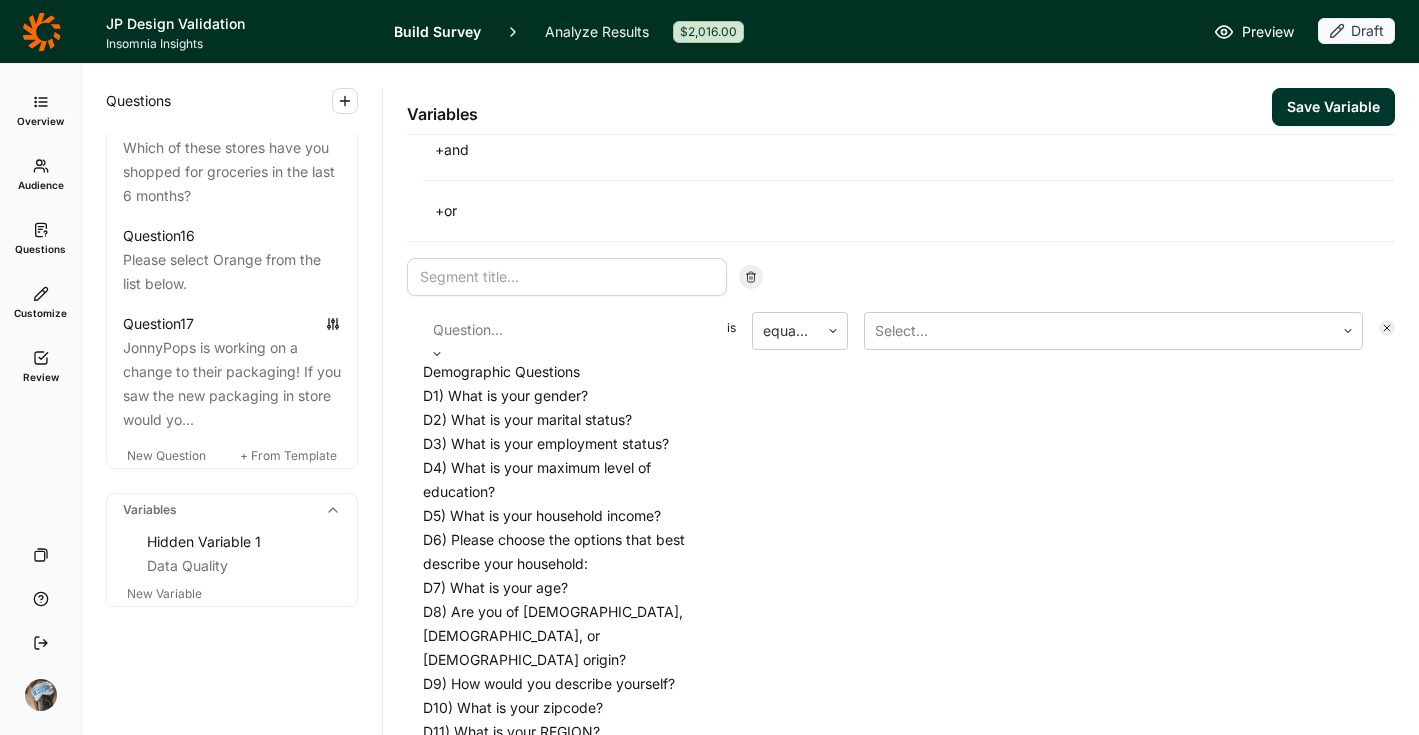 scroll, scrollTop: 1273, scrollLeft: 0, axis: vertical 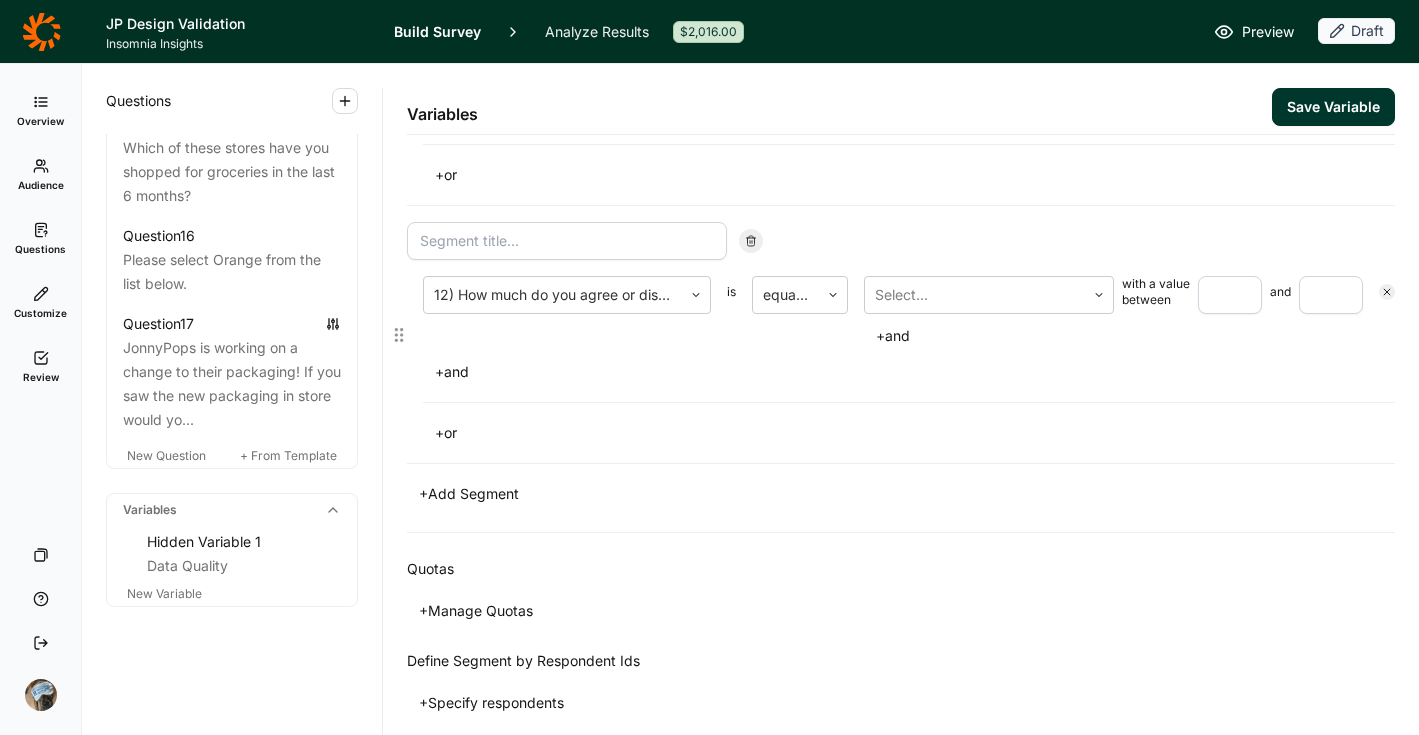 click on "+  Add Segment" at bounding box center [469, 494] 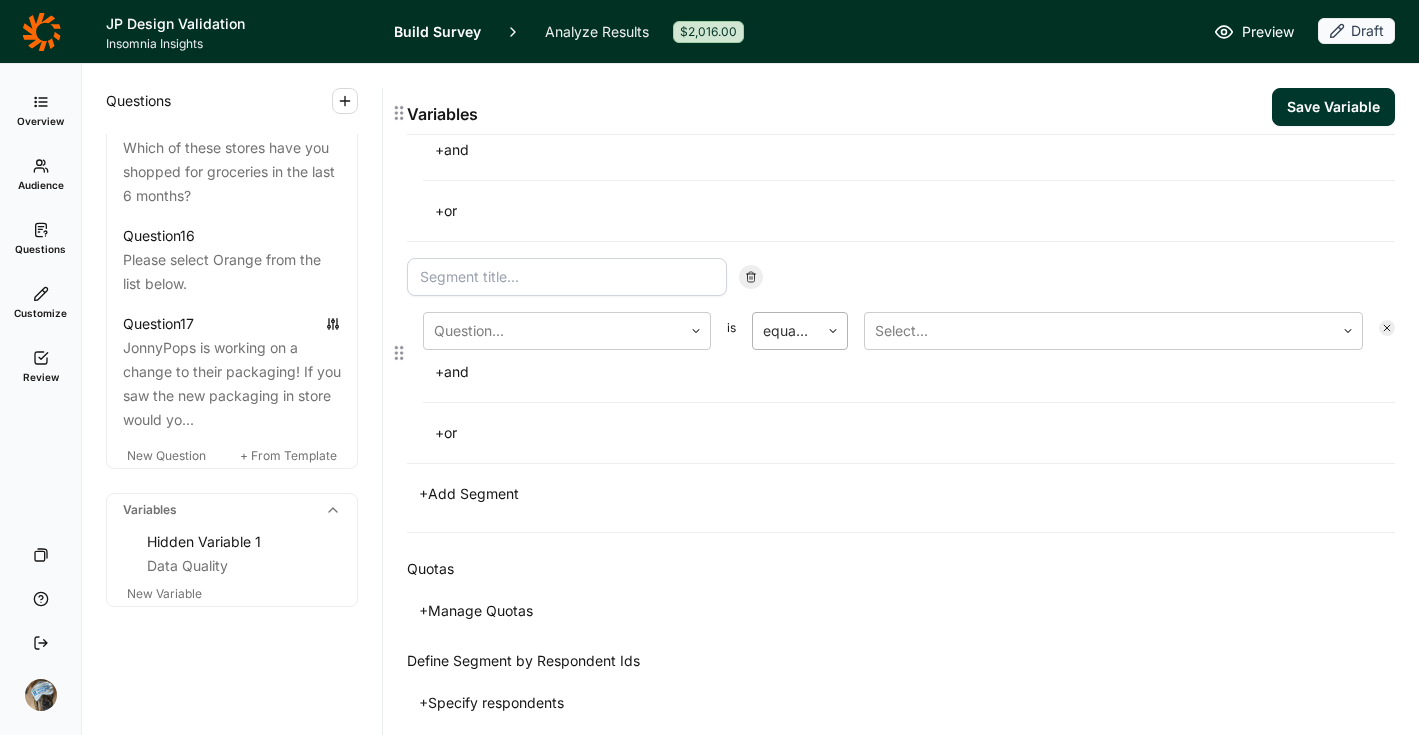 click at bounding box center (786, 331) 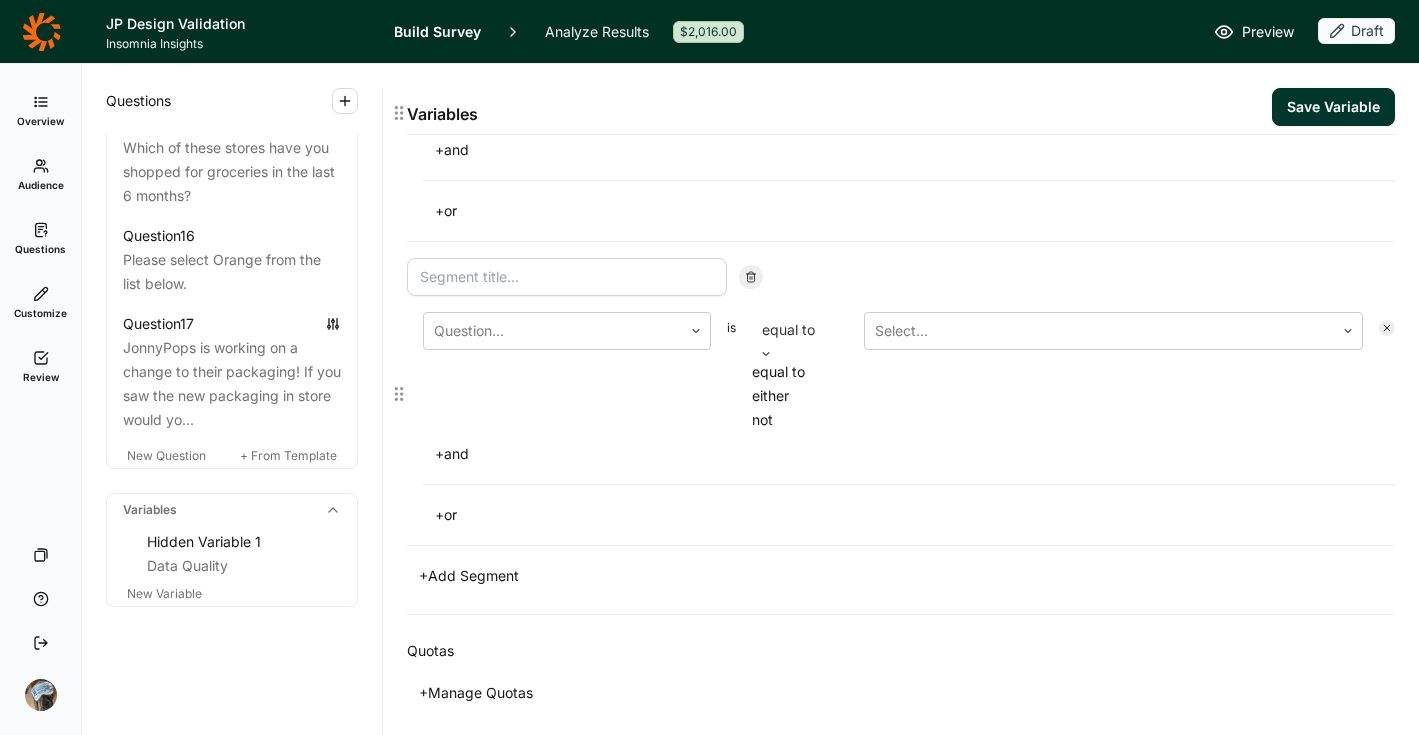 click at bounding box center [800, 330] 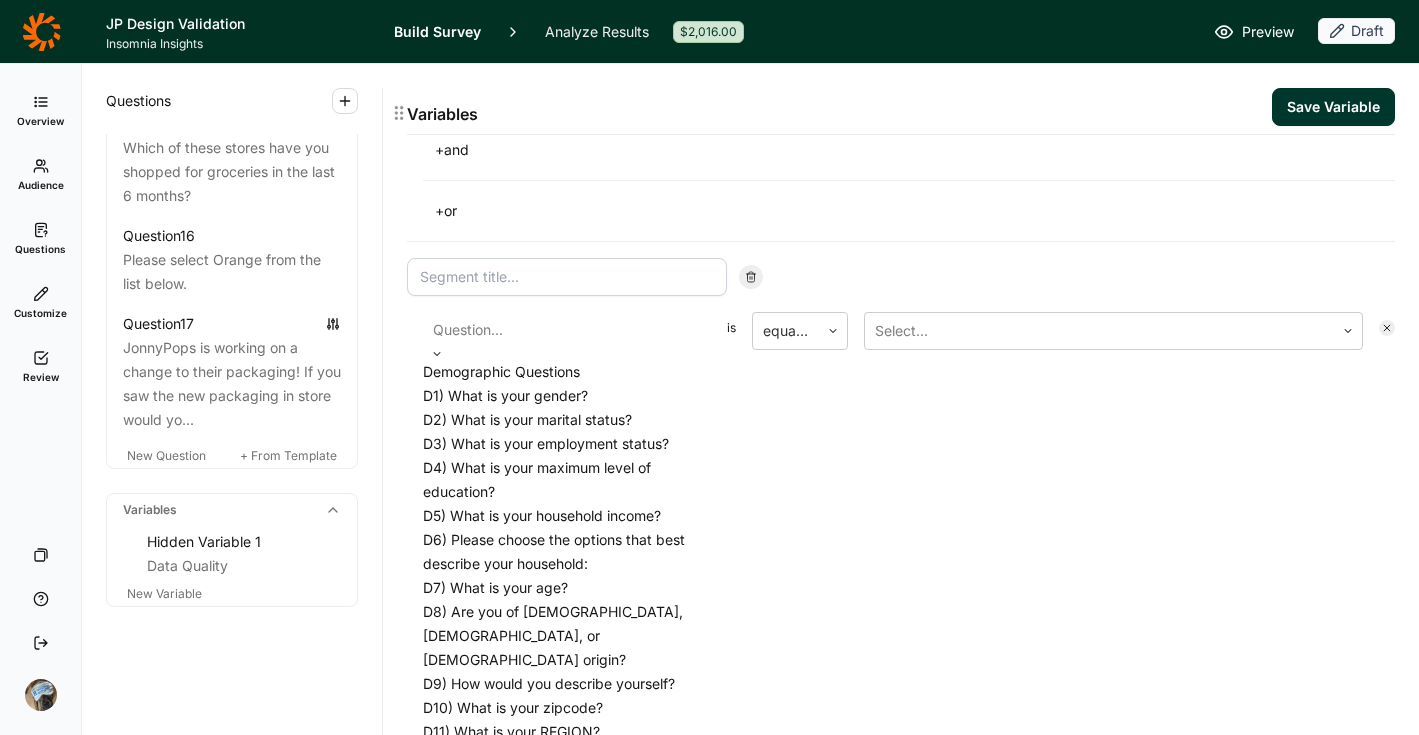 click on "Question..." at bounding box center (567, 336) 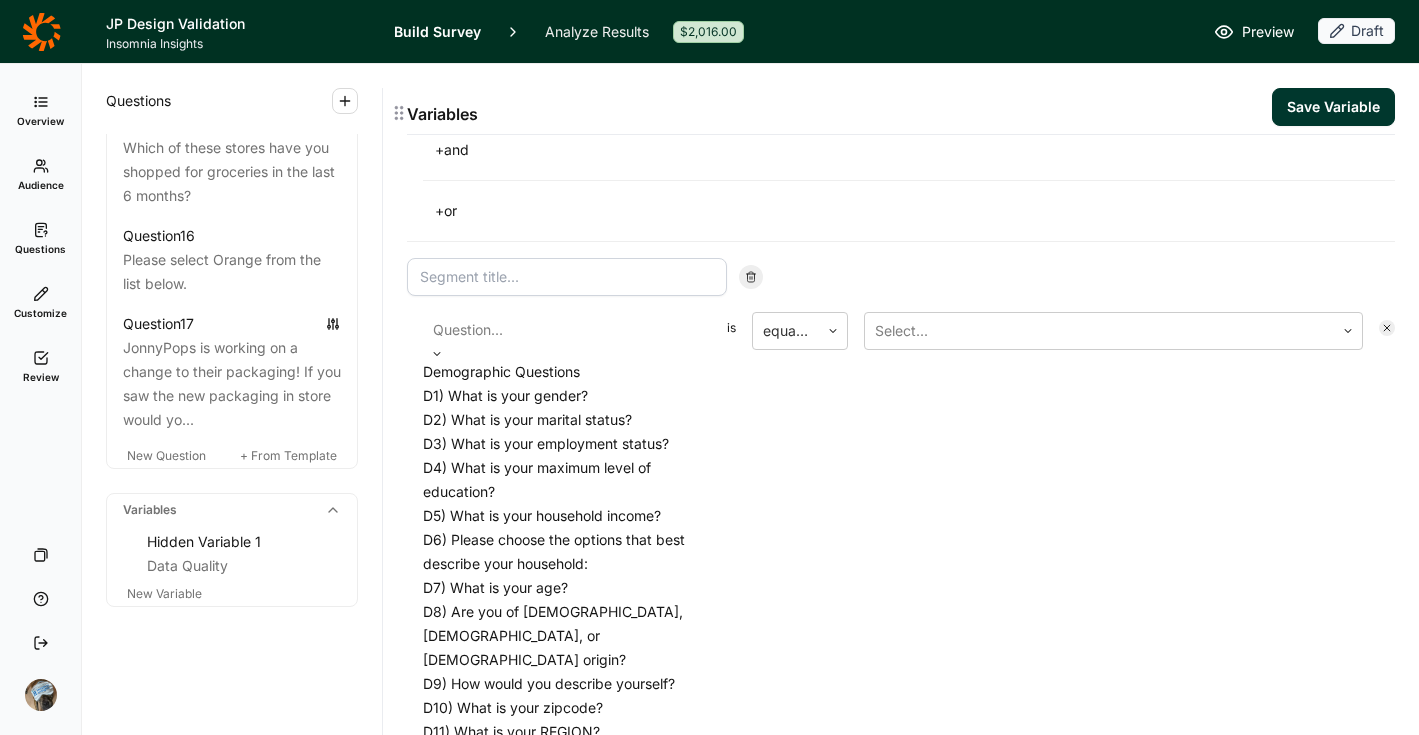 scroll, scrollTop: 1243, scrollLeft: 0, axis: vertical 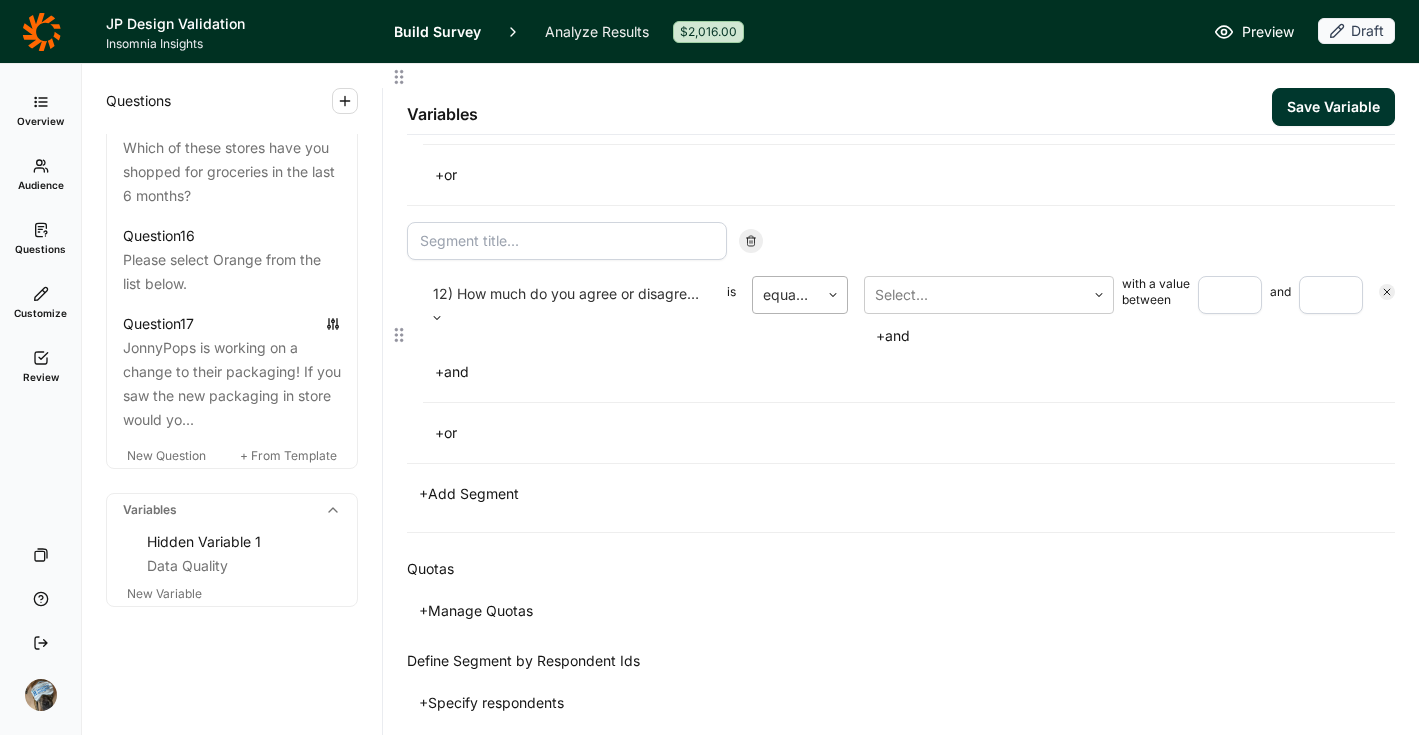 click at bounding box center [786, 295] 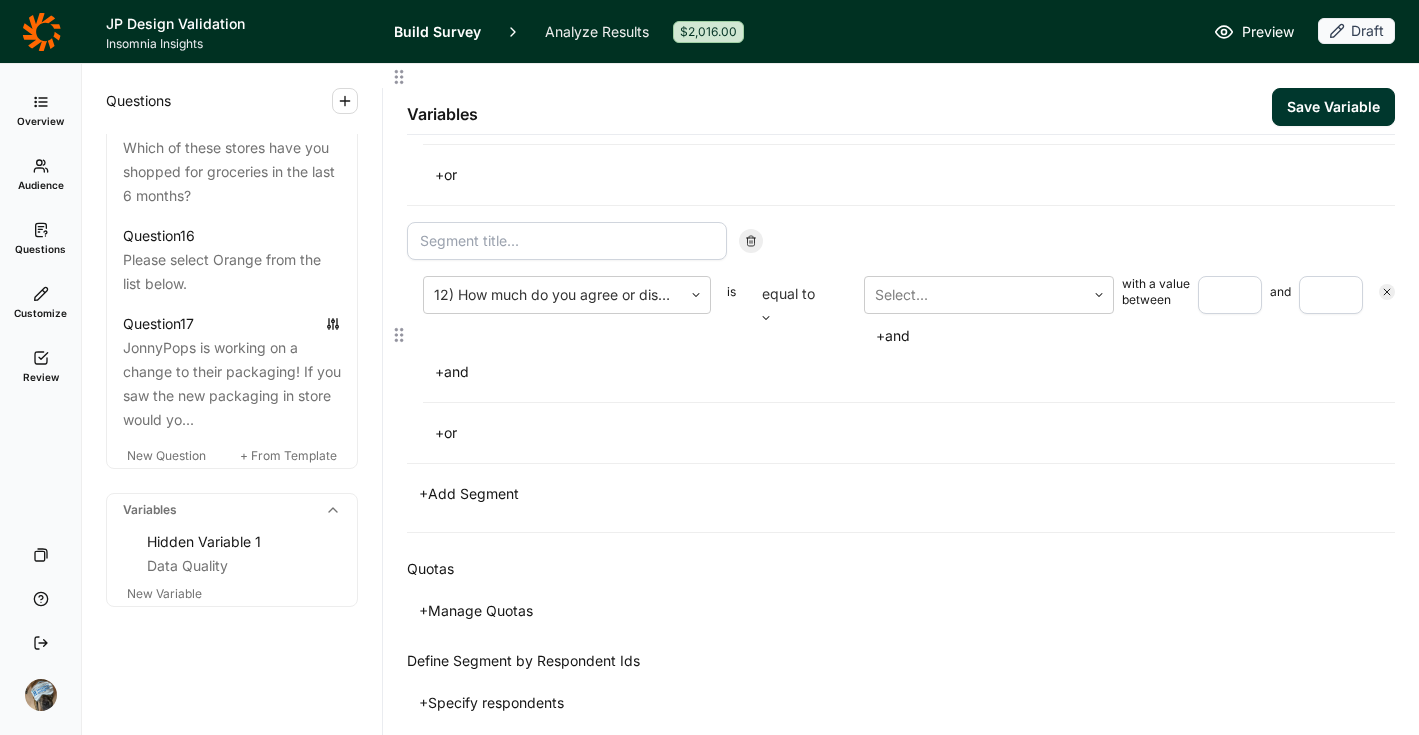 click at bounding box center [800, 294] 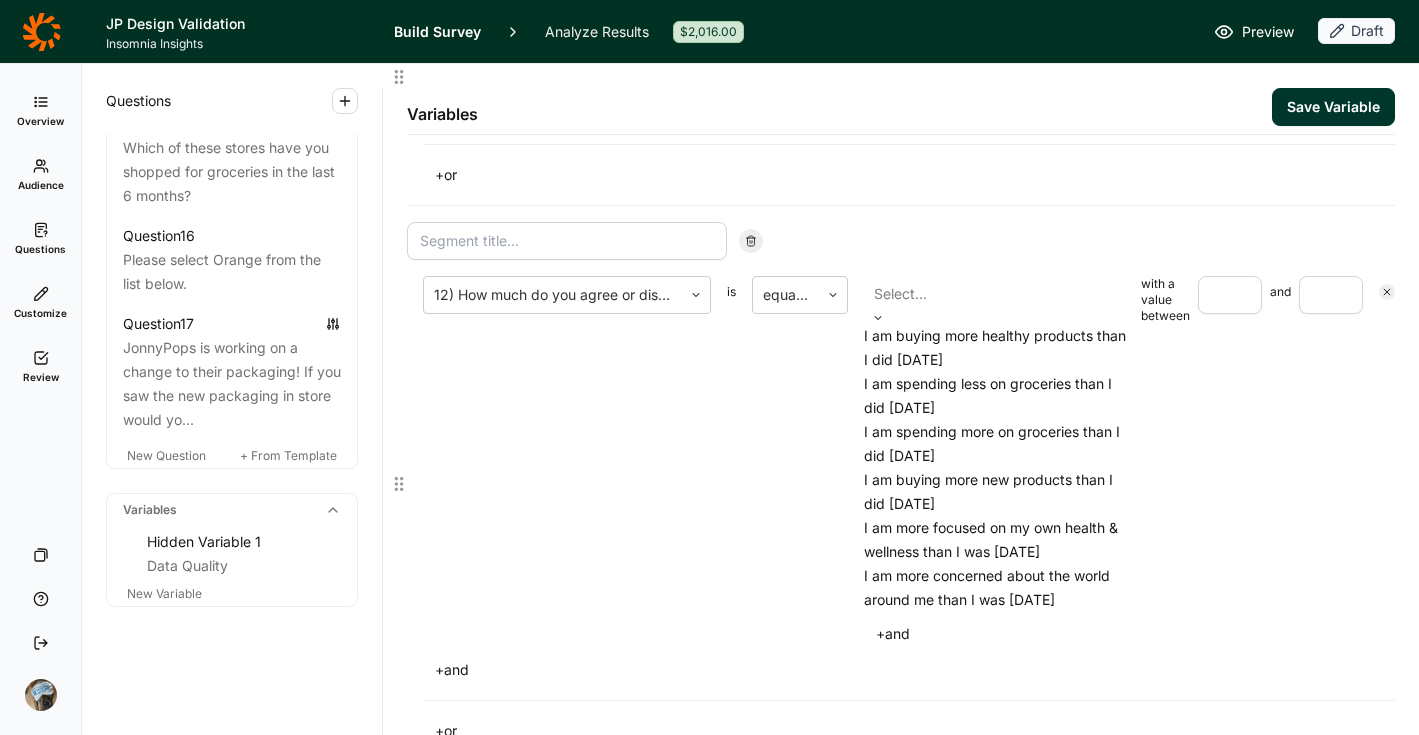 click at bounding box center [998, 294] 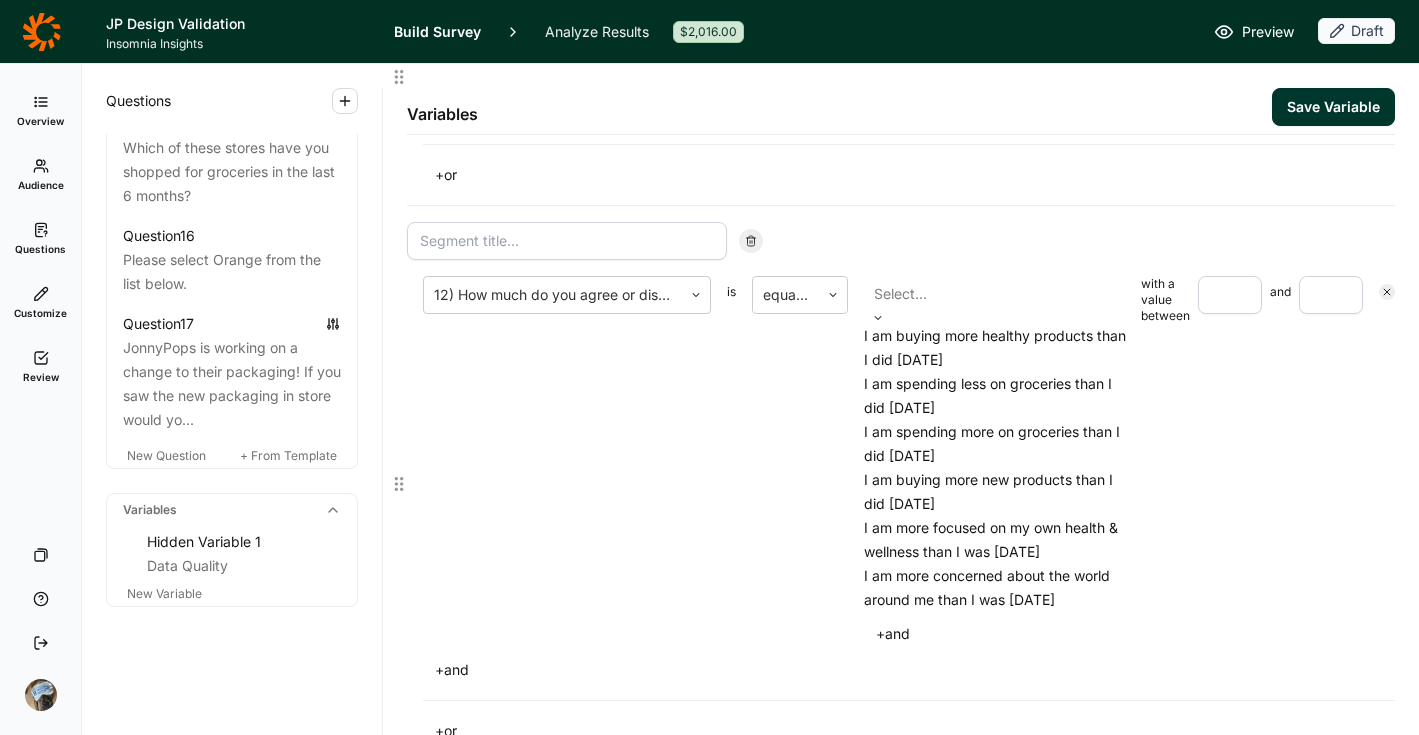 click on "I am buying more healthy products than I did [DATE]" at bounding box center [998, 348] 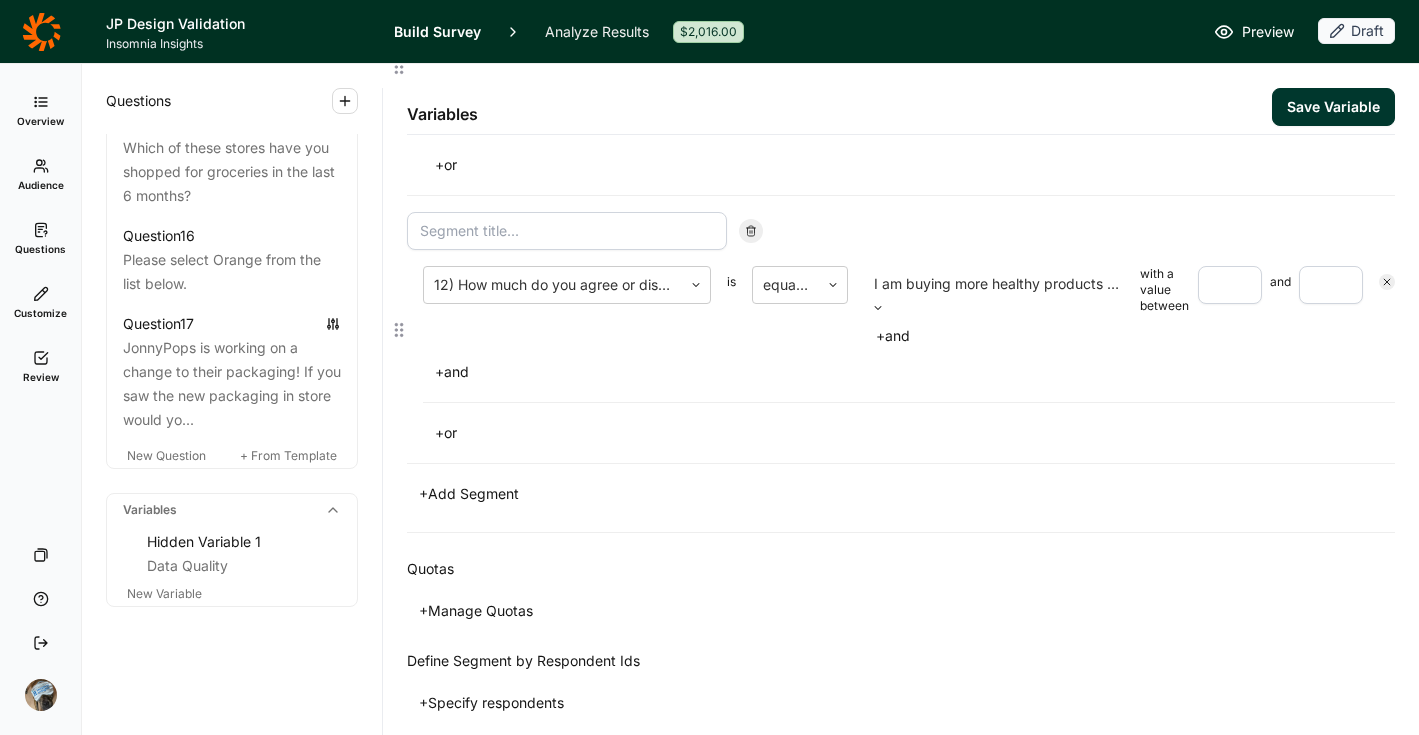 click at bounding box center [1230, 285] 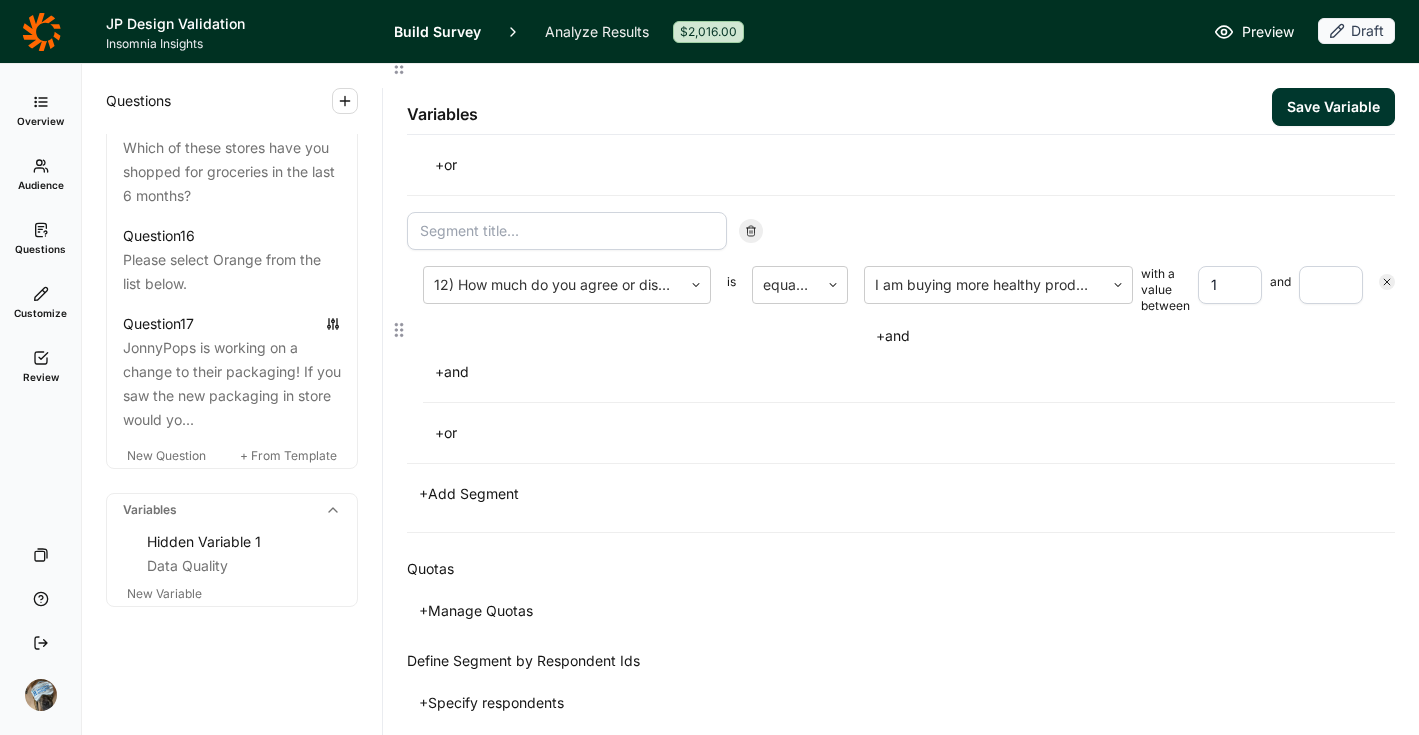 type on "1" 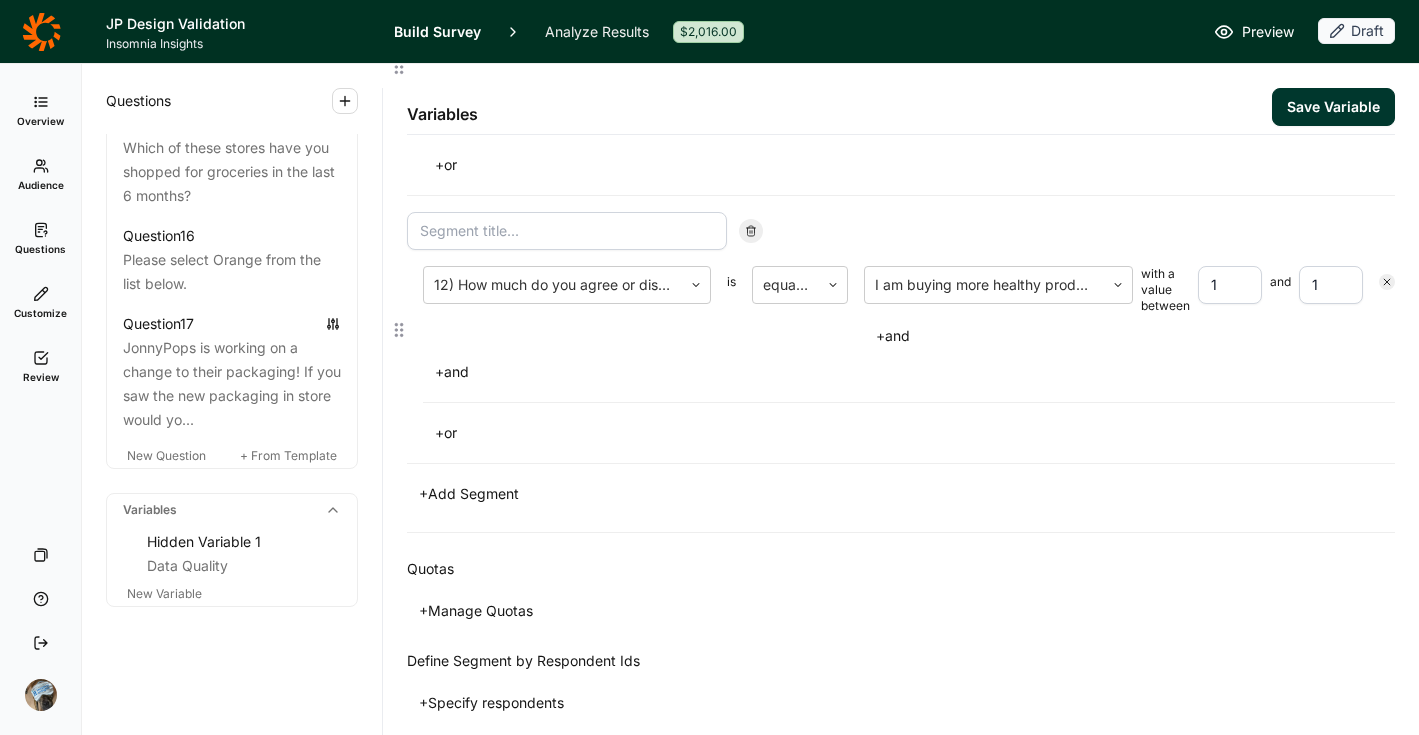 type on "1" 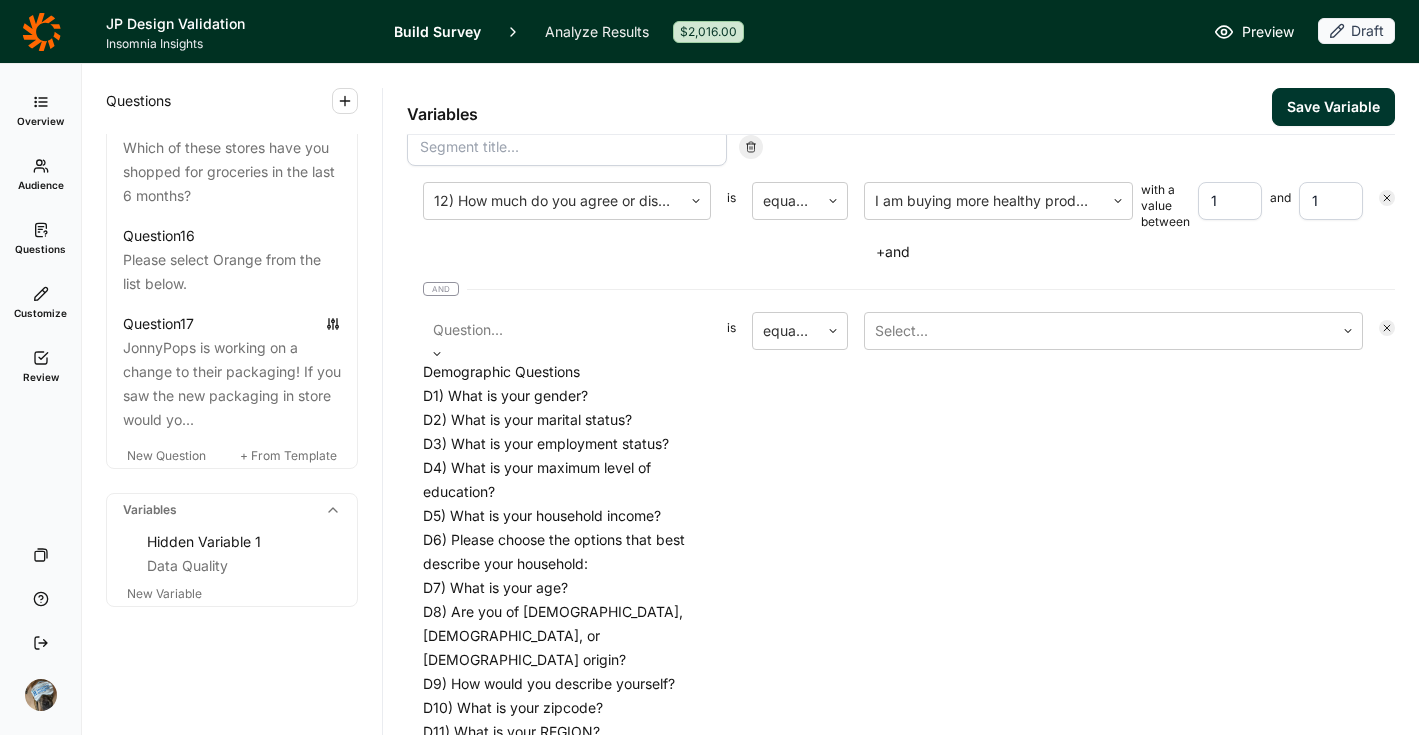 click at bounding box center (567, 330) 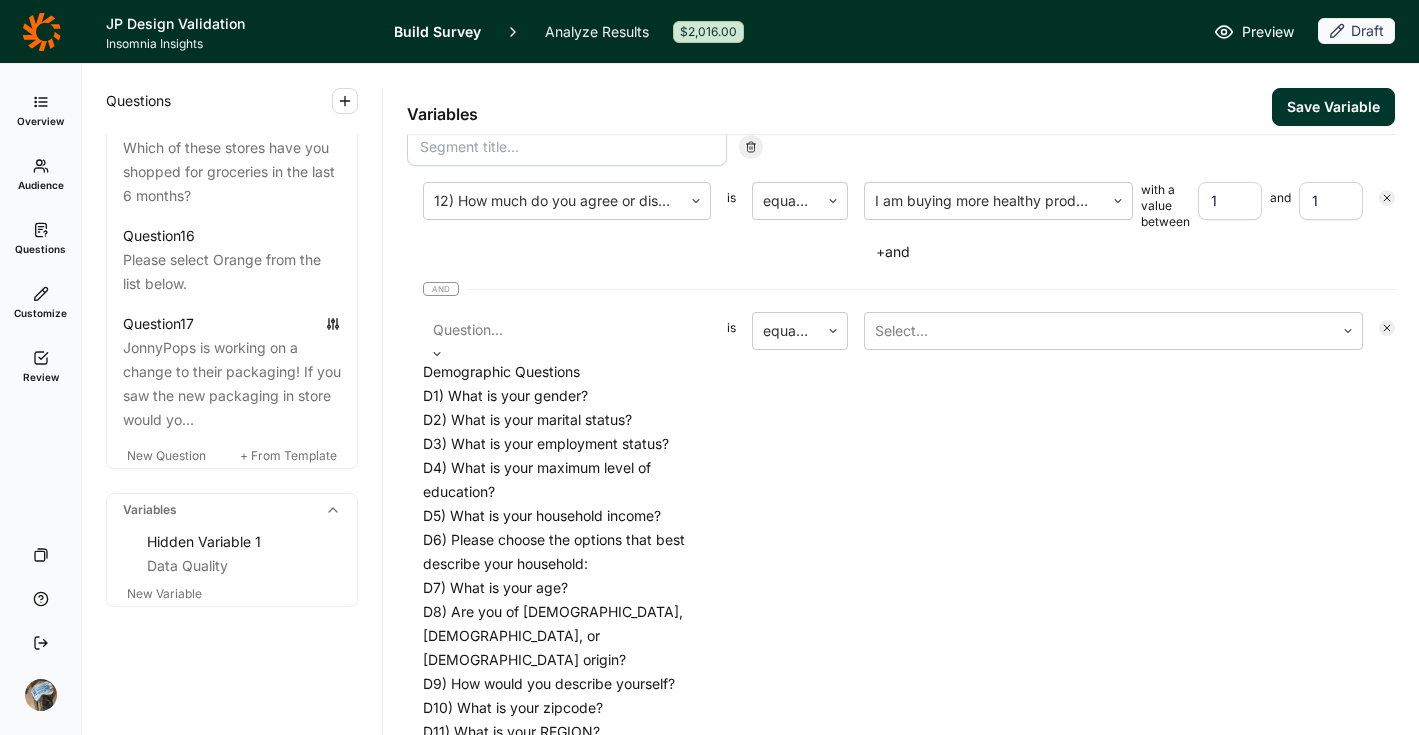 scroll, scrollTop: 1353, scrollLeft: 0, axis: vertical 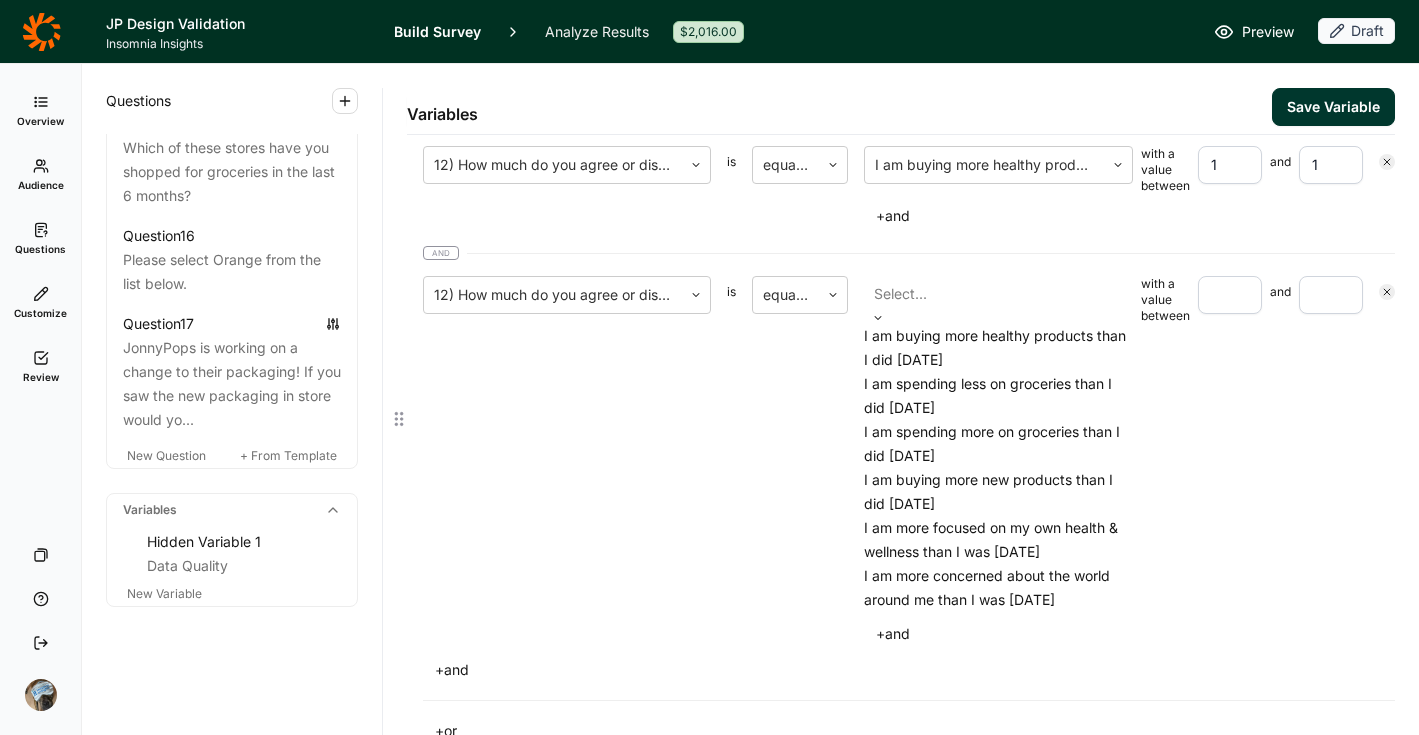 click at bounding box center [998, 294] 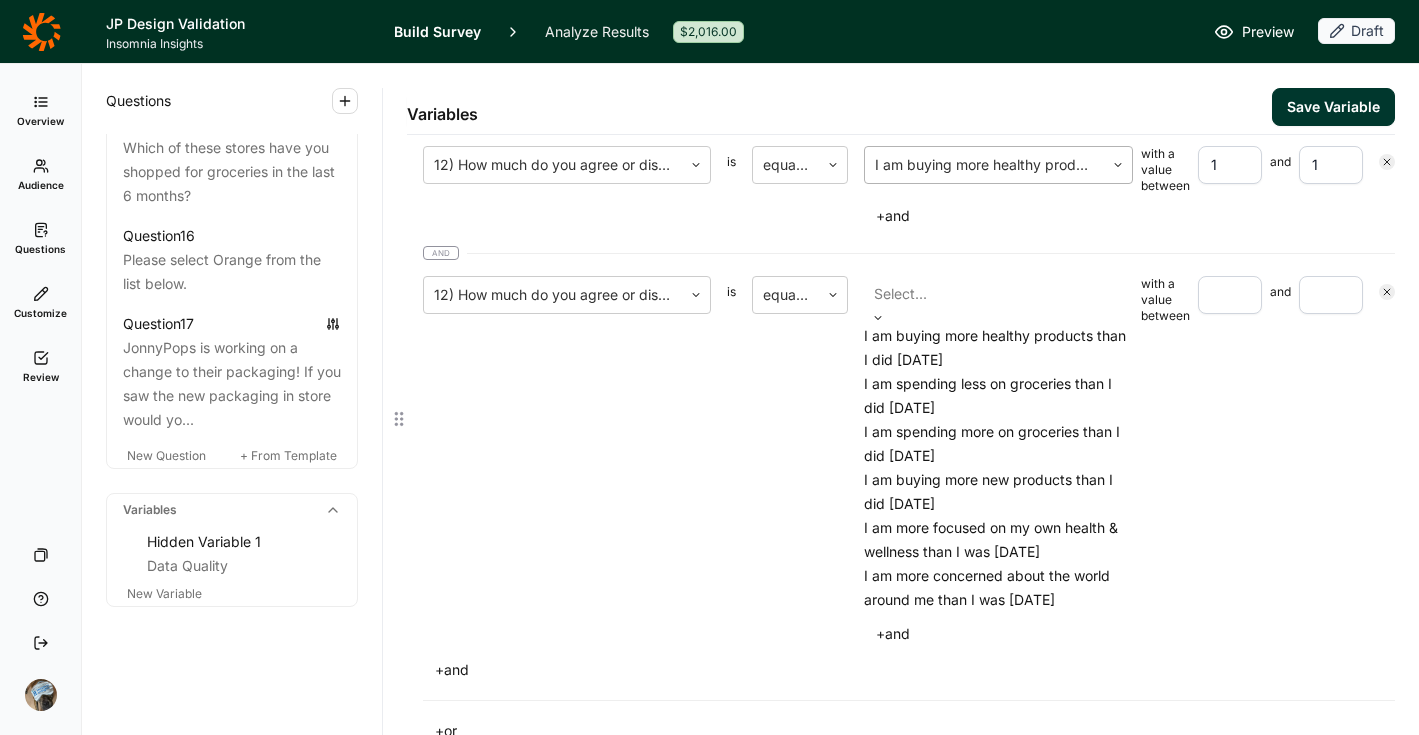 click on "I am buying more healthy products than I did [DATE]" at bounding box center [984, 165] 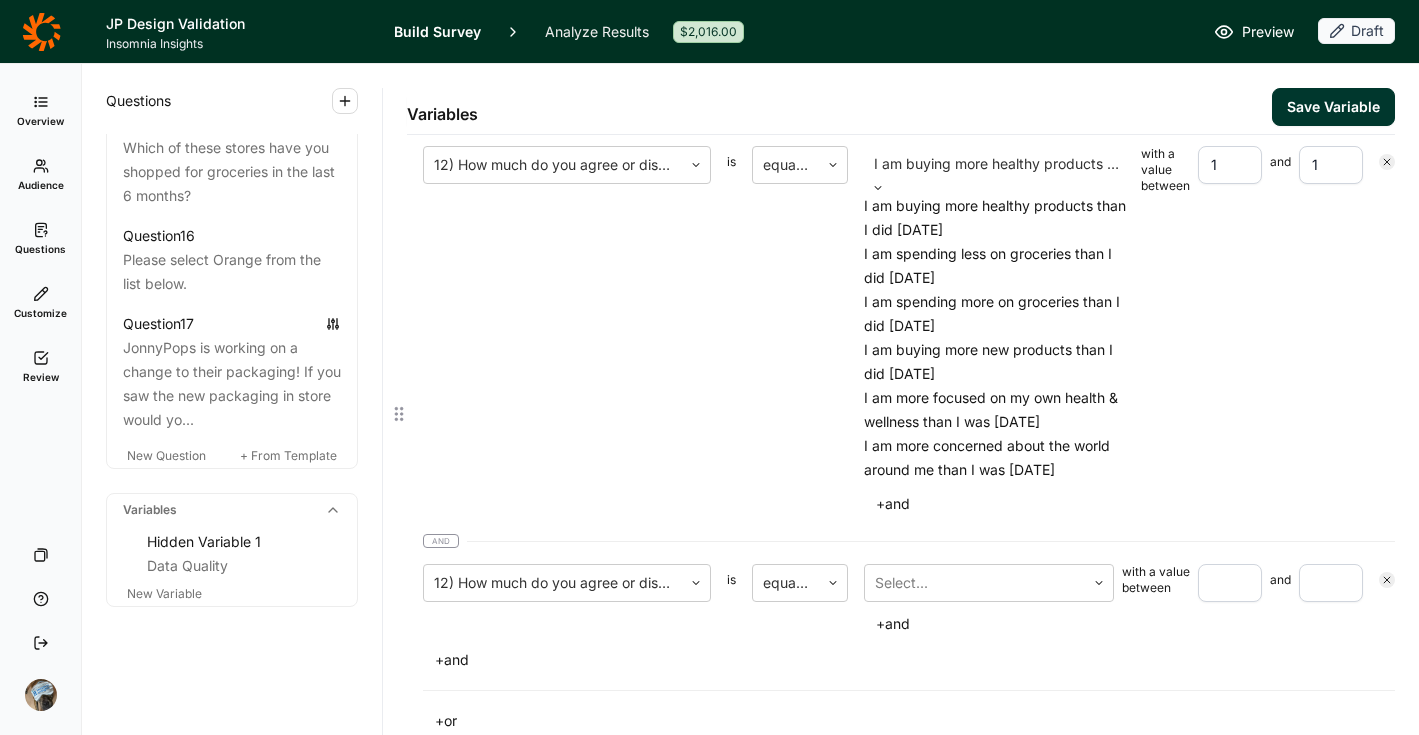click on "I am spending less on groceries than I did [DATE]" at bounding box center [998, 266] 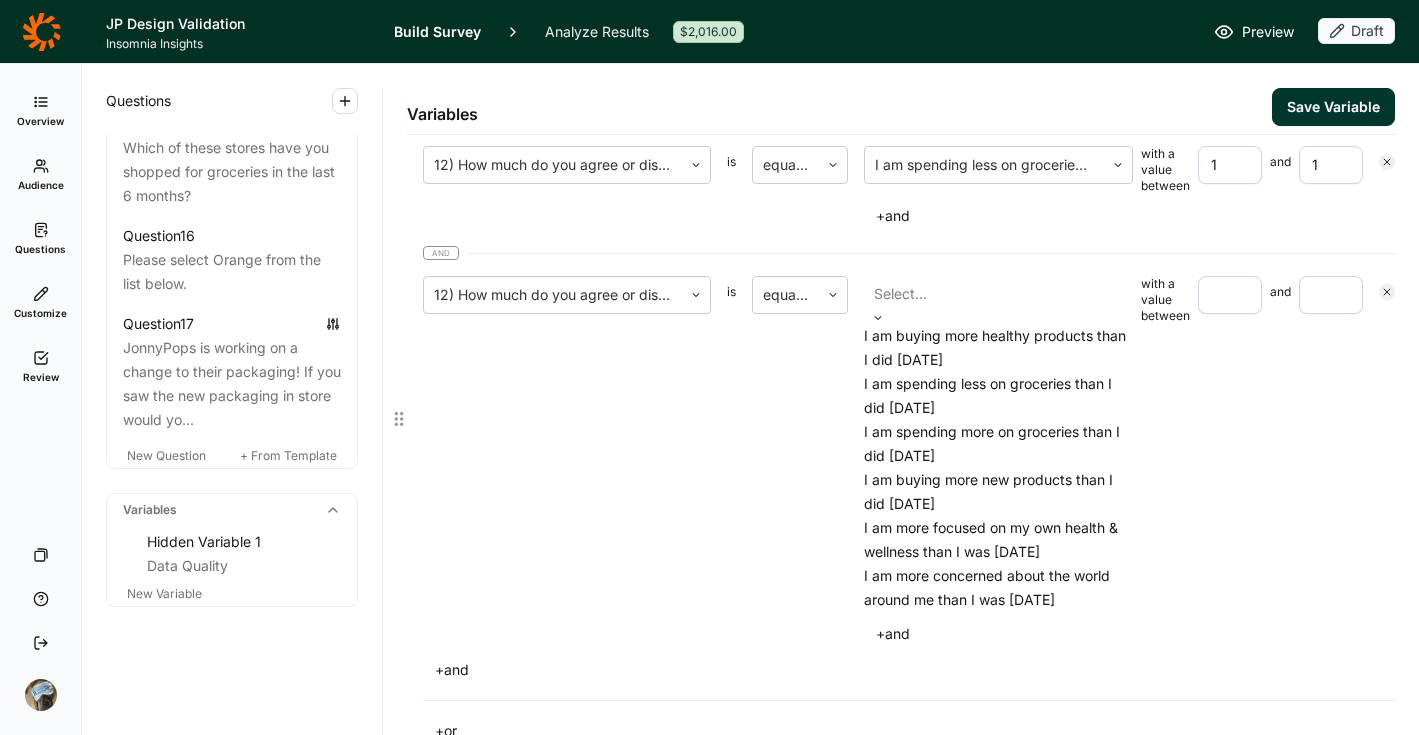 click at bounding box center [998, 294] 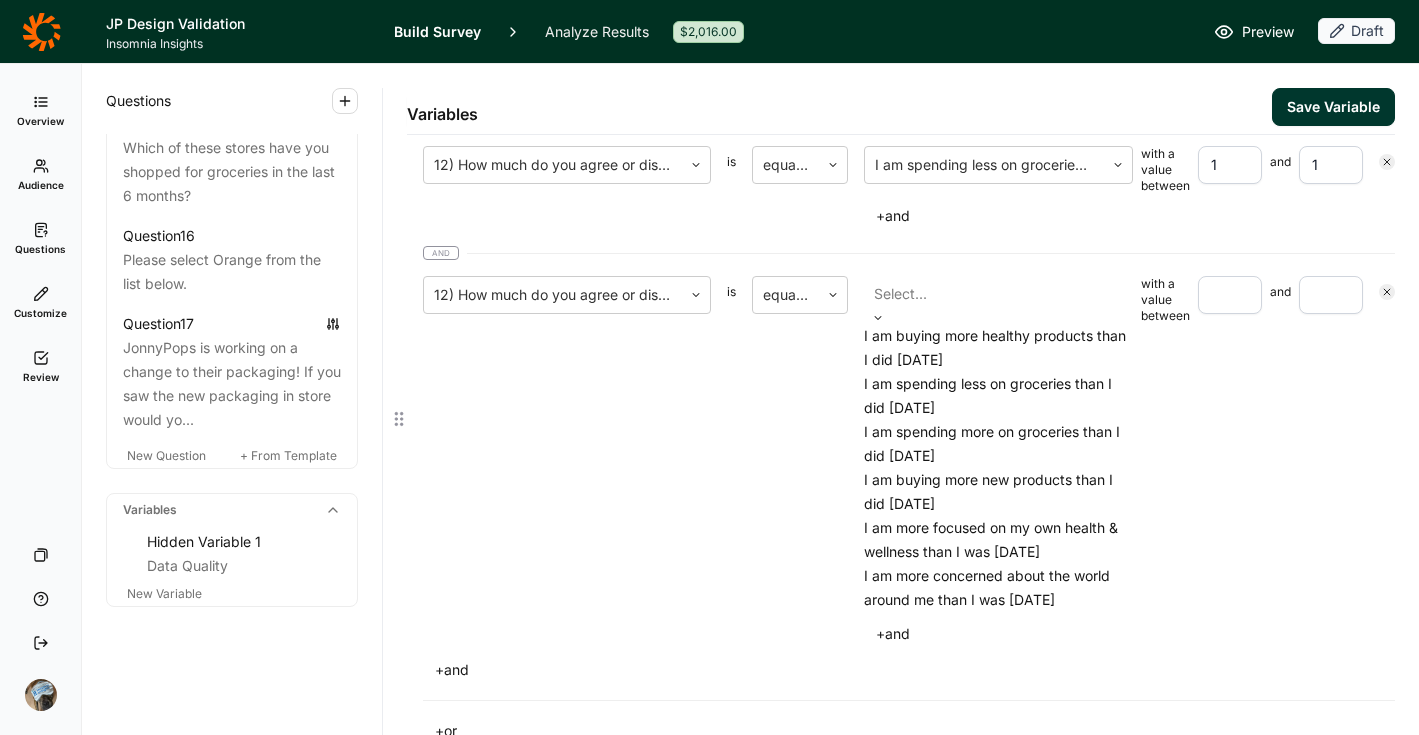 scroll, scrollTop: 8, scrollLeft: 0, axis: vertical 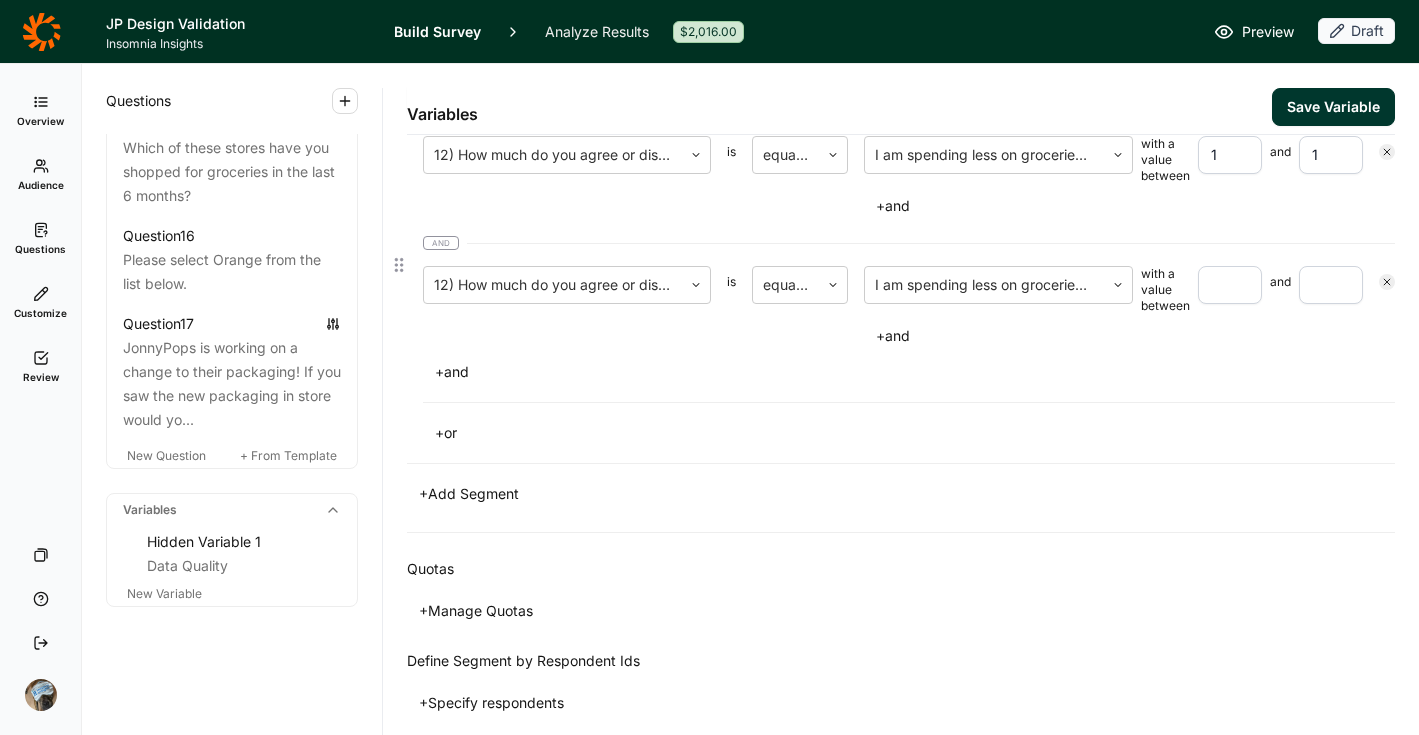 click on "12) How much do you agree or disagree with the following statements? is equal to I am spending less on groceries than I did [DATE] with a value between 1 and 1 +  and and 12) How much do you agree or disagree with the following statements? is equal to I am spending less on groceries than I did [DATE] with a value between and +  and +  and +  or" at bounding box center [901, 291] 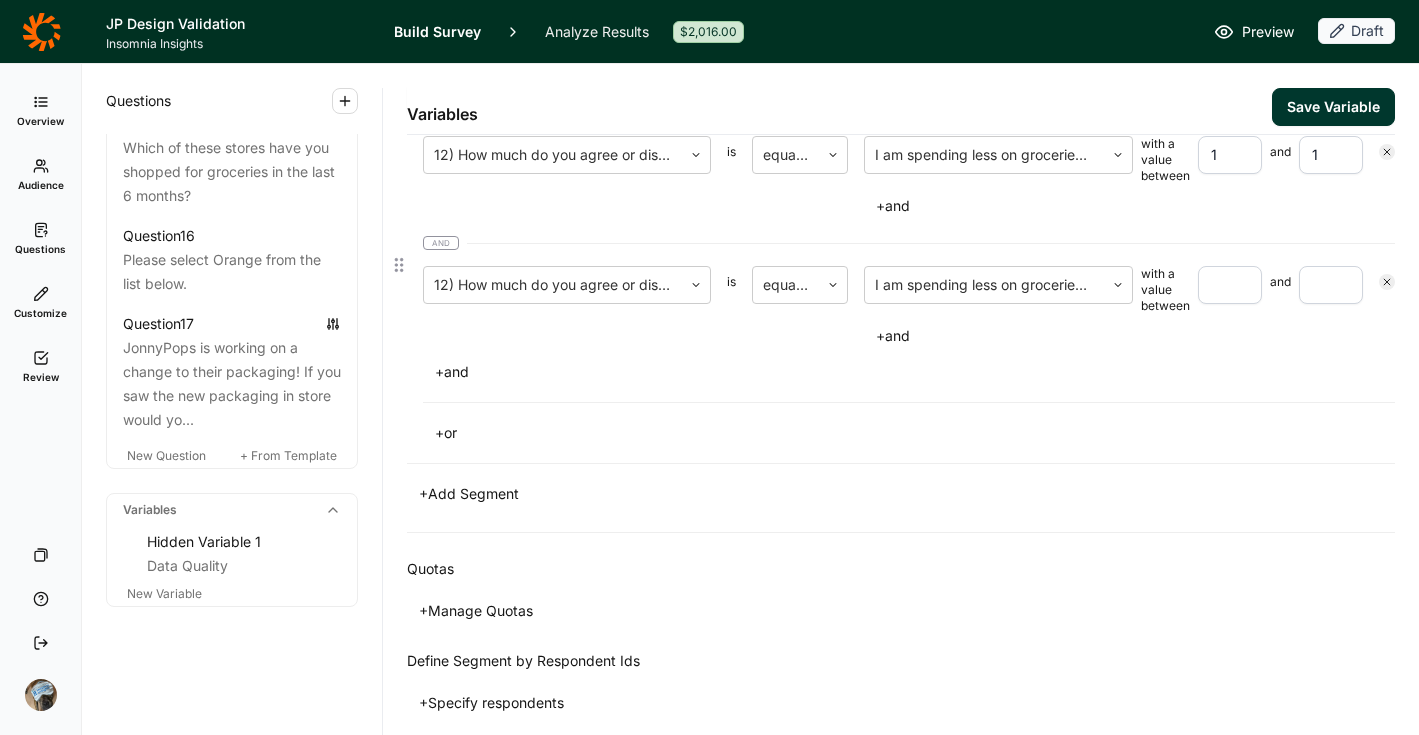click at bounding box center [1230, 285] 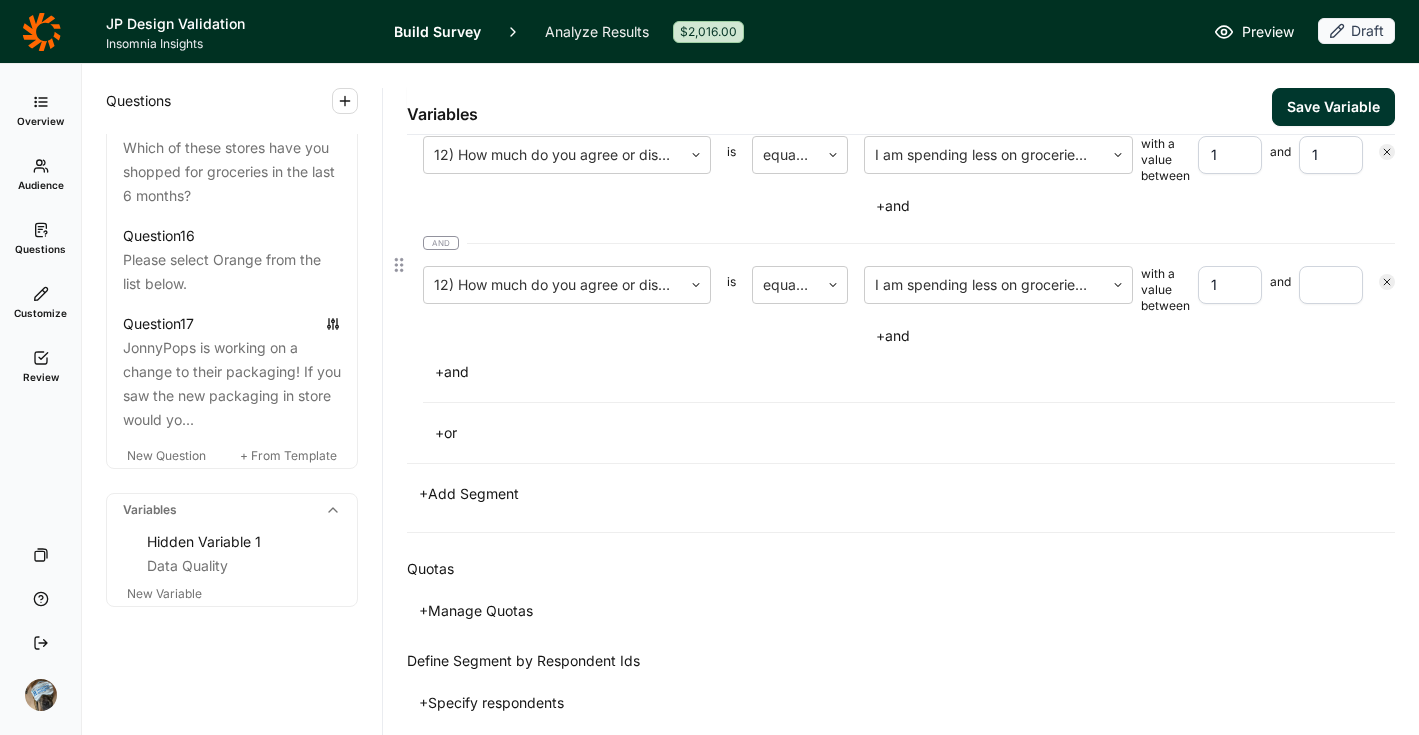 type on "1" 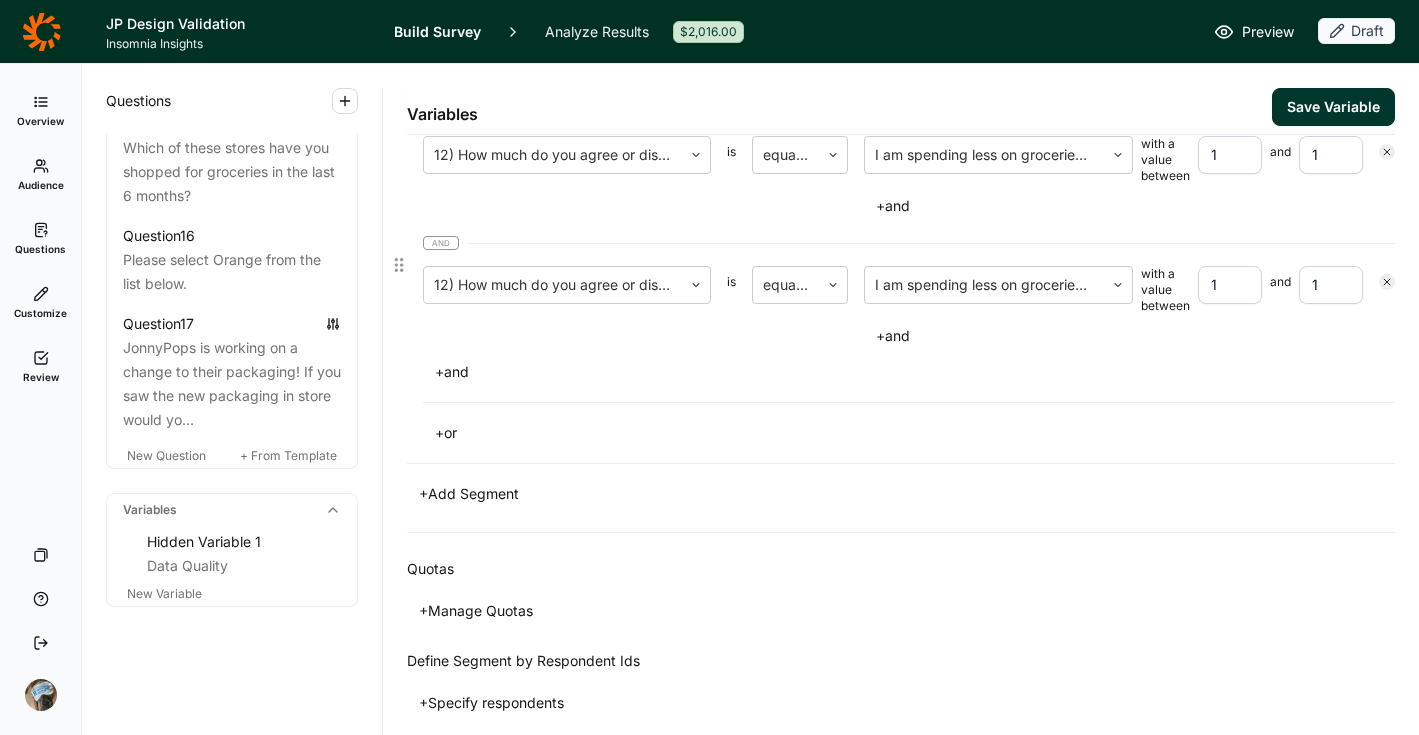 type on "1" 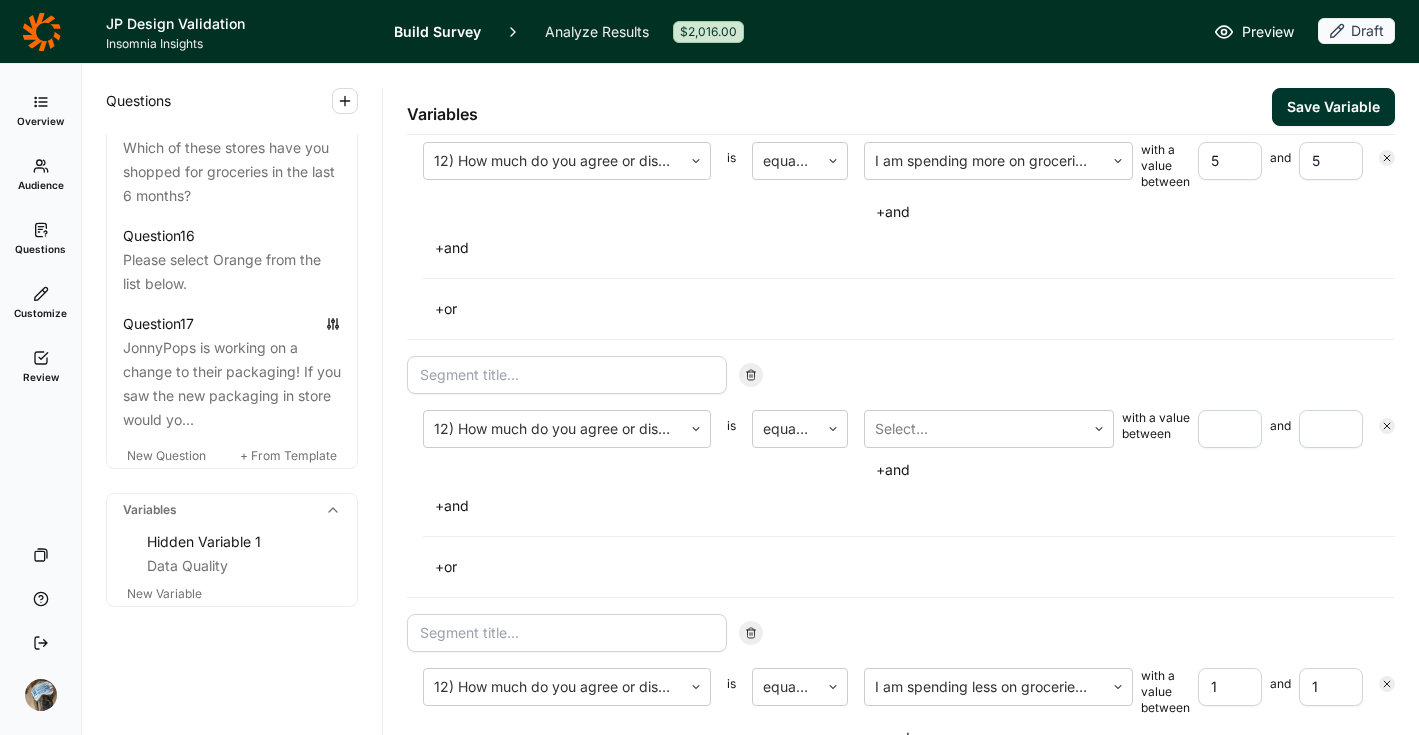 scroll, scrollTop: 273, scrollLeft: 0, axis: vertical 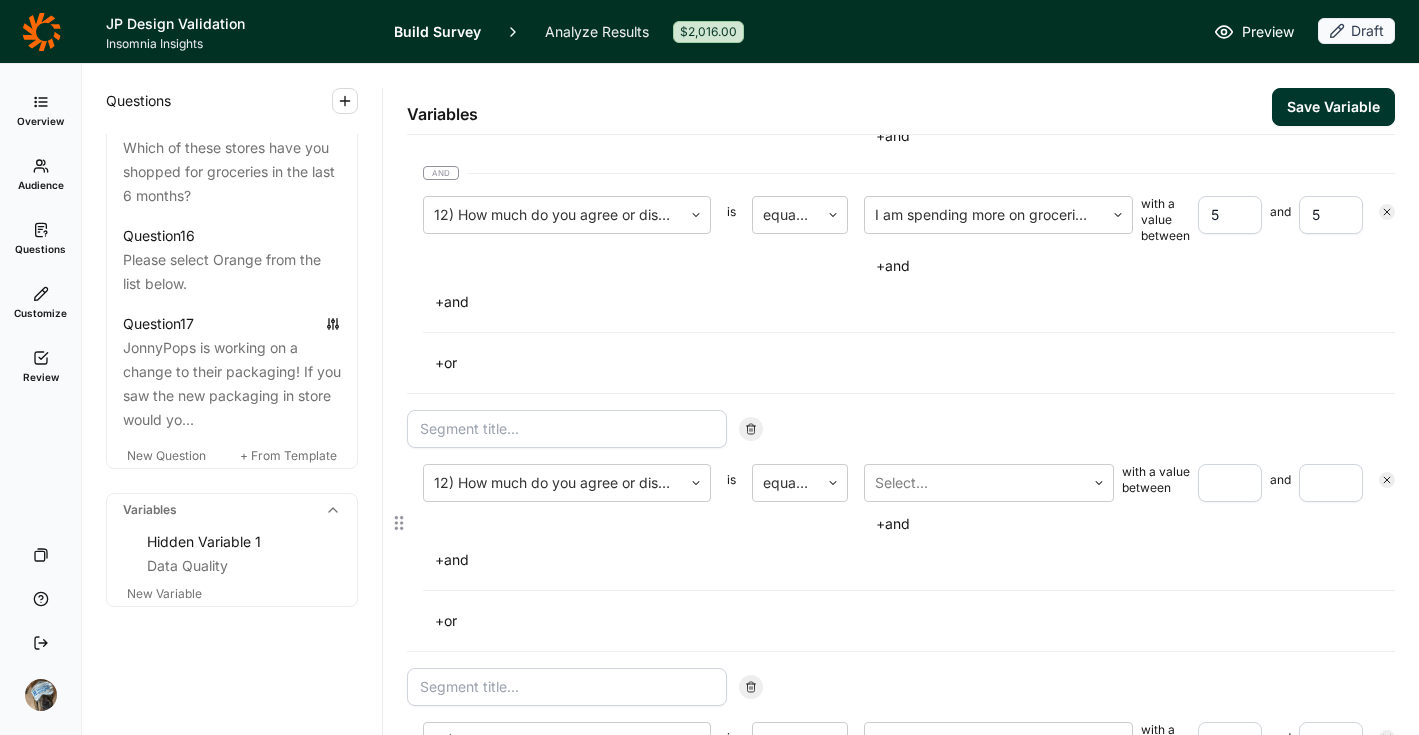 click at bounding box center (567, 429) 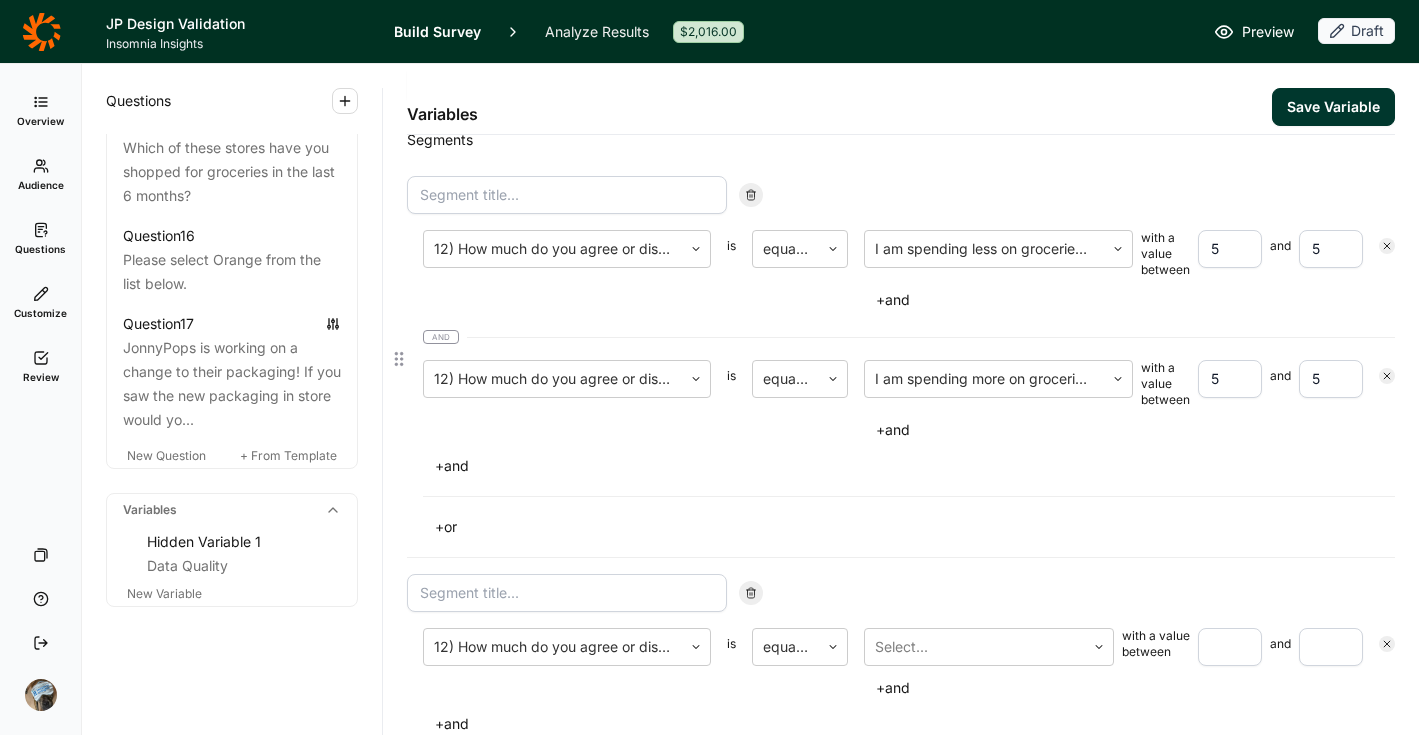 scroll, scrollTop: 0, scrollLeft: 0, axis: both 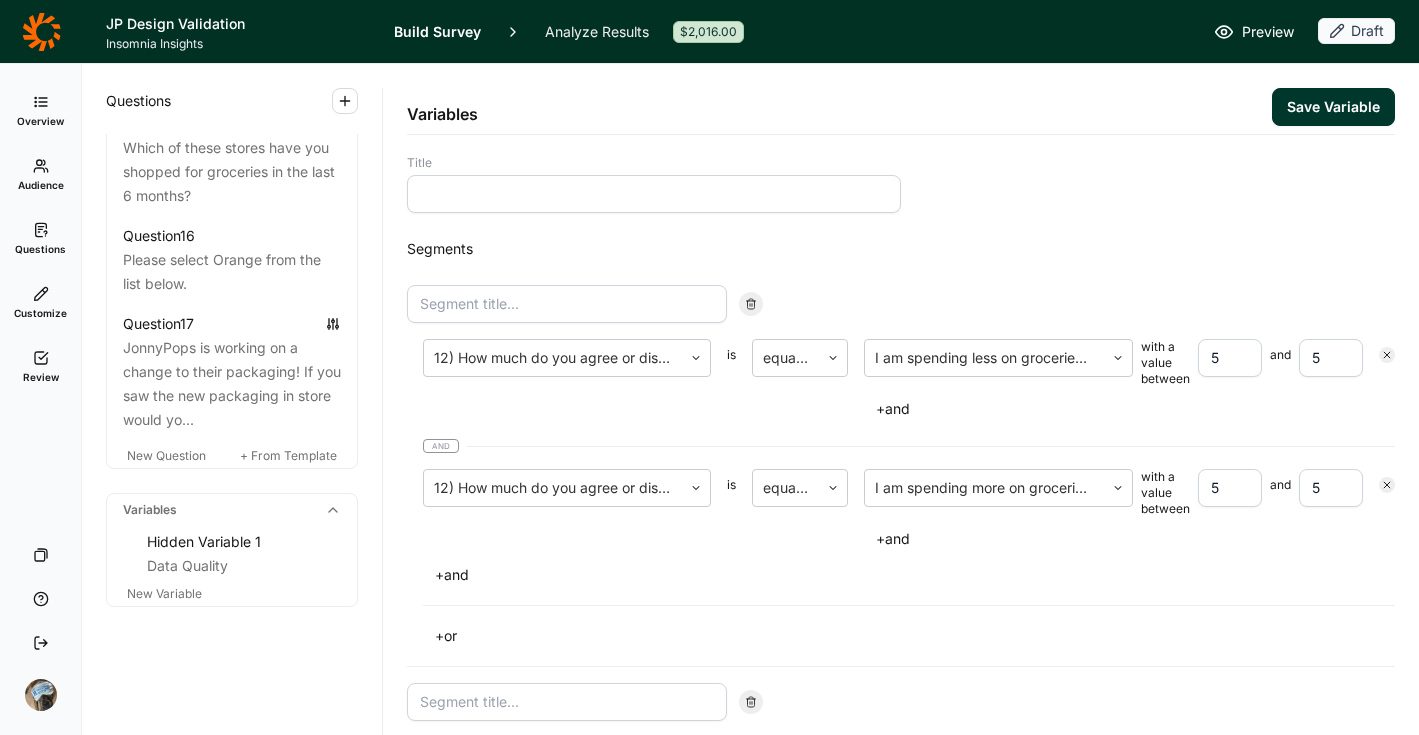 click on "Segments" at bounding box center (901, 249) 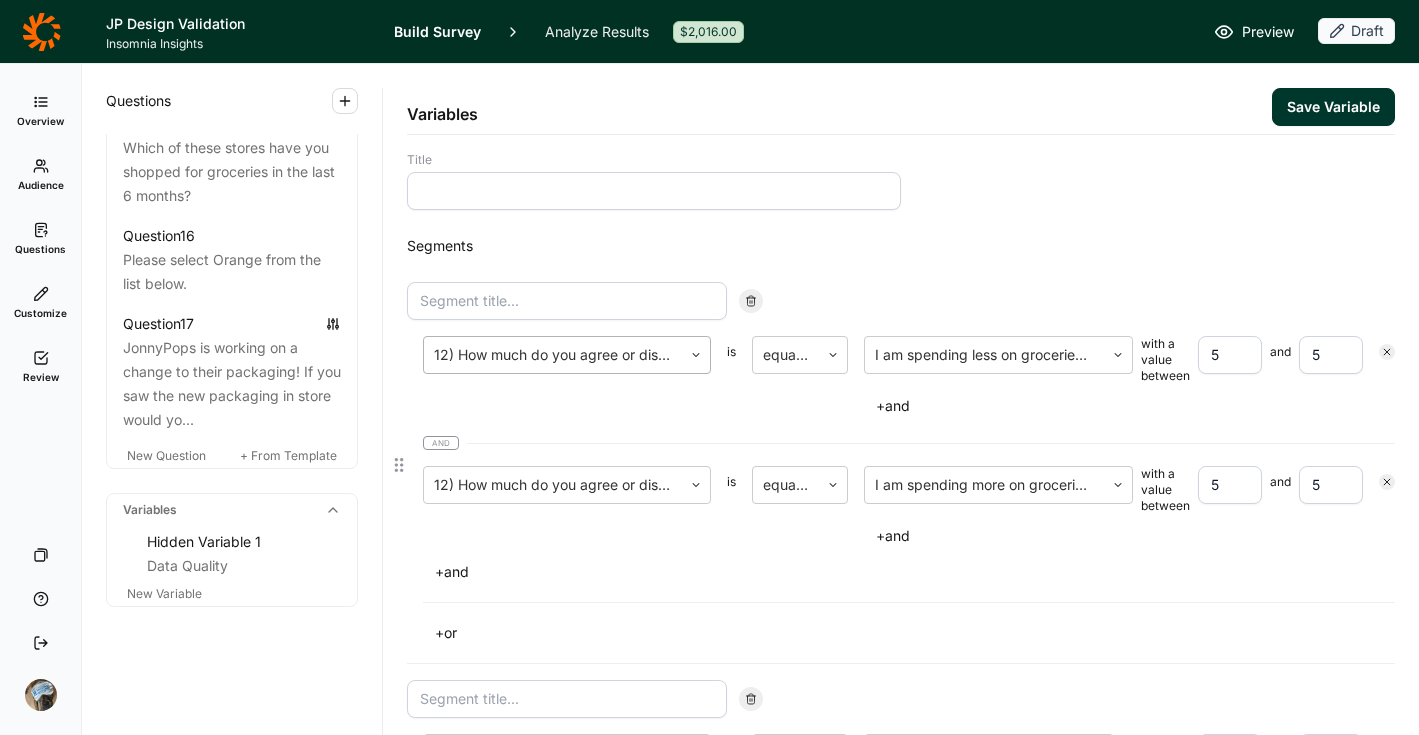 scroll, scrollTop: 0, scrollLeft: 0, axis: both 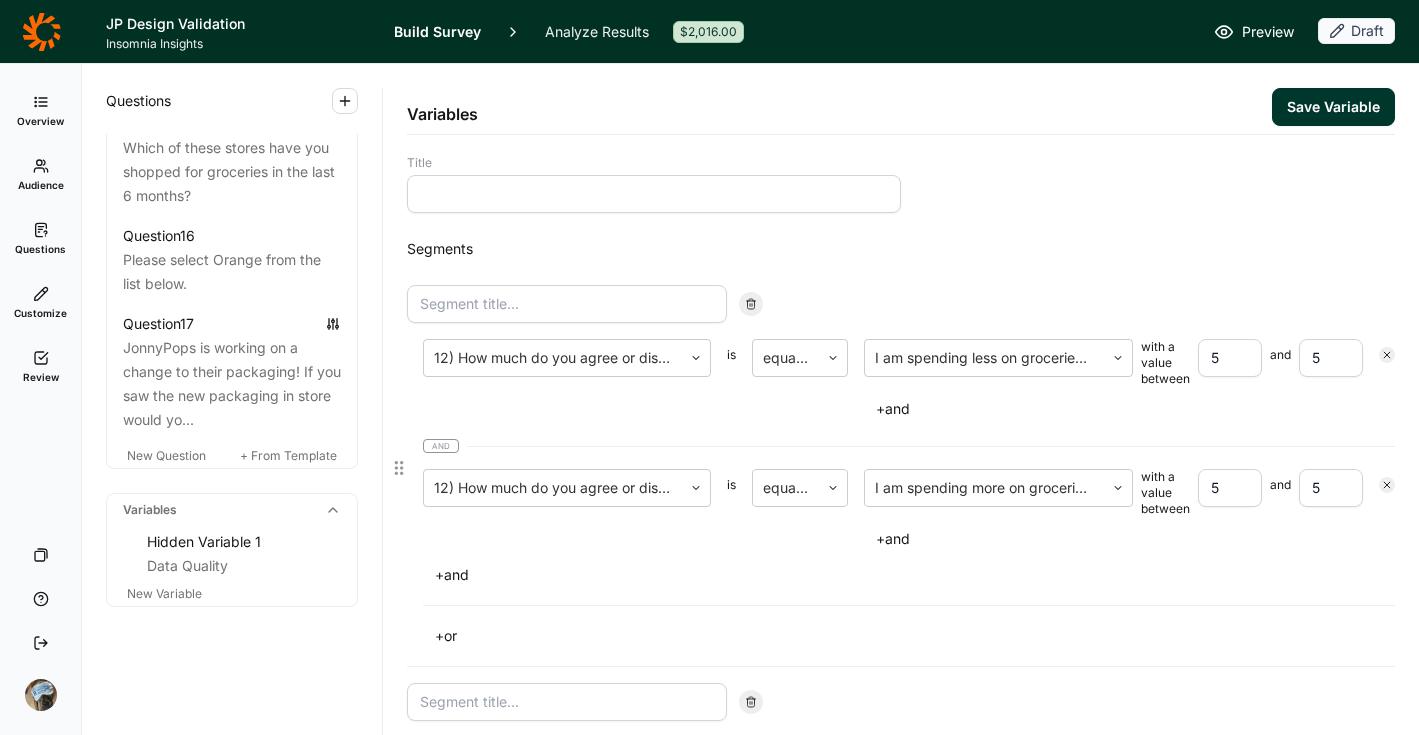 click at bounding box center (567, 304) 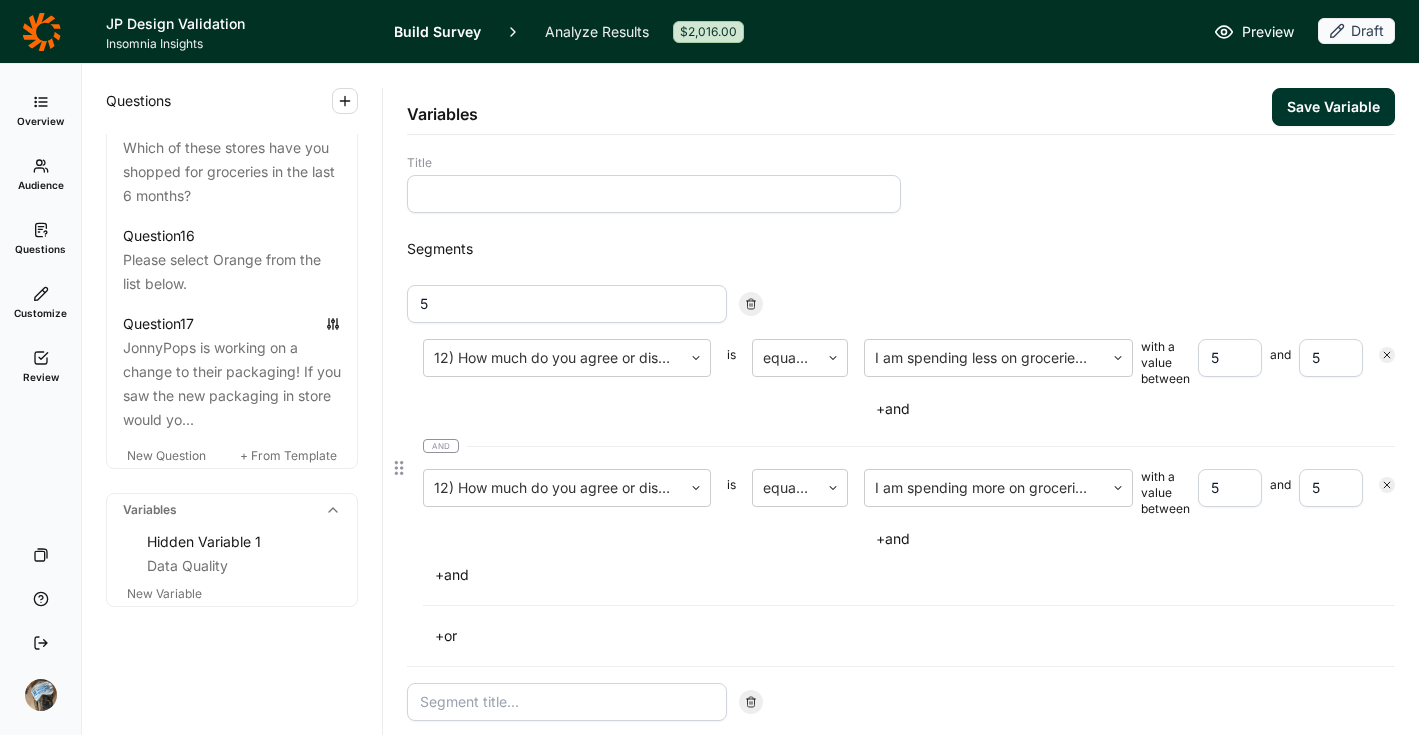type on "5" 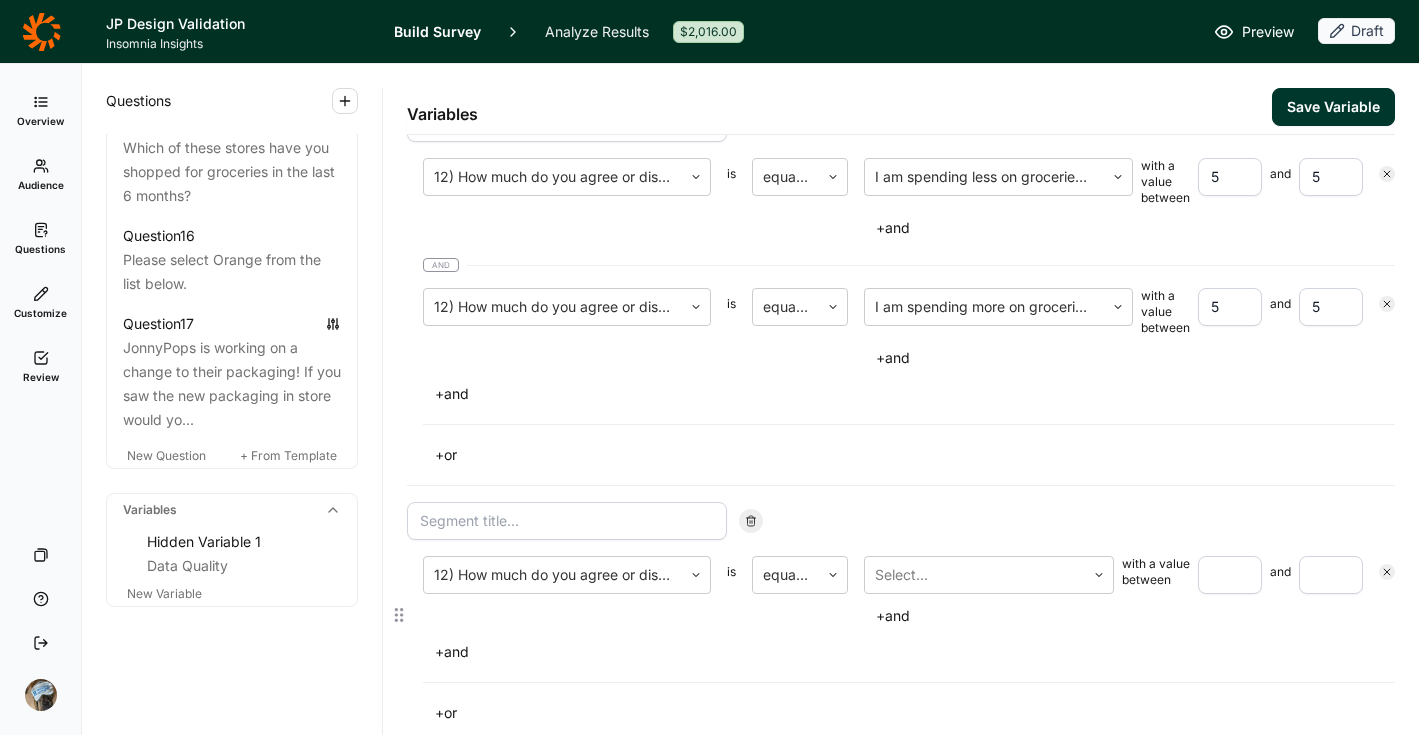 scroll, scrollTop: 270, scrollLeft: 0, axis: vertical 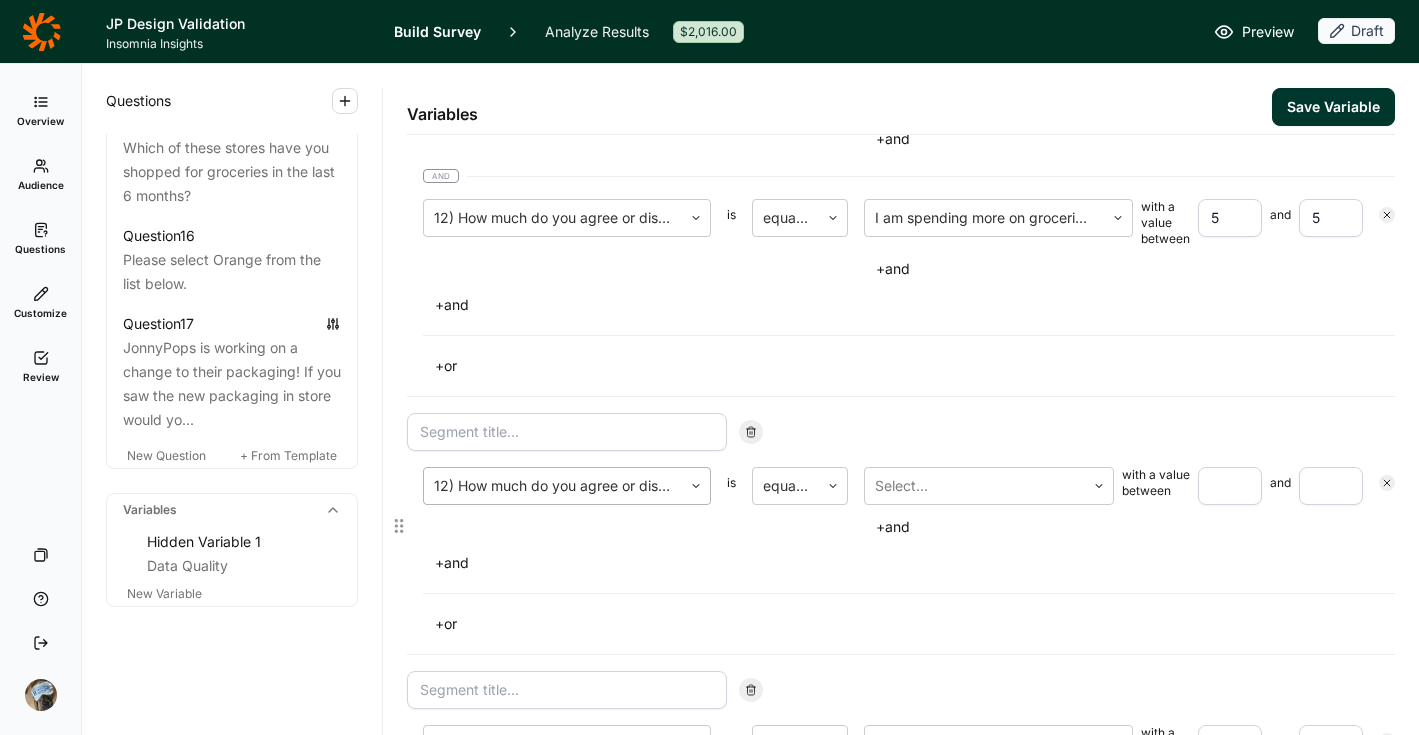 click at bounding box center [553, 486] 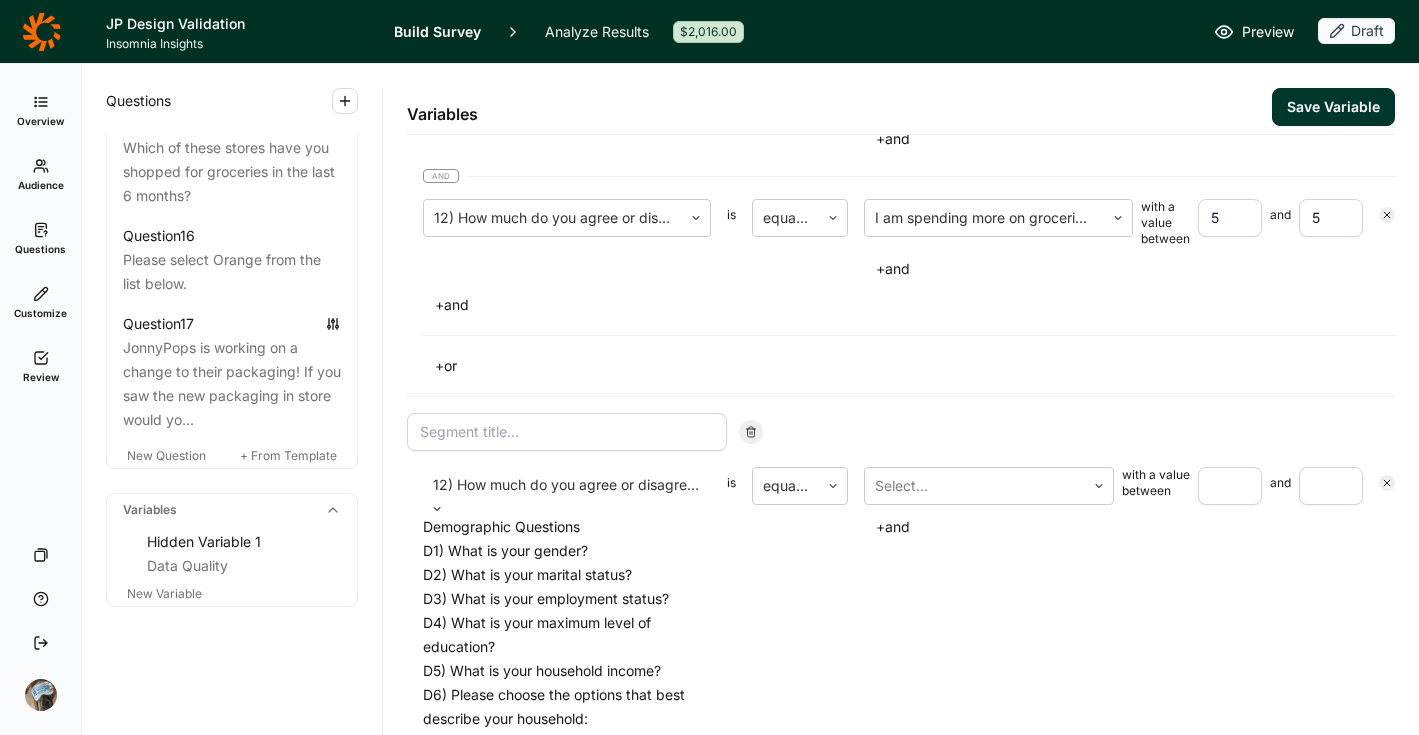 scroll, scrollTop: 318, scrollLeft: 0, axis: vertical 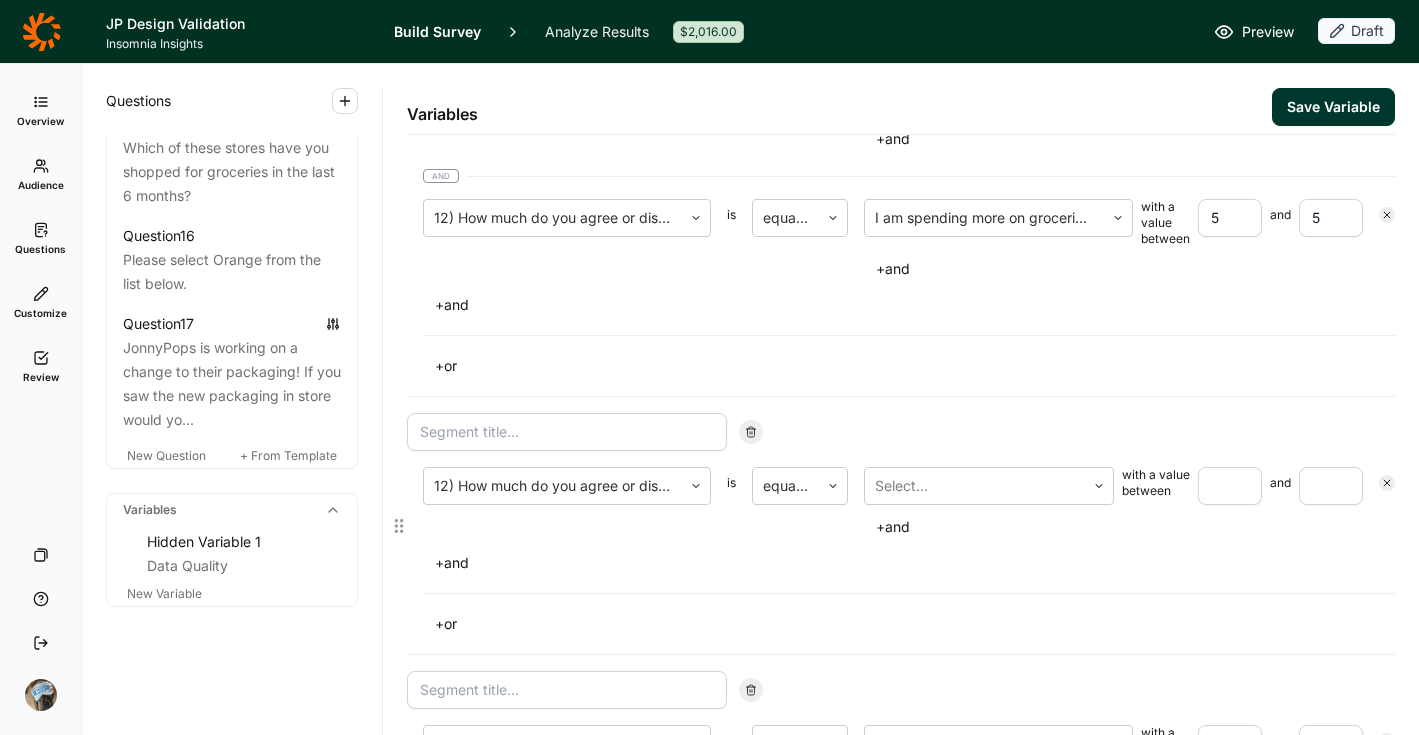 click on "12) How much do you agree or disagree with the following statements? is equal to Select... with a value between and +  and +  and +  or" at bounding box center (901, 552) 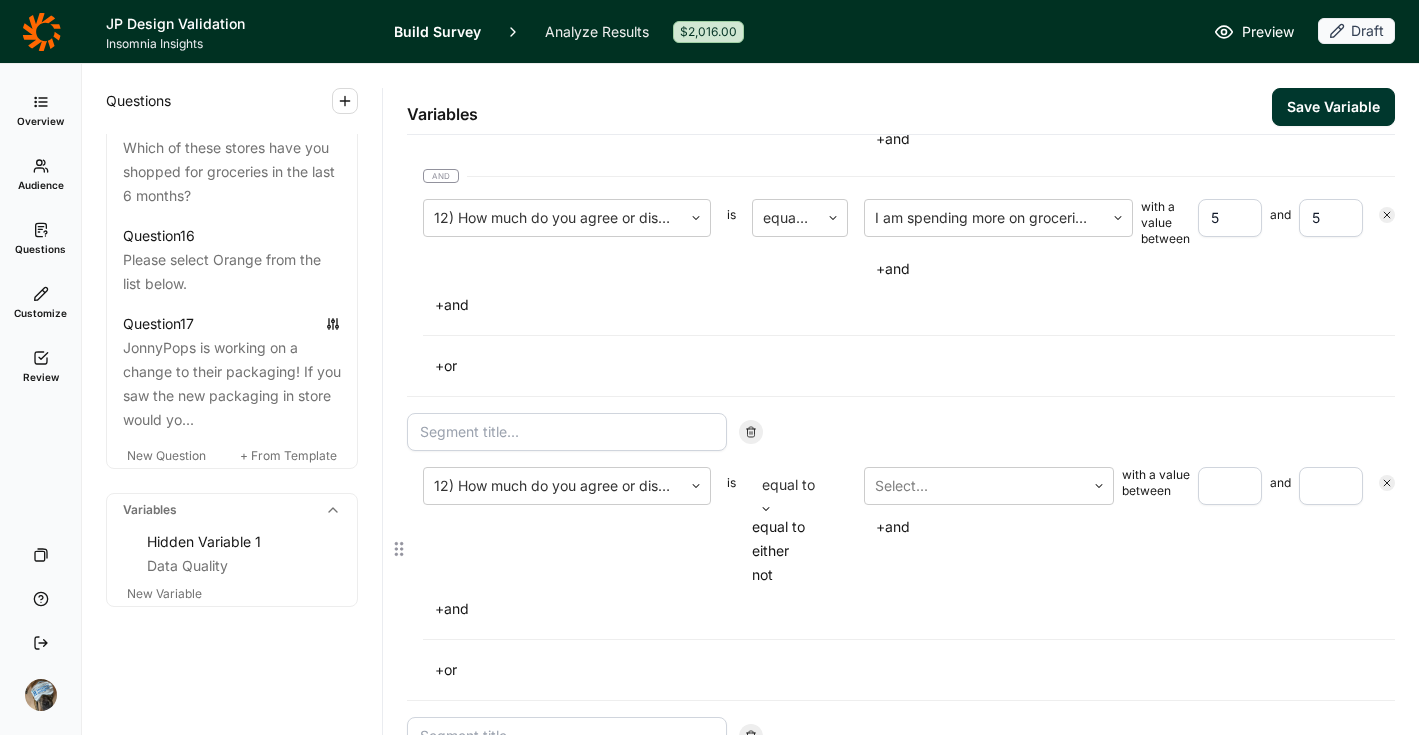click on "equal to" at bounding box center (800, 485) 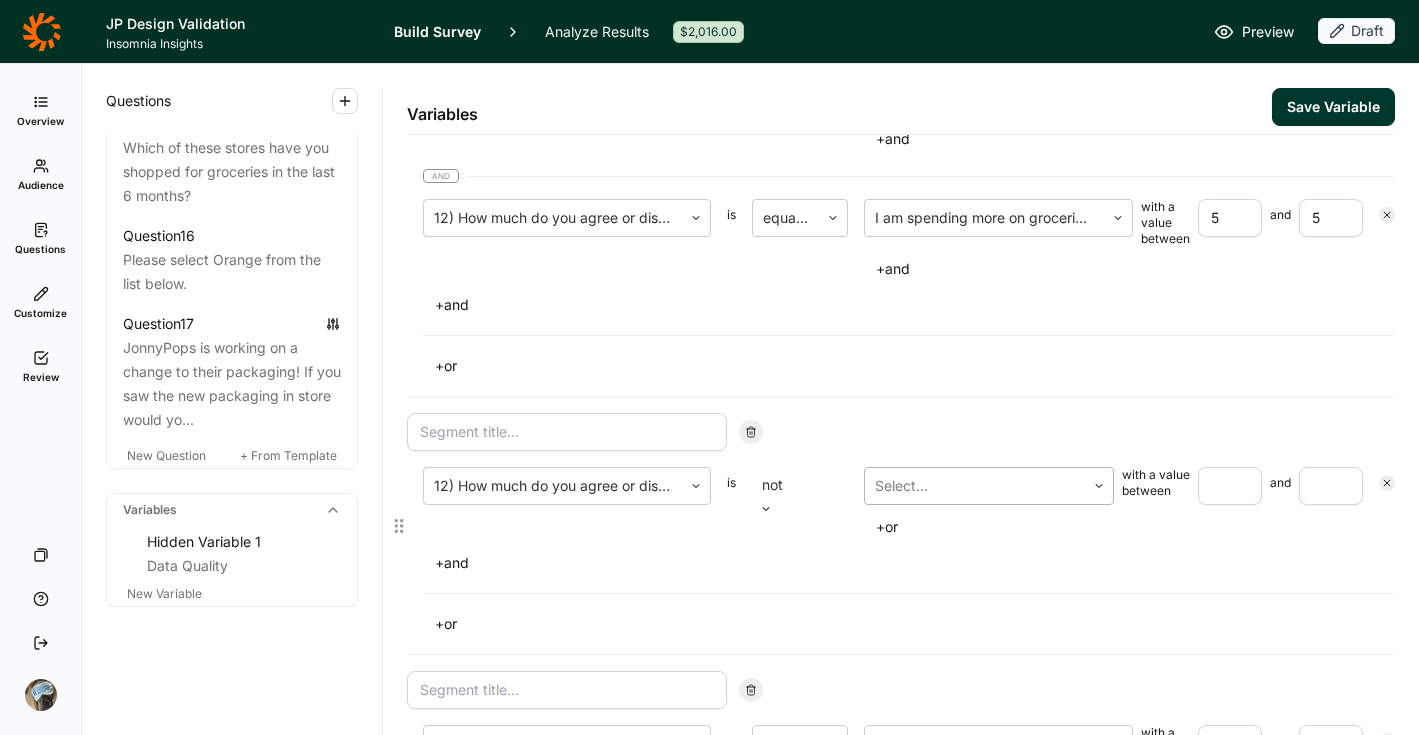 click at bounding box center (975, 486) 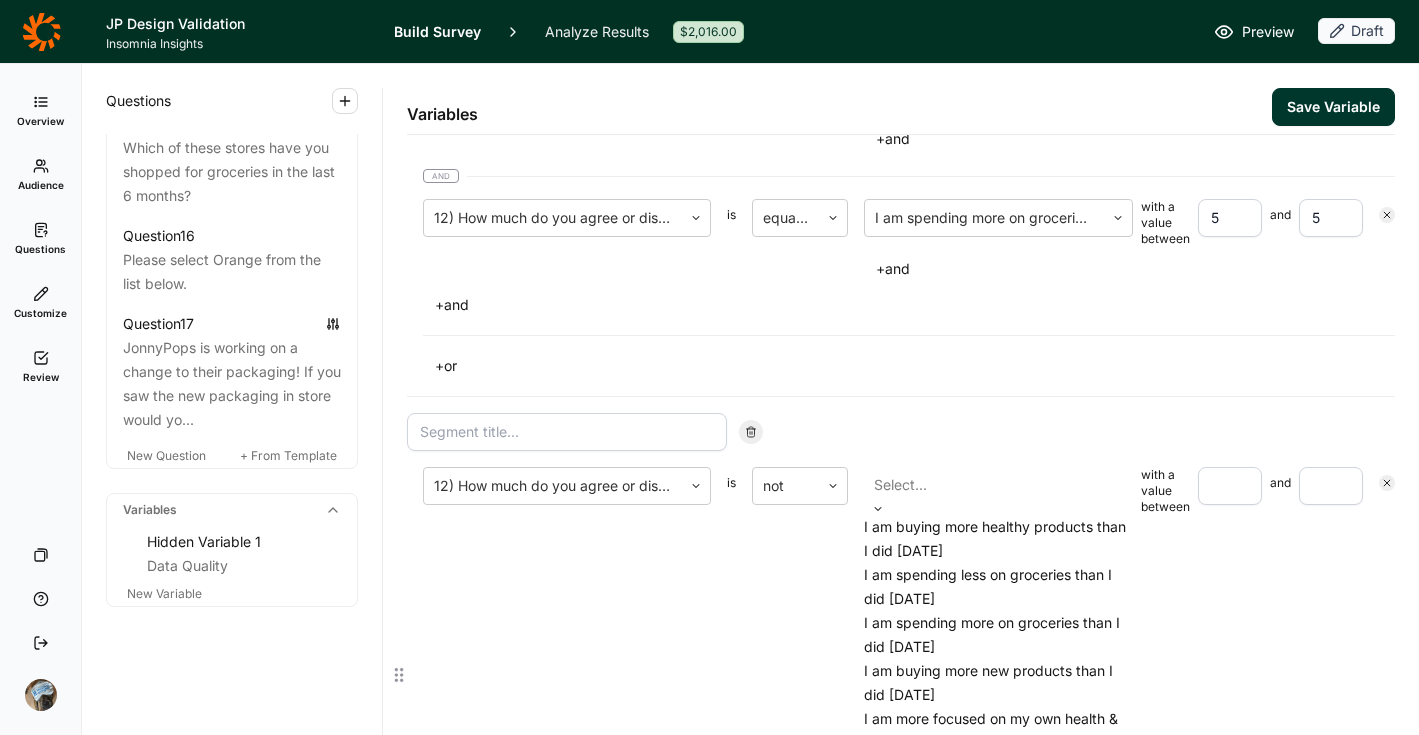 scroll, scrollTop: 321, scrollLeft: 0, axis: vertical 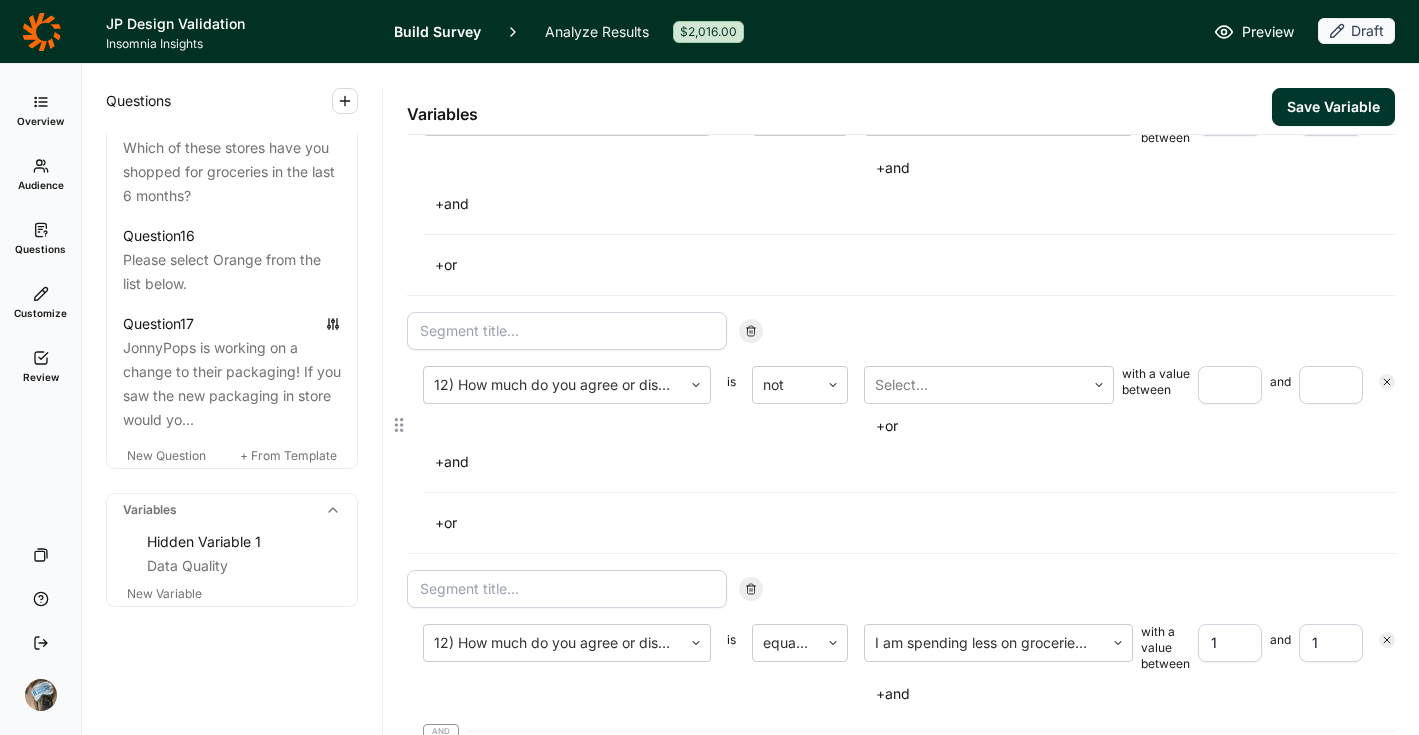 click on "+  or" at bounding box center [909, 523] 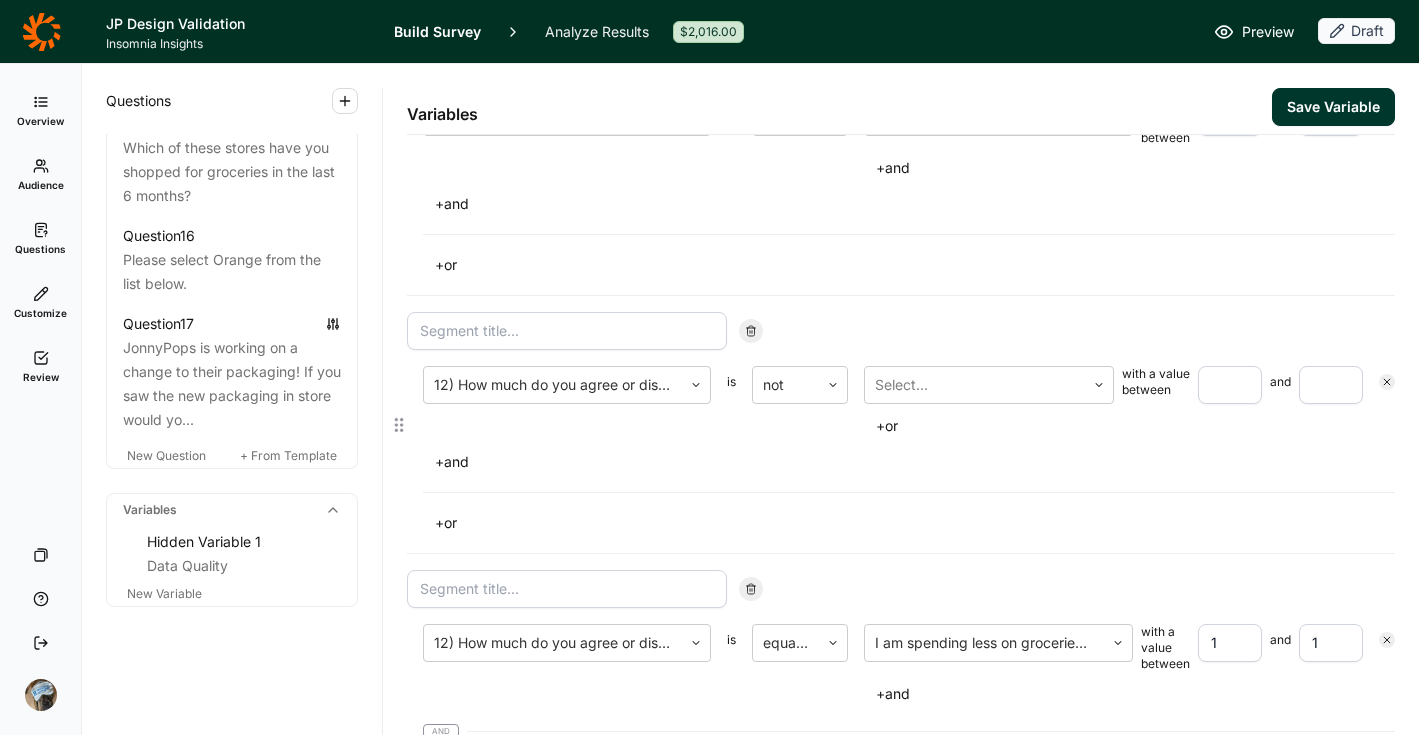 click 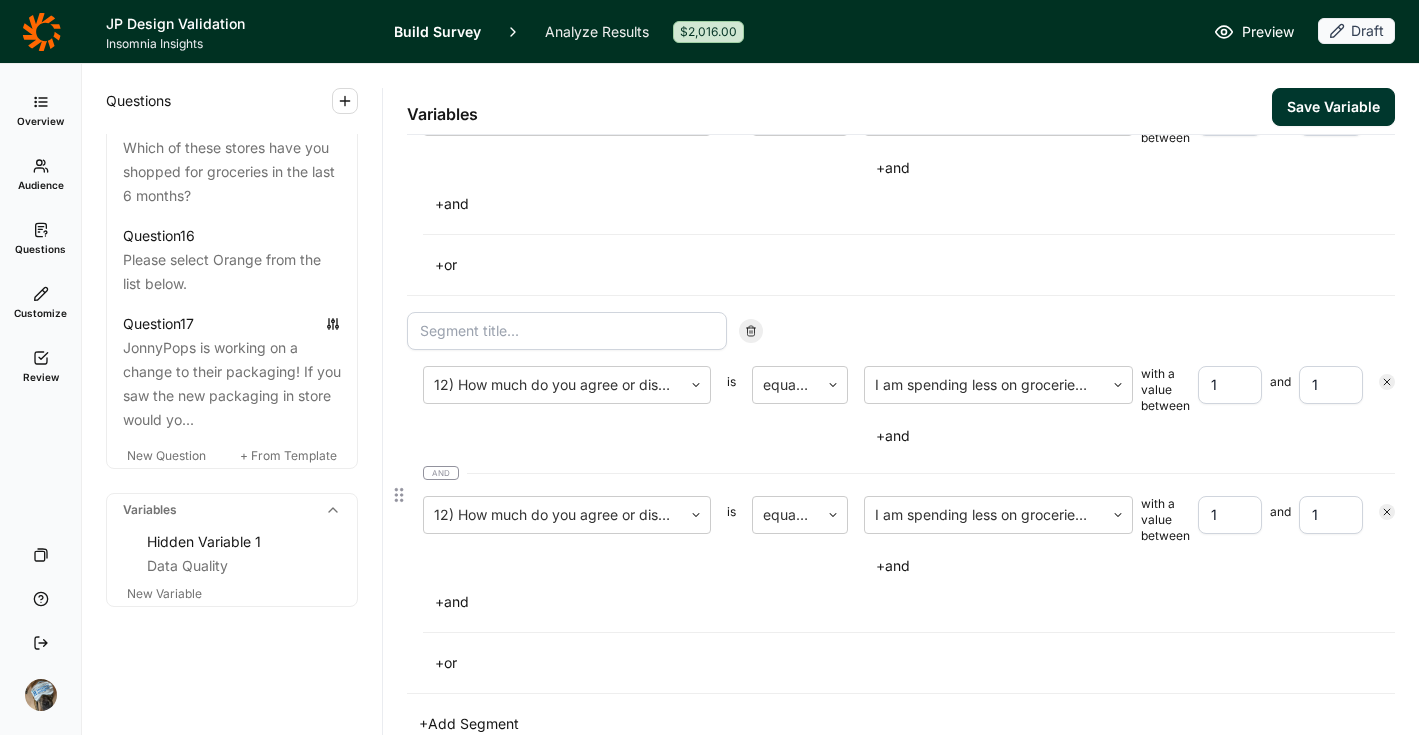click at bounding box center (567, 331) 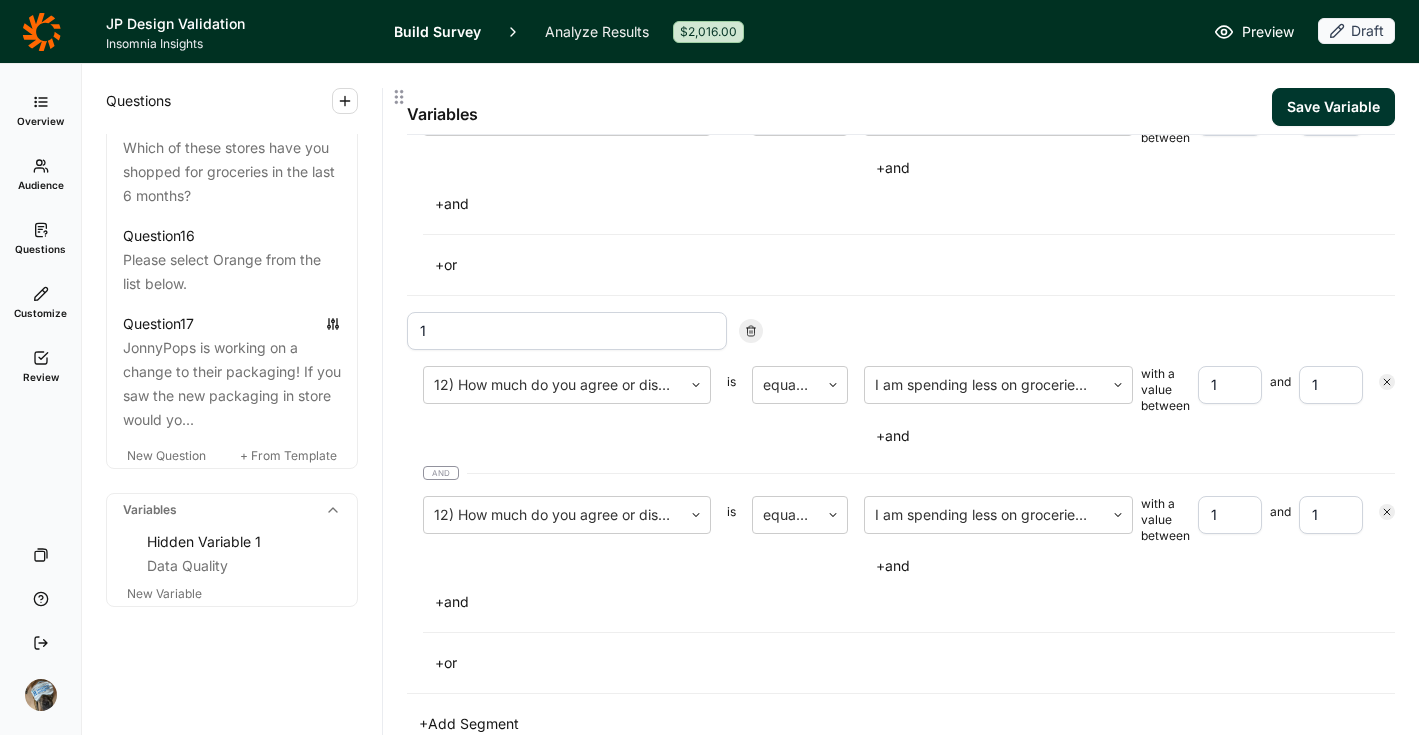 type on "1" 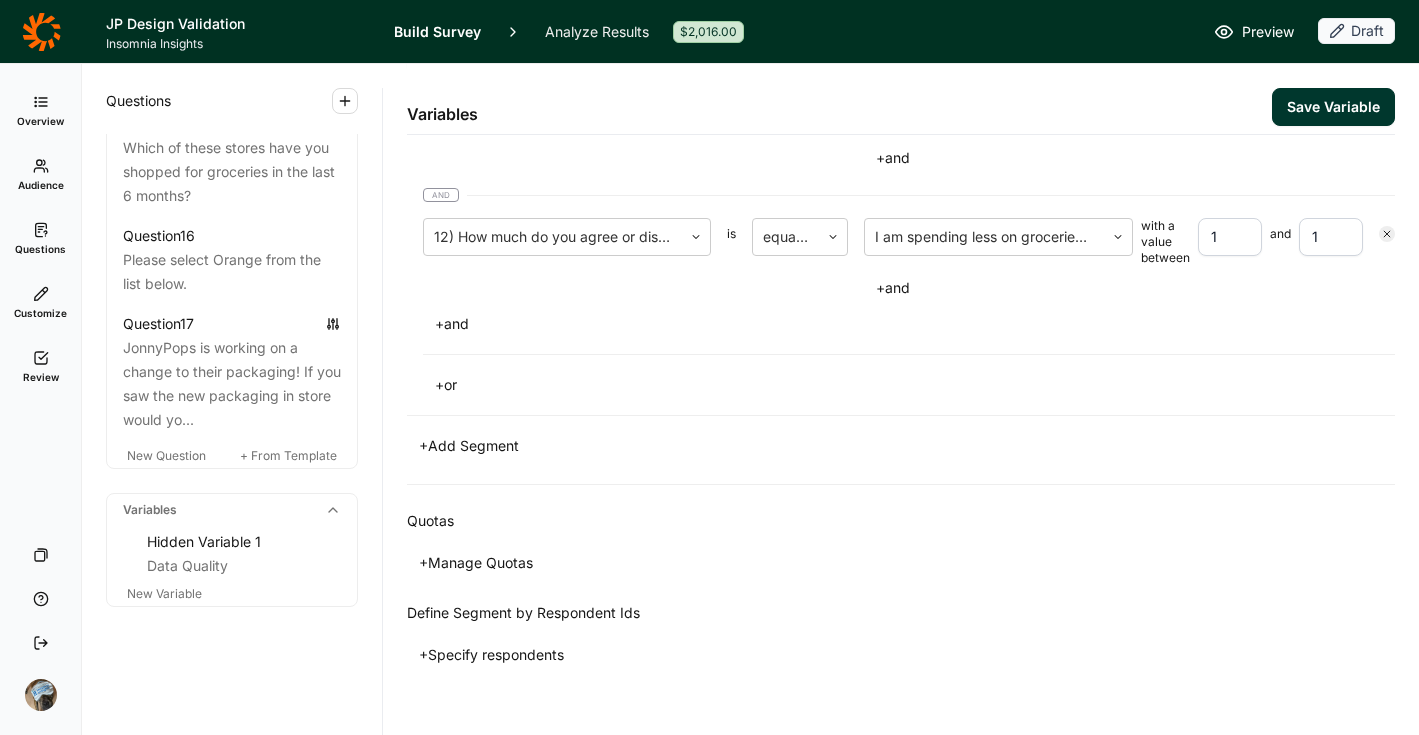 scroll, scrollTop: 679, scrollLeft: 0, axis: vertical 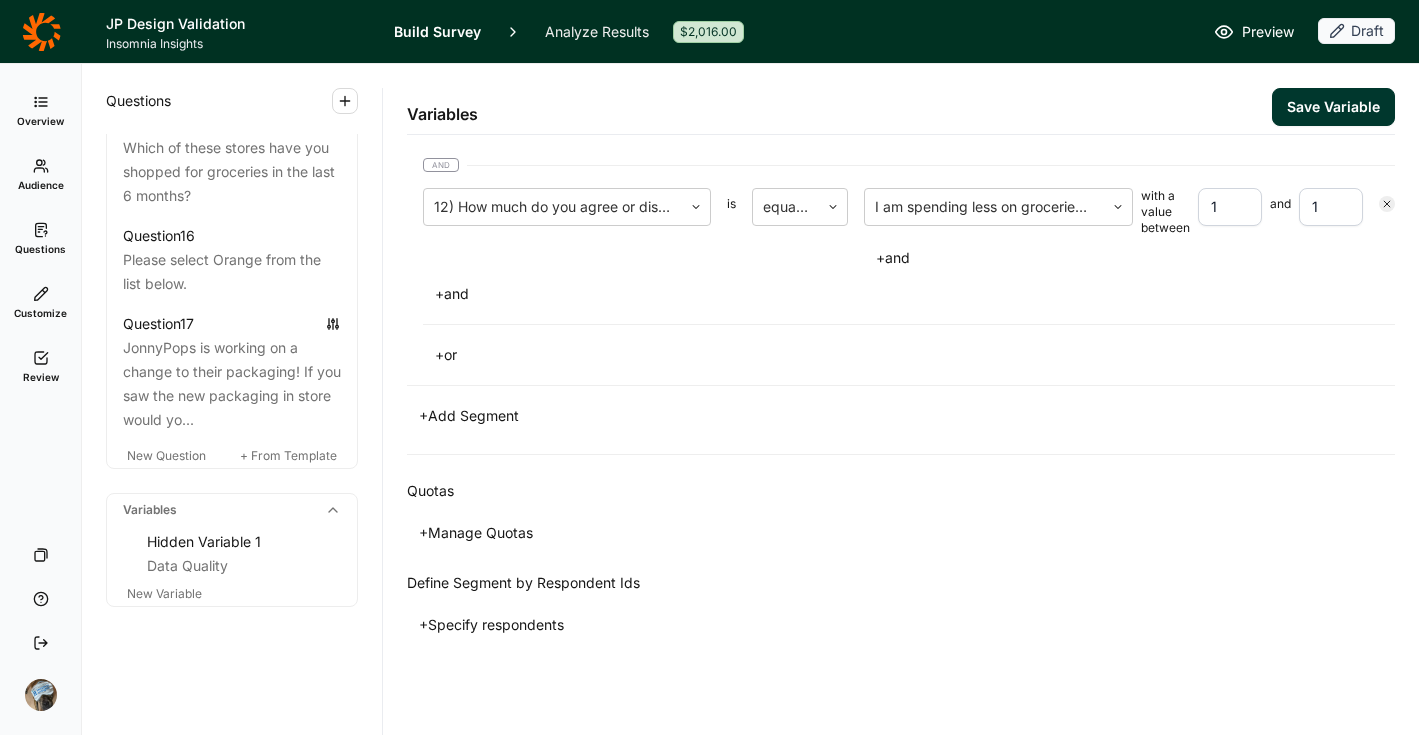 click on "+  Manage Quotas" at bounding box center (476, 533) 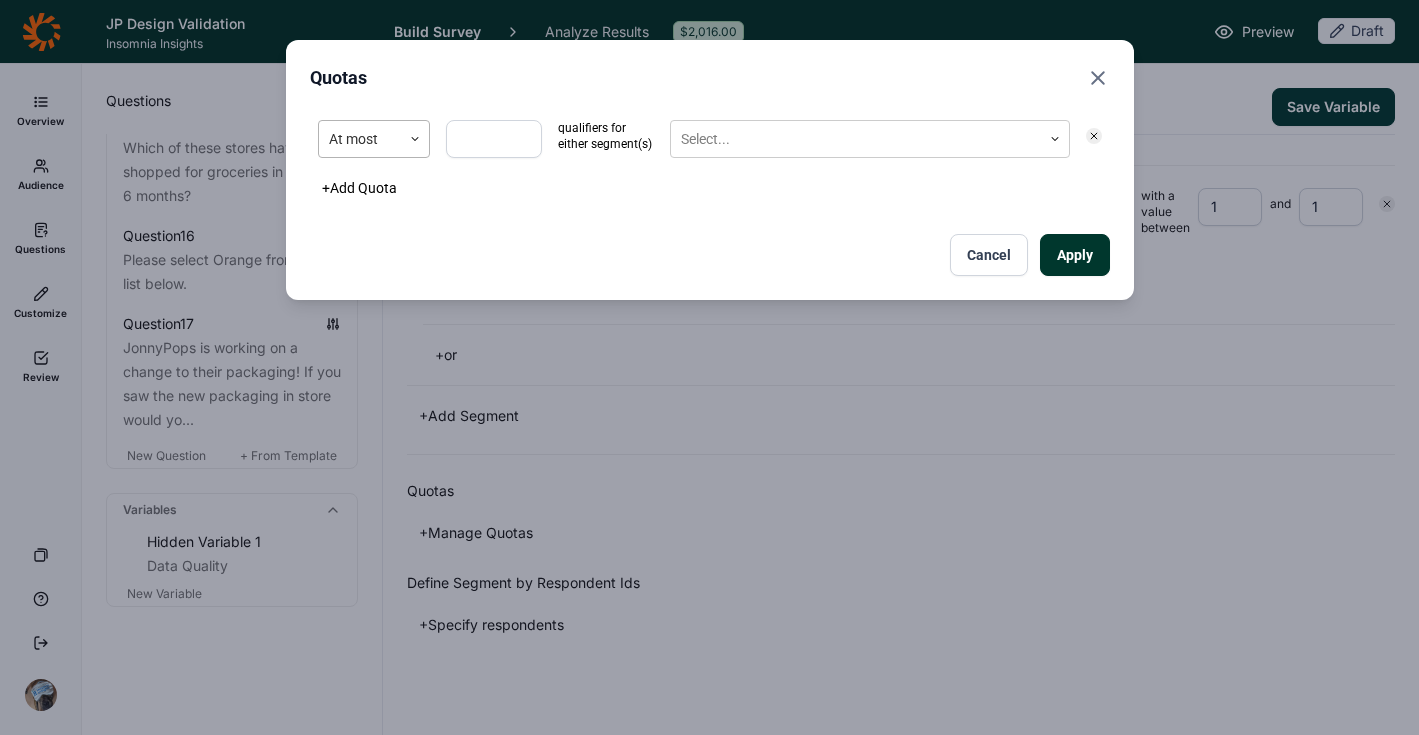 click at bounding box center [415, 139] 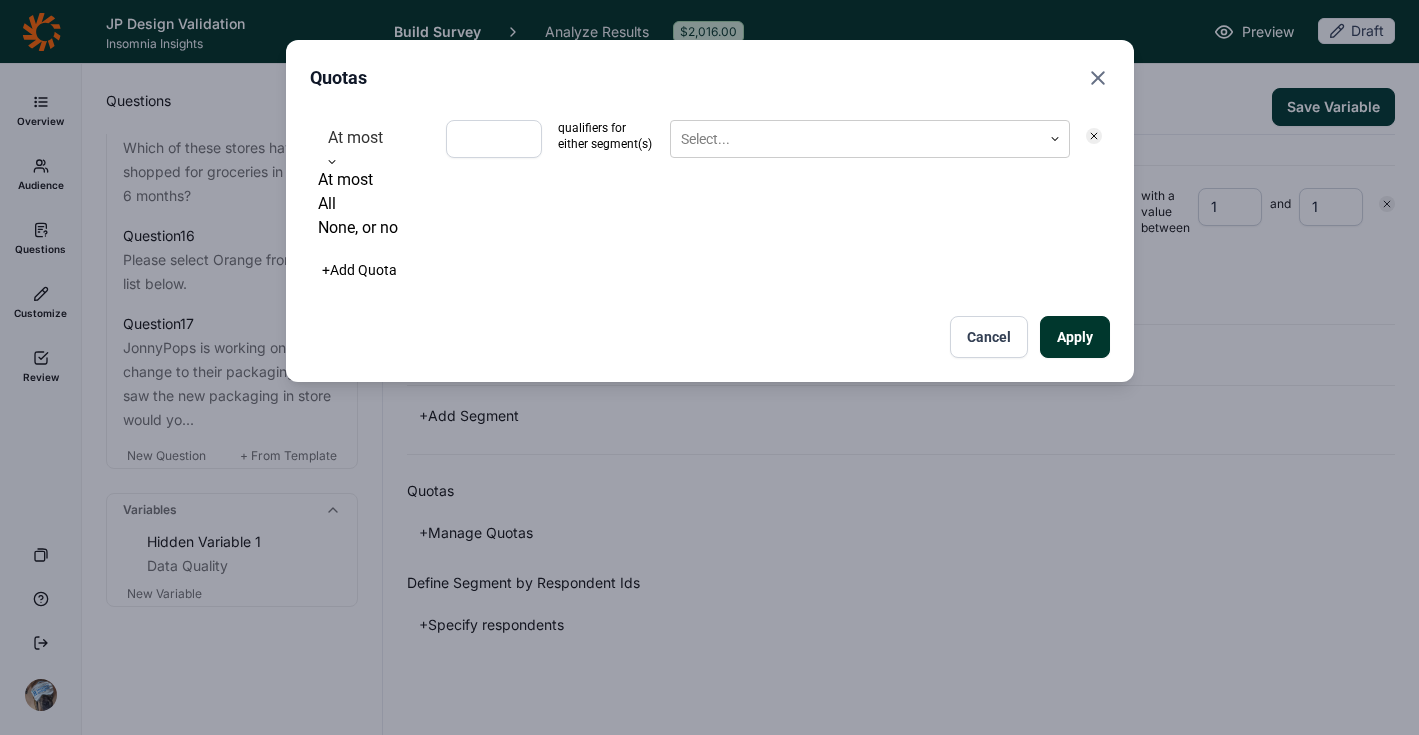 click on "None, or no" at bounding box center [374, 228] 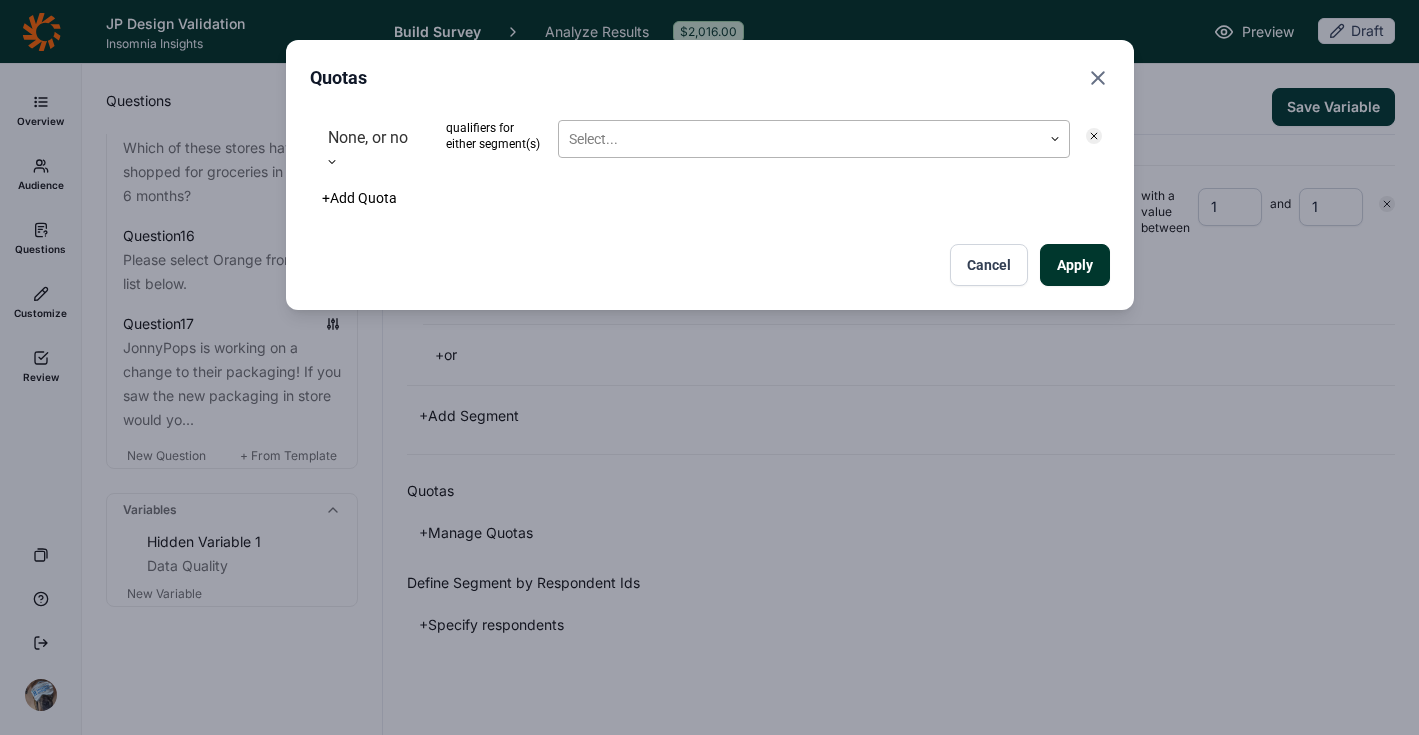 click on "Select..." at bounding box center [800, 139] 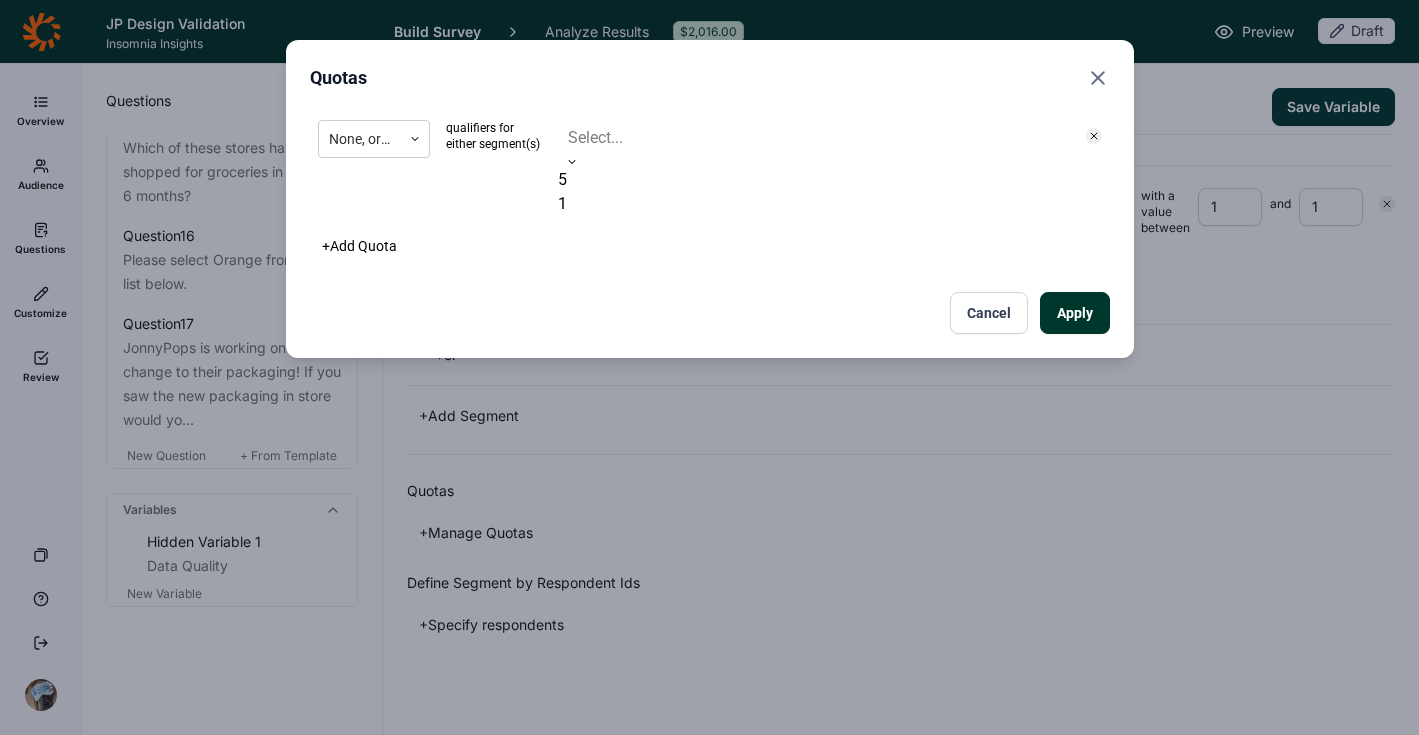 click on "5" at bounding box center (814, 180) 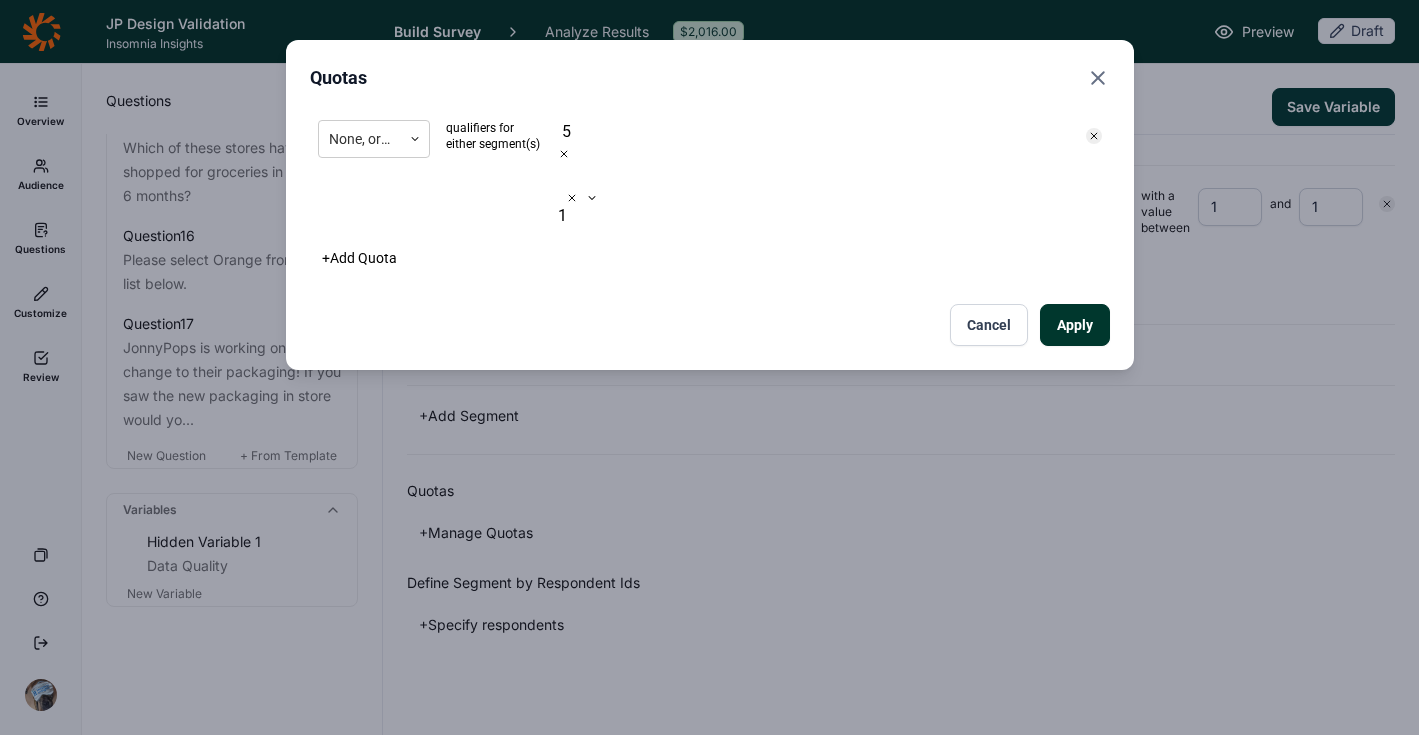 click on "1" at bounding box center (814, 216) 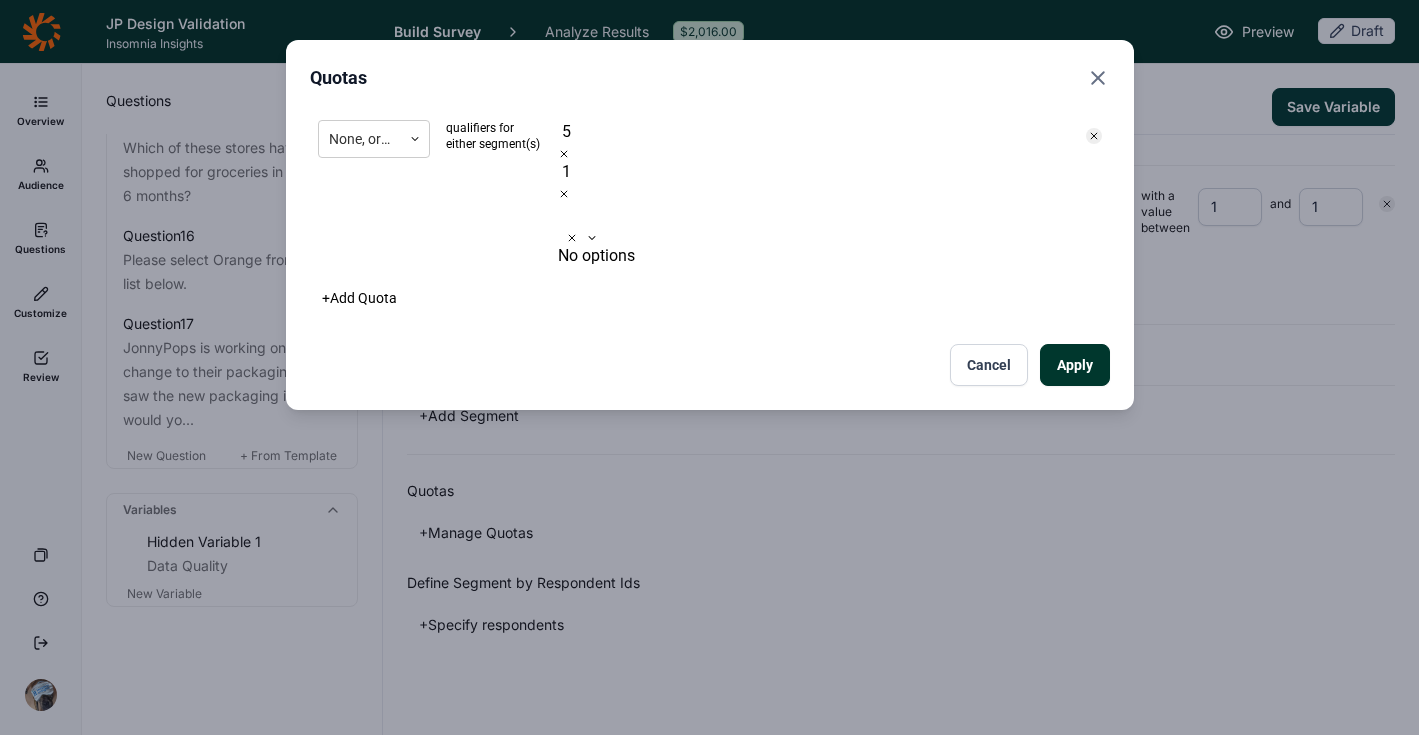 click on "Apply Cancel" at bounding box center [710, 365] 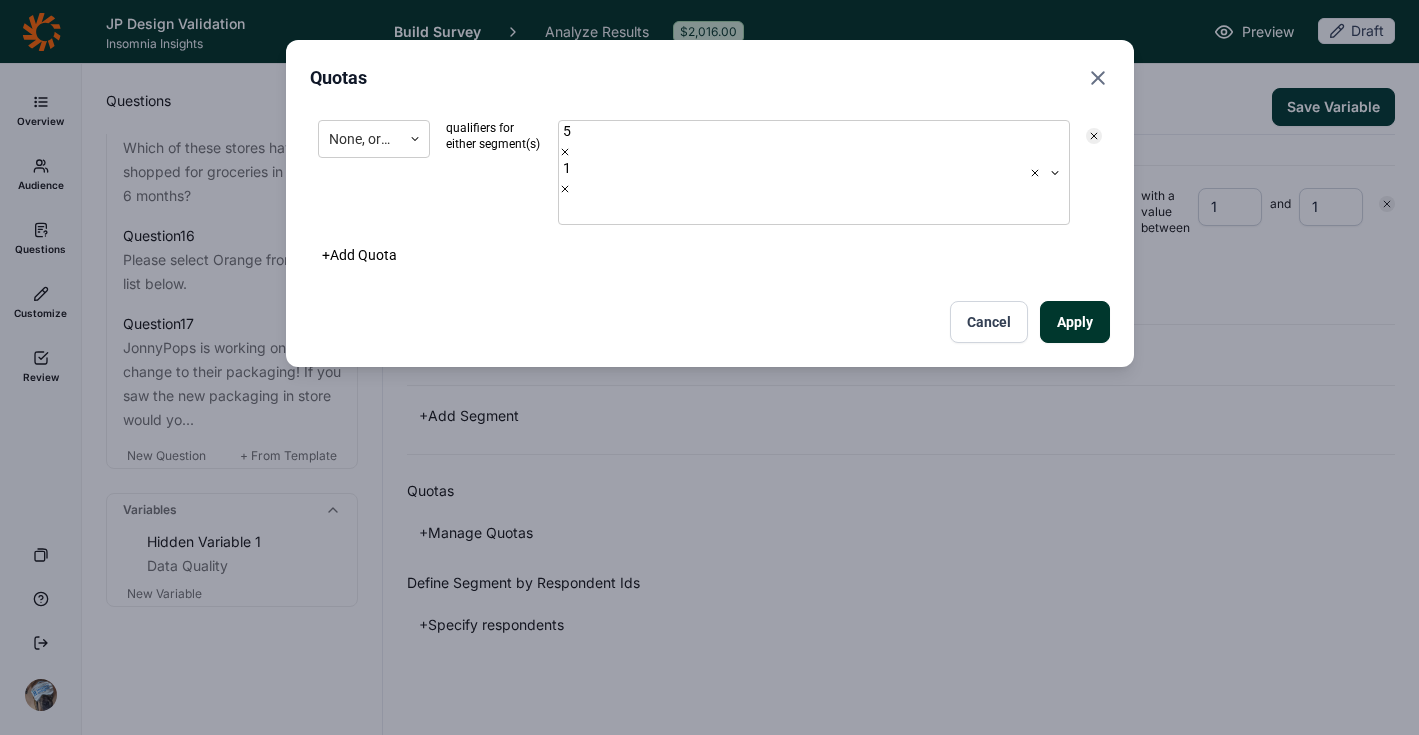 click on "Apply" at bounding box center [1075, 322] 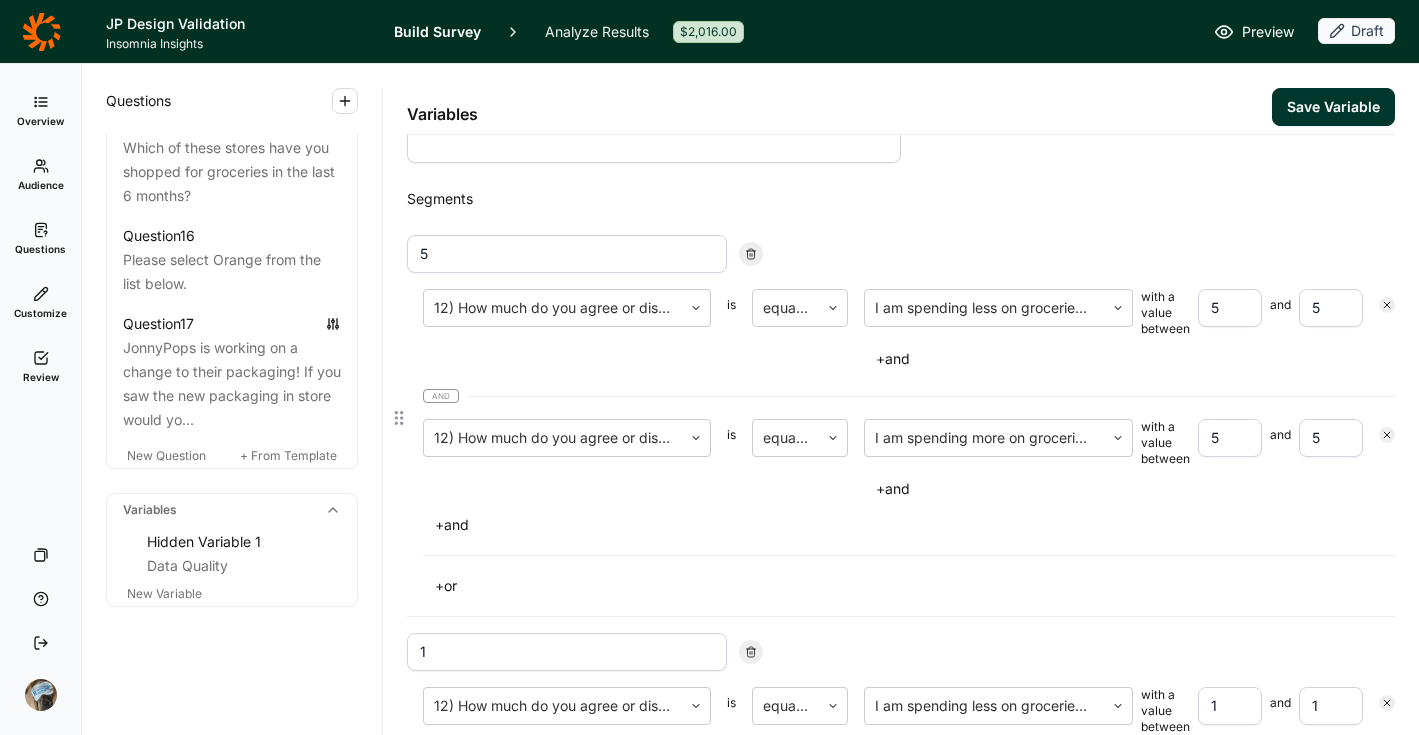 scroll, scrollTop: 0, scrollLeft: 0, axis: both 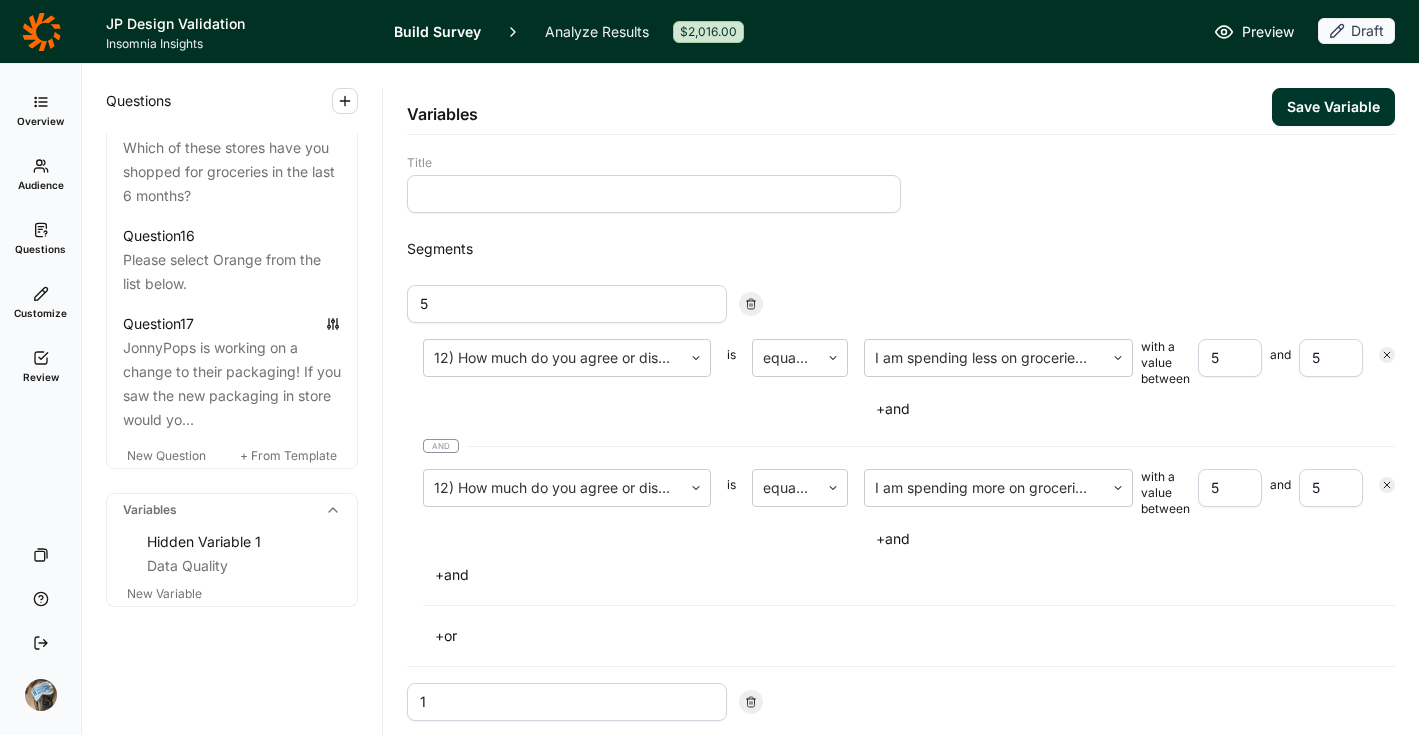 click at bounding box center [654, 194] 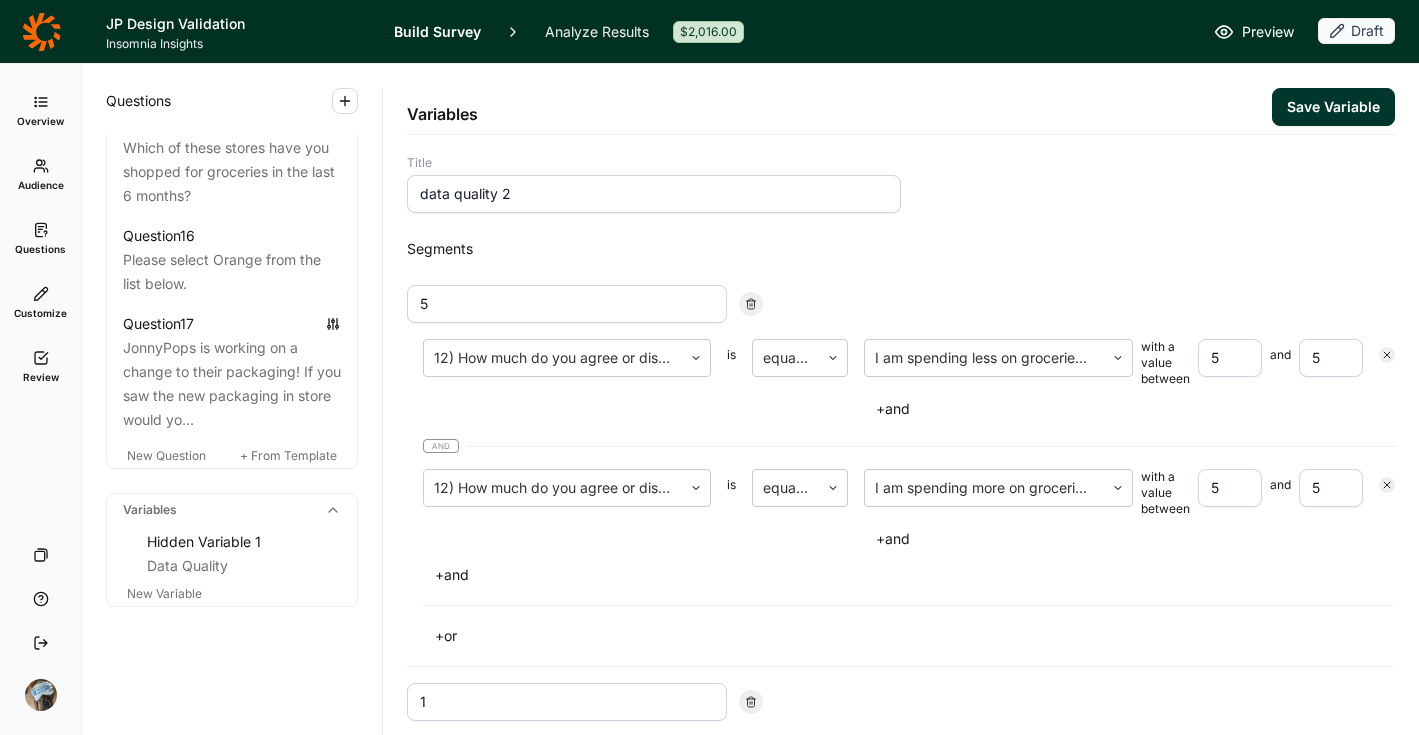 type on "data quality 2" 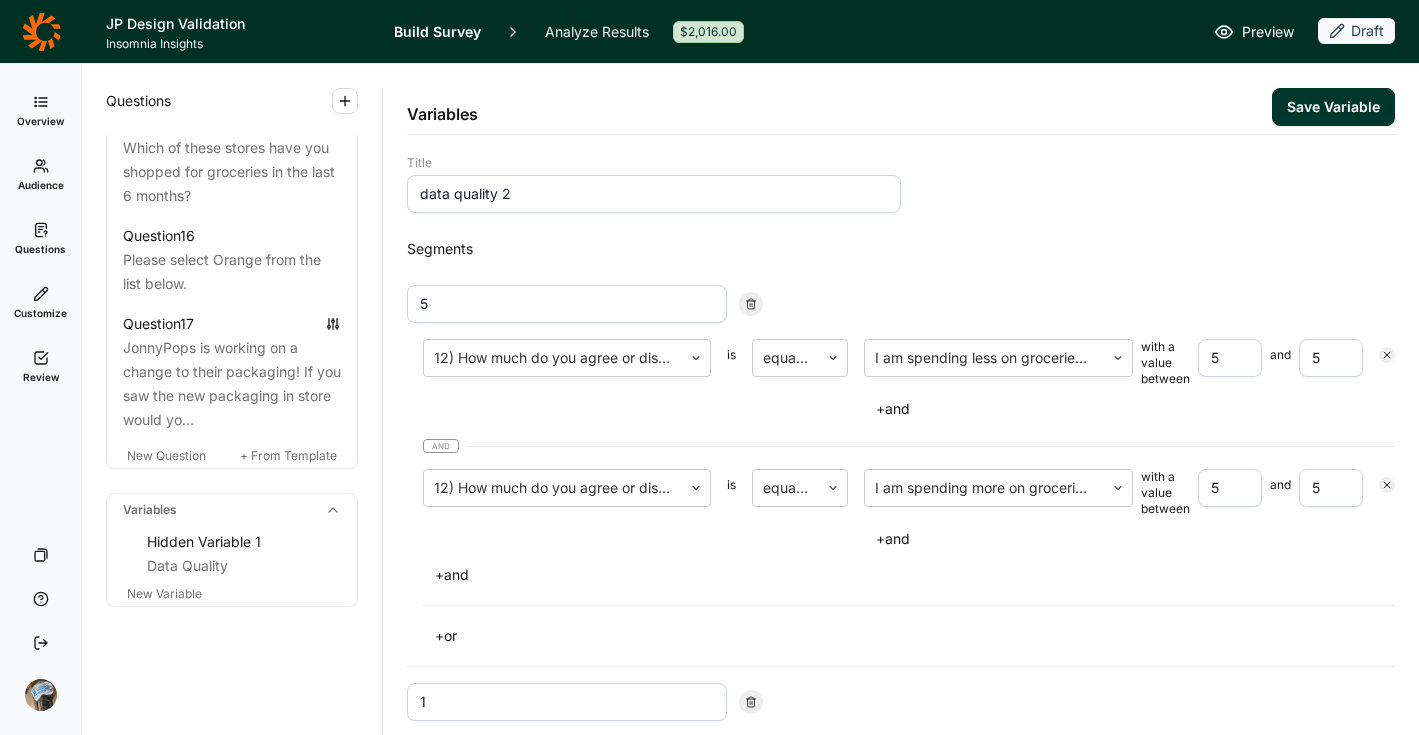 click on "Save Variable" at bounding box center [1333, 107] 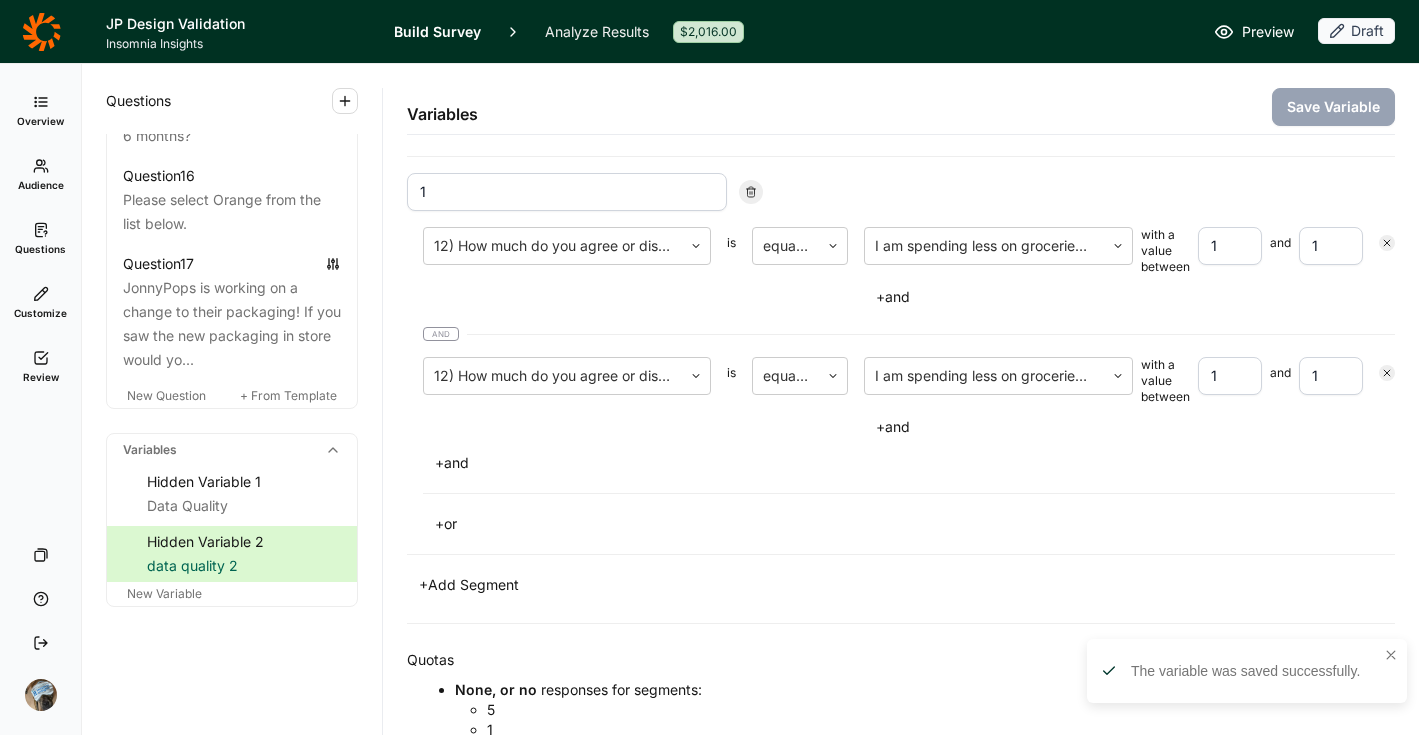 scroll, scrollTop: 538, scrollLeft: 0, axis: vertical 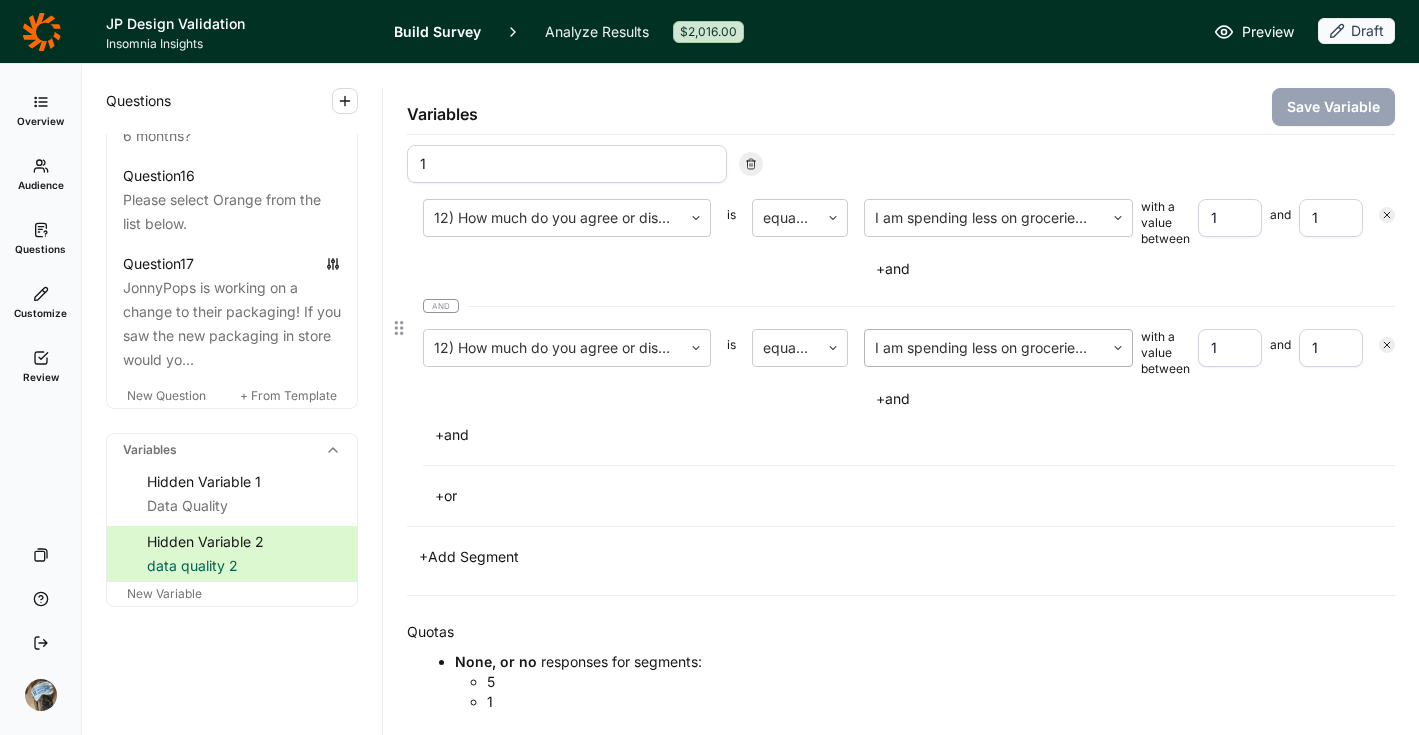 click at bounding box center (984, 348) 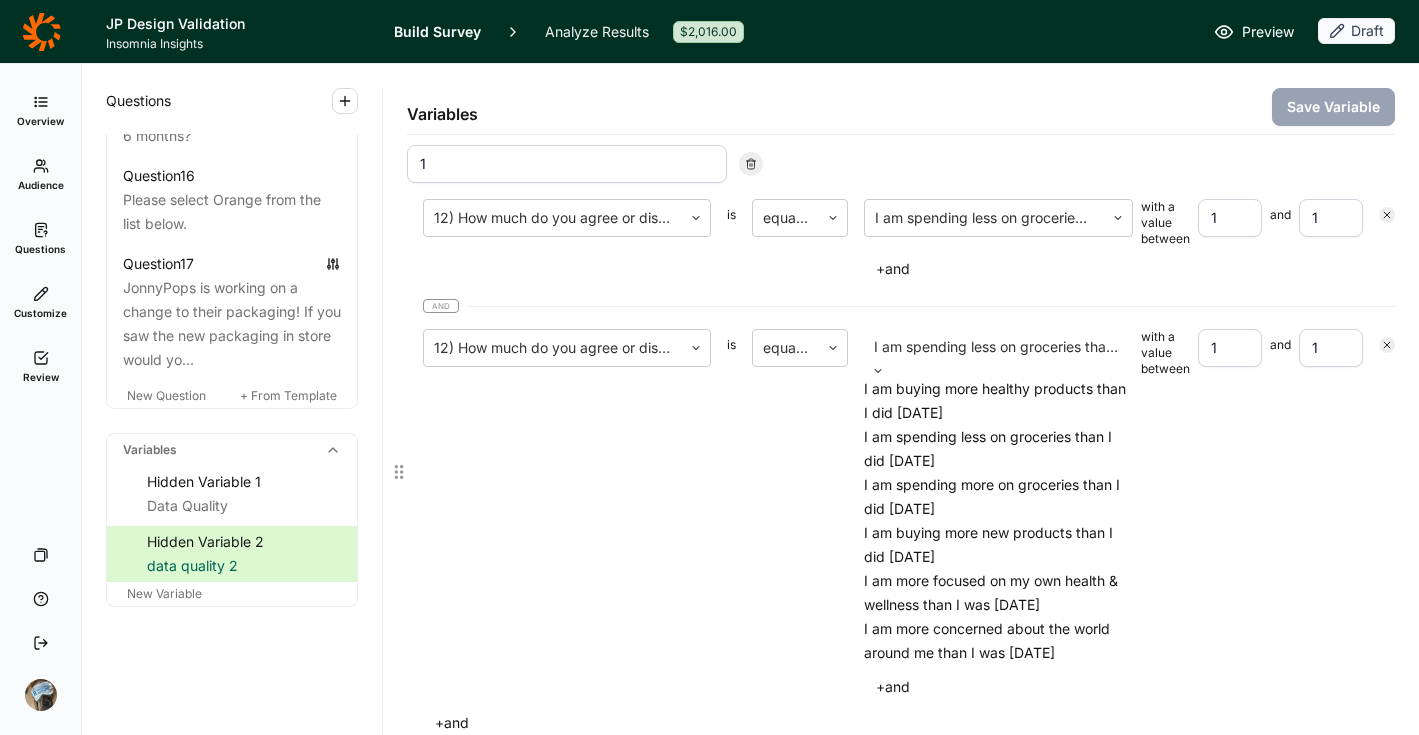 scroll, scrollTop: 102, scrollLeft: 0, axis: vertical 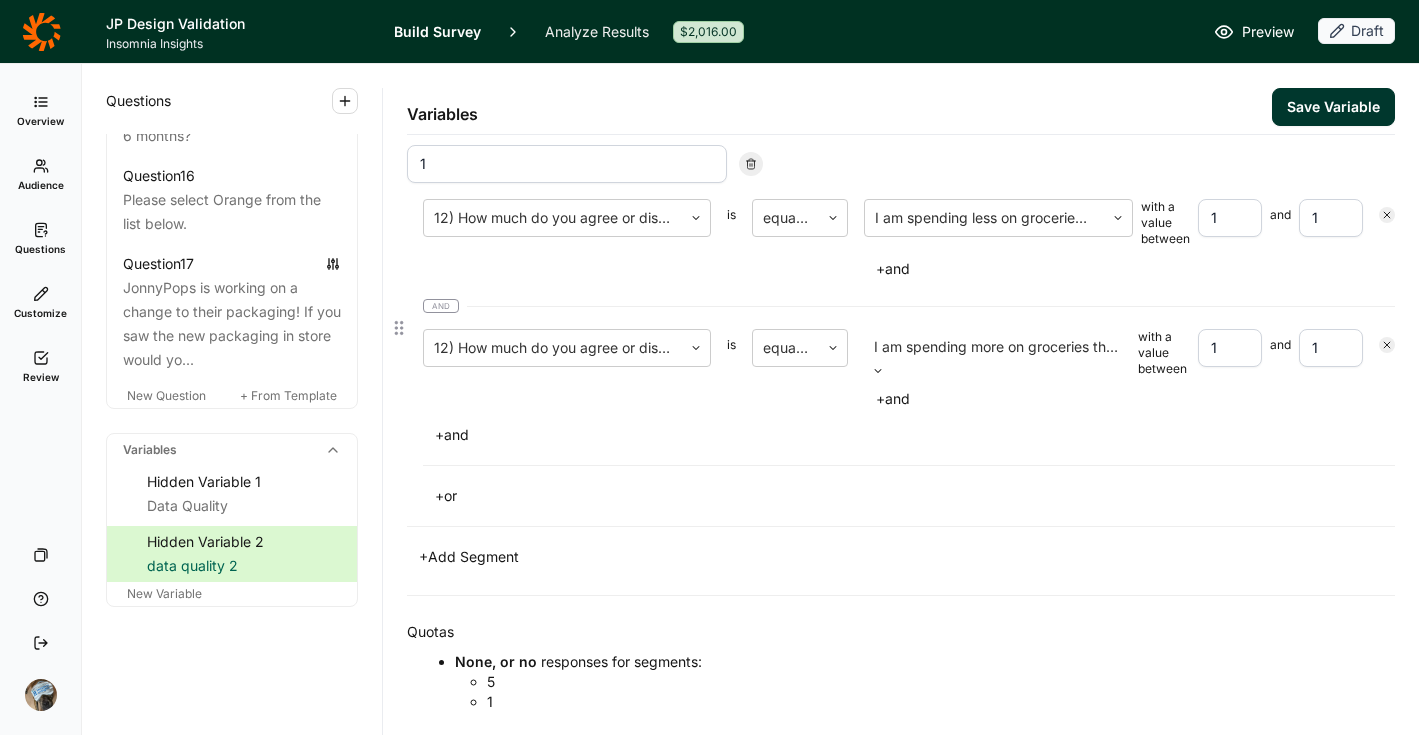 click on "+  or" at bounding box center [909, 496] 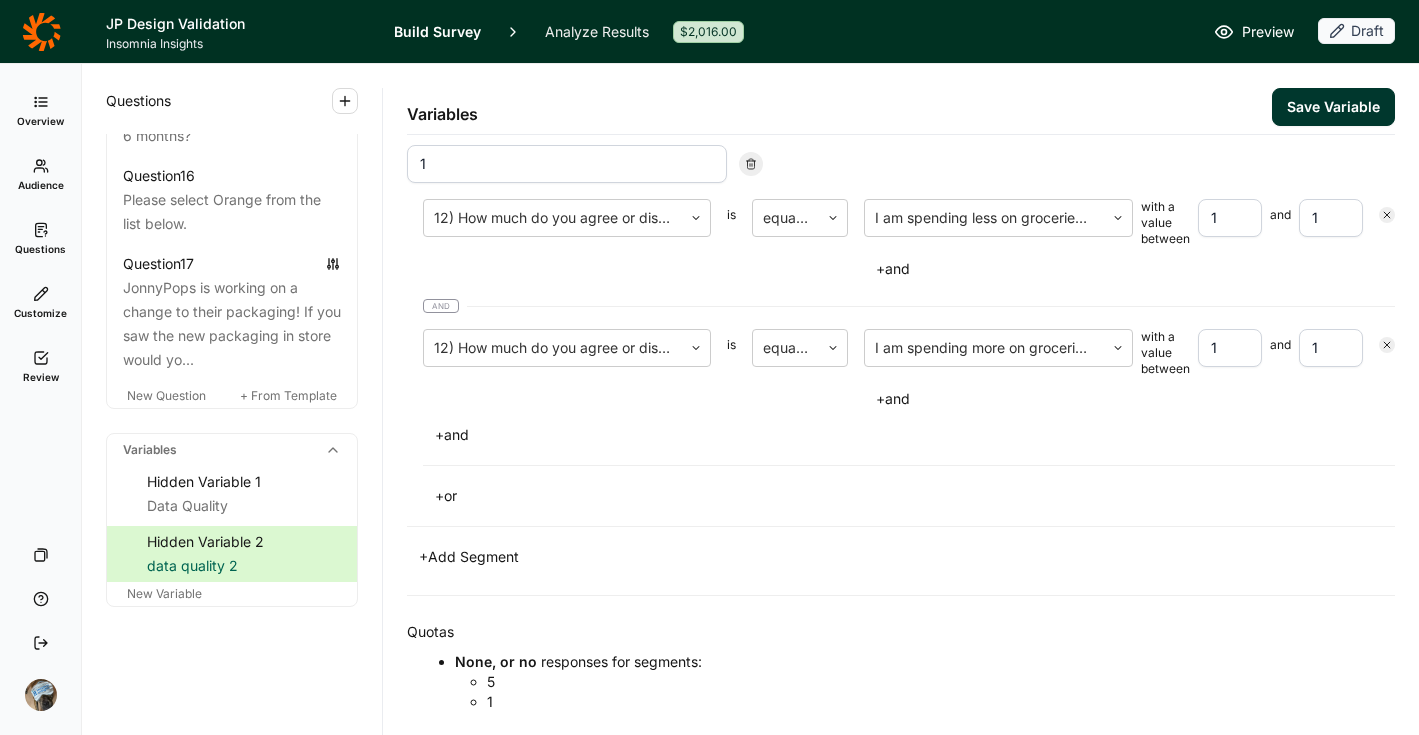 click on "Save Variable" at bounding box center [1333, 107] 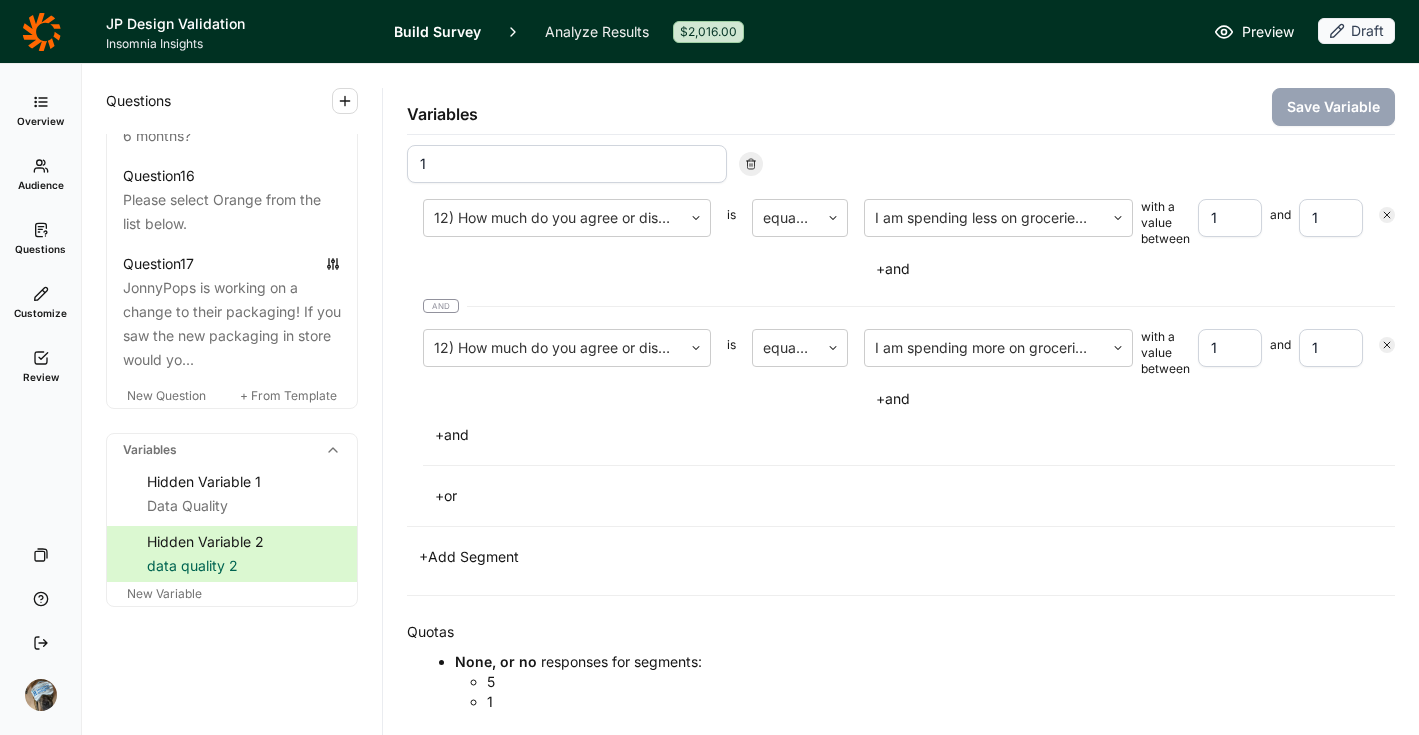 click on "+  Add Segment" at bounding box center [901, 557] 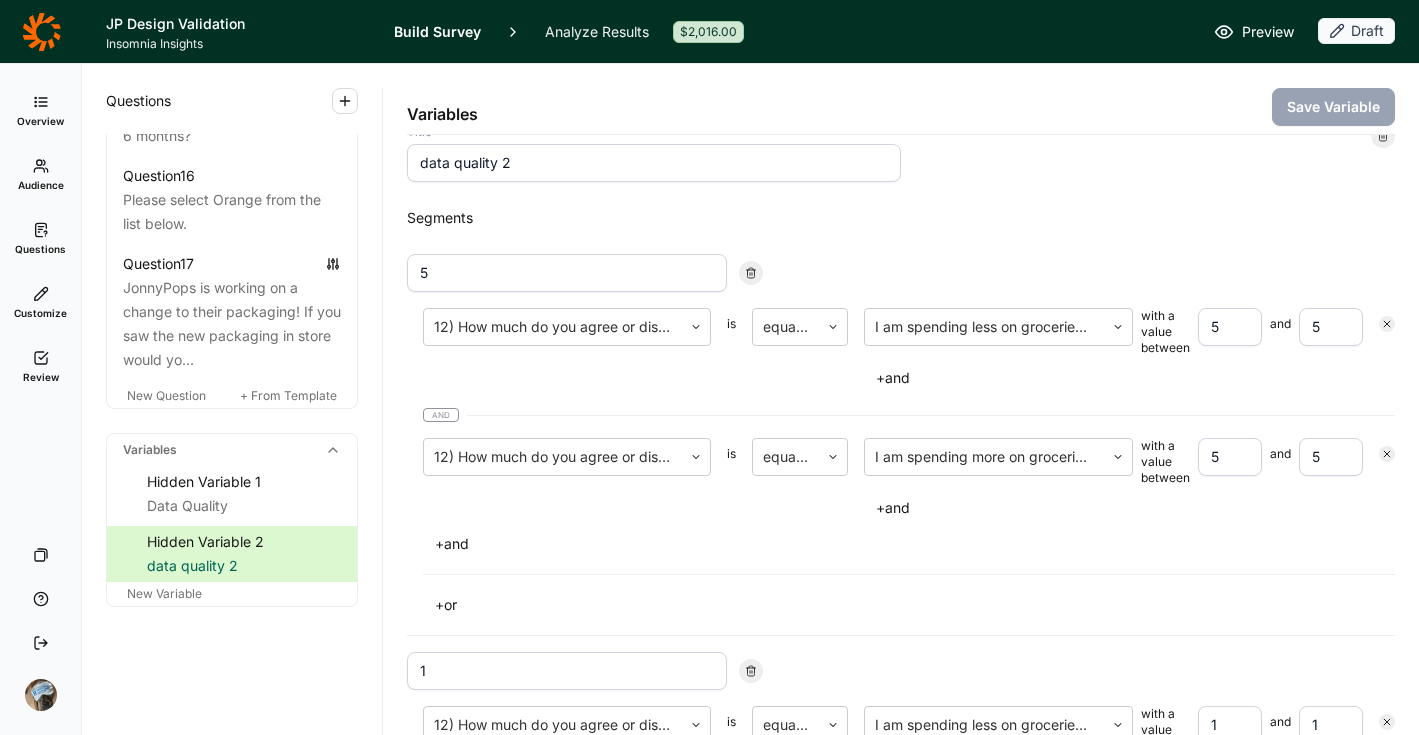 scroll, scrollTop: 0, scrollLeft: 0, axis: both 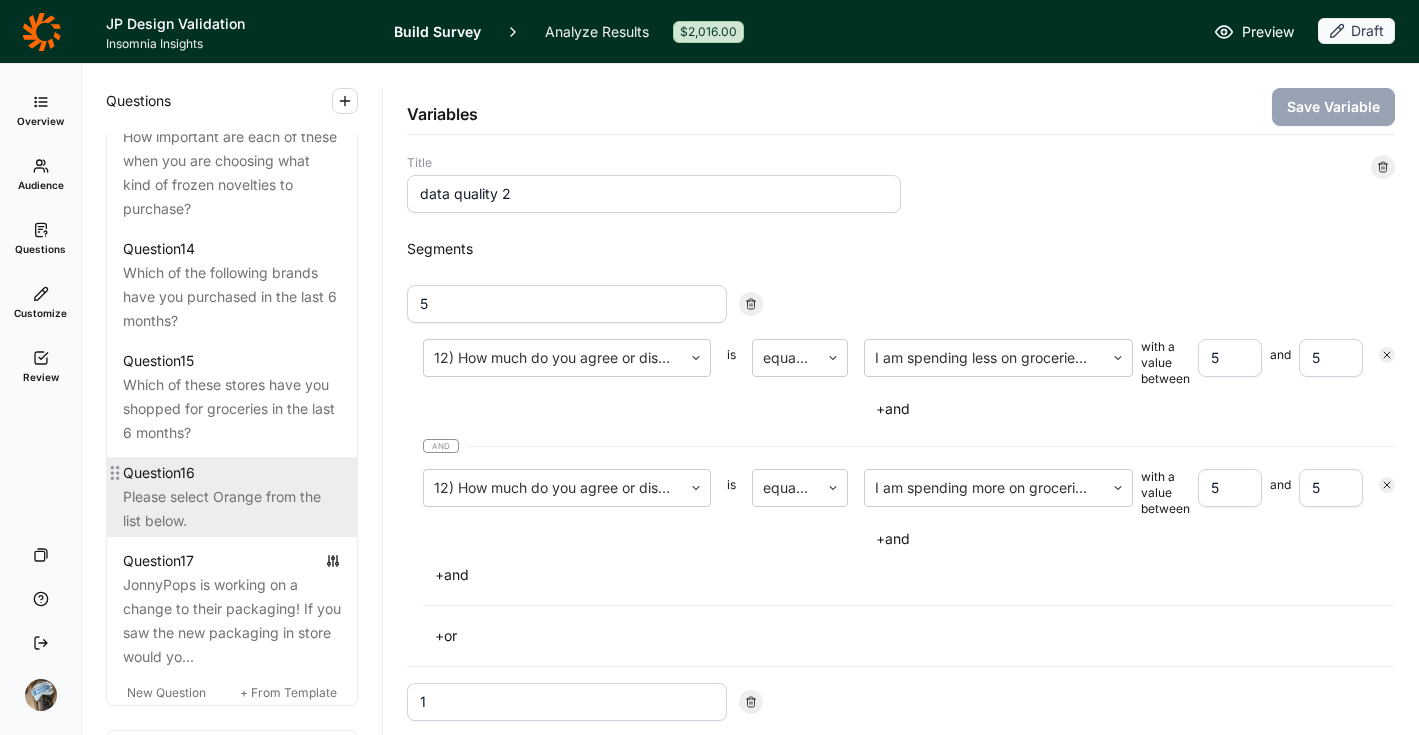 click on "Please select Orange from the list below." at bounding box center (232, 509) 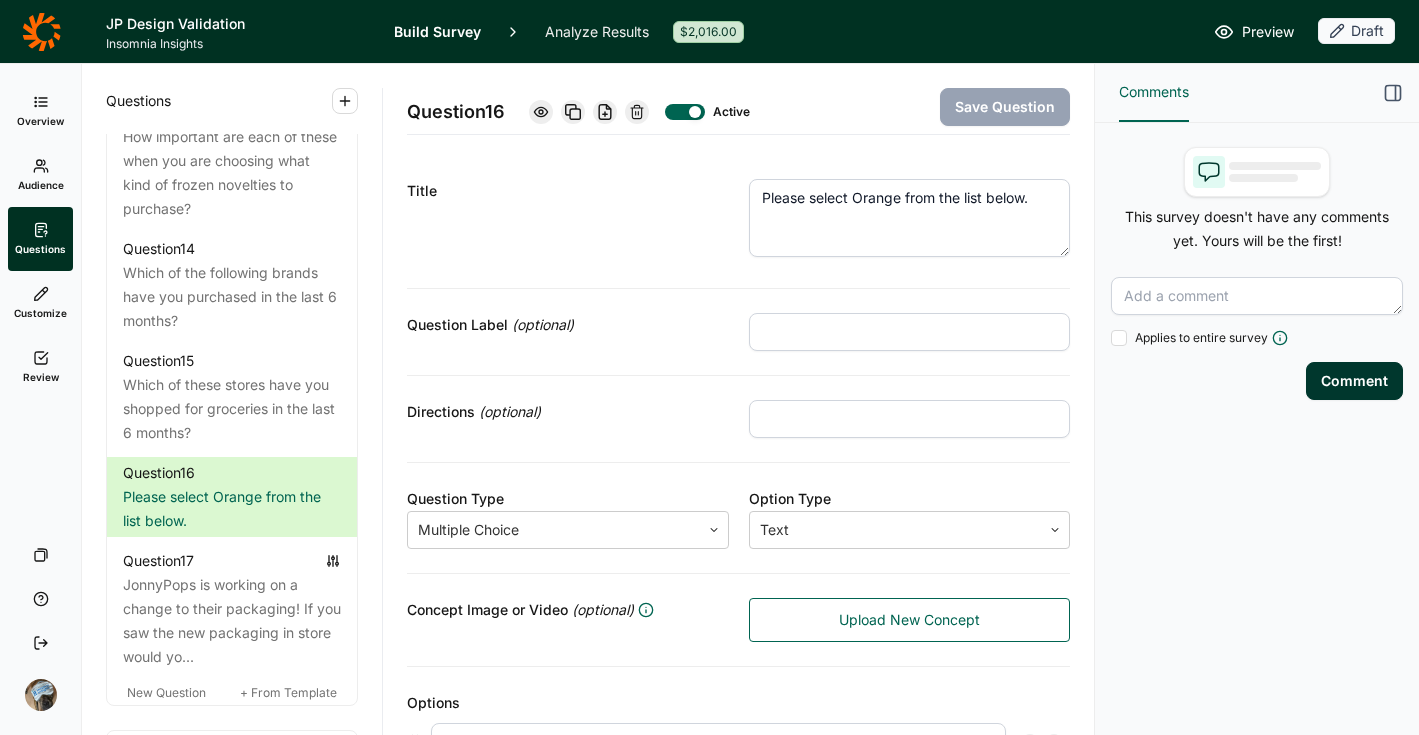 click 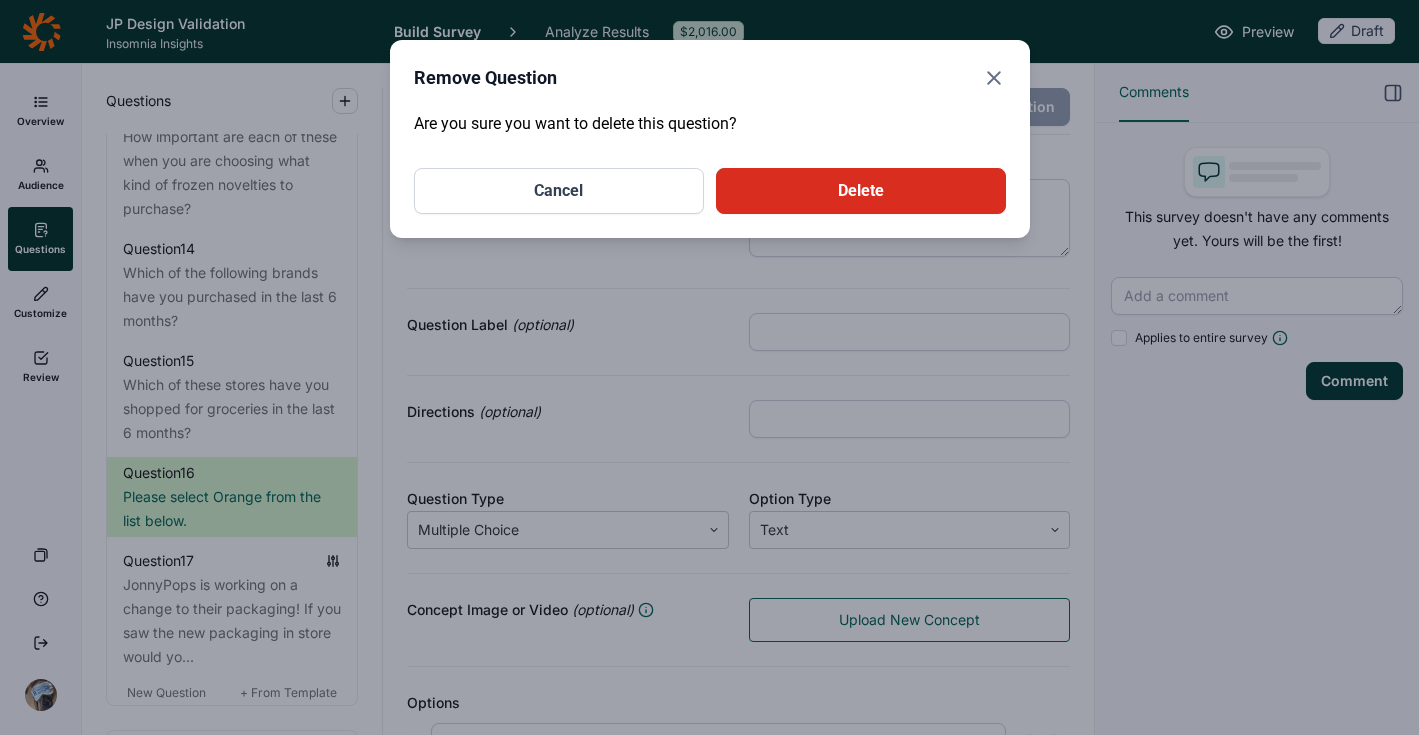 click on "Delete" at bounding box center [861, 191] 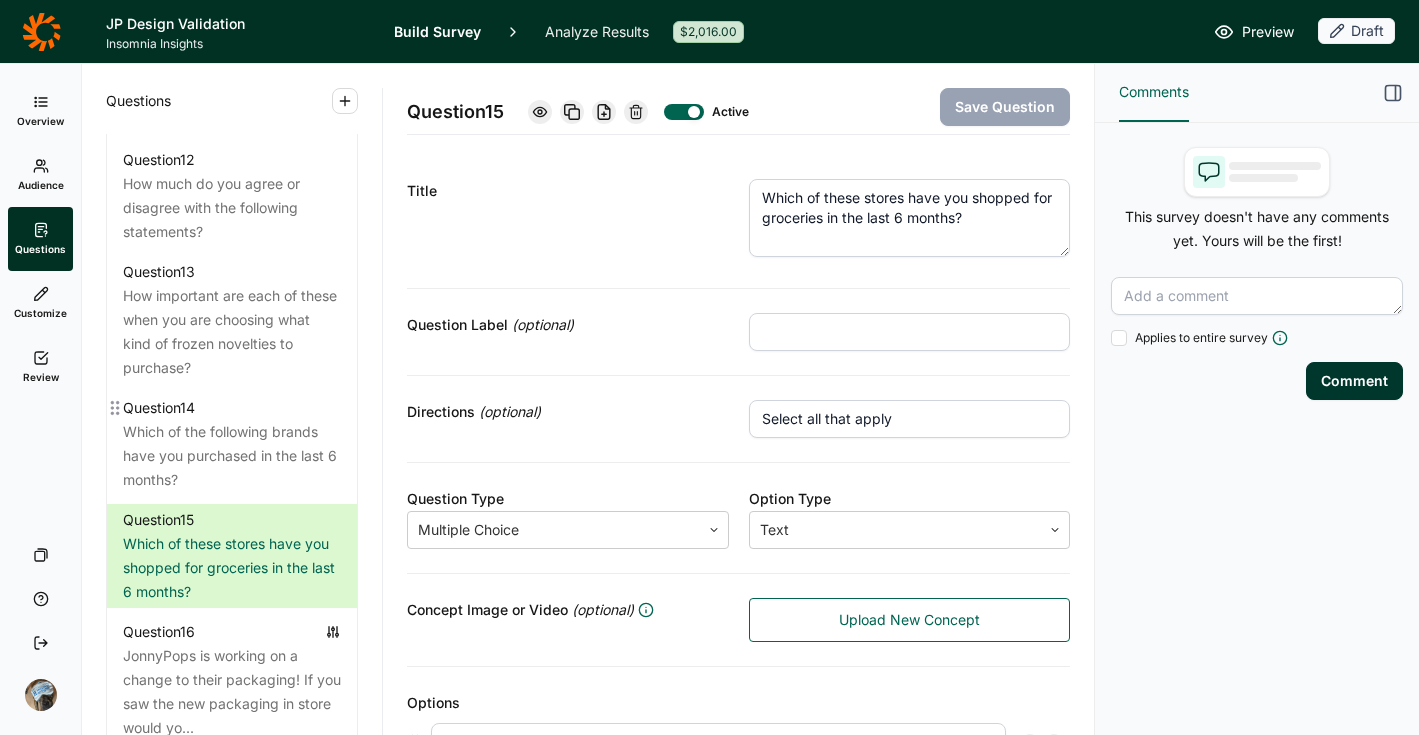 scroll, scrollTop: 2007, scrollLeft: 0, axis: vertical 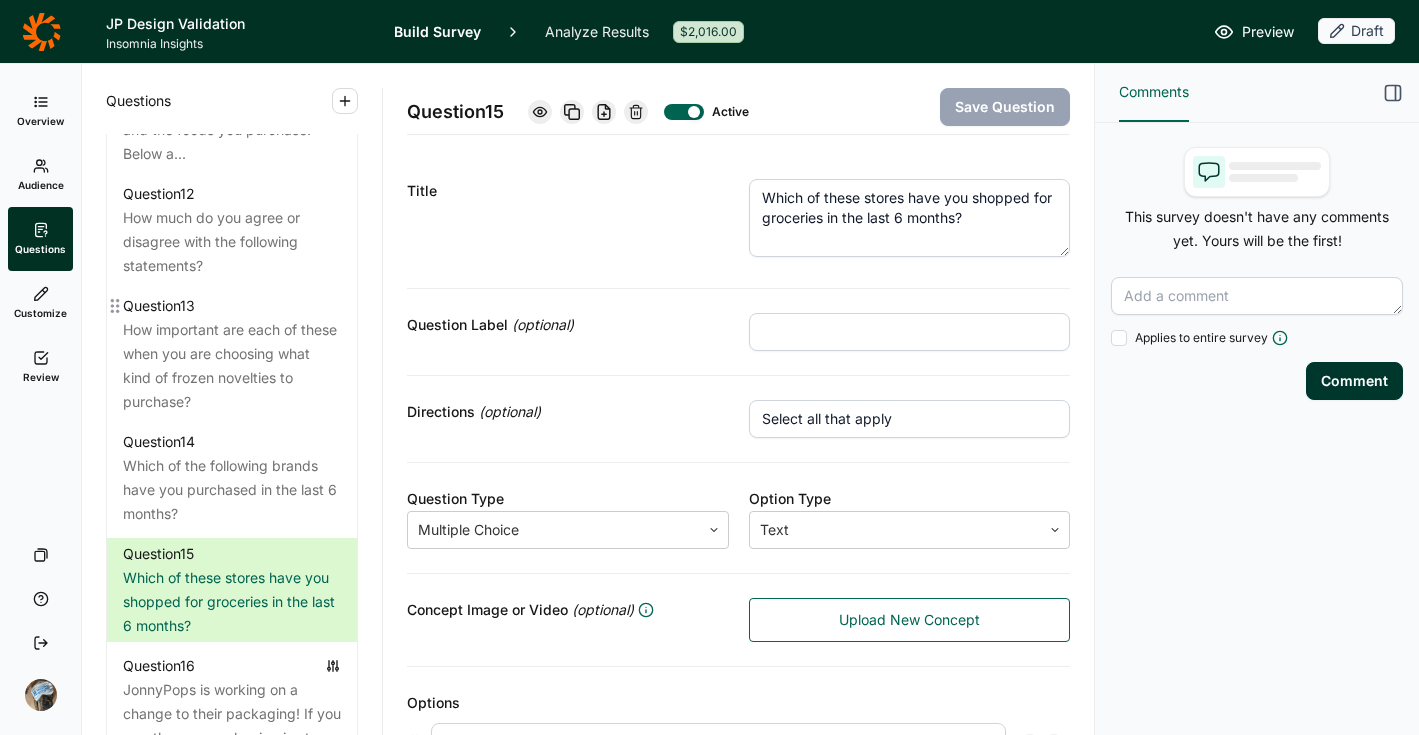 click on "How important are each of these when you are choosing what kind of frozen novelties to purchase?" at bounding box center (232, 366) 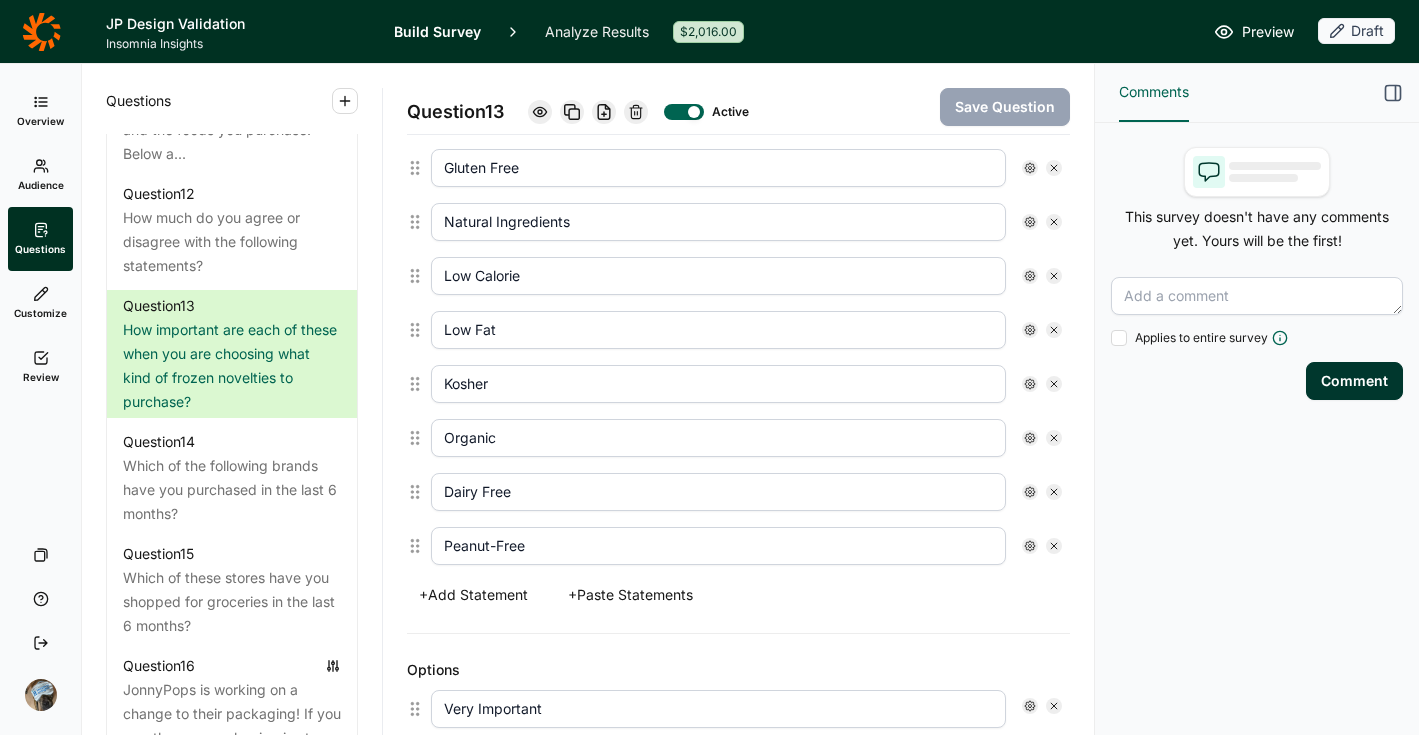 scroll, scrollTop: 721, scrollLeft: 0, axis: vertical 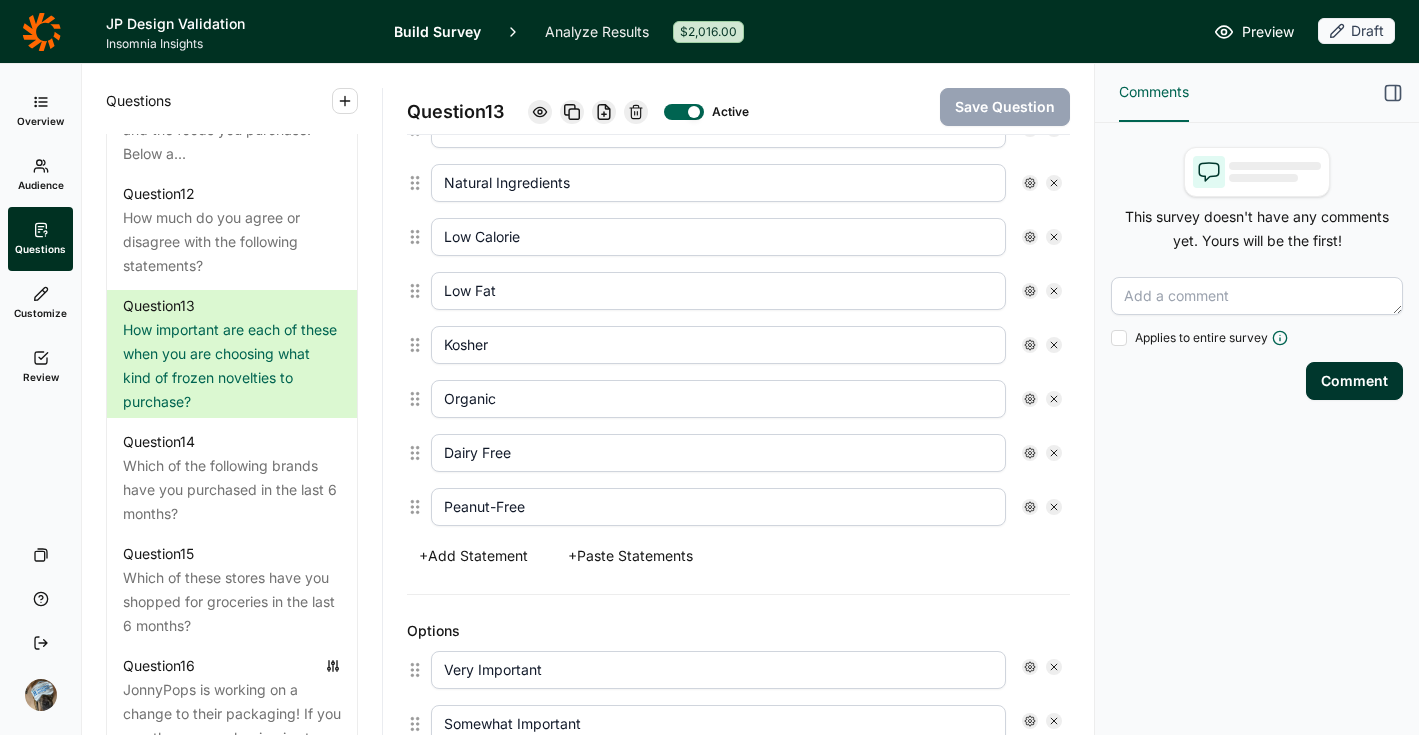 click on "+  Add Statement" at bounding box center (473, 556) 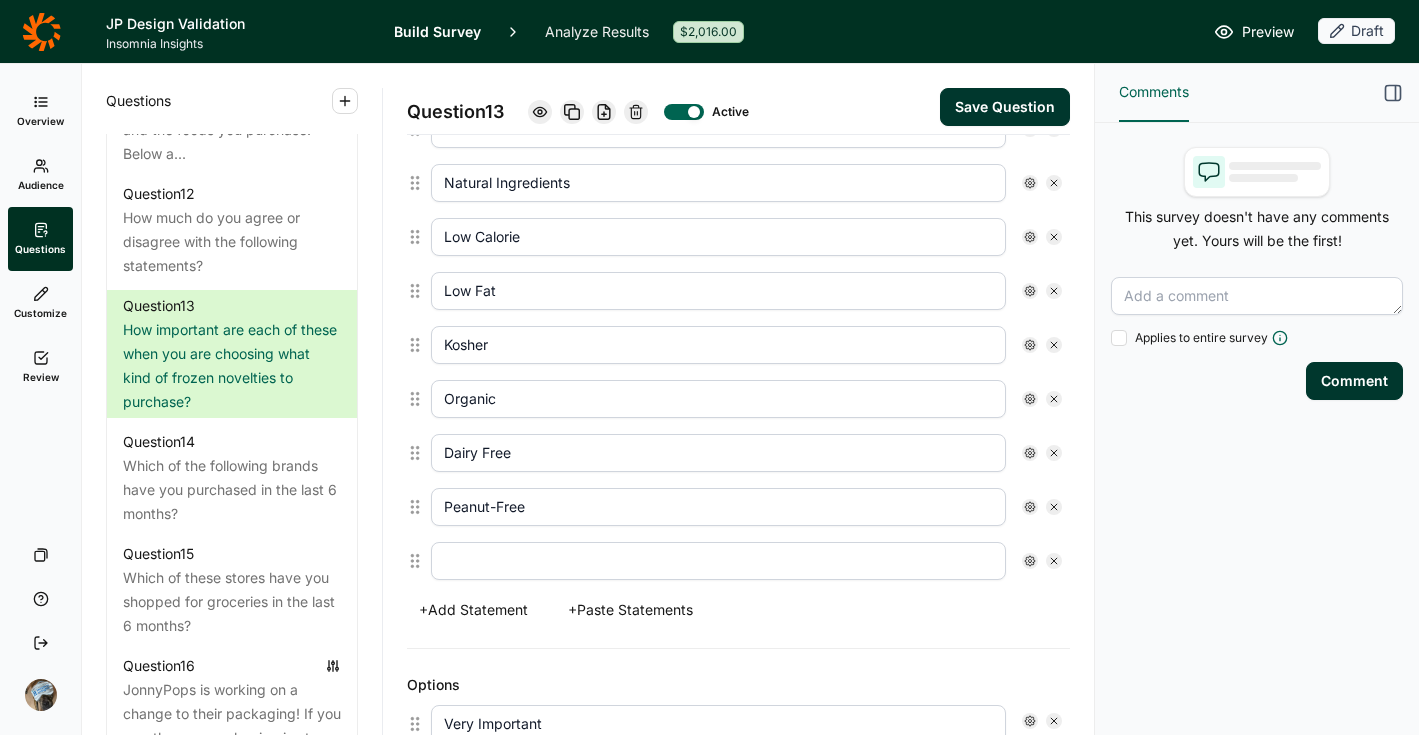 scroll, scrollTop: 775, scrollLeft: 0, axis: vertical 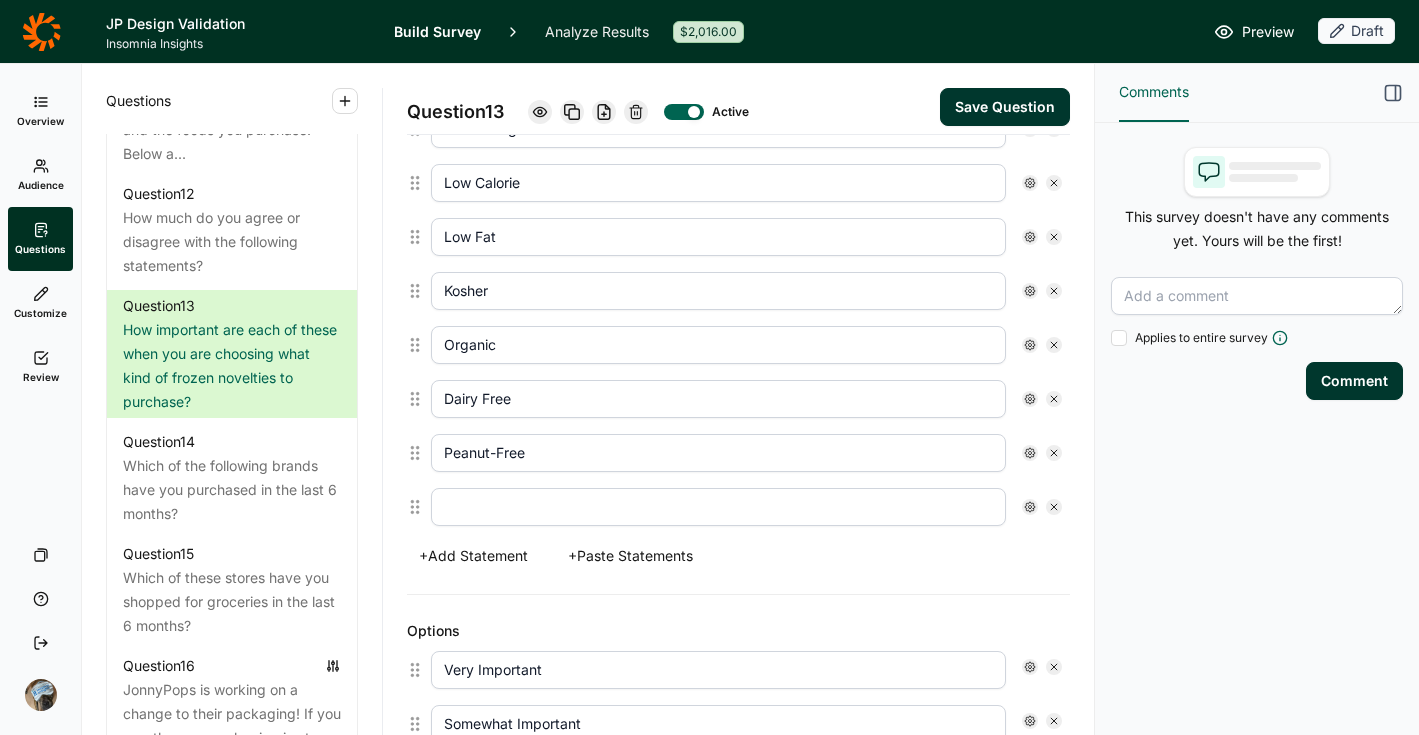 click at bounding box center (718, 507) 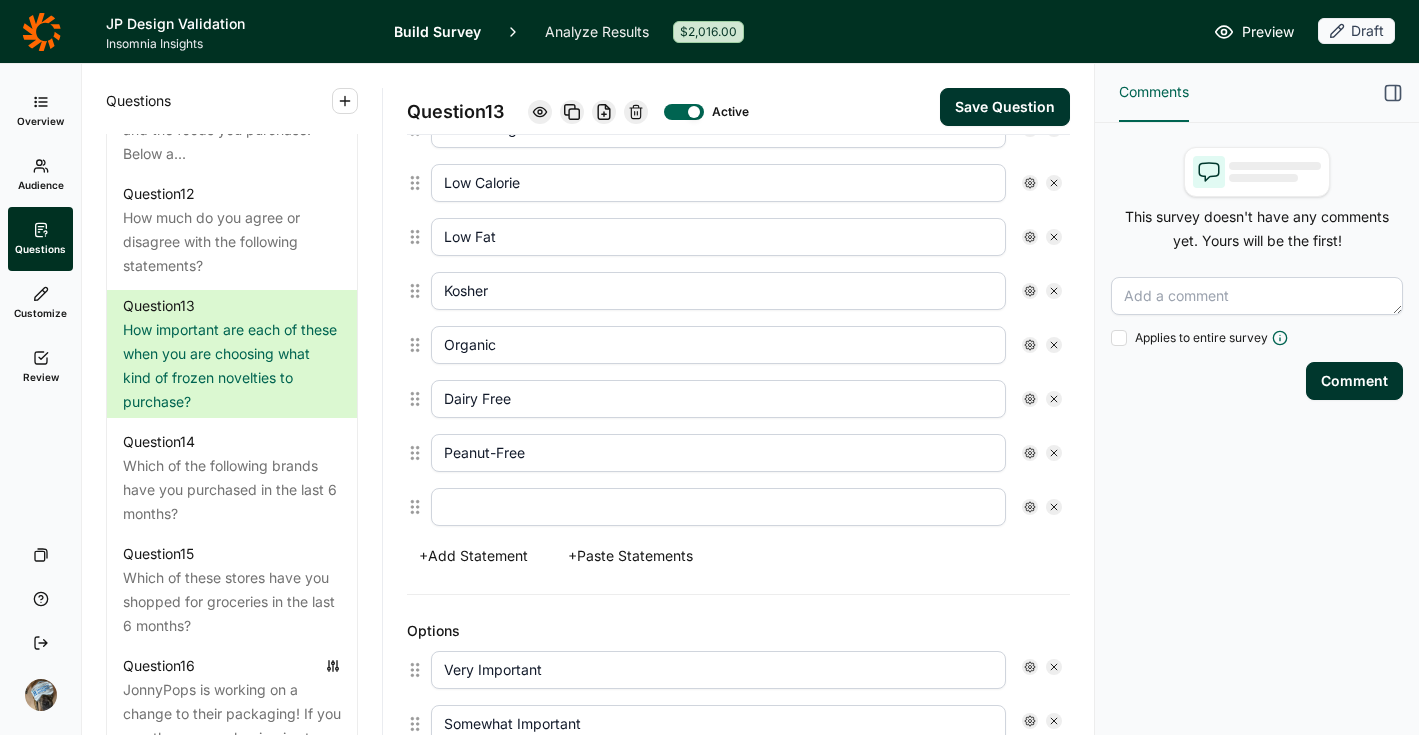 type on "O" 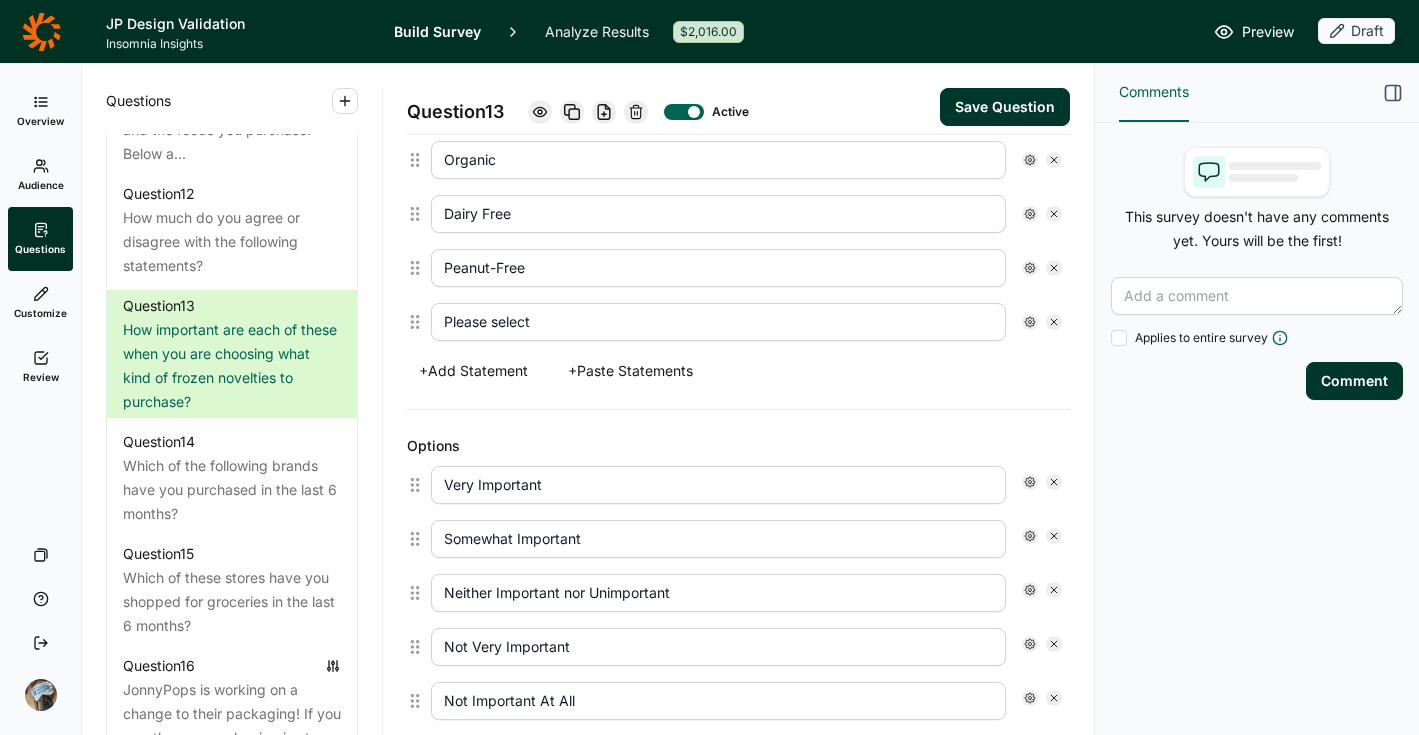 scroll, scrollTop: 980, scrollLeft: 0, axis: vertical 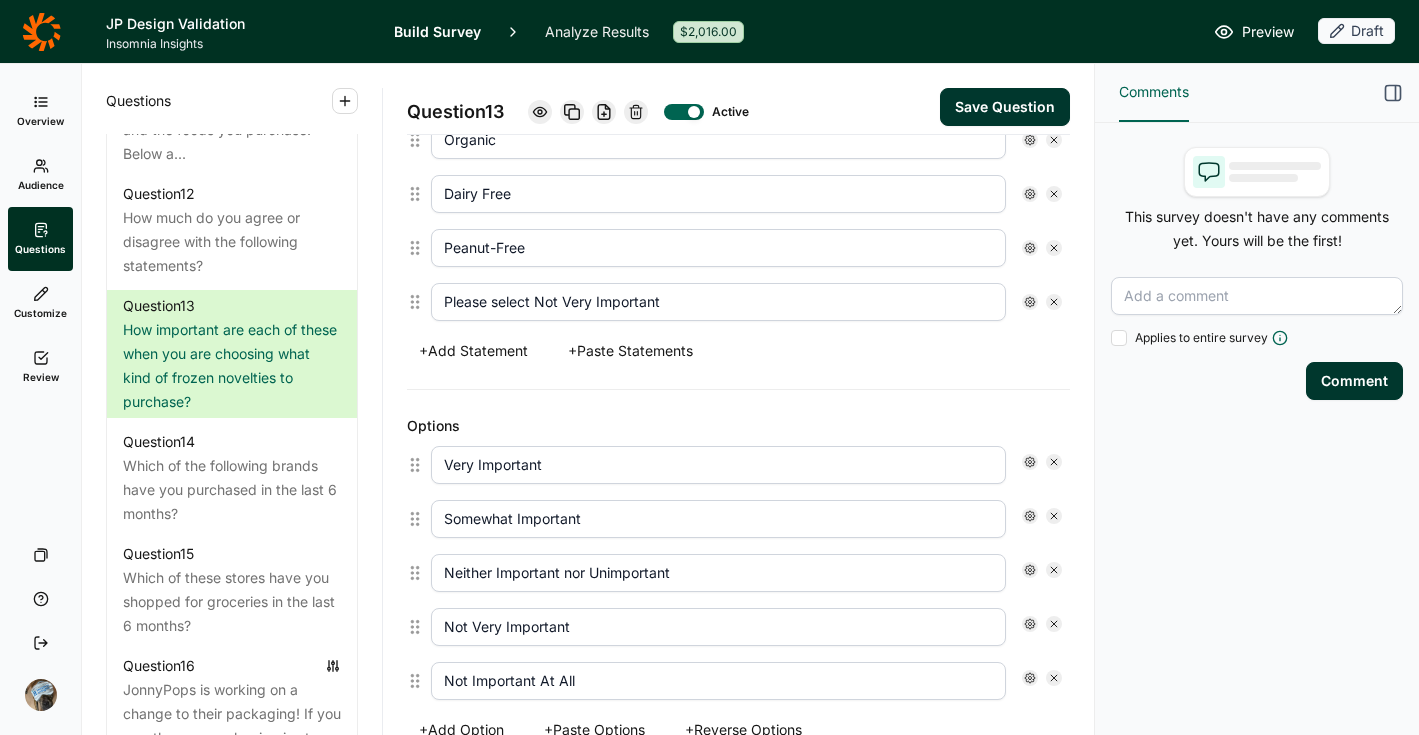 type on "Please select Not Very Important" 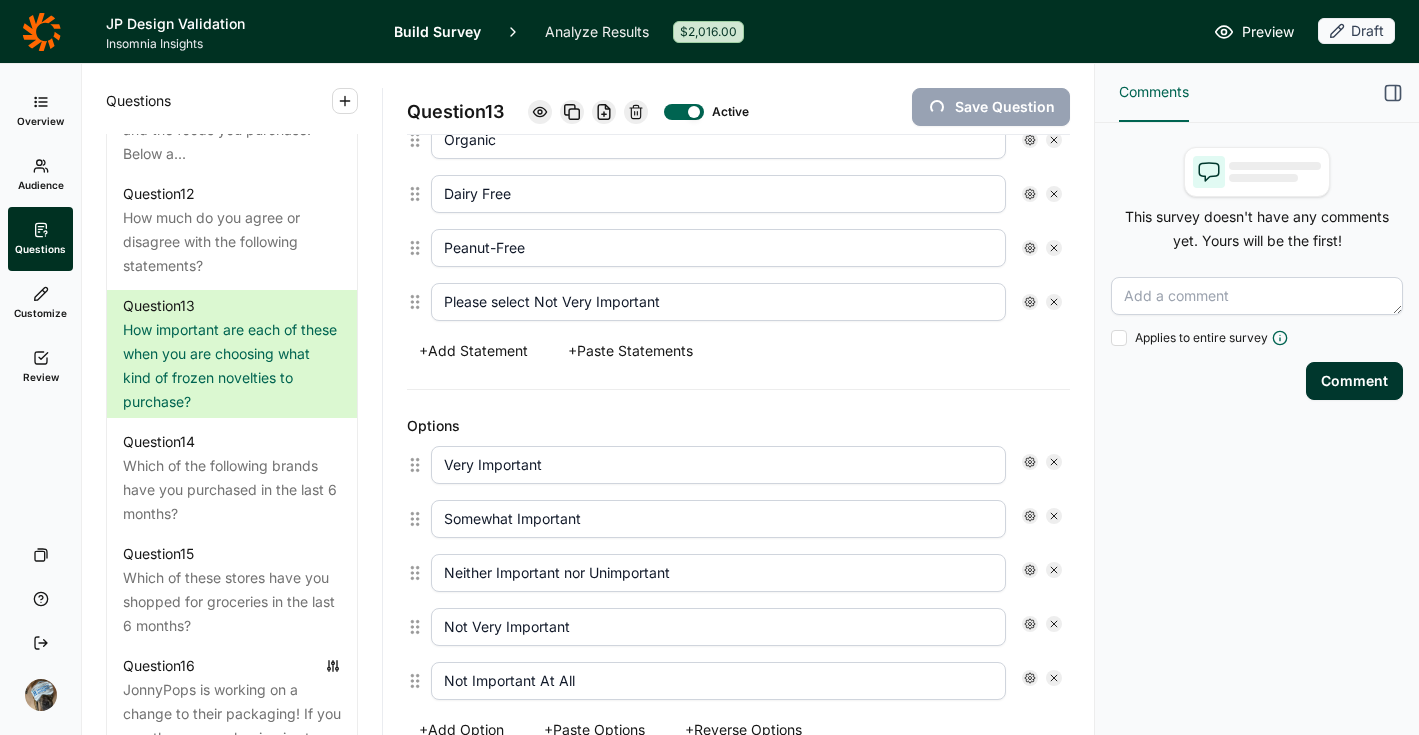 click 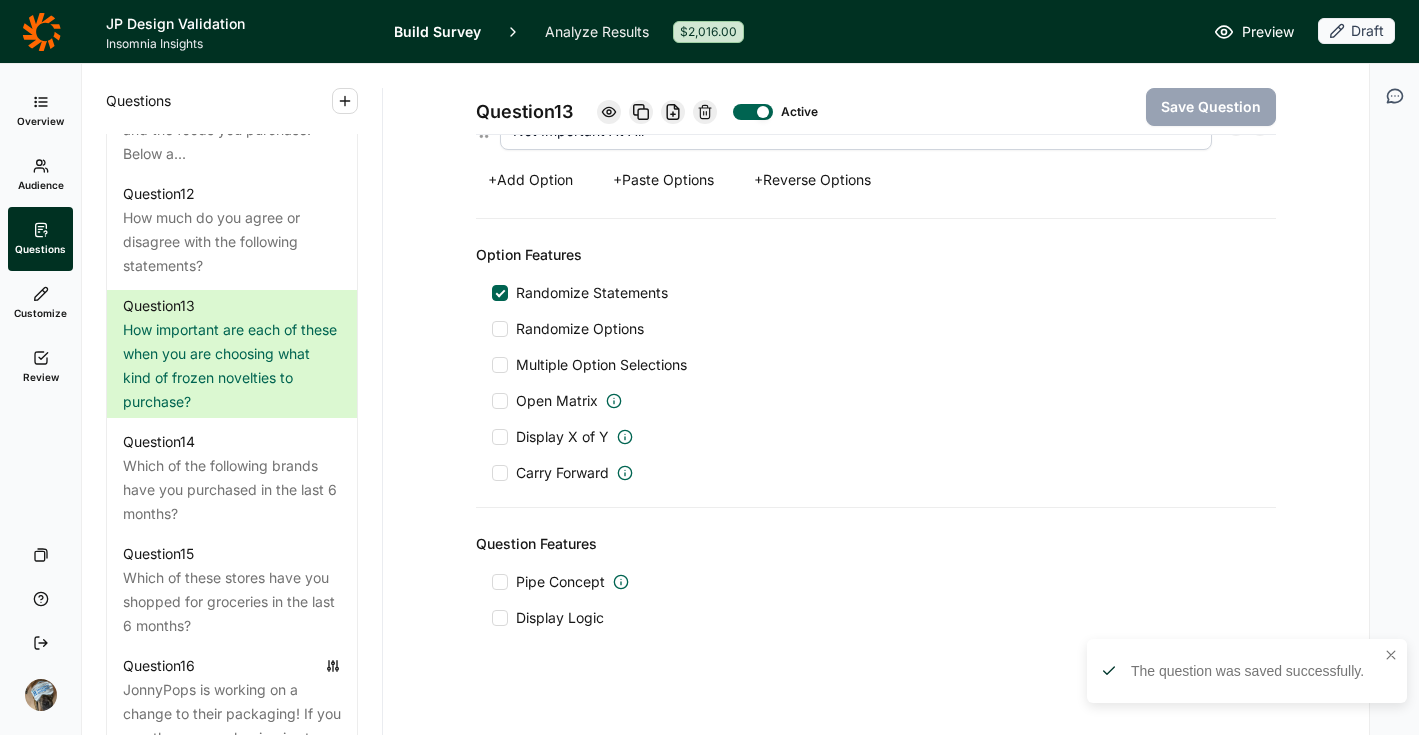 scroll, scrollTop: 1543, scrollLeft: 0, axis: vertical 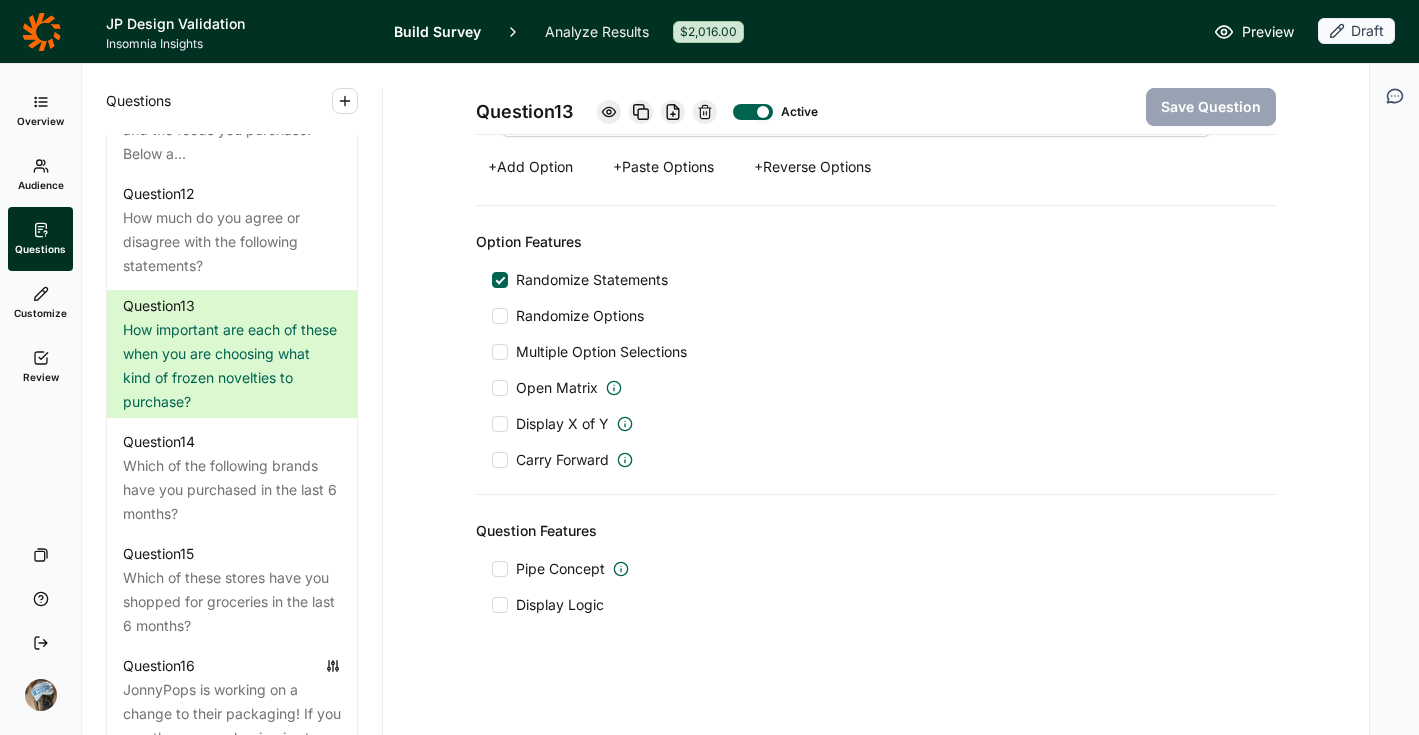click on "Display Logic" at bounding box center [560, 605] 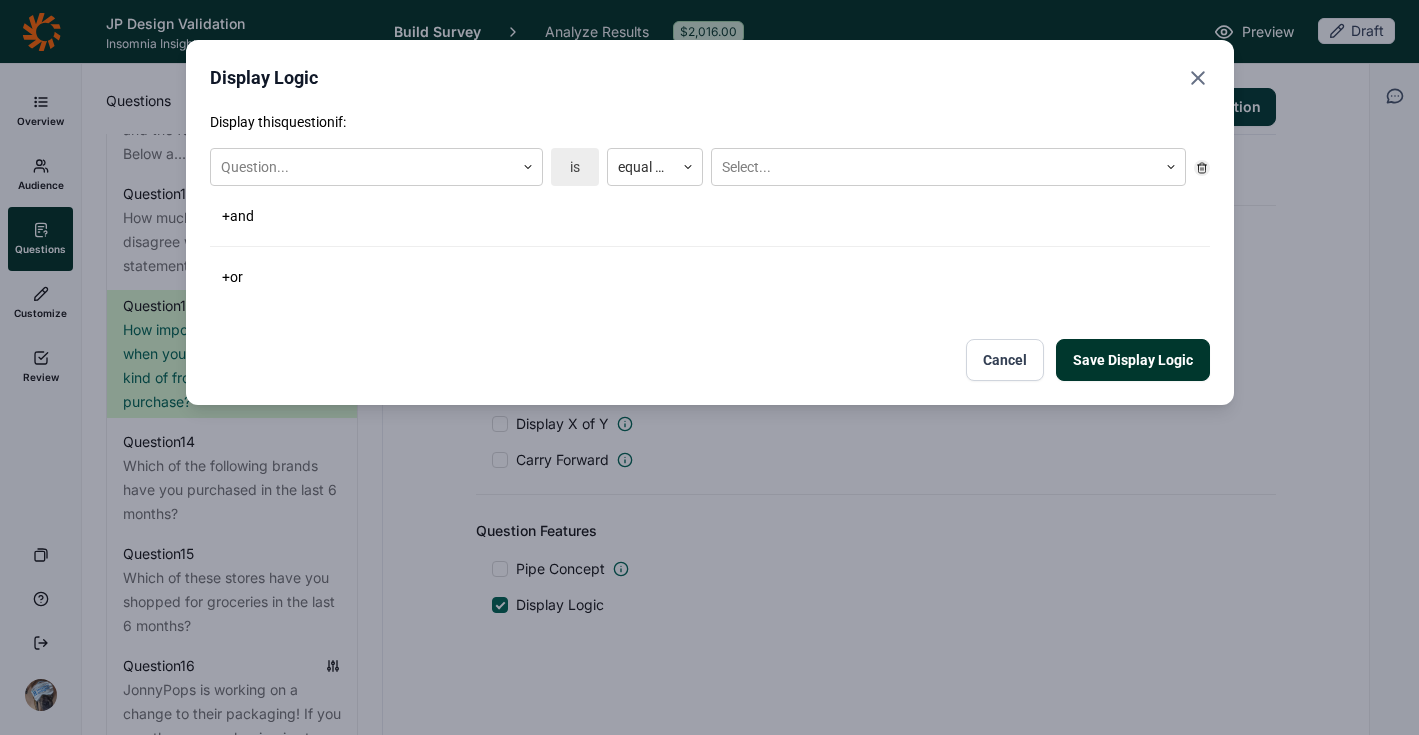 click on "Cancel" at bounding box center (1005, 360) 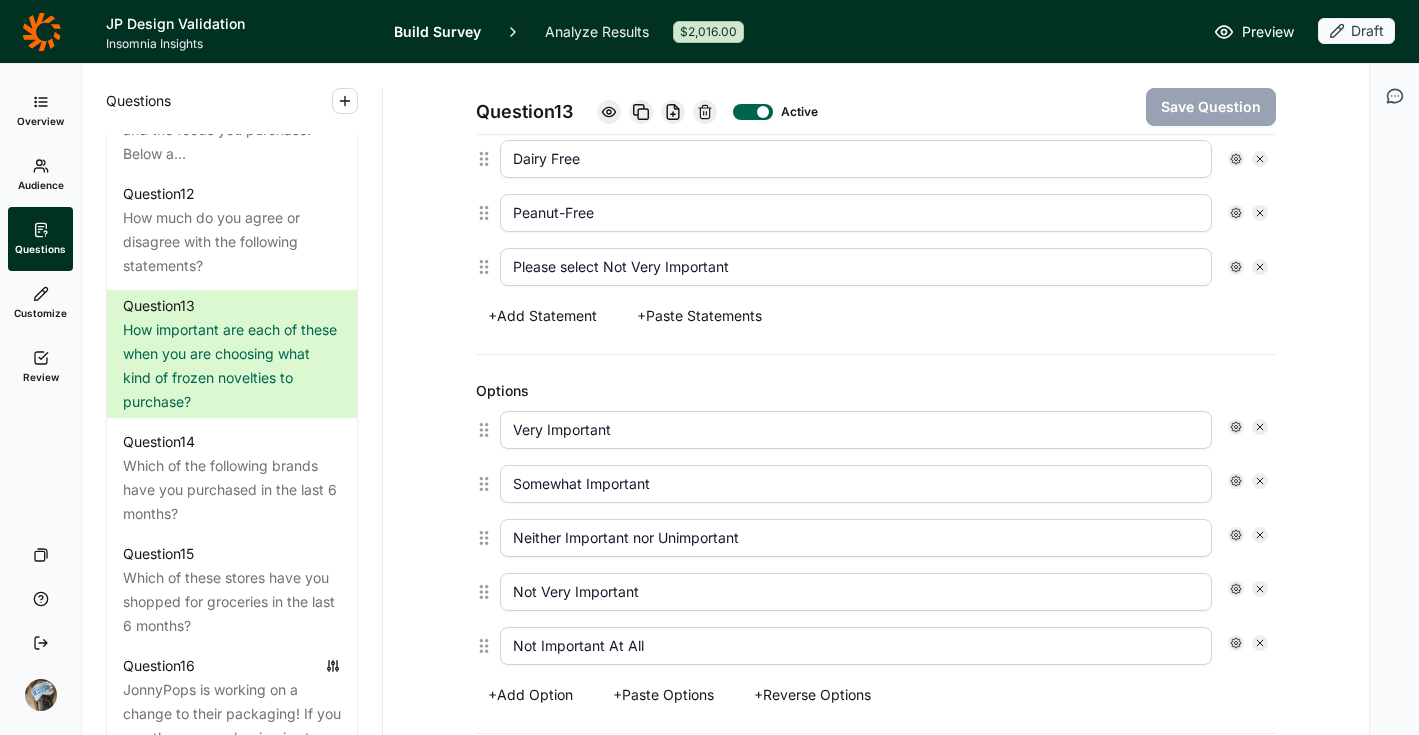 scroll, scrollTop: 1073, scrollLeft: 0, axis: vertical 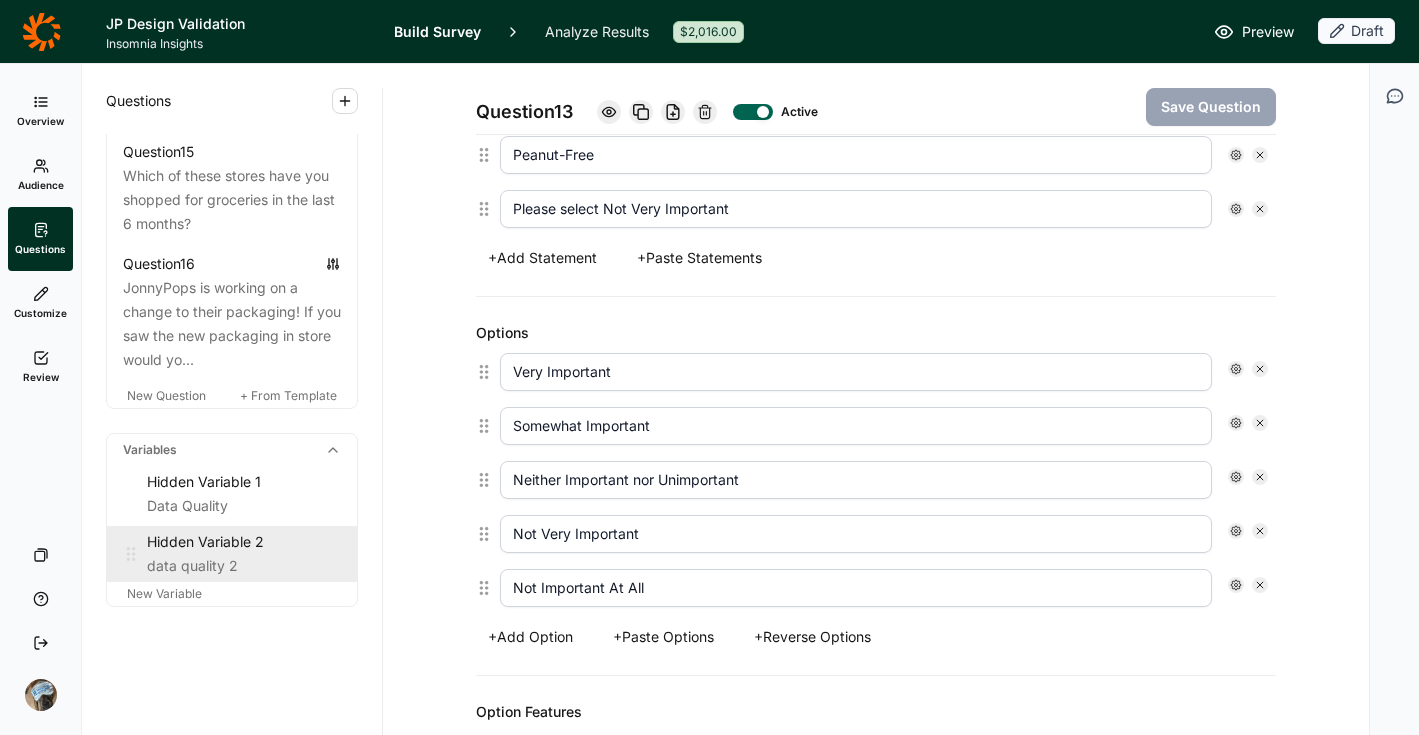 click on "data quality 2" at bounding box center [244, 566] 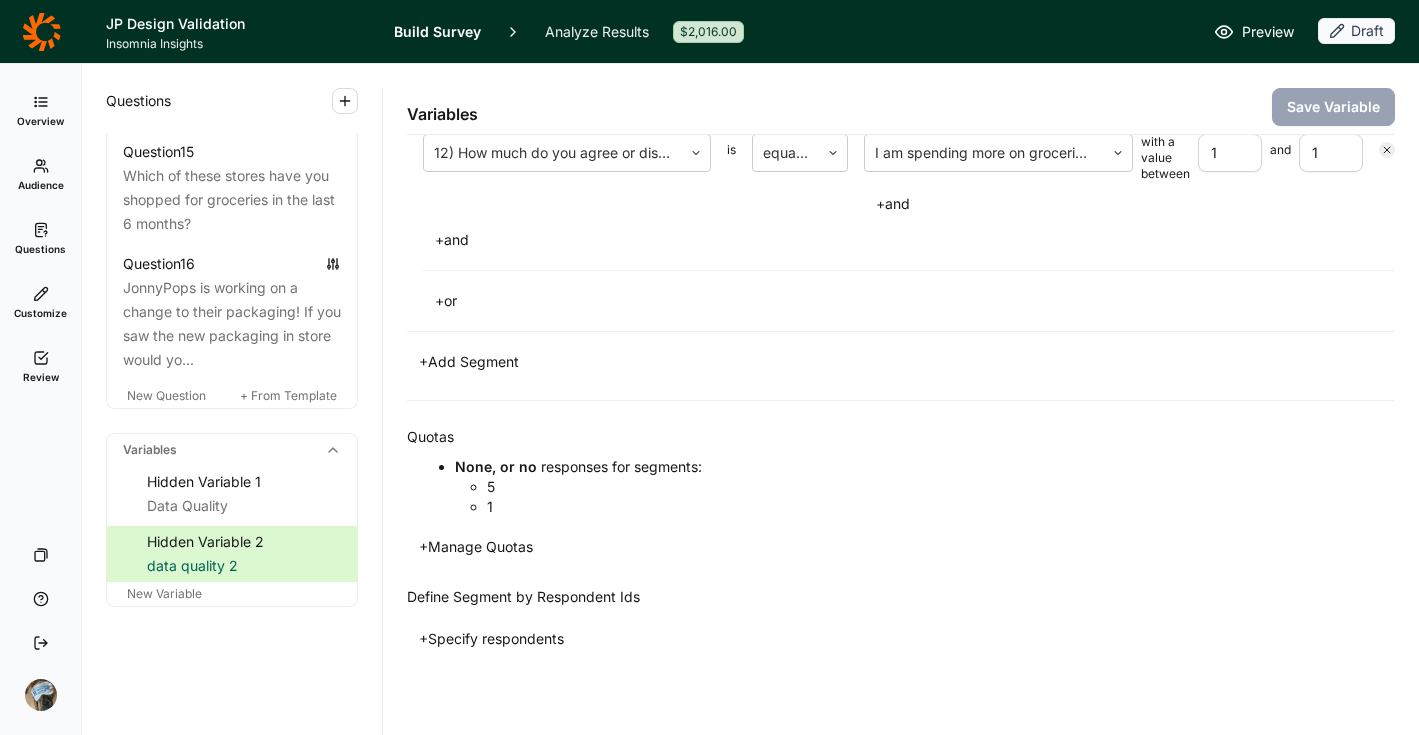 scroll, scrollTop: 726, scrollLeft: 0, axis: vertical 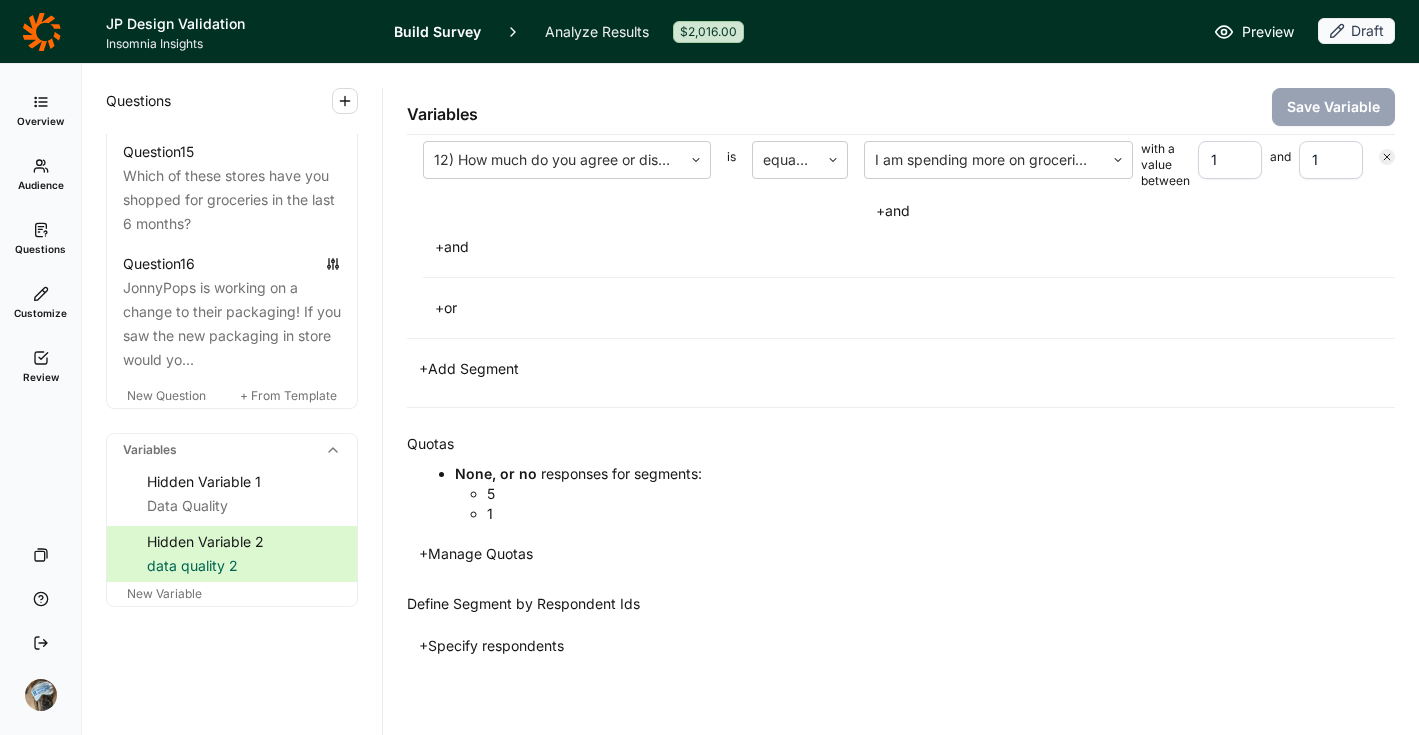 click on "+  Add Segment" at bounding box center (469, 369) 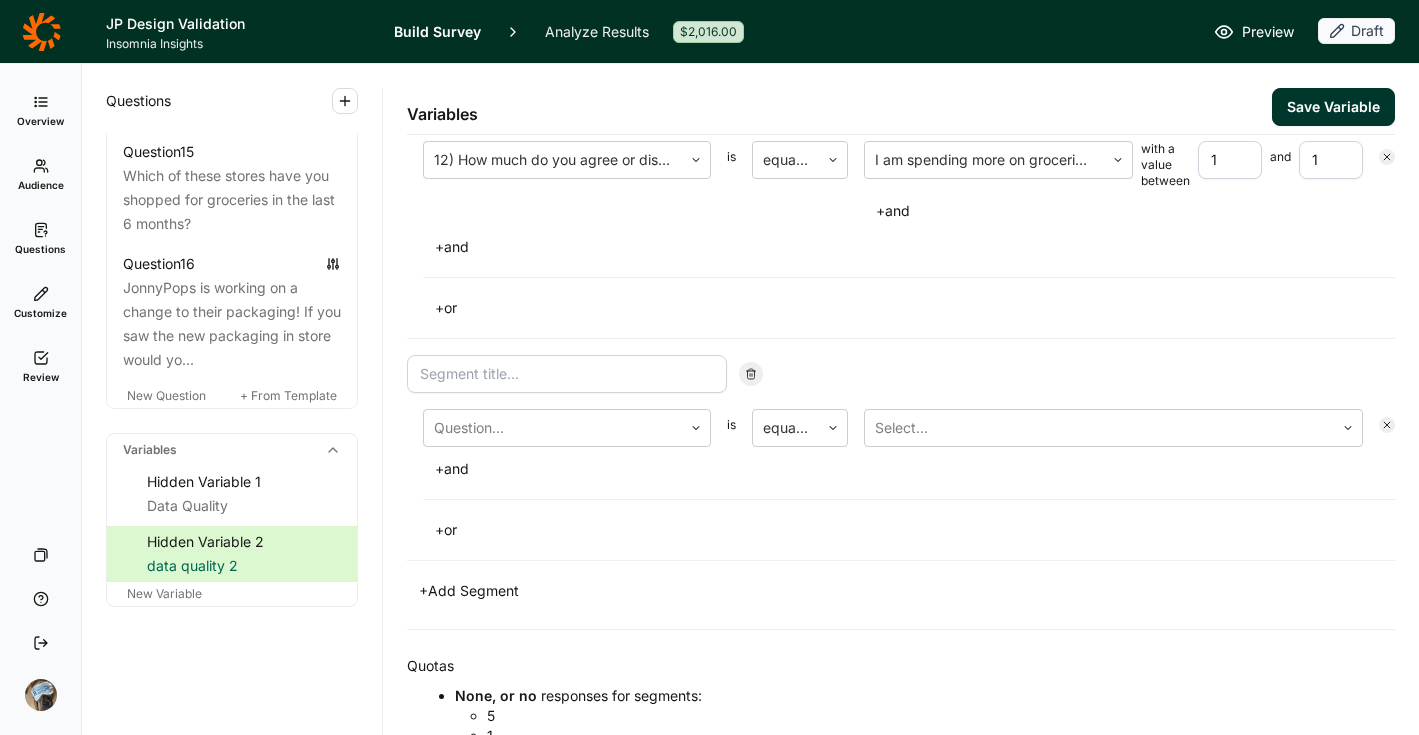 scroll, scrollTop: 948, scrollLeft: 0, axis: vertical 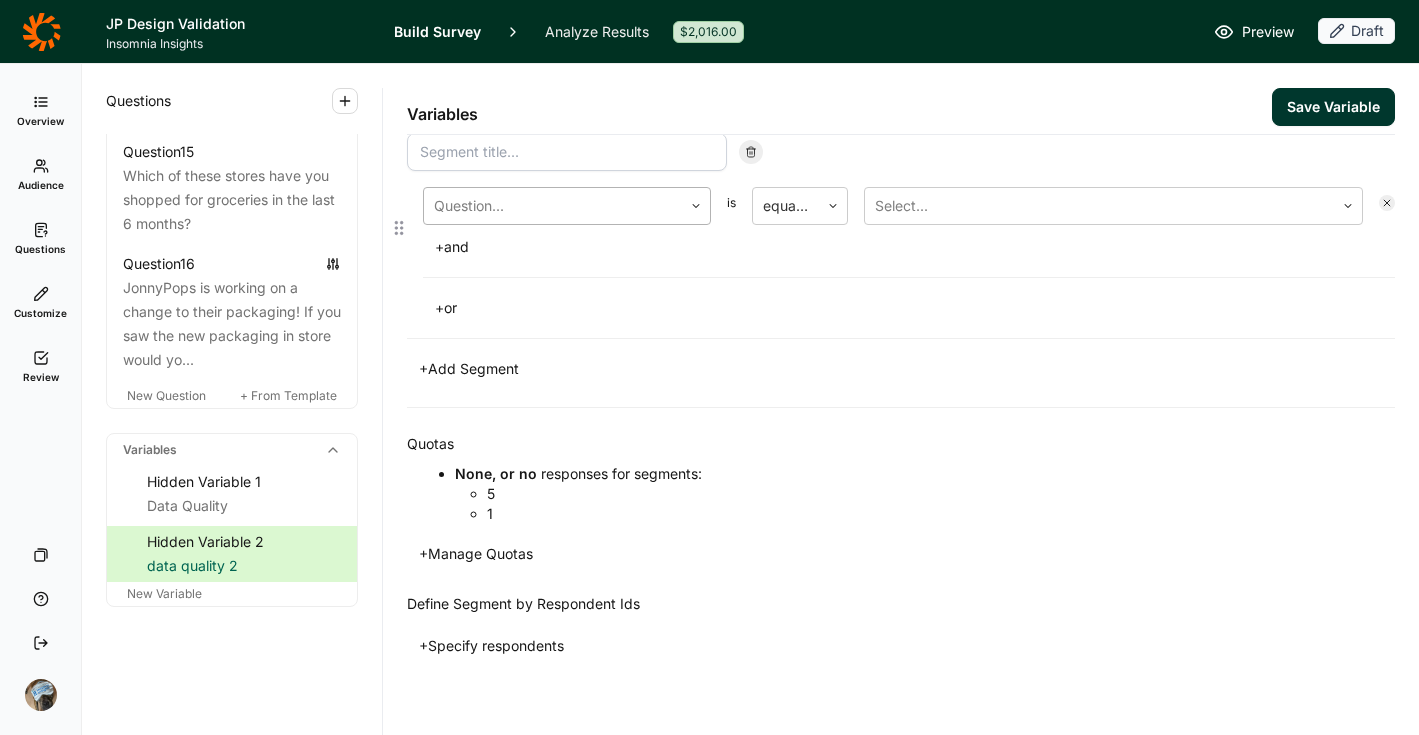 click at bounding box center [553, 206] 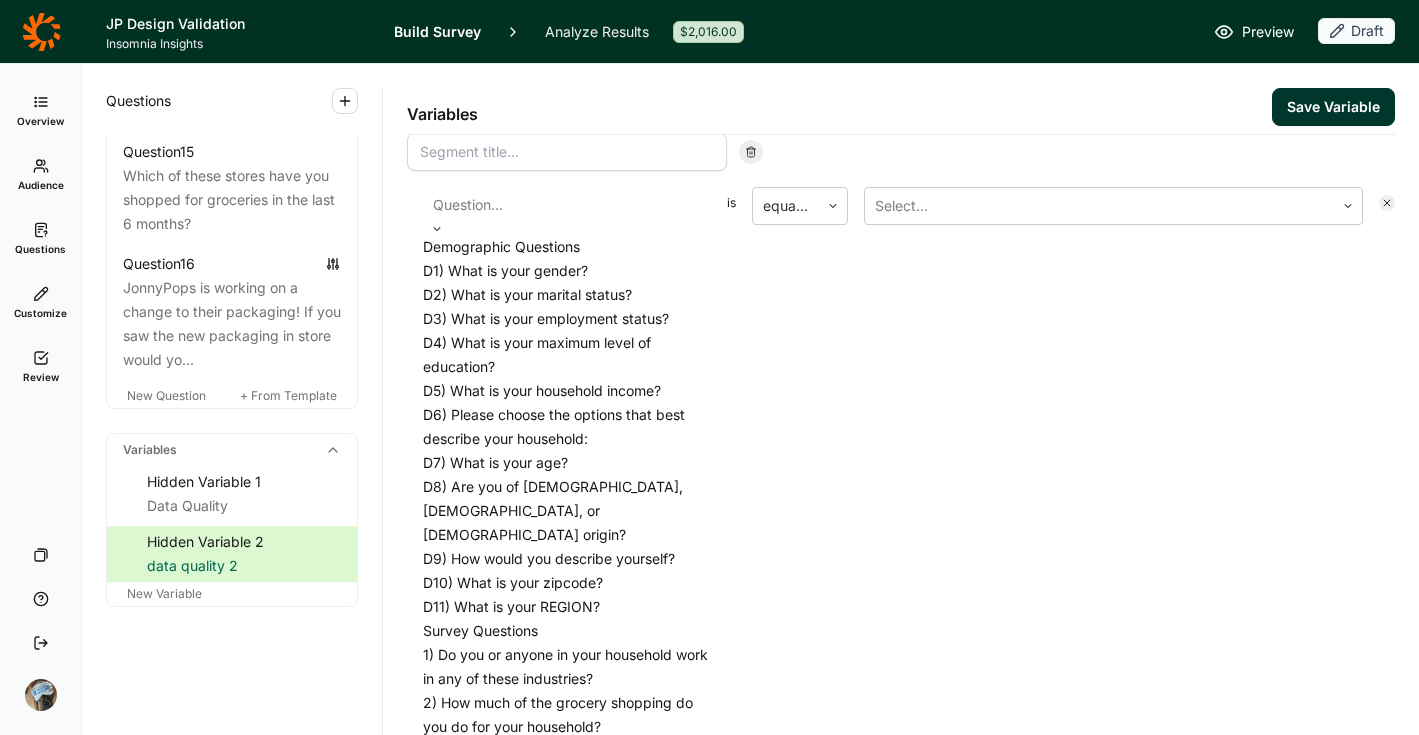 scroll, scrollTop: 1352, scrollLeft: 0, axis: vertical 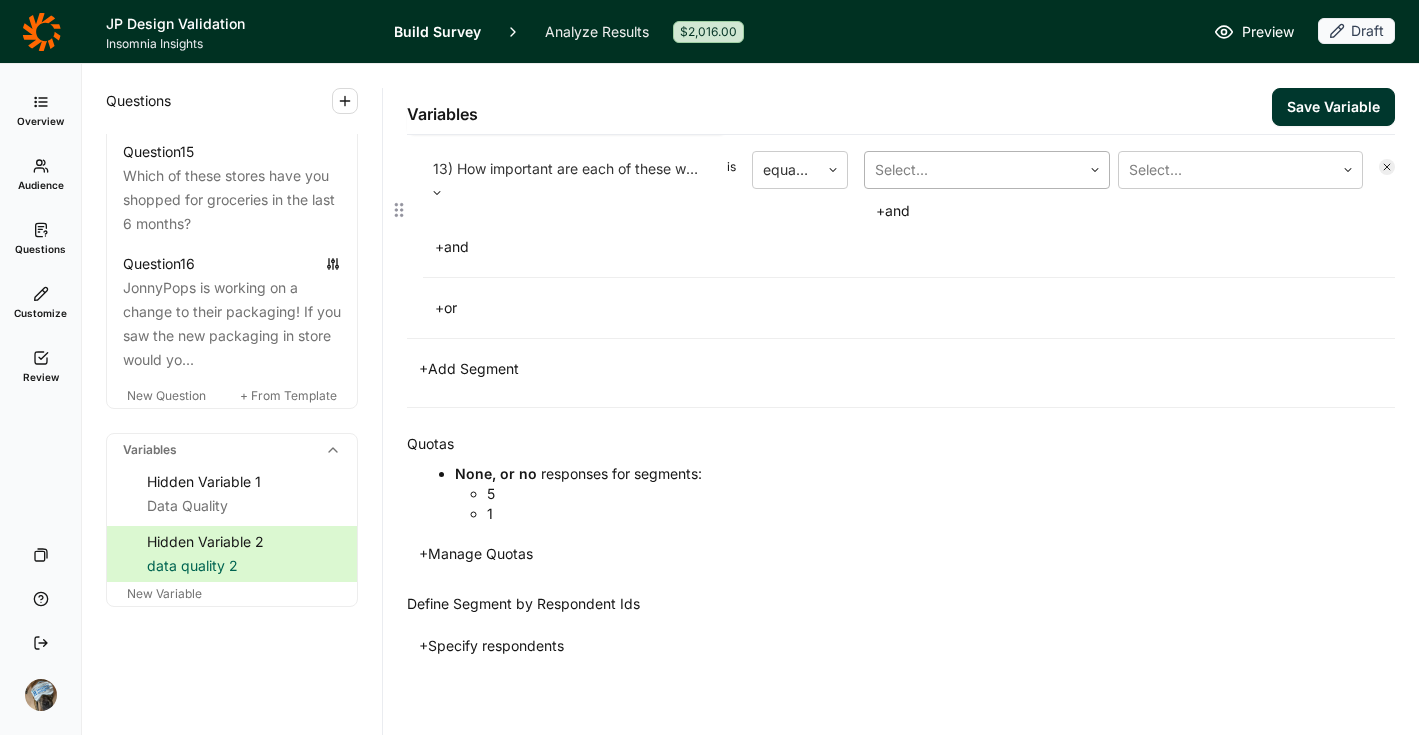 click at bounding box center [973, 170] 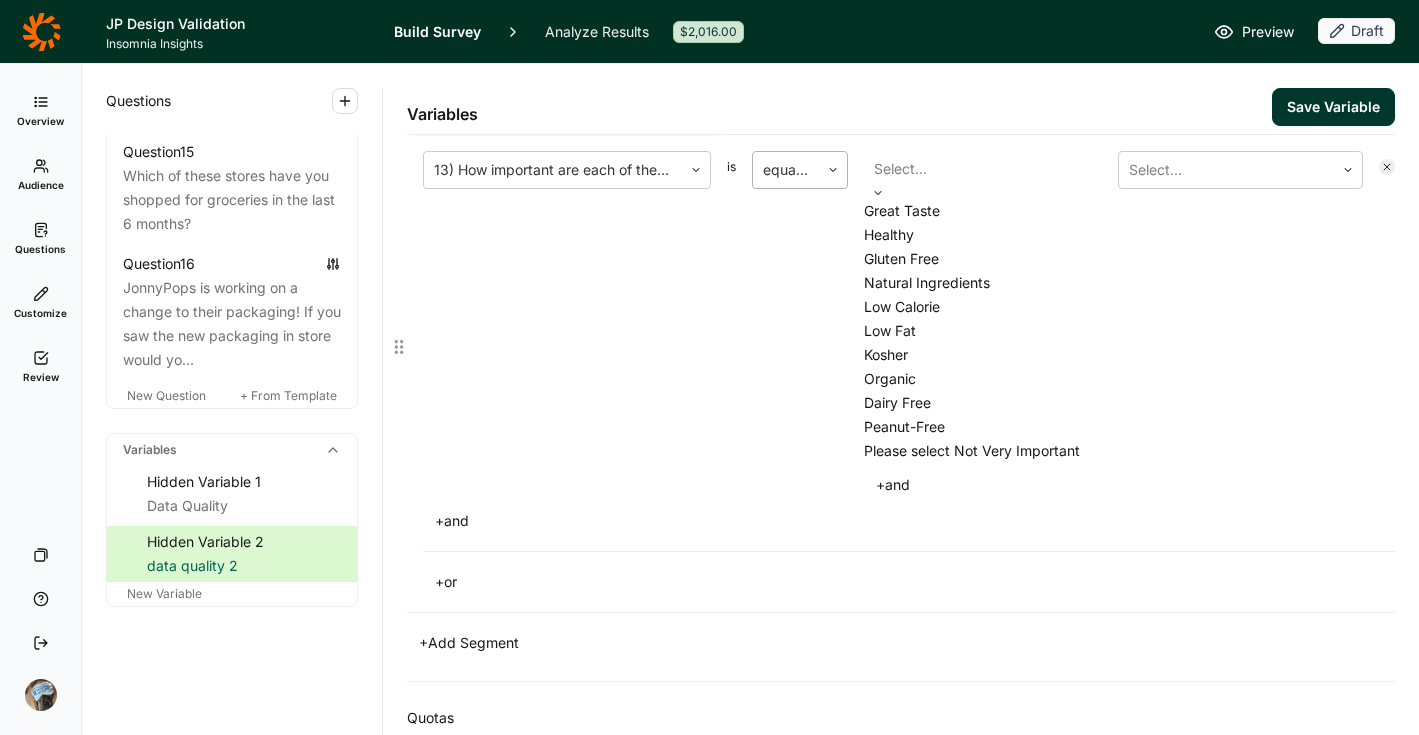 click at bounding box center [786, 170] 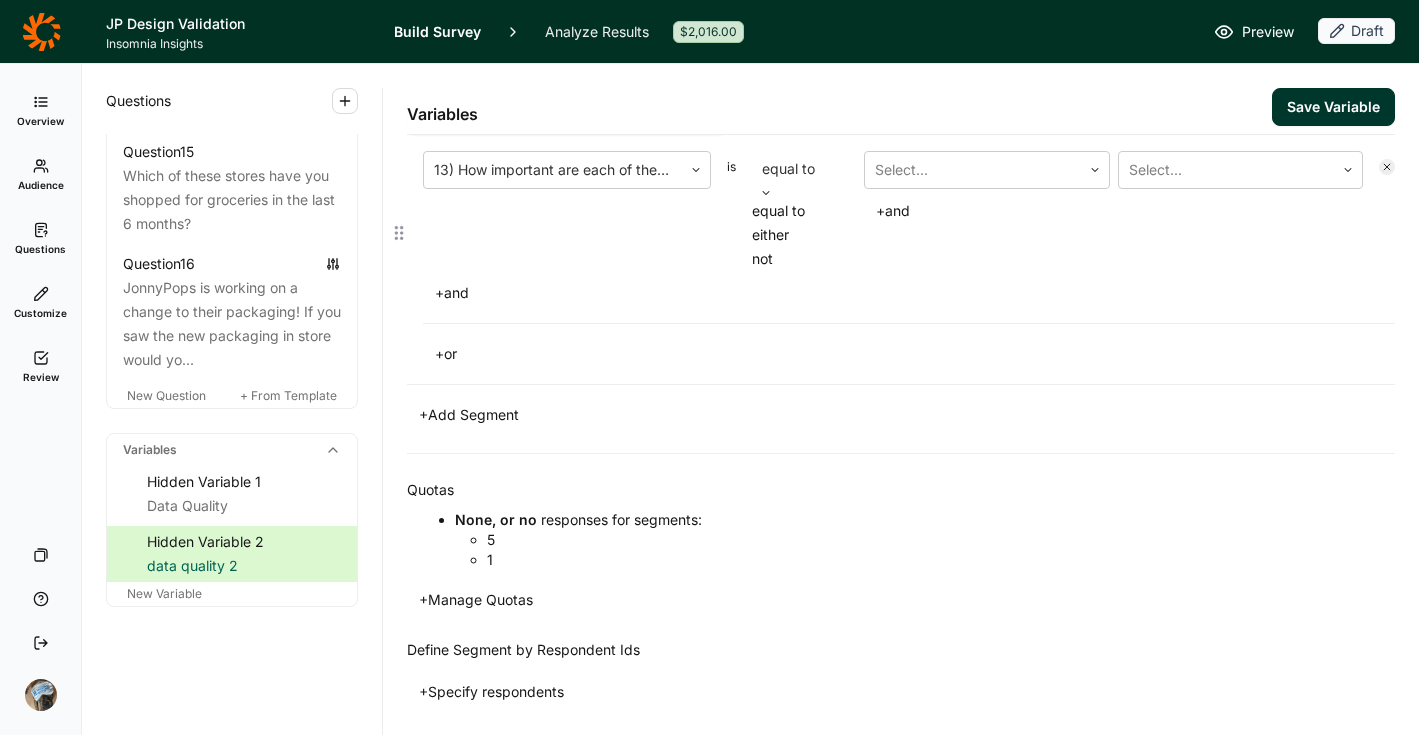 click on "not" at bounding box center [800, 259] 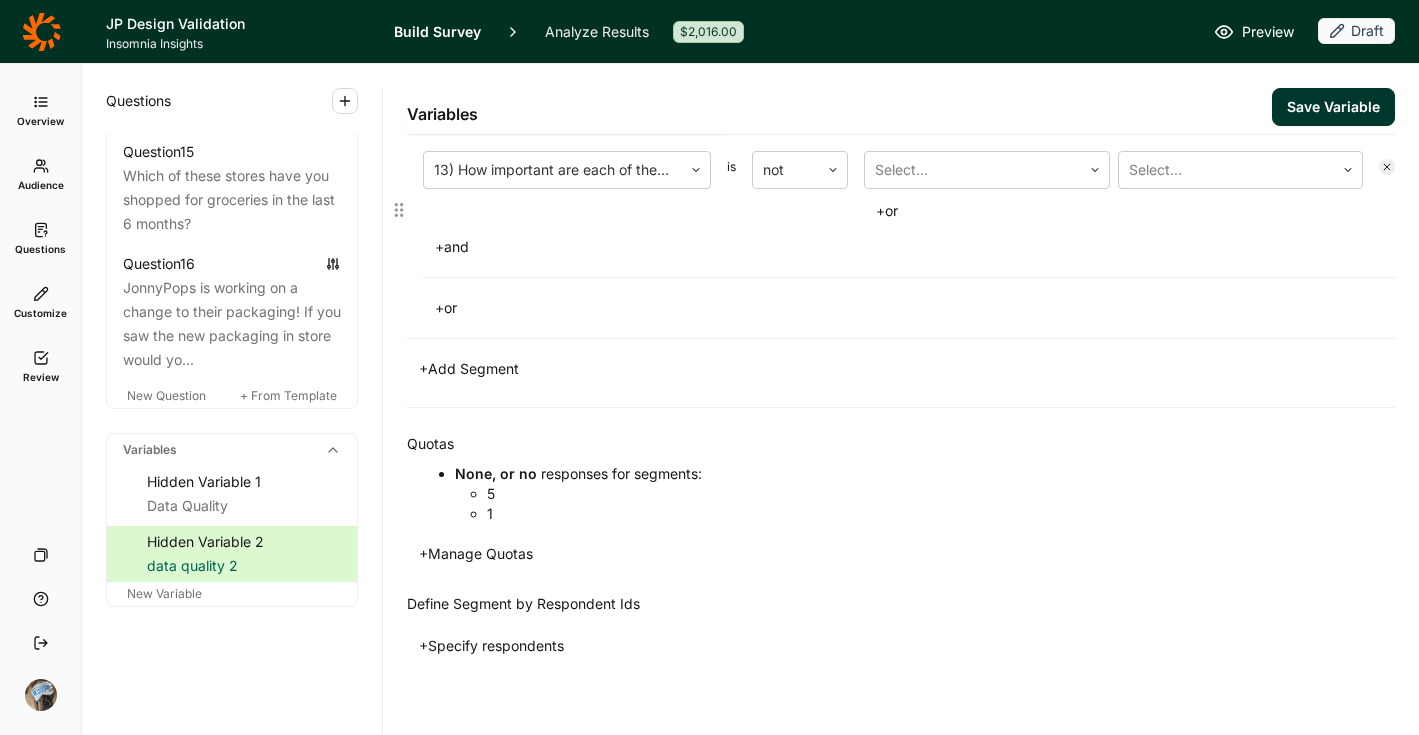 click on "13) How important are each of these when you are choosing what kind of frozen novelties to purchase?  is not Select... Select... +  or +  and +  or" at bounding box center [901, 209] 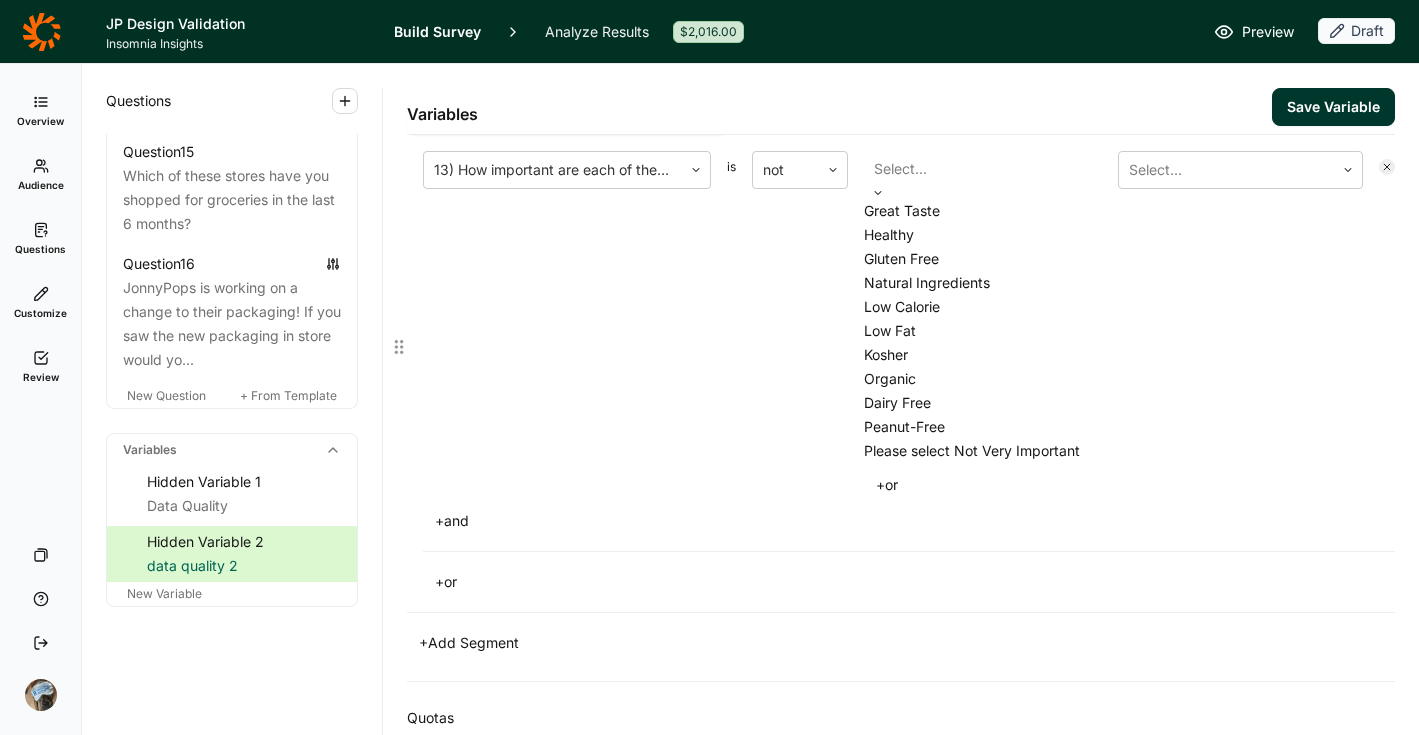click at bounding box center (987, 169) 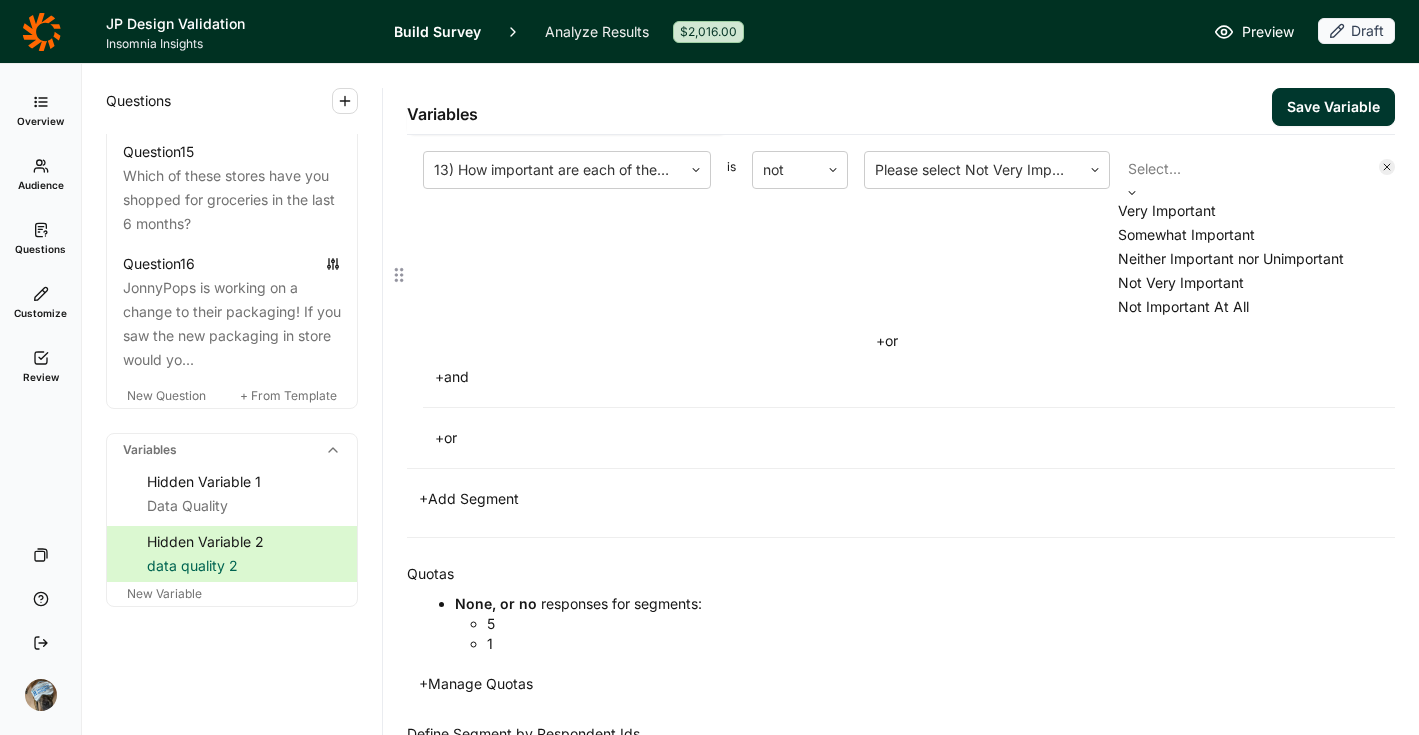 click at bounding box center [1241, 169] 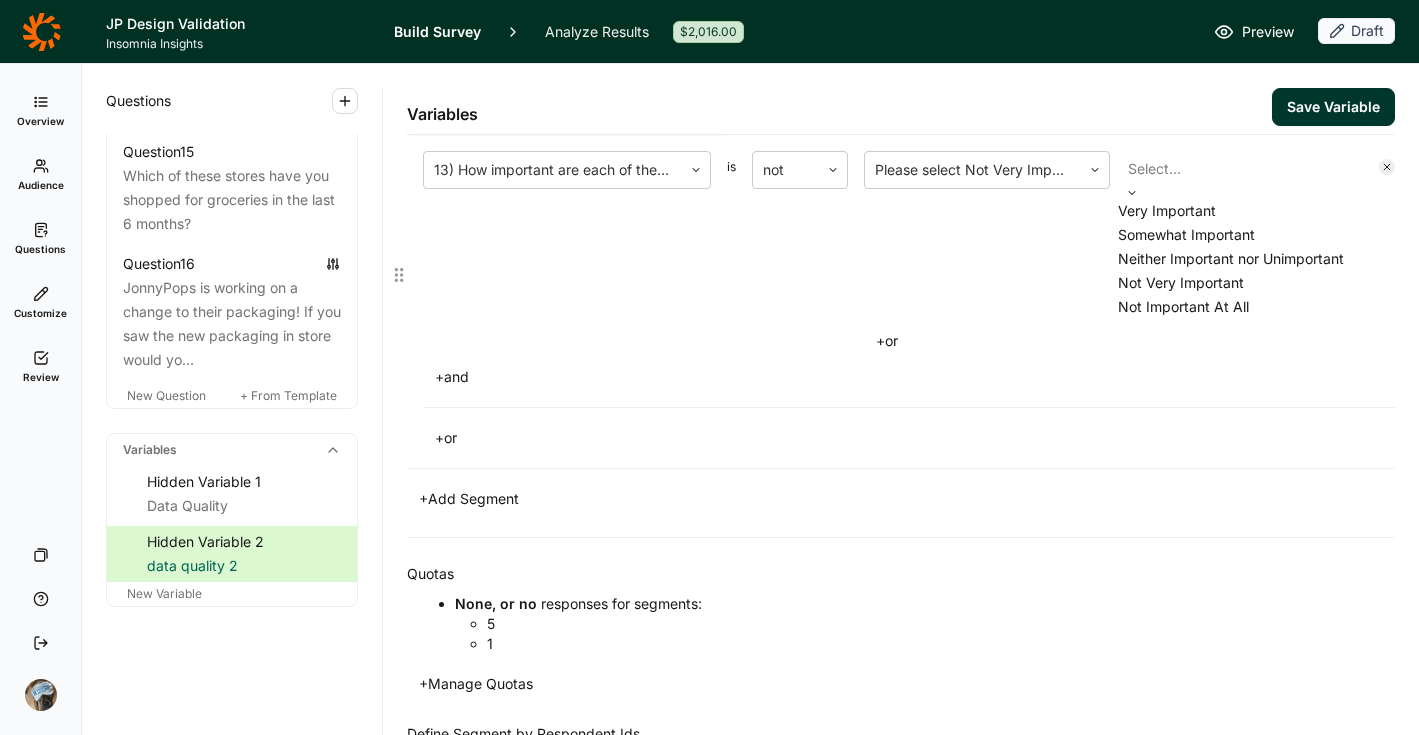 click on "Not Very Important" at bounding box center [1241, 283] 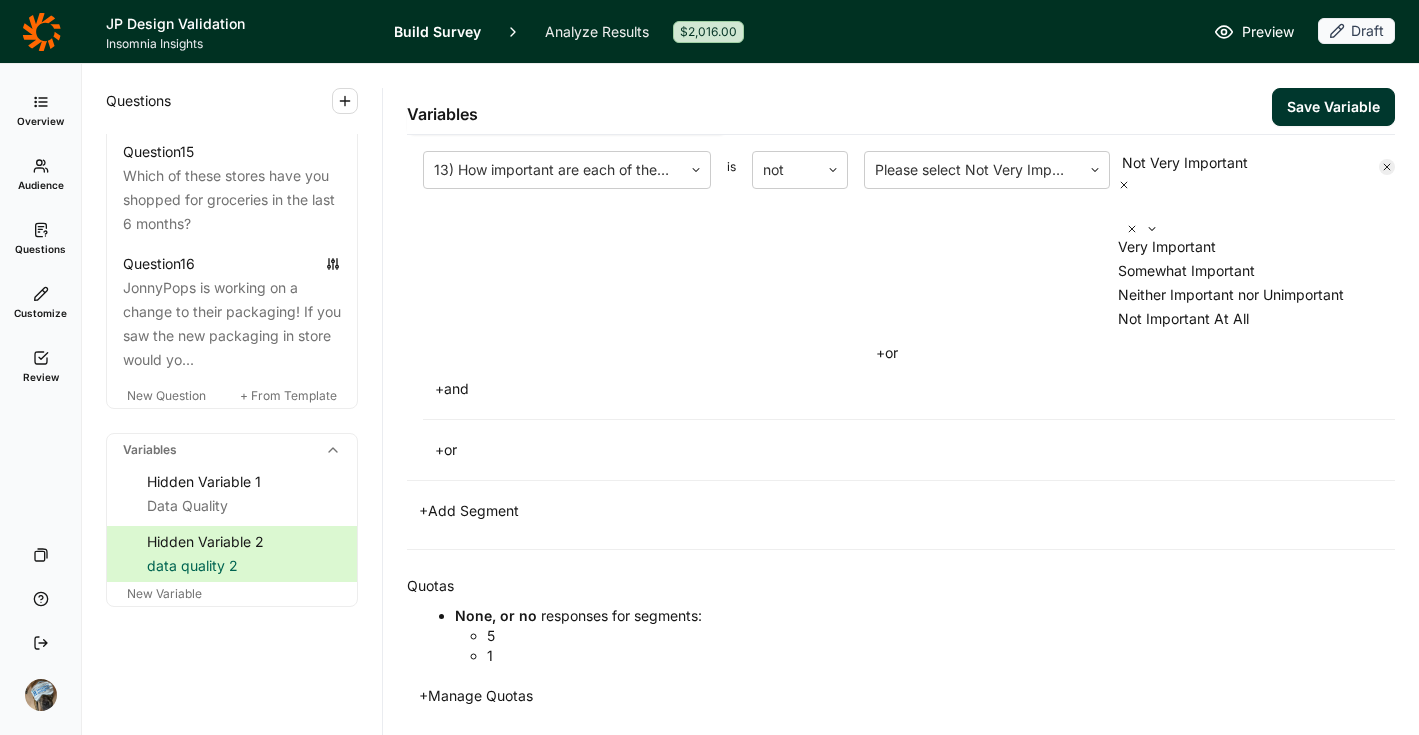 click on "Segments 5 12) How much do you agree or disagree with the following statements? is equal to I am spending less on groceries than I did [DATE] with a value between 5 and 5 +  and and 12) How much do you agree or disagree with the following statements? is equal to I am spending more on groceries than I did [DATE] with a value between 5 and 5 +  and +  and +  or 1 12) How much do you agree or disagree with the following statements? is equal to I am spending less on groceries than I did [DATE] with a value between 1 and 1 +  and and 12) How much do you agree or disagree with the following statements? is equal to I am spending more on groceries than I did [DATE] with a value between 1 and 1 +  and +  and +  or 13) How important are each of these when you are choosing what kind of frozen novelties to purchase?  is not Please select Not Very Important option Not Very Important, selected. Very Important, 1 of 4. 4 results available. Not Very Important Very Important Somewhat Important +  or +" at bounding box center [901, -111] 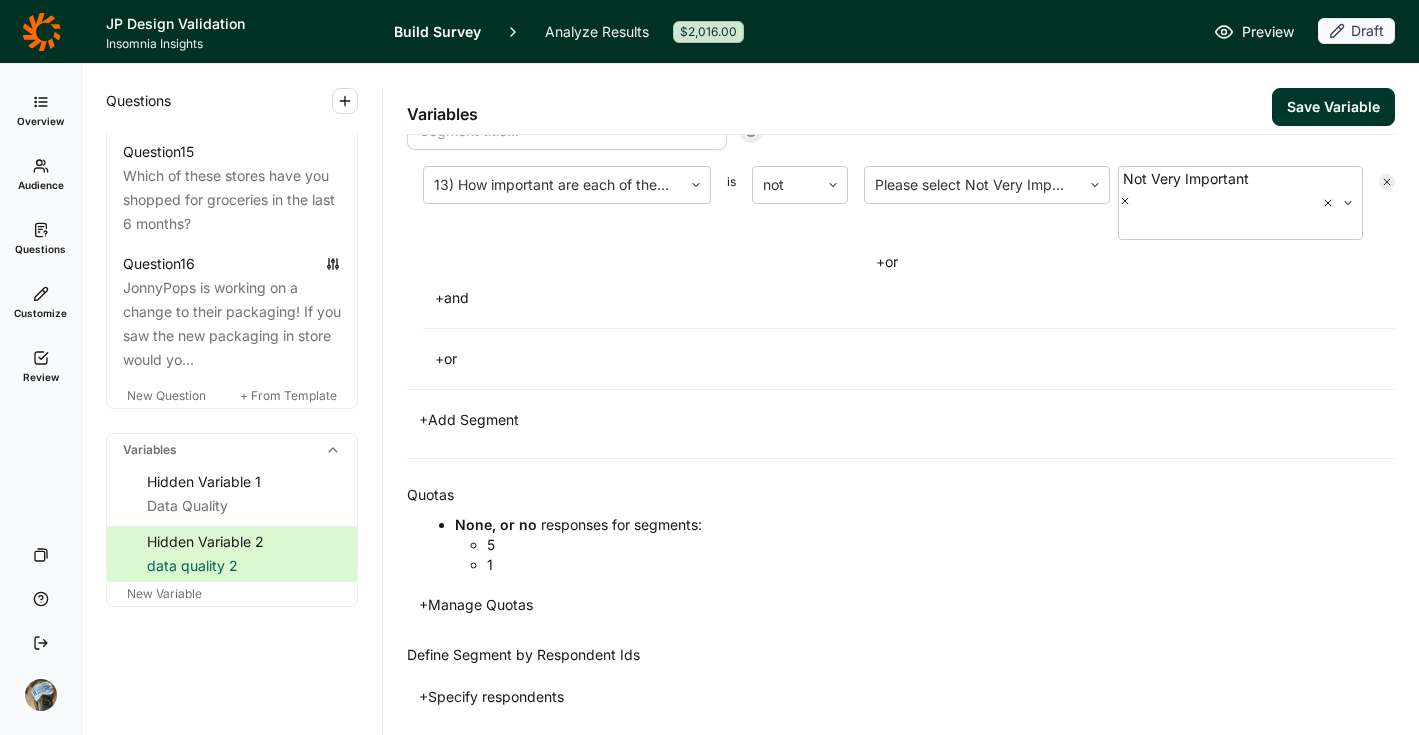 scroll, scrollTop: 1005, scrollLeft: 0, axis: vertical 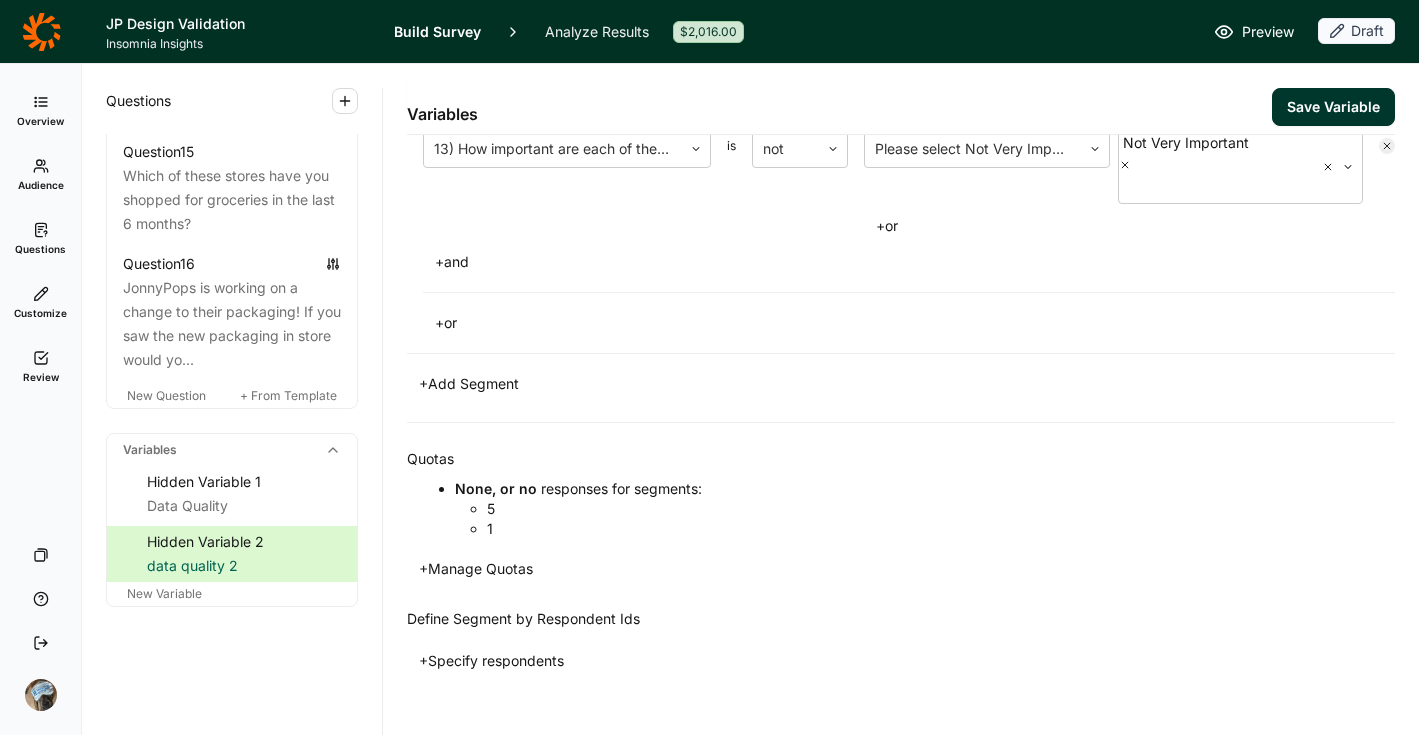 click on "+  Manage Quotas" at bounding box center (476, 569) 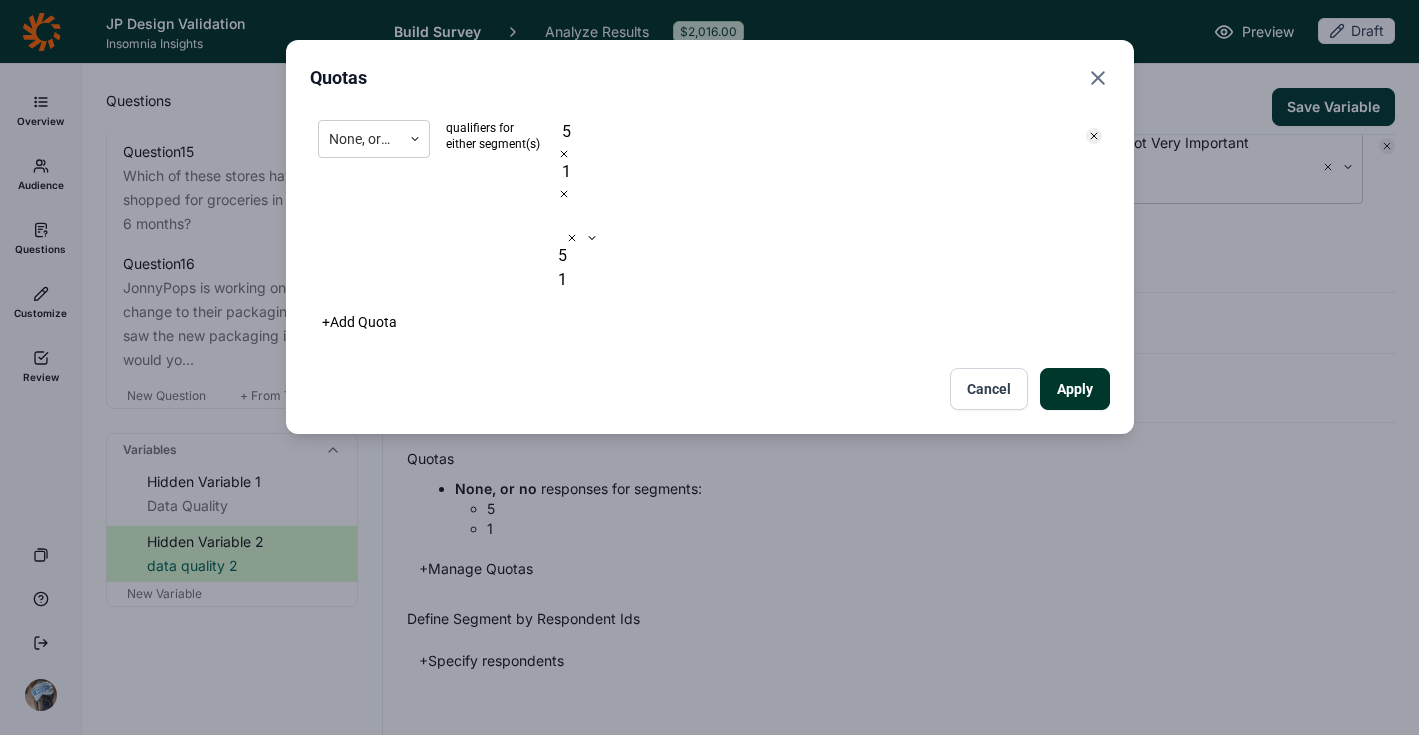 click at bounding box center (562, 216) 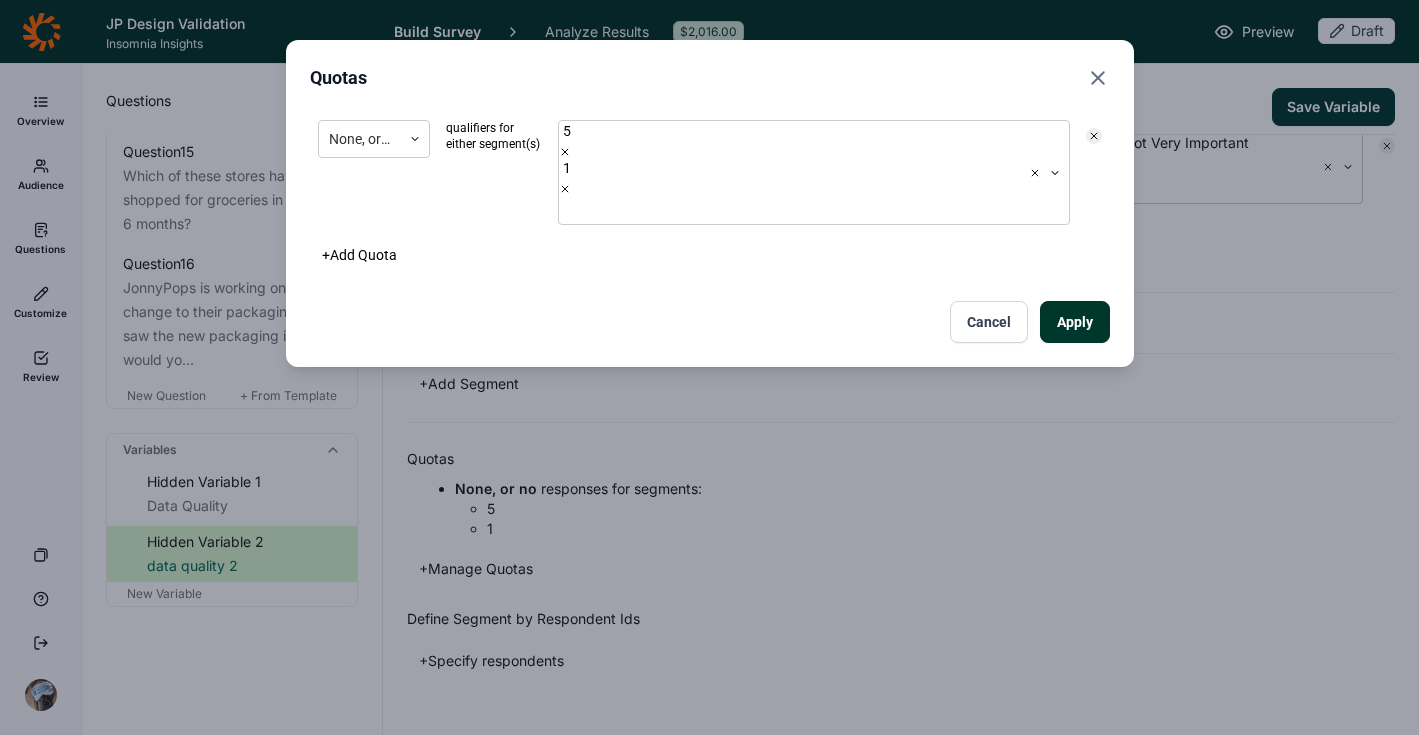 click on "Quotas" at bounding box center [710, 78] 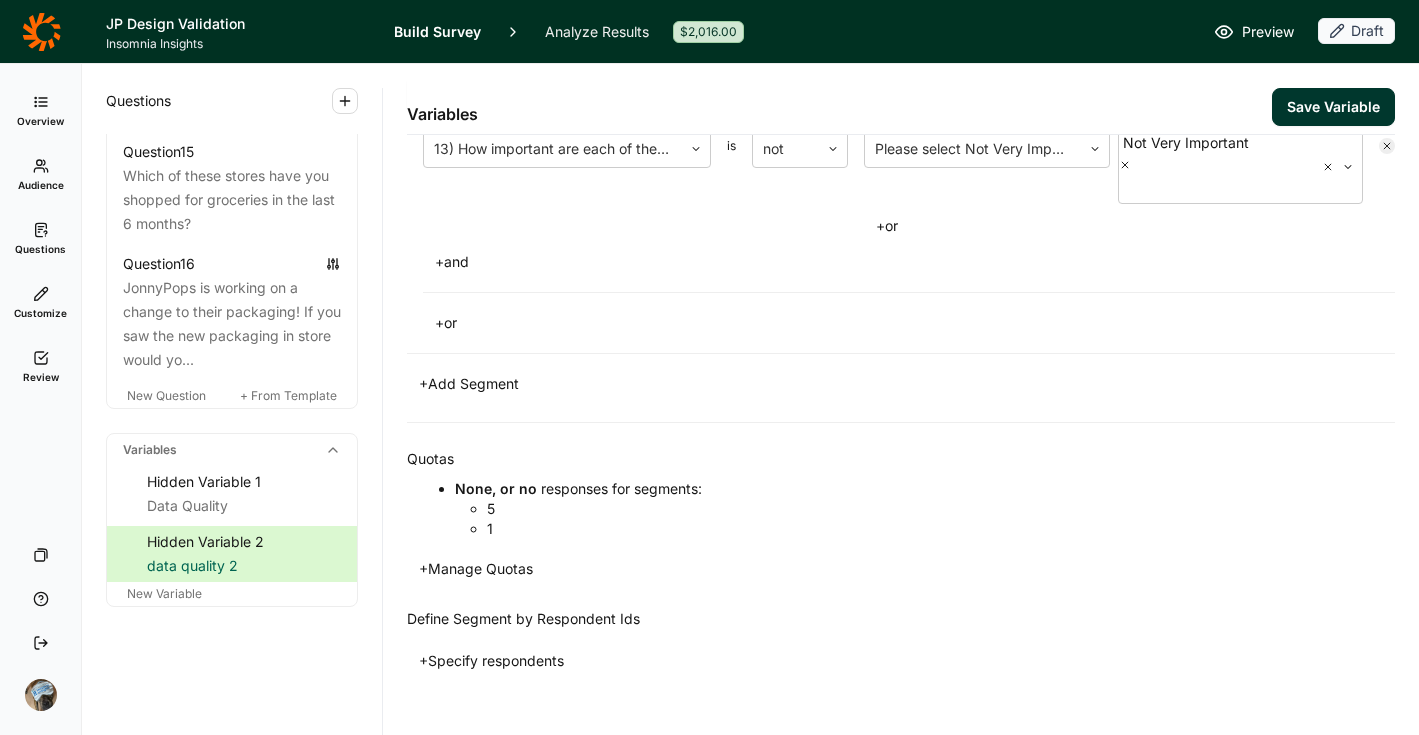 scroll, scrollTop: 627, scrollLeft: 0, axis: vertical 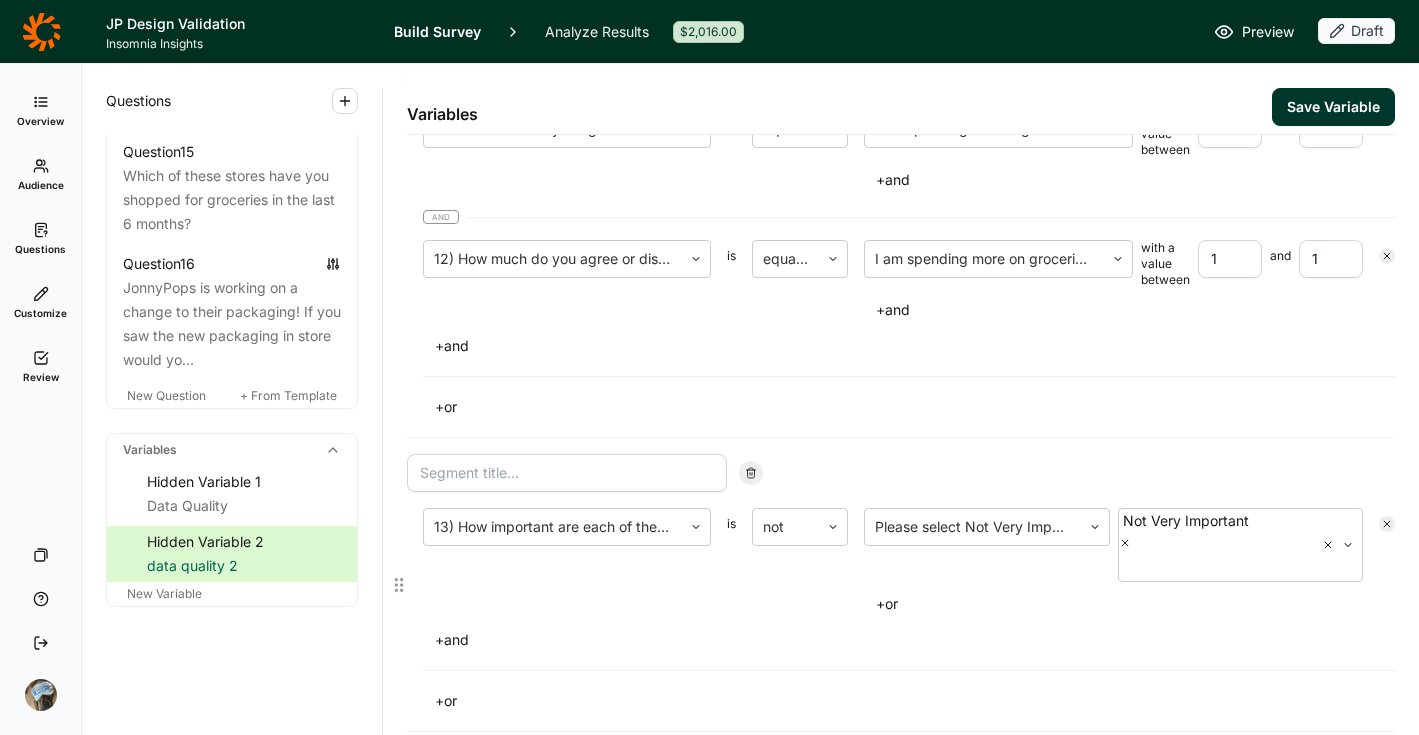 click at bounding box center [567, 473] 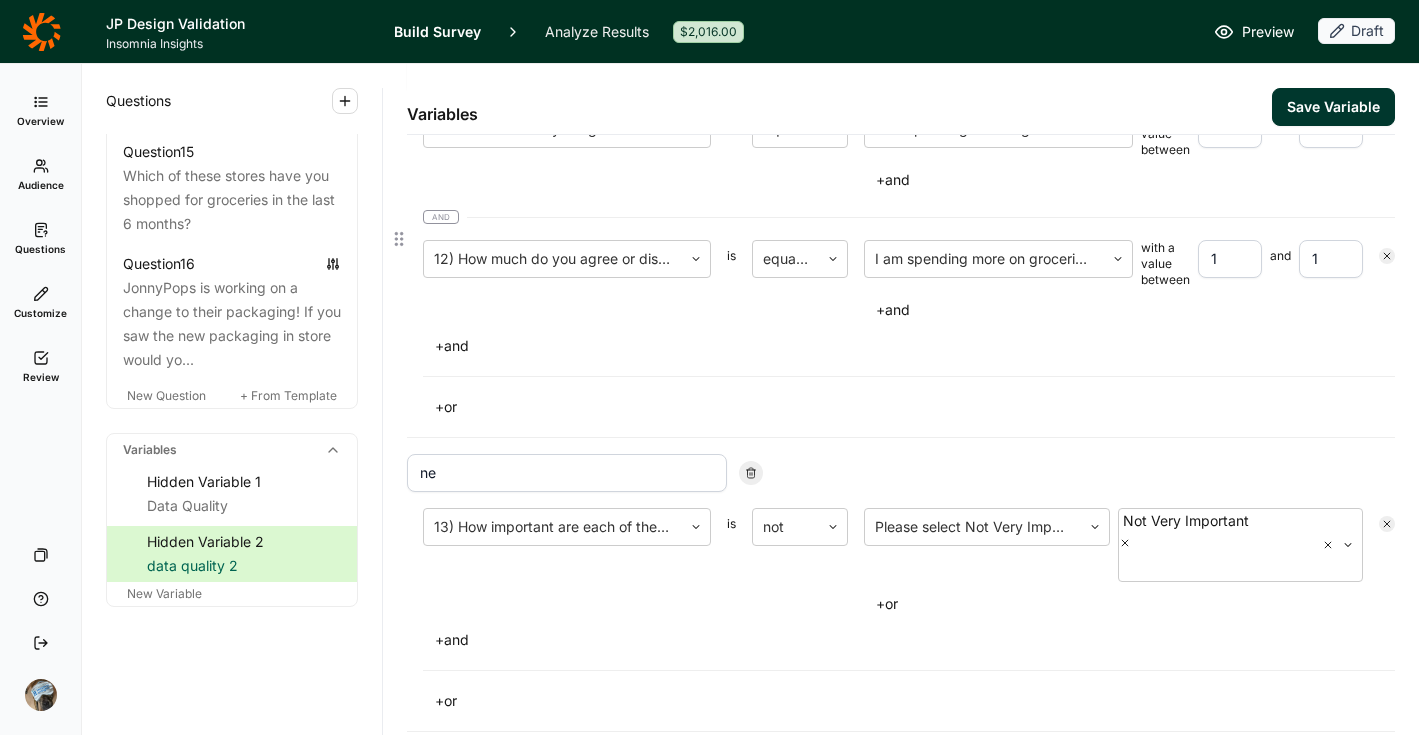 type on "n" 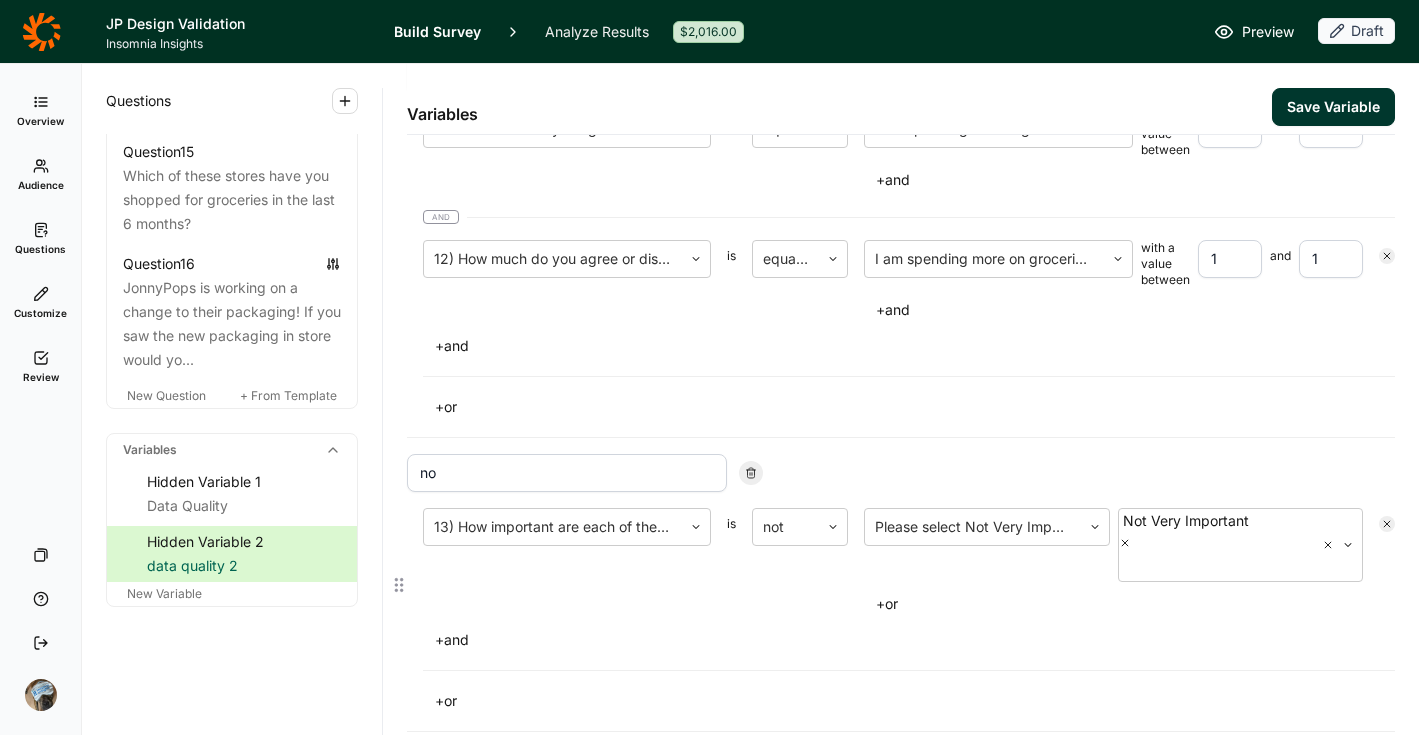 type on "n" 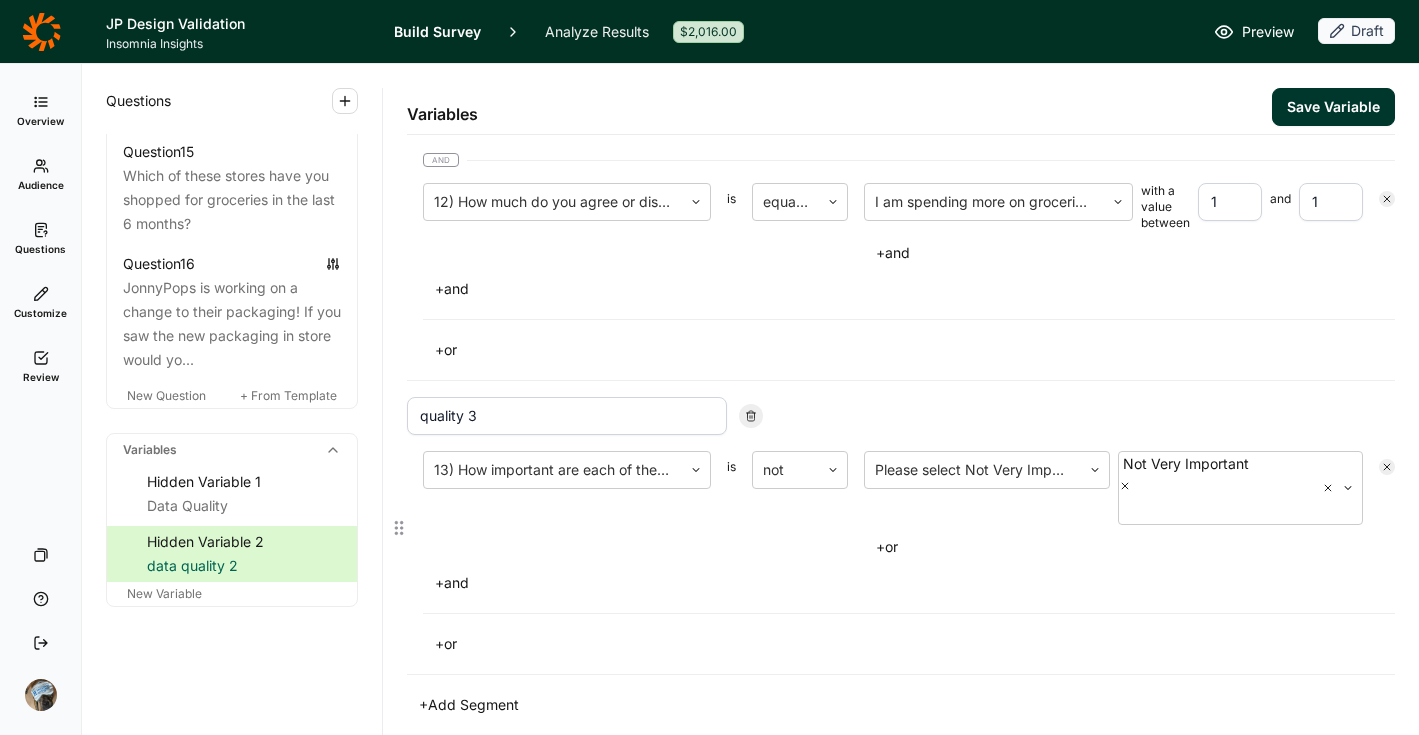 scroll, scrollTop: 1005, scrollLeft: 0, axis: vertical 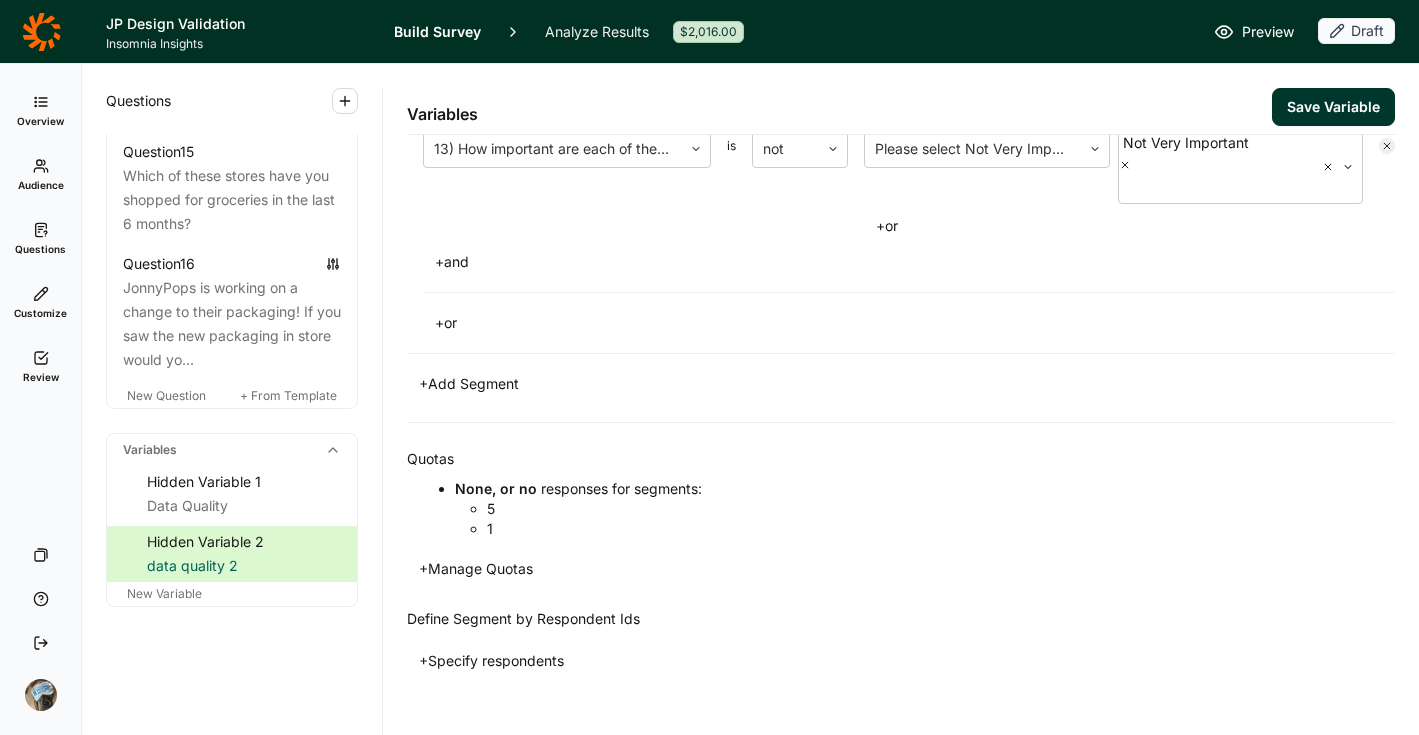 type on "quality 3" 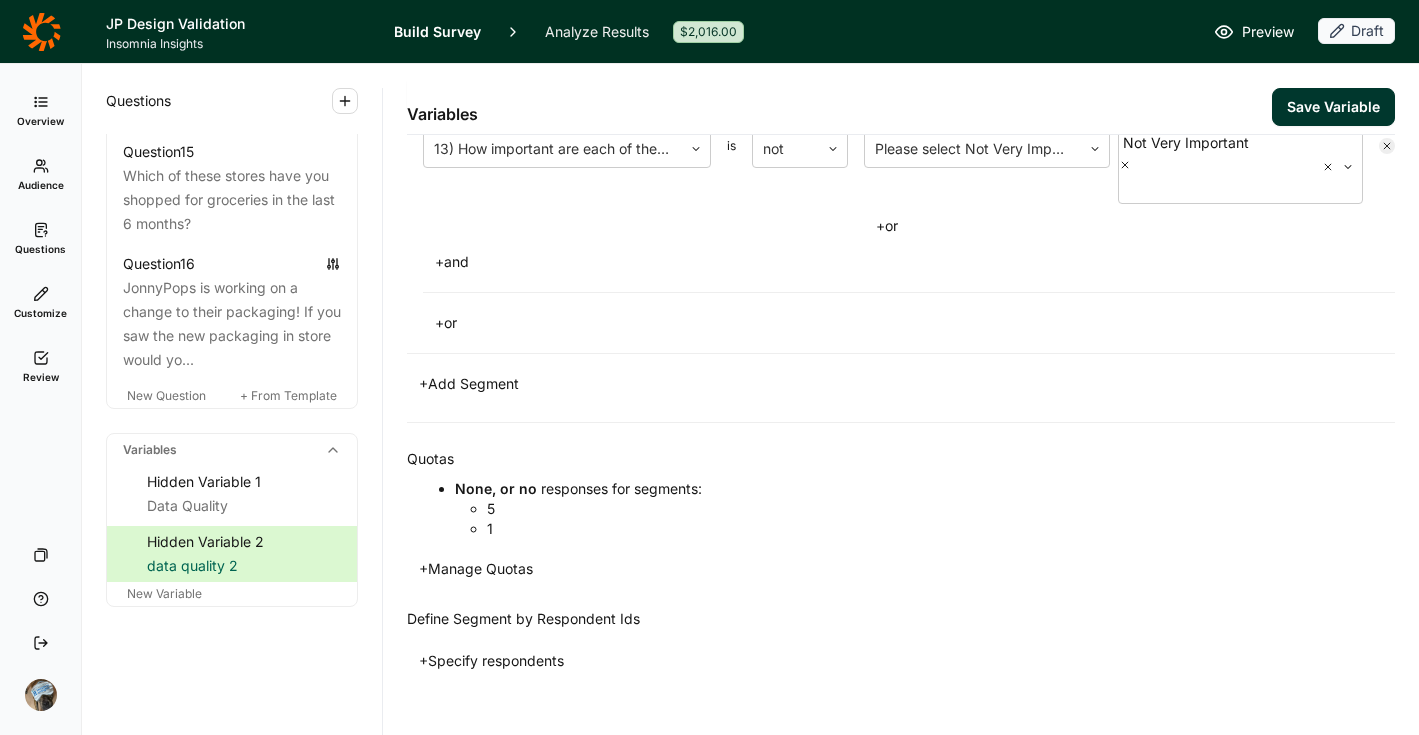 click on "+  Manage Quotas" at bounding box center [476, 569] 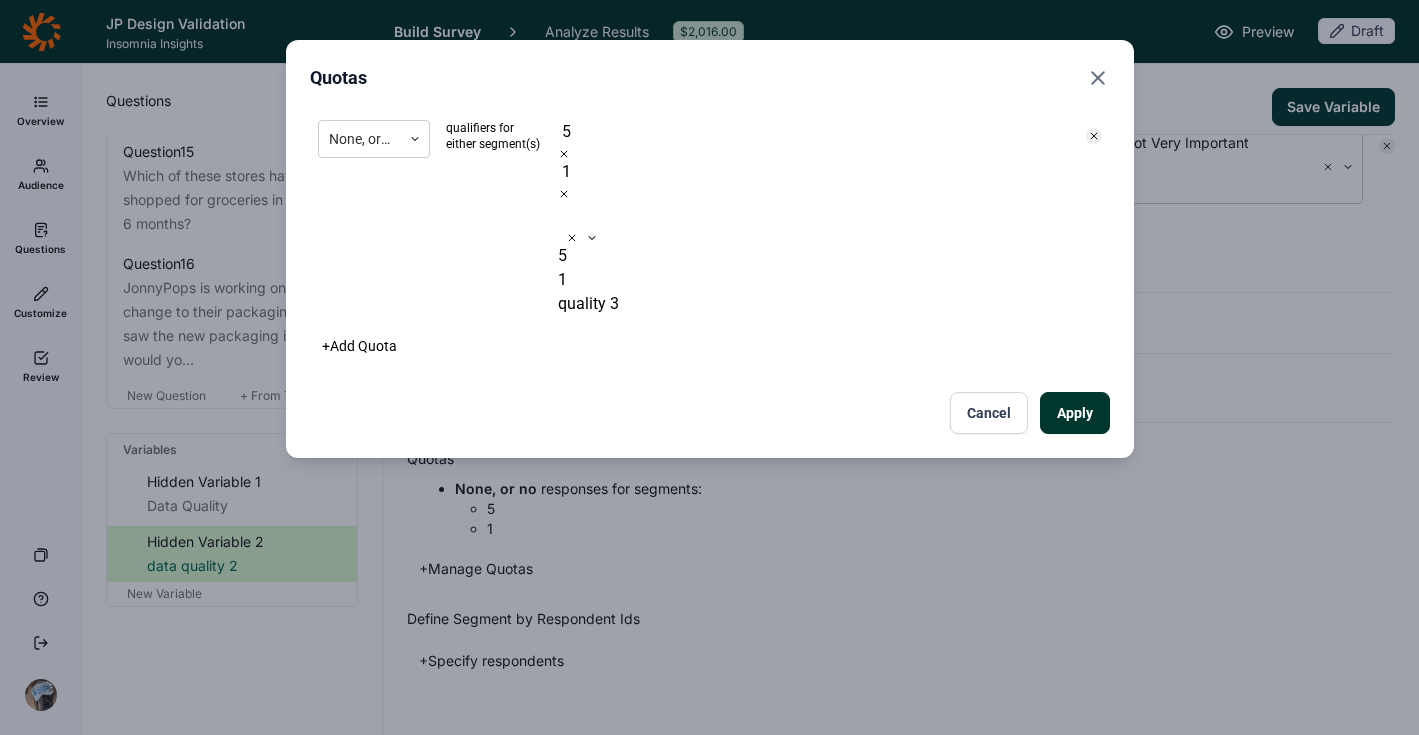 click on "5 1" at bounding box center (814, 176) 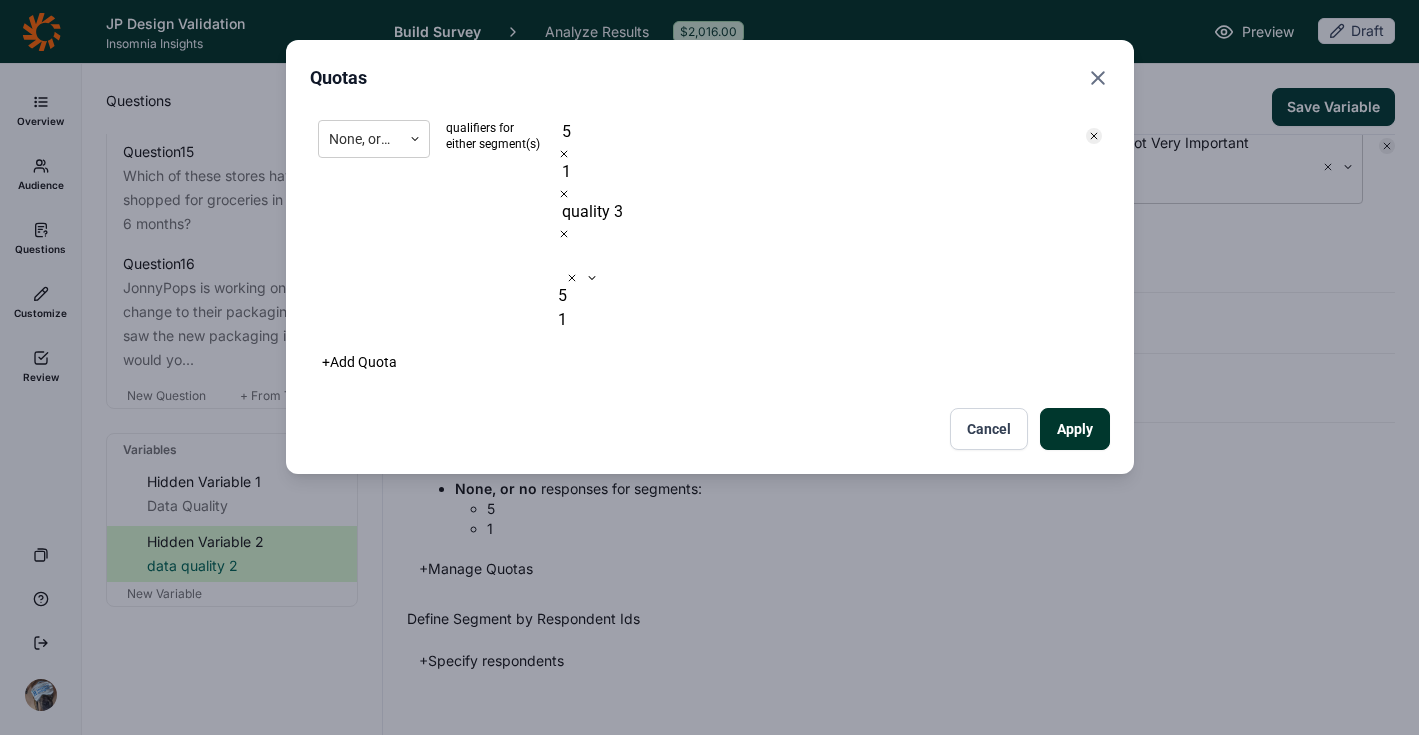 click on "None, or no qualifiers for  either segment(s) option quality 3, selected. 5, 1 of 2. 2 results available. Use Up and Down to choose options, press Enter to select the currently focused option, press Escape to exit the menu, press Tab to select the option and exit the menu. 5 1 quality 3 5 1 +  Add Quota Apply Cancel" at bounding box center [710, 281] 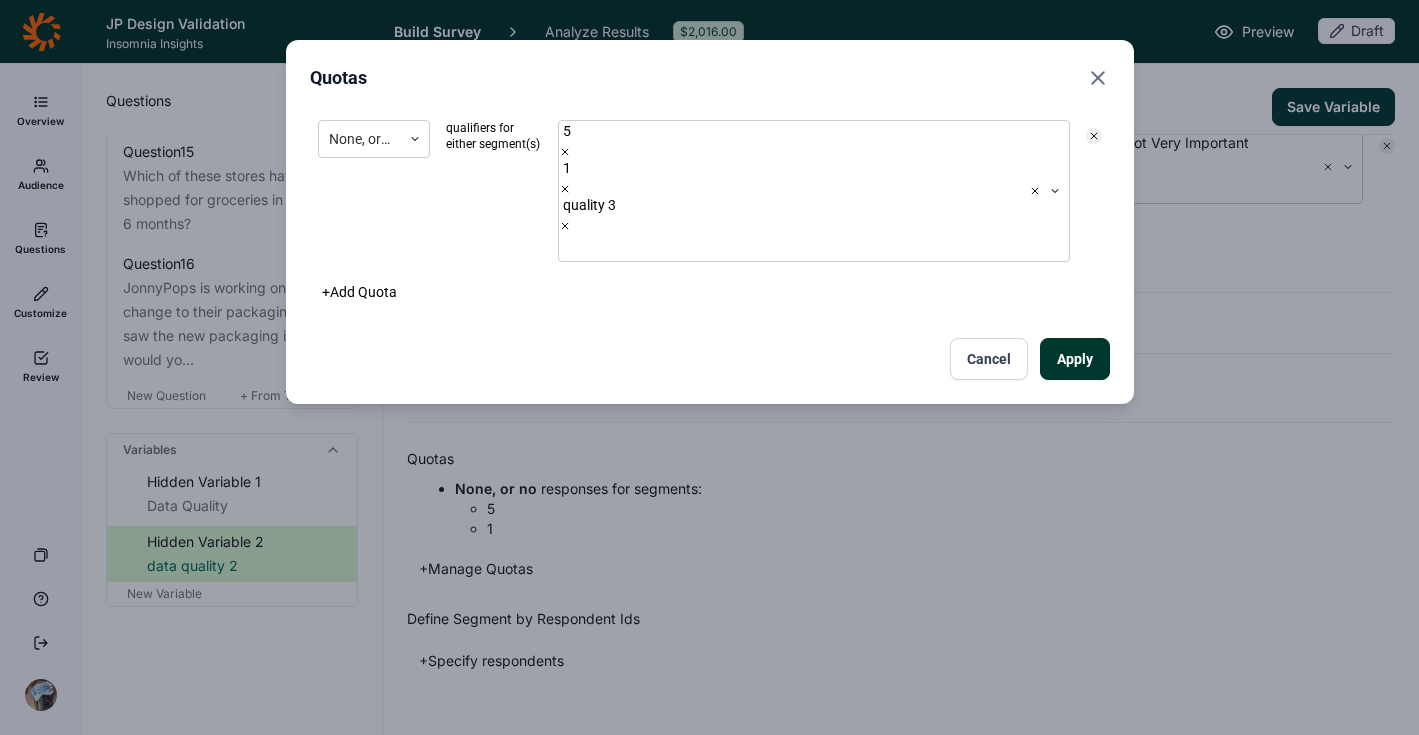 click on "Apply" at bounding box center [1075, 359] 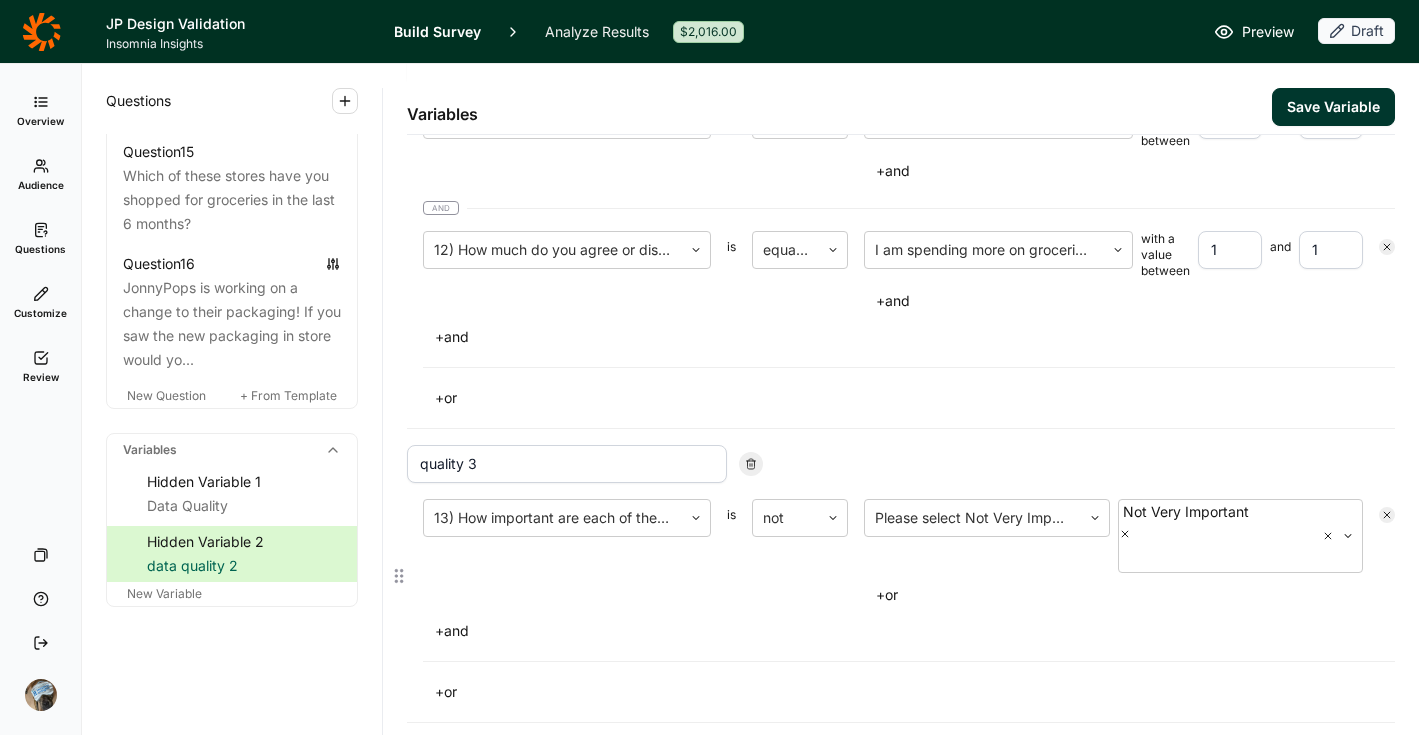 scroll, scrollTop: 632, scrollLeft: 0, axis: vertical 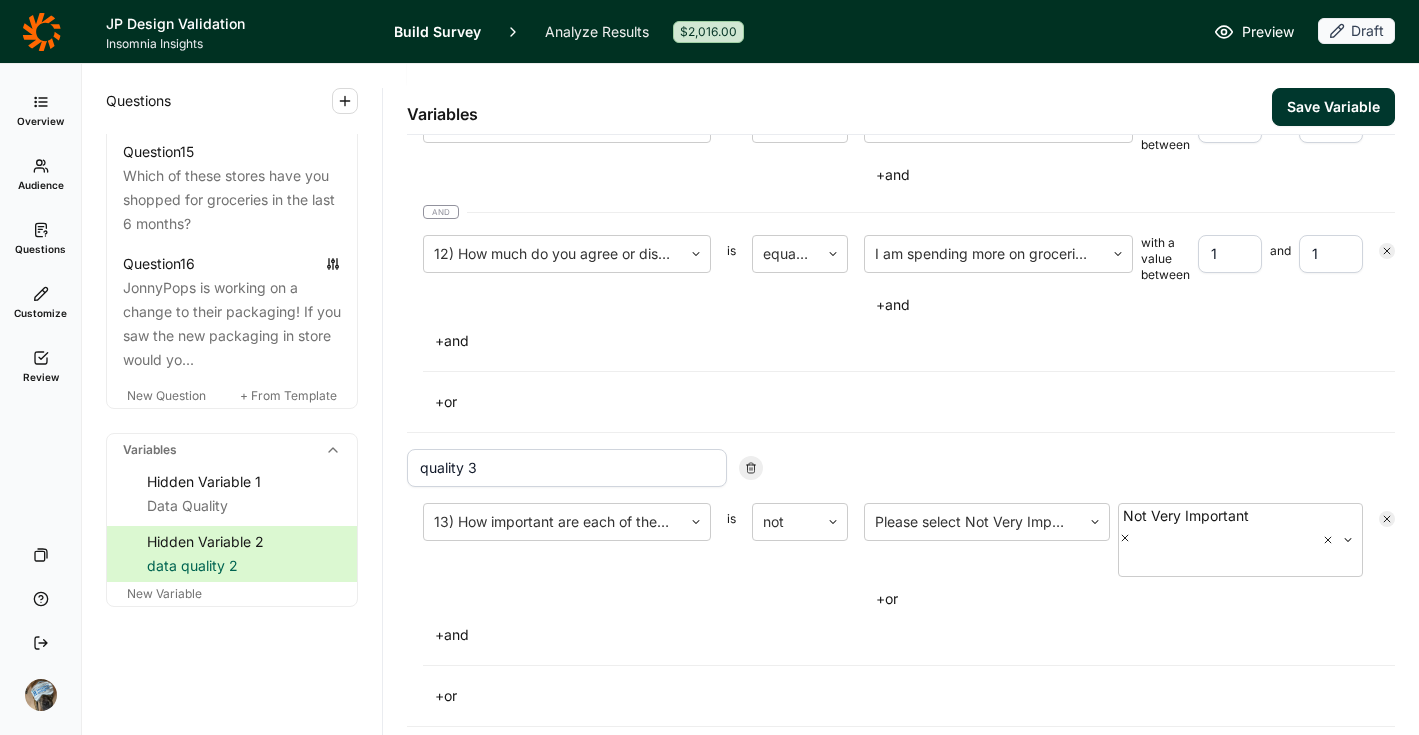 click on "Save Variable" at bounding box center (1333, 107) 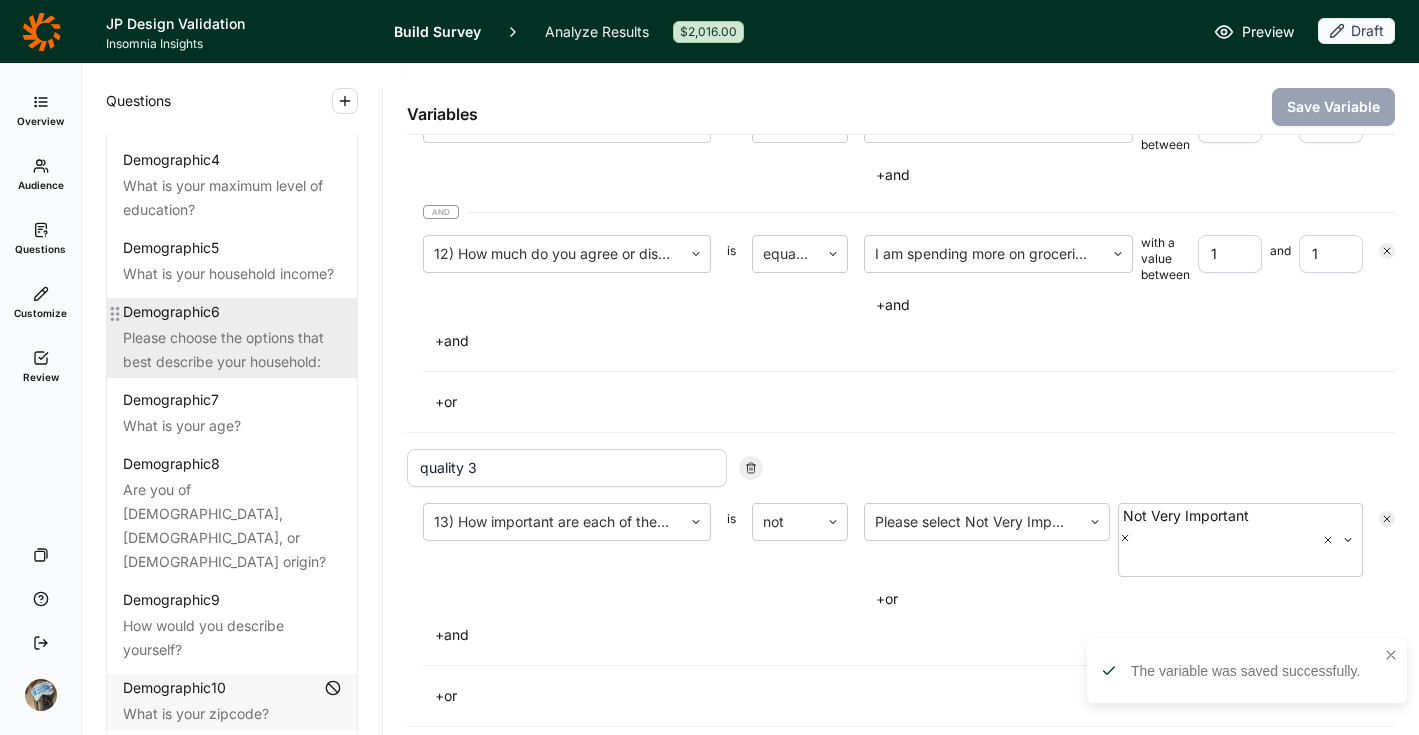 scroll, scrollTop: 0, scrollLeft: 0, axis: both 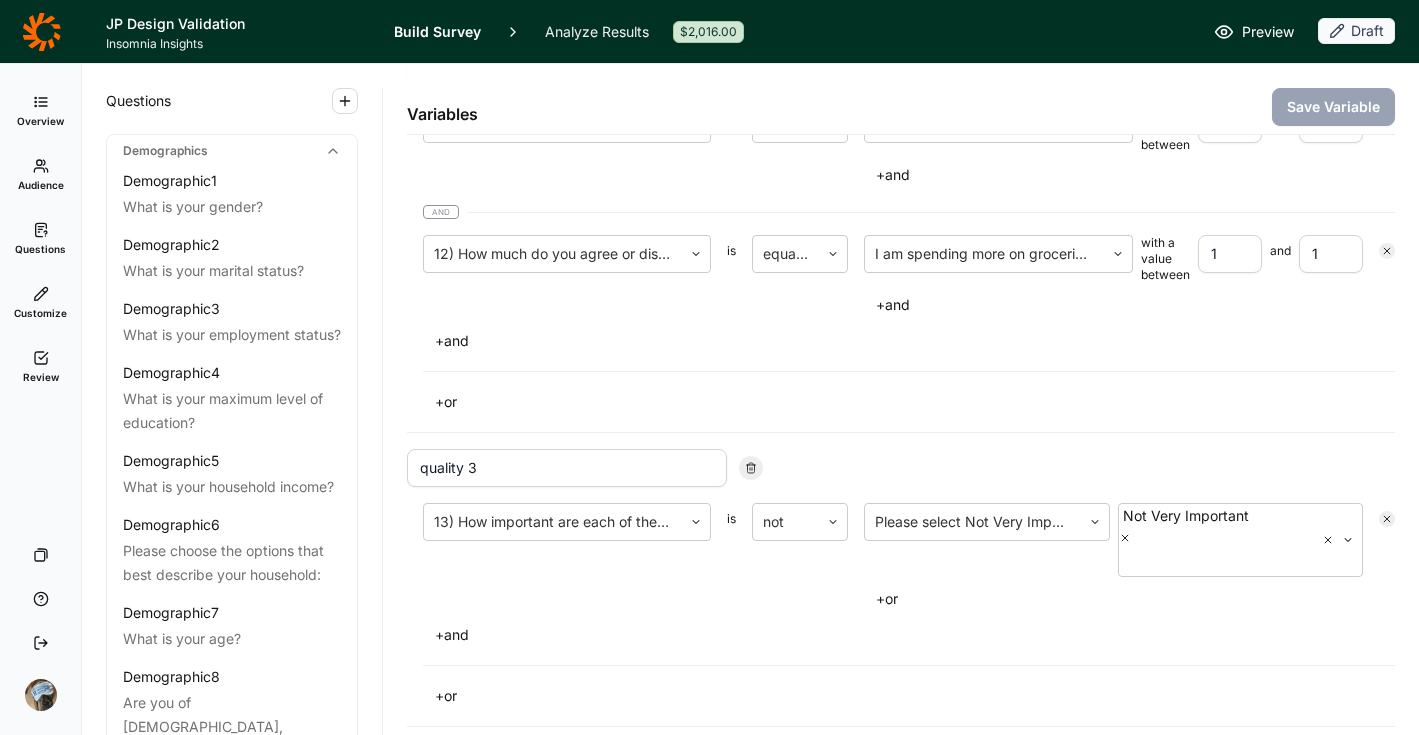 click on "Preview" at bounding box center (1254, 32) 